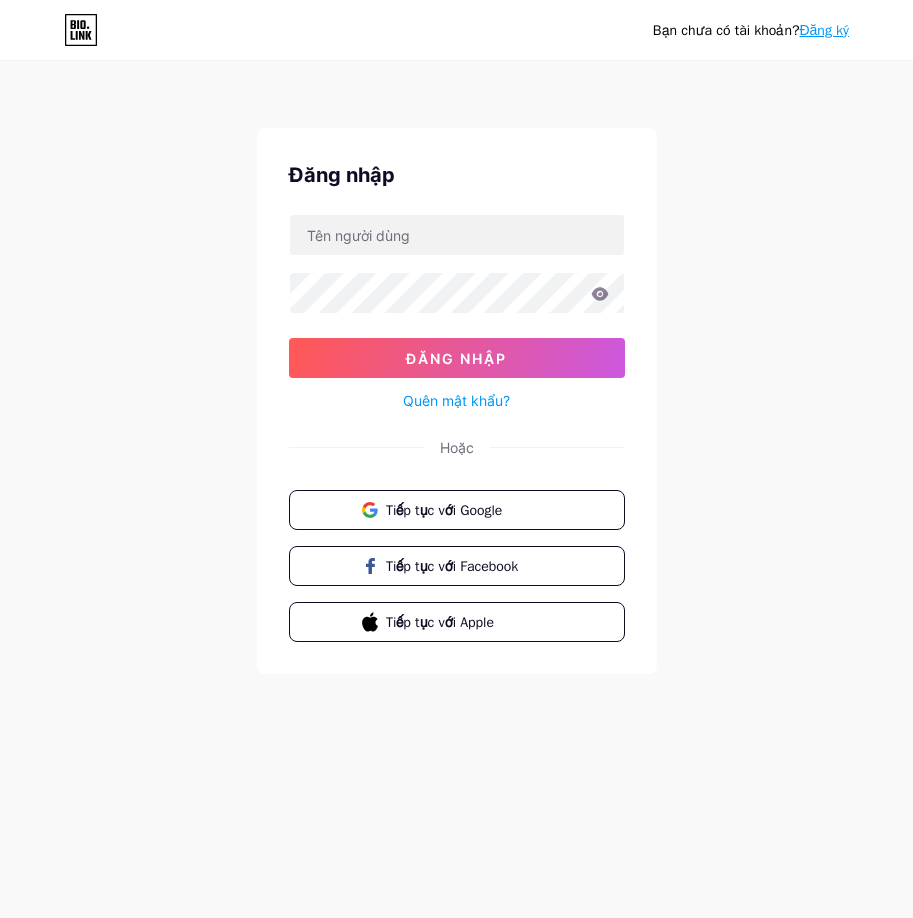 scroll, scrollTop: 0, scrollLeft: 0, axis: both 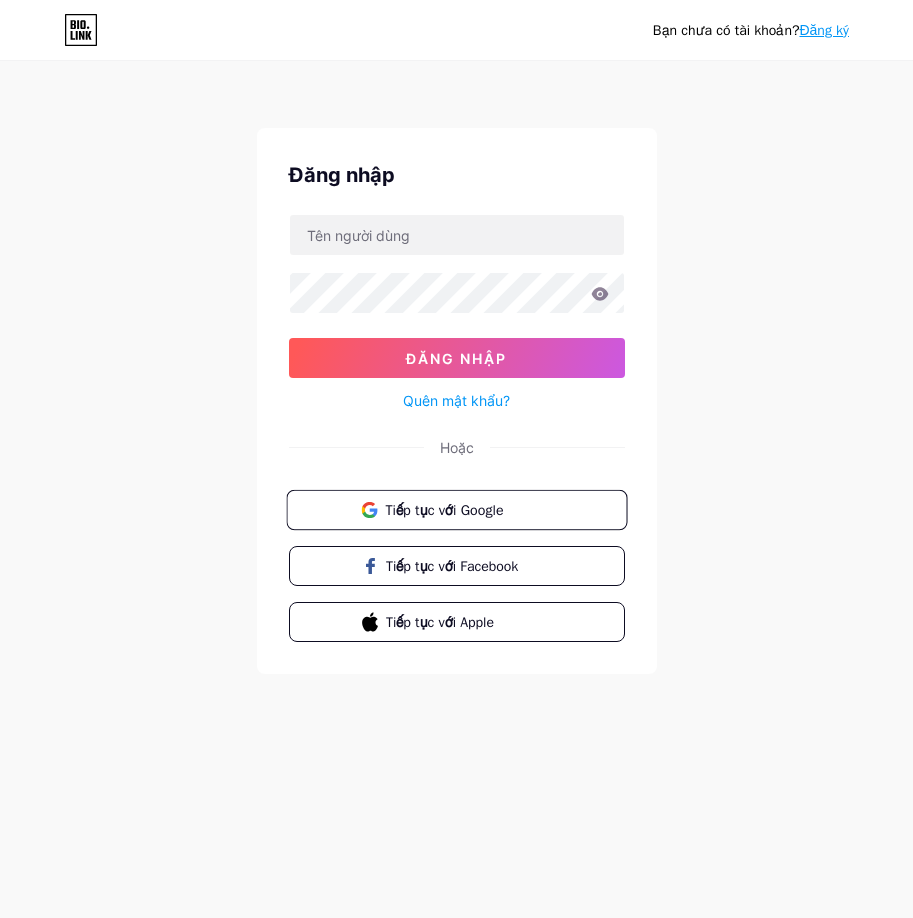 click on "Tiếp tục với Google" at bounding box center (444, 509) 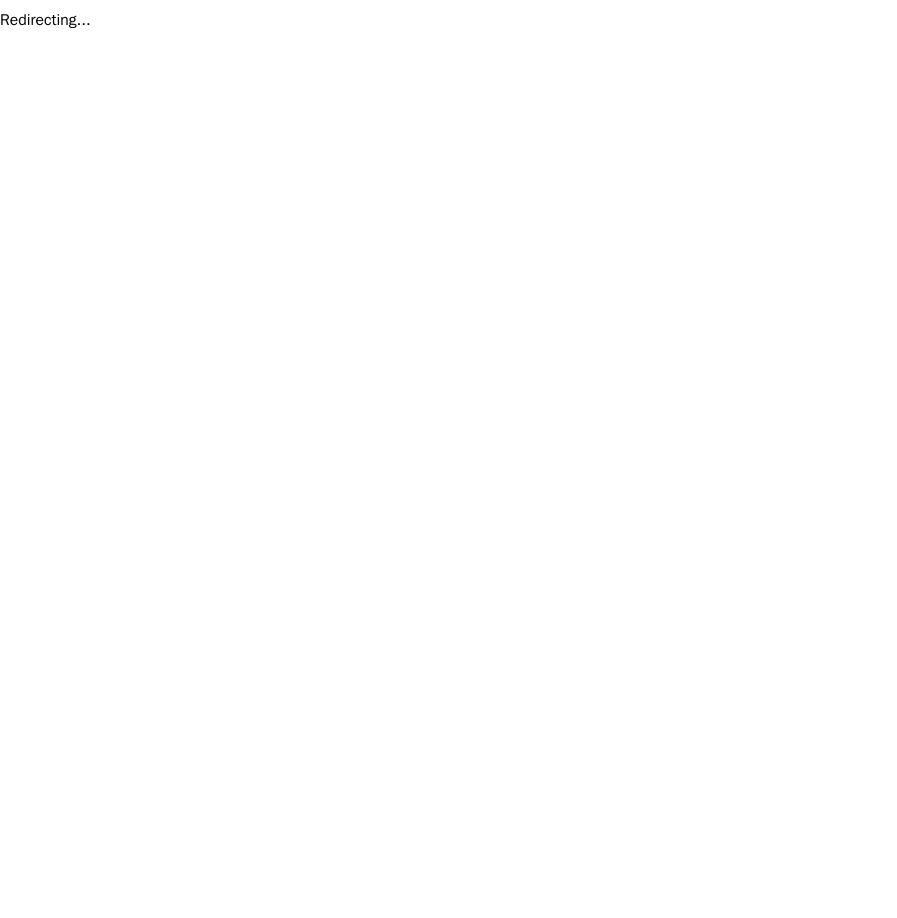 scroll, scrollTop: 0, scrollLeft: 0, axis: both 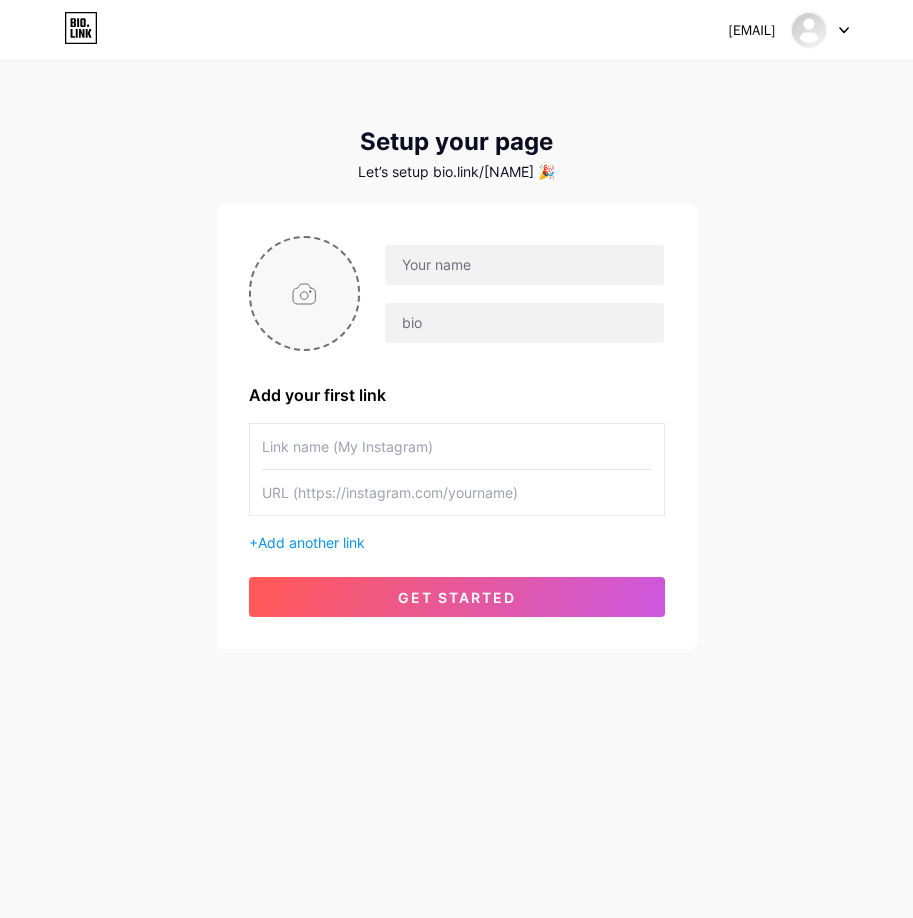 click at bounding box center (305, 293) 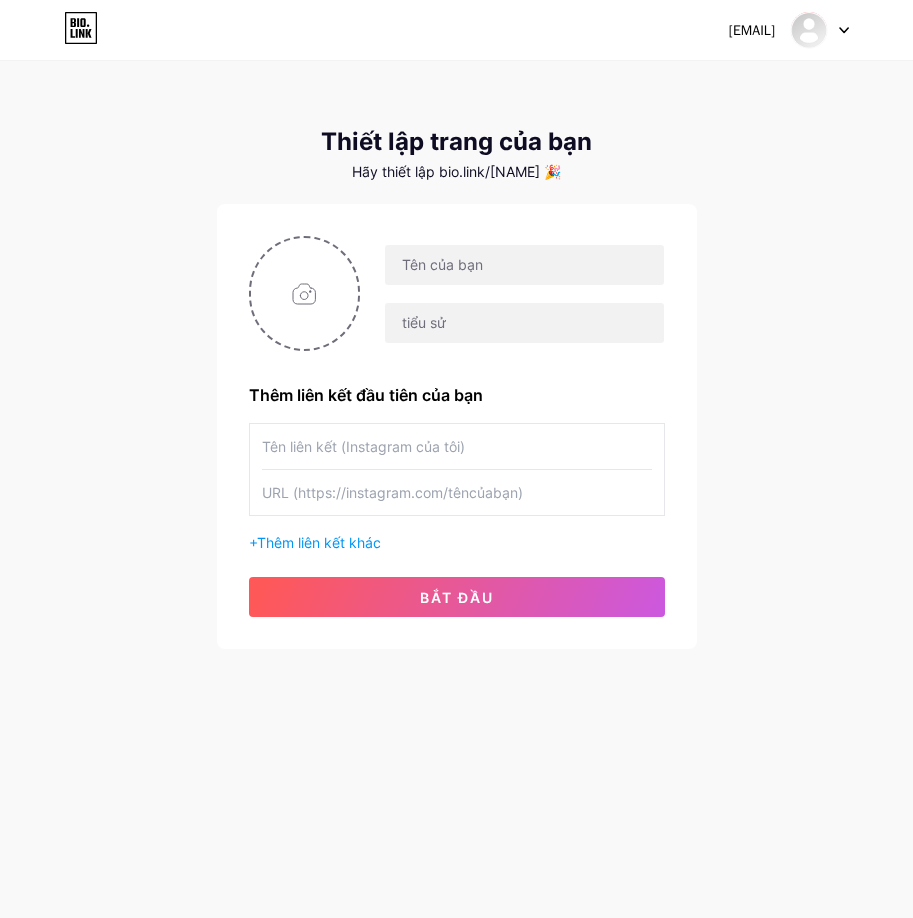 click on "[EMAIL]           Bảng điều khiển     Đăng xuất   Thiết lập trang của bạn   Hãy thiết lập bio.link/[NAME] 🎉                       Thêm liên kết đầu tiên của bạn
+  Thêm liên kết khác     bắt đầu" at bounding box center (456, 356) 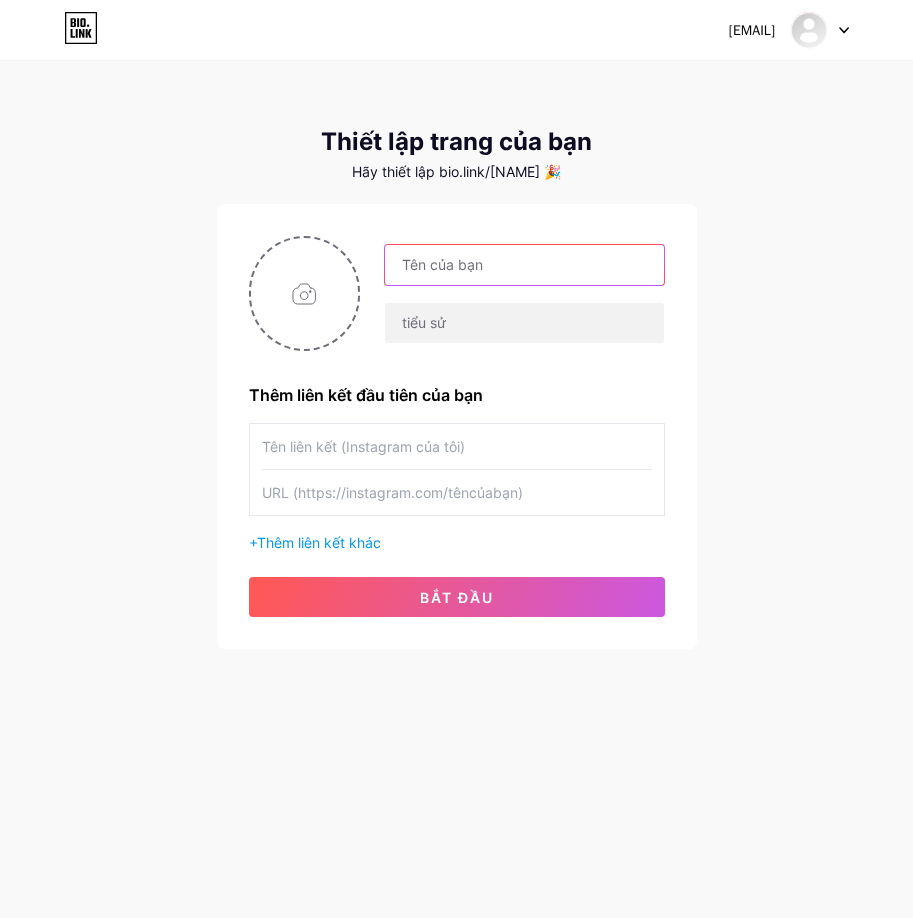click at bounding box center [524, 265] 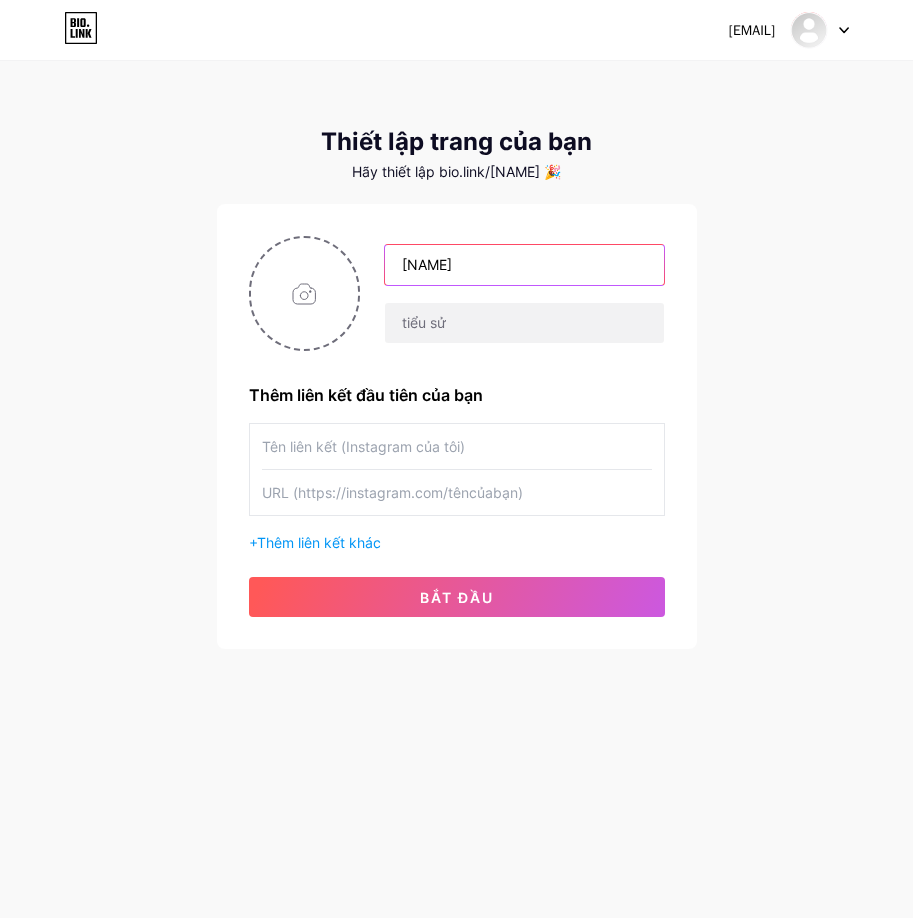 click on "[NAME]" at bounding box center [524, 265] 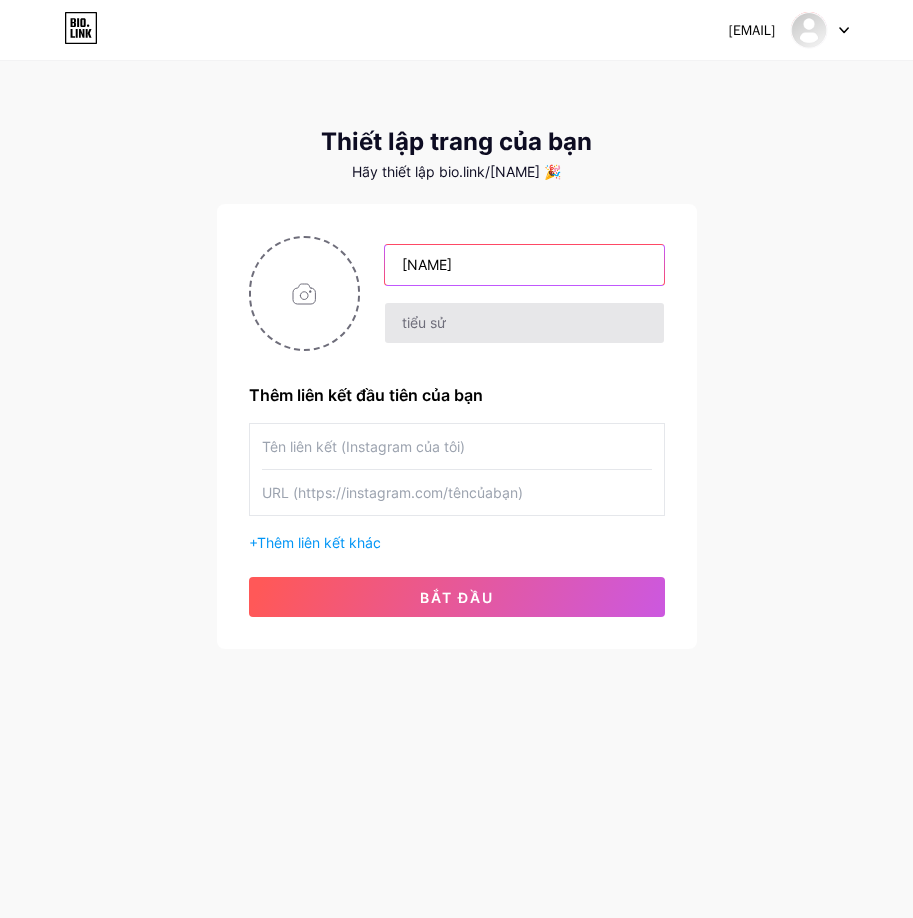 type on "[NAME]" 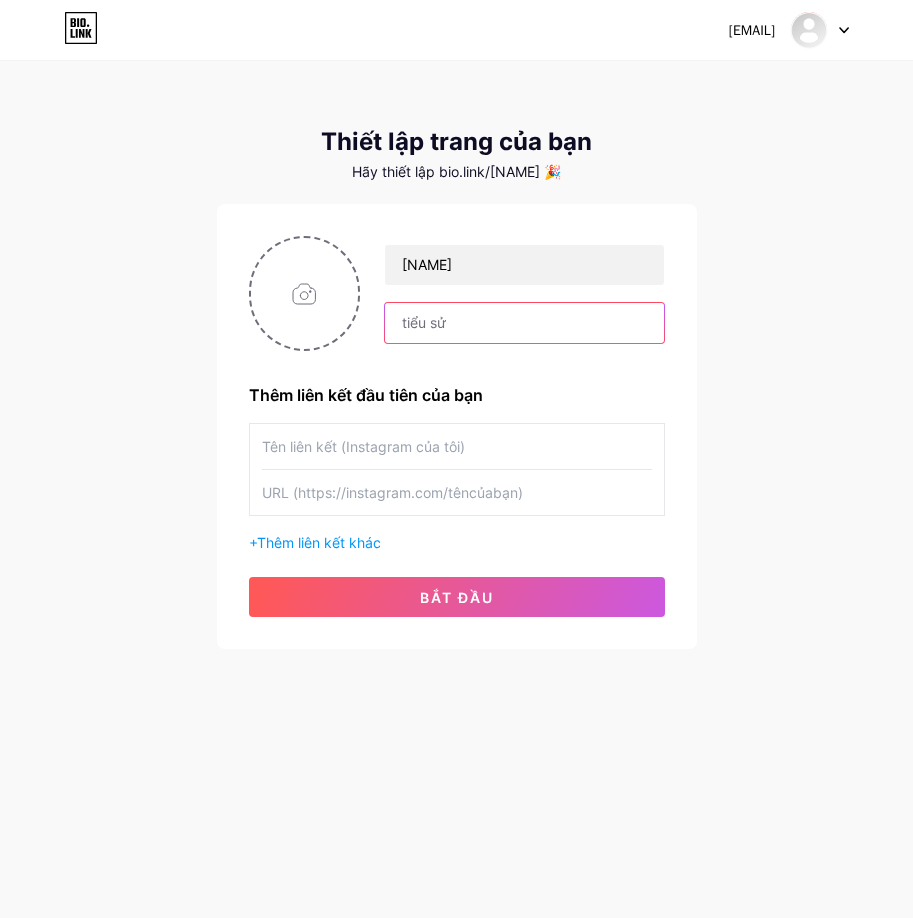click at bounding box center (524, 323) 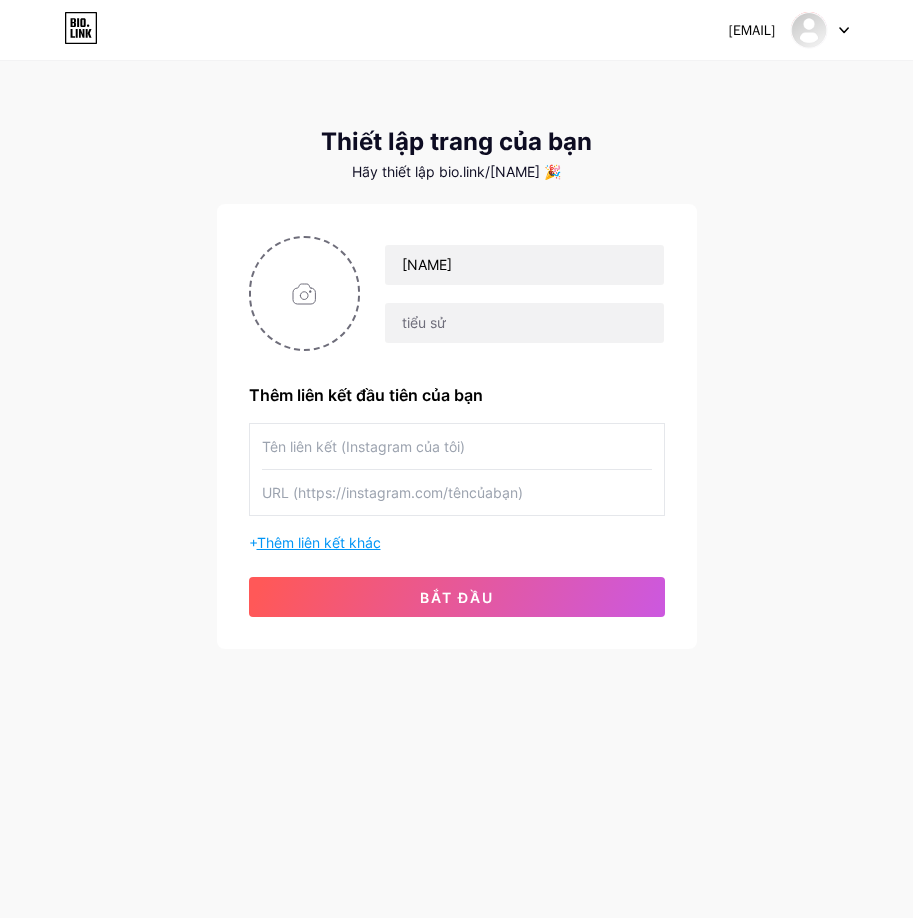 click on "Thêm liên kết khác" at bounding box center (319, 542) 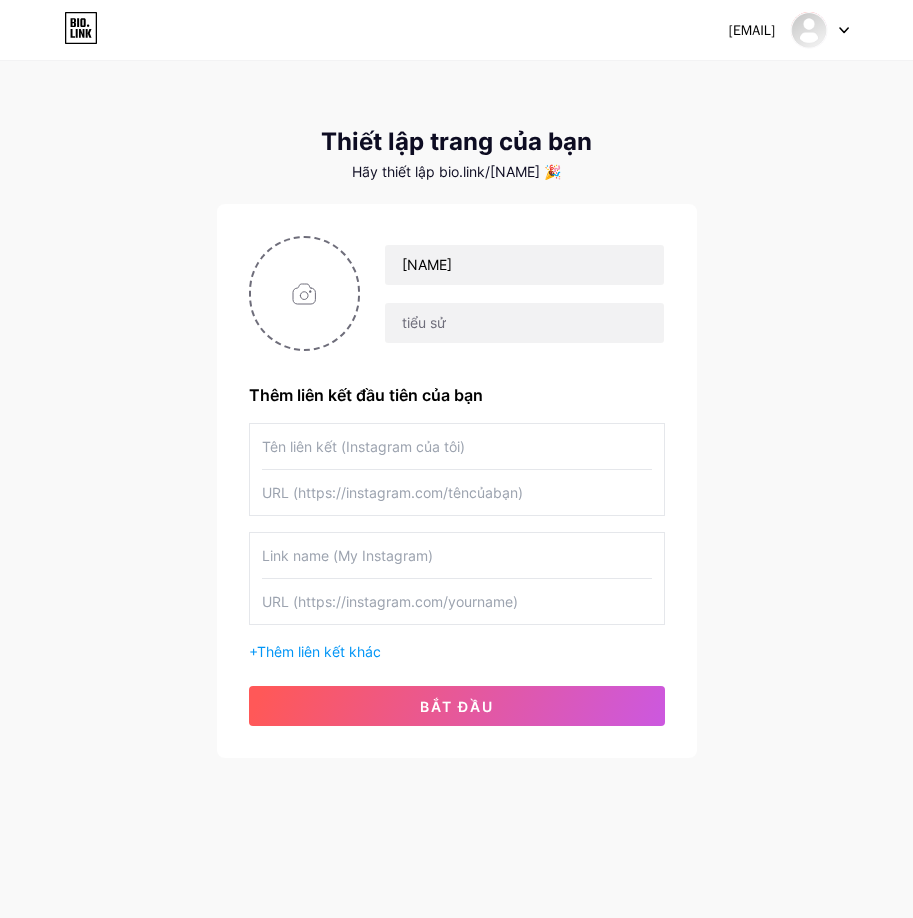 click at bounding box center [457, 555] 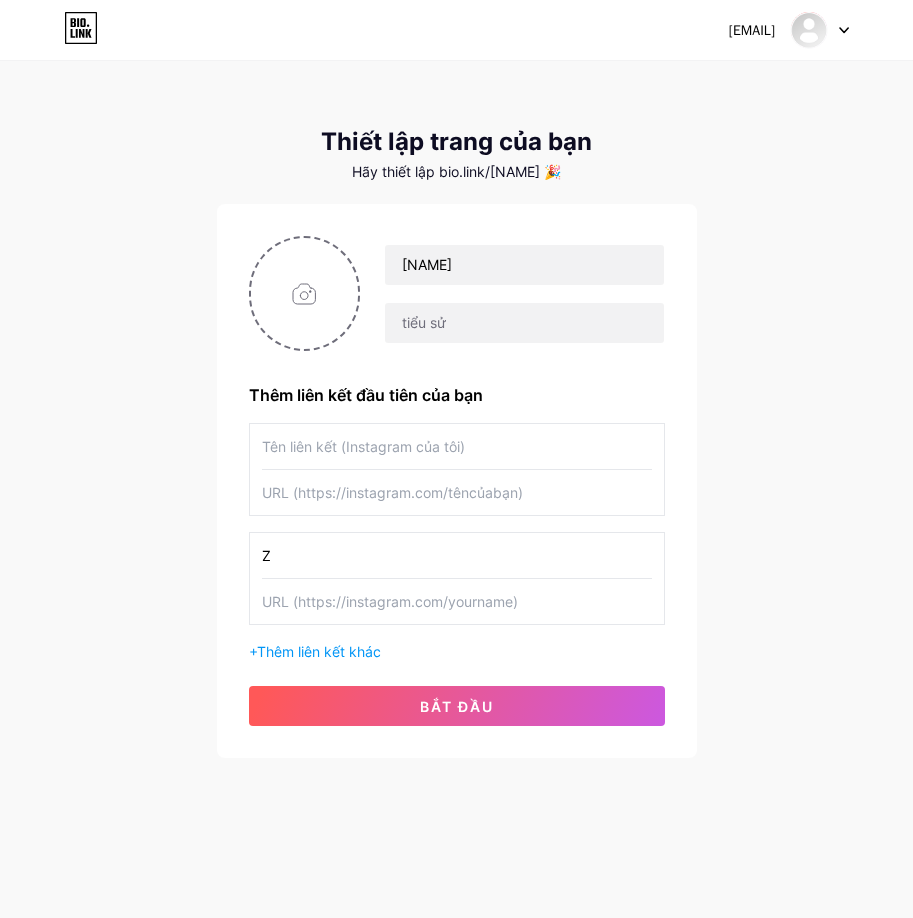 type on "ZA" 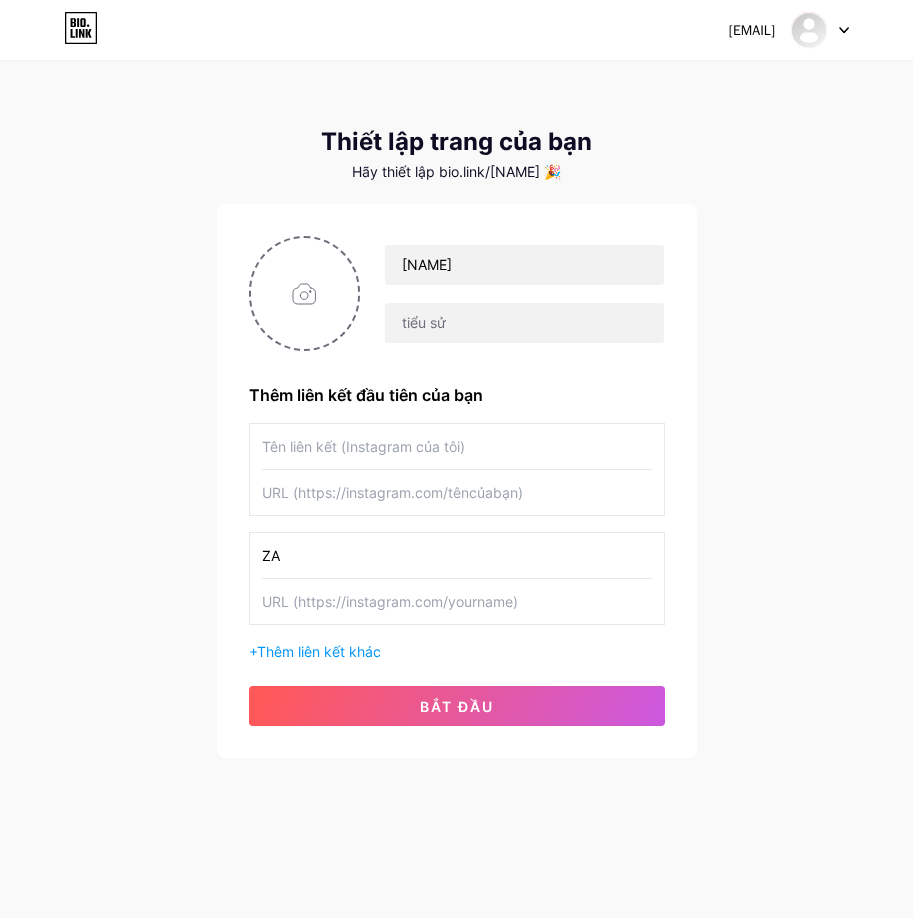 drag, startPoint x: 356, startPoint y: 557, endPoint x: 238, endPoint y: 566, distance: 118.34272 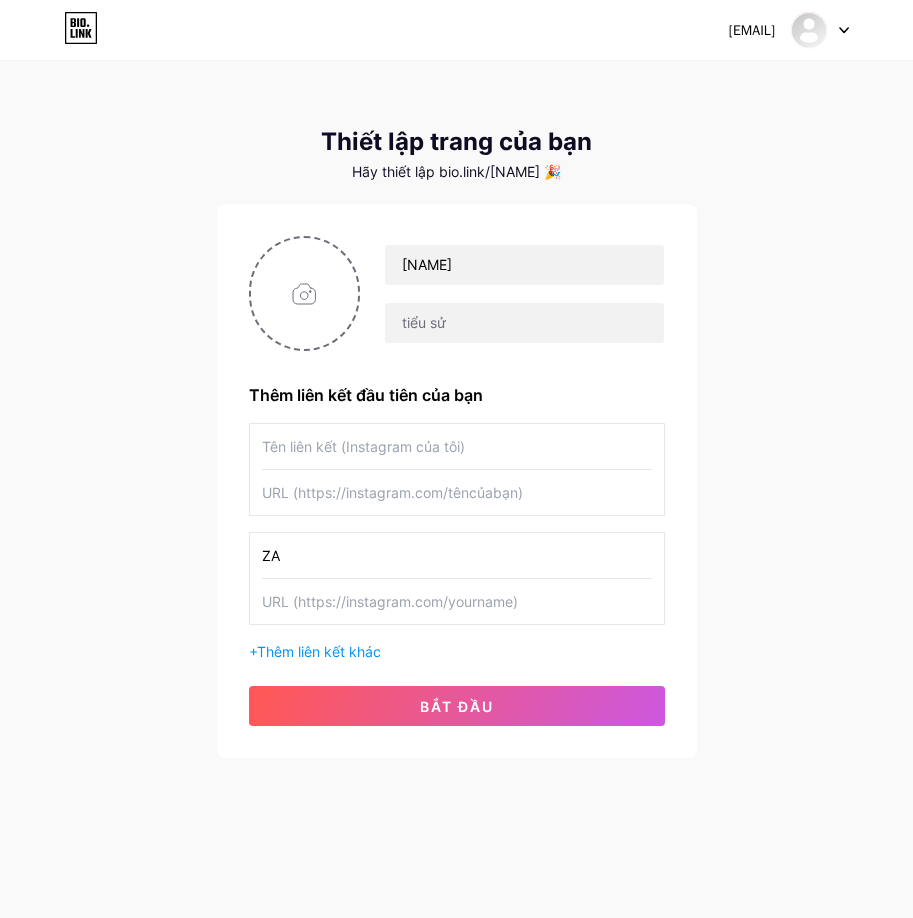 type 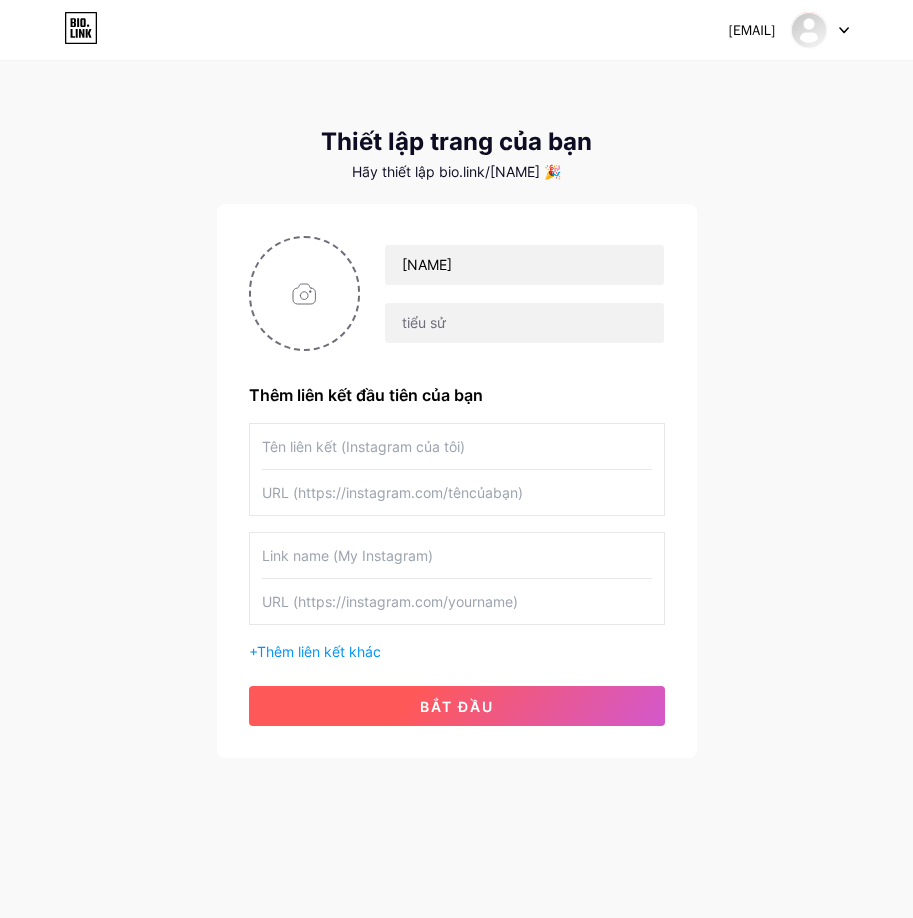click on "bắt đầu" at bounding box center [457, 706] 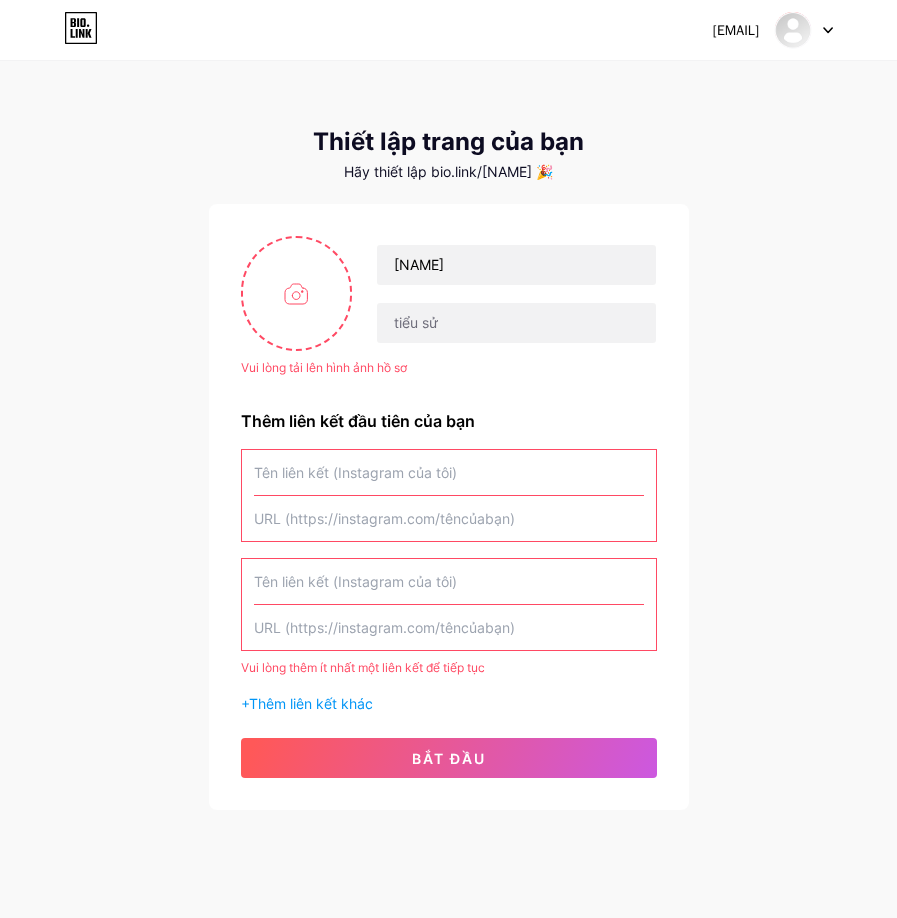 click at bounding box center (449, 472) 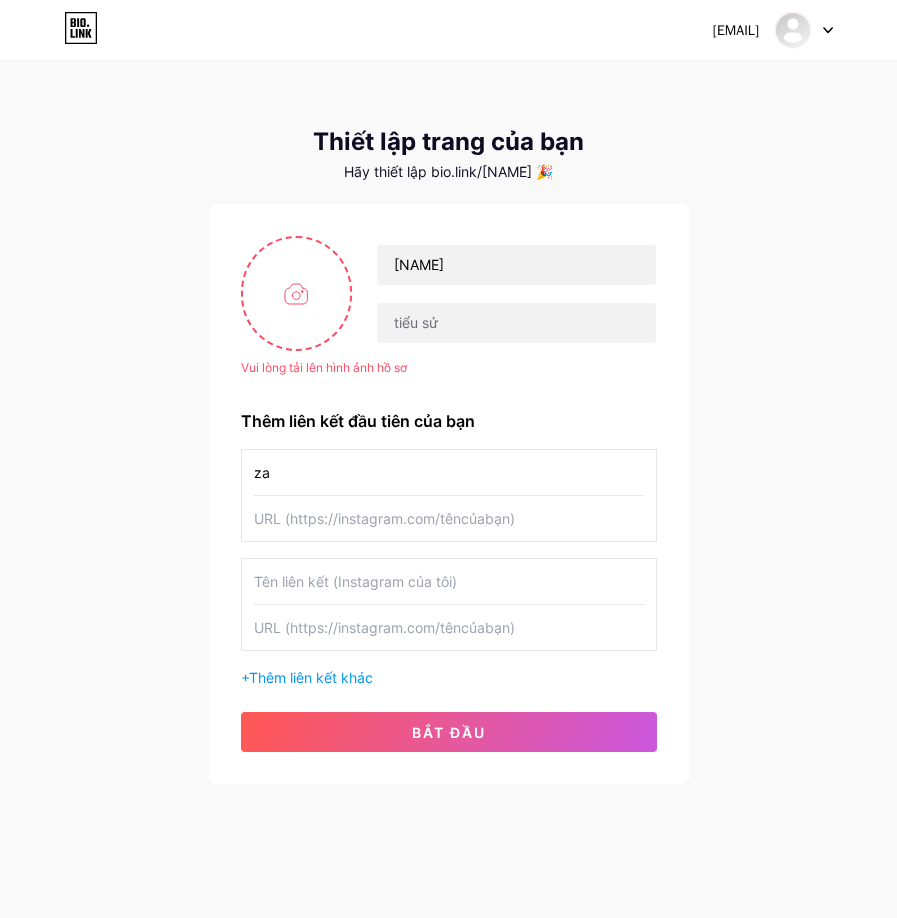 type on "z" 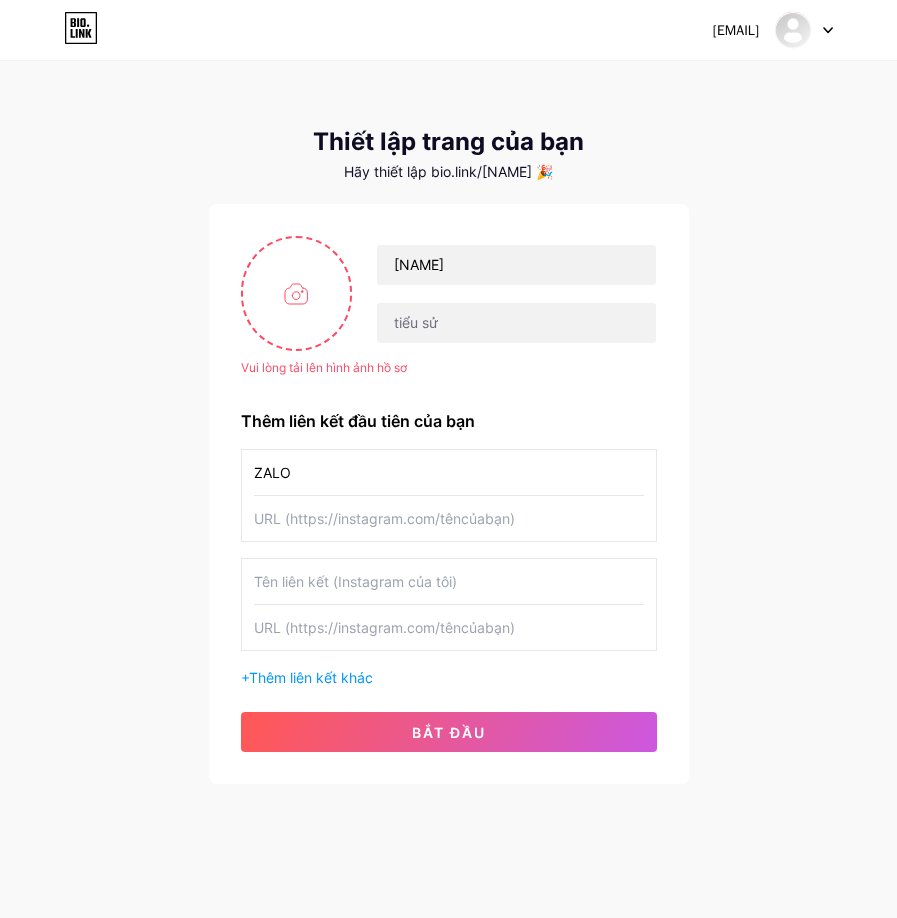 type on "ZALO" 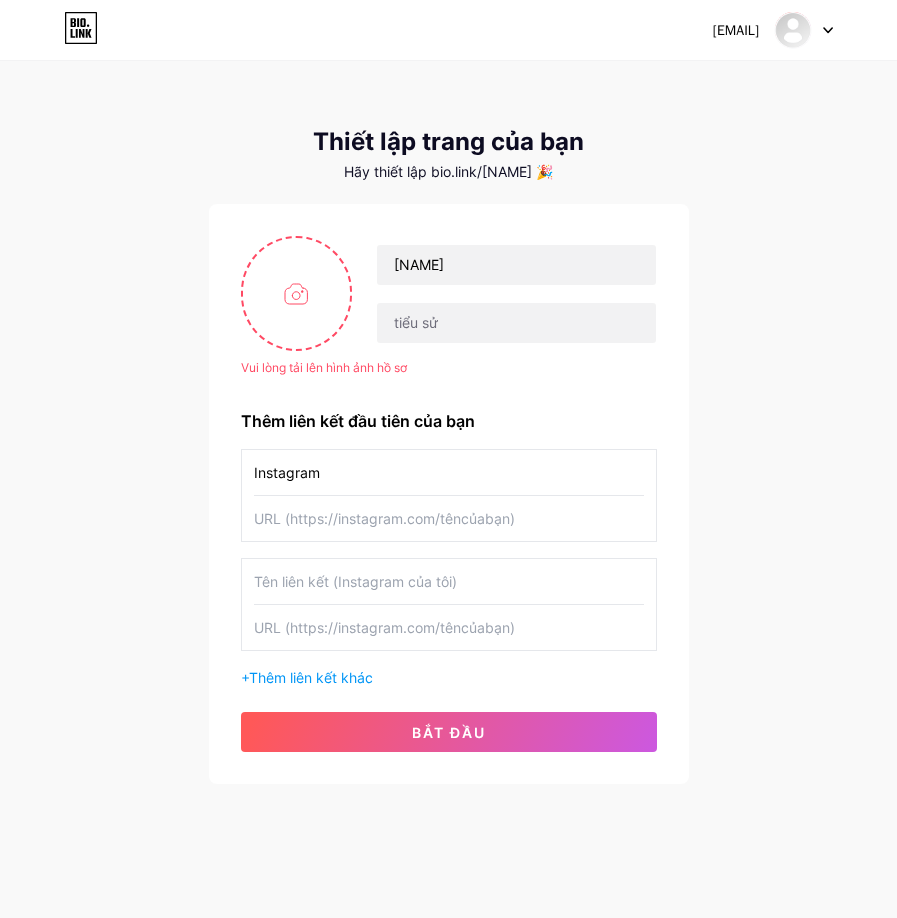 type on "Instagram" 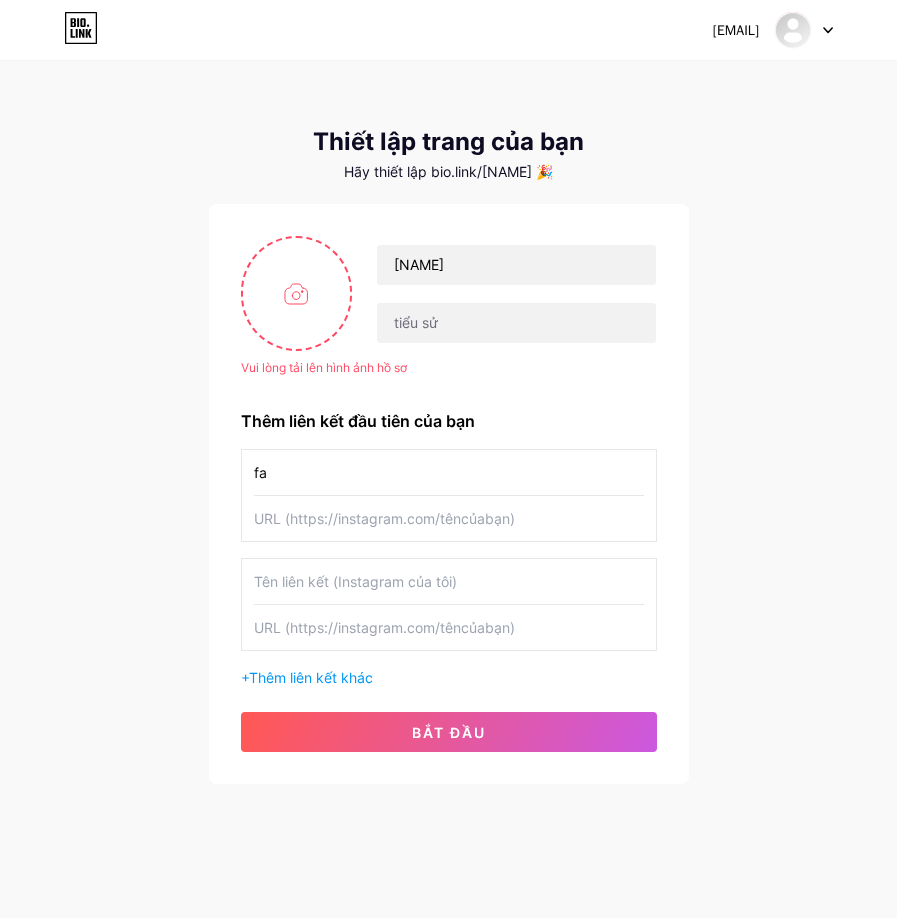 type on "f" 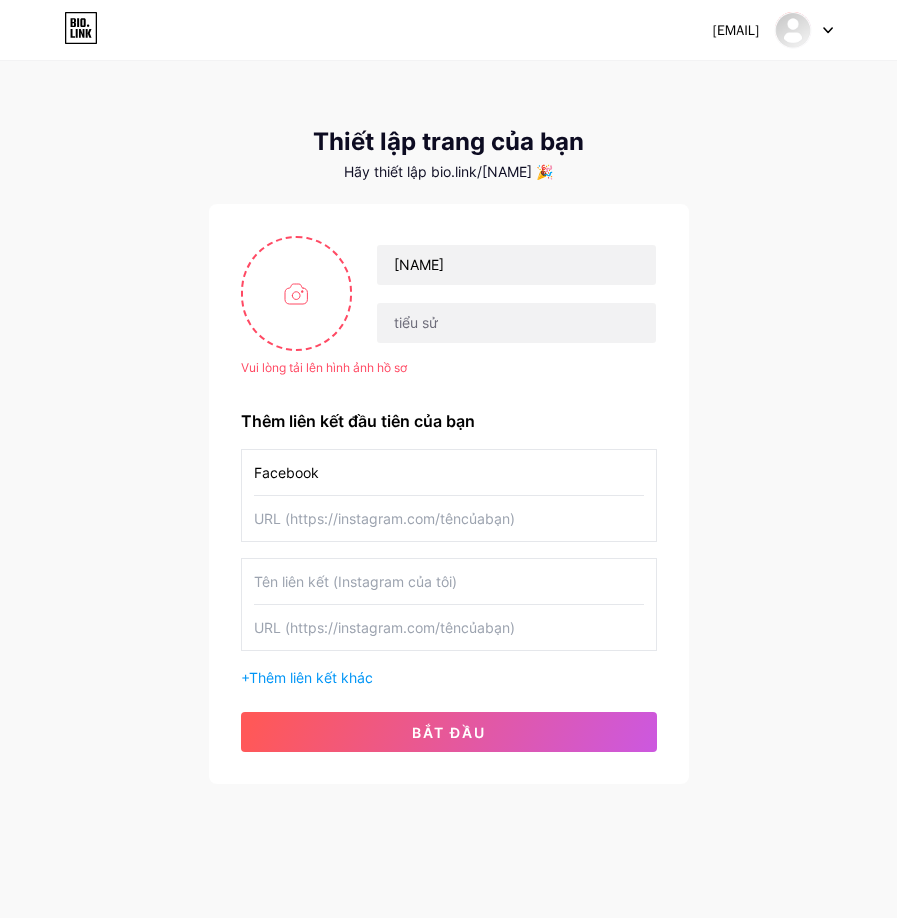 type on "Facebook" 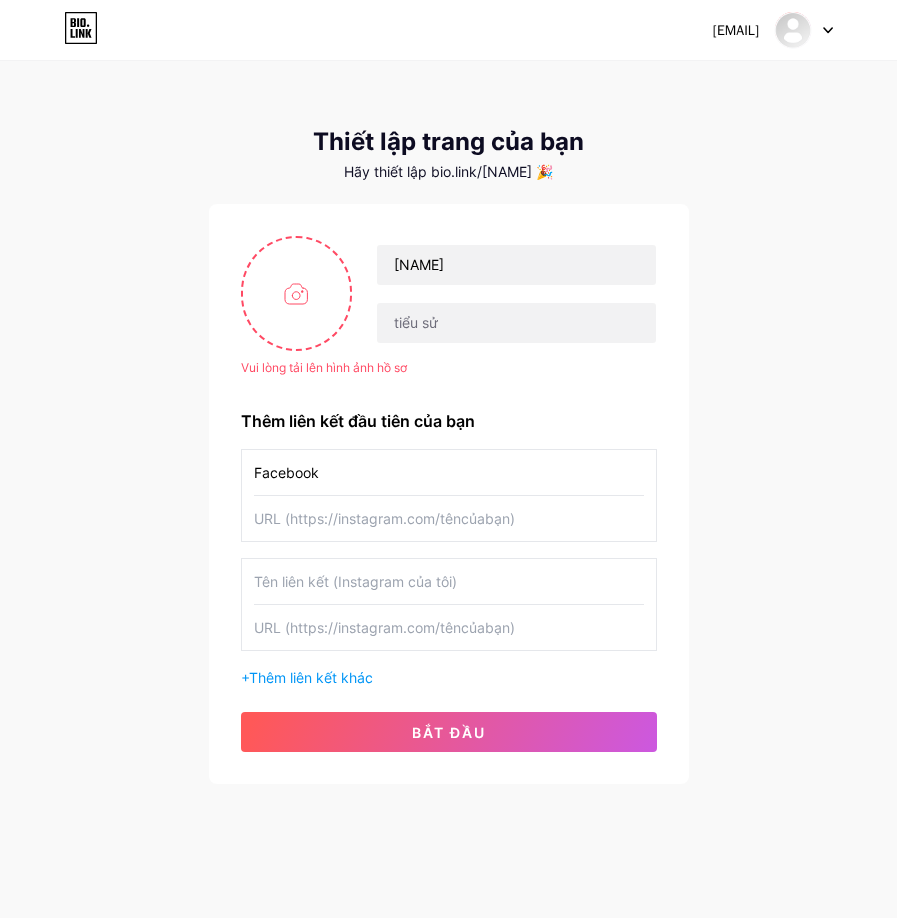 paste on "https://www.facebook.com/share/1BPFDWL3xW/?mibextid=wwXIfr" 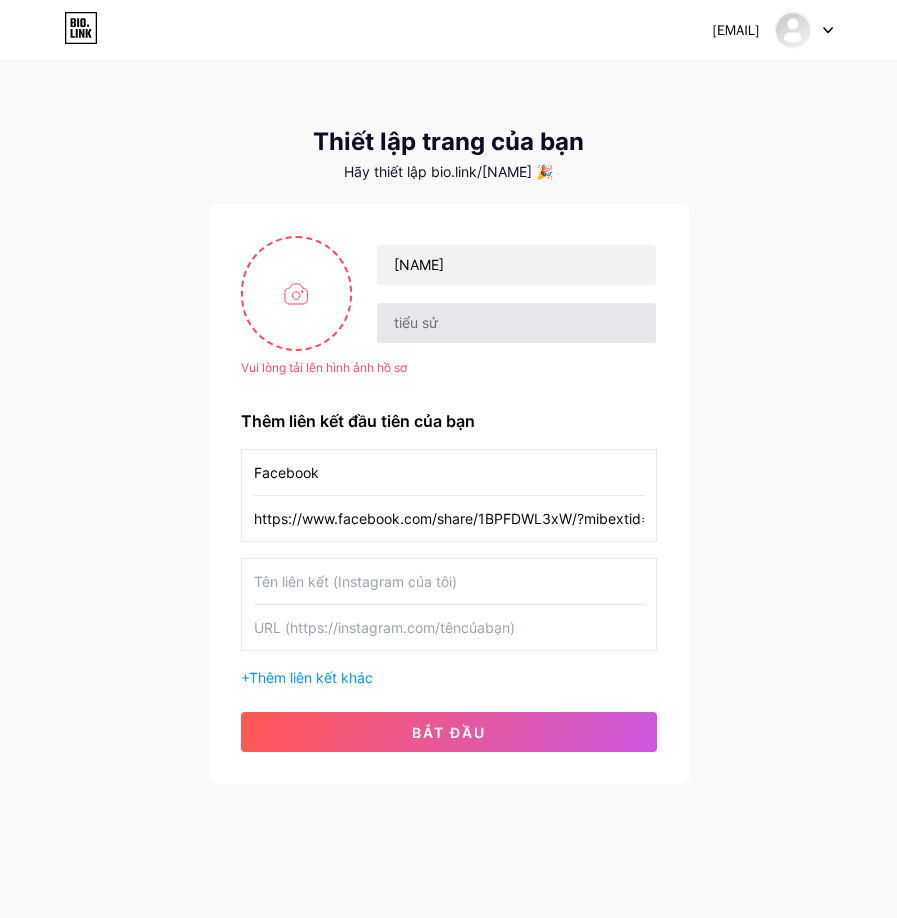 scroll, scrollTop: 0, scrollLeft: 53, axis: horizontal 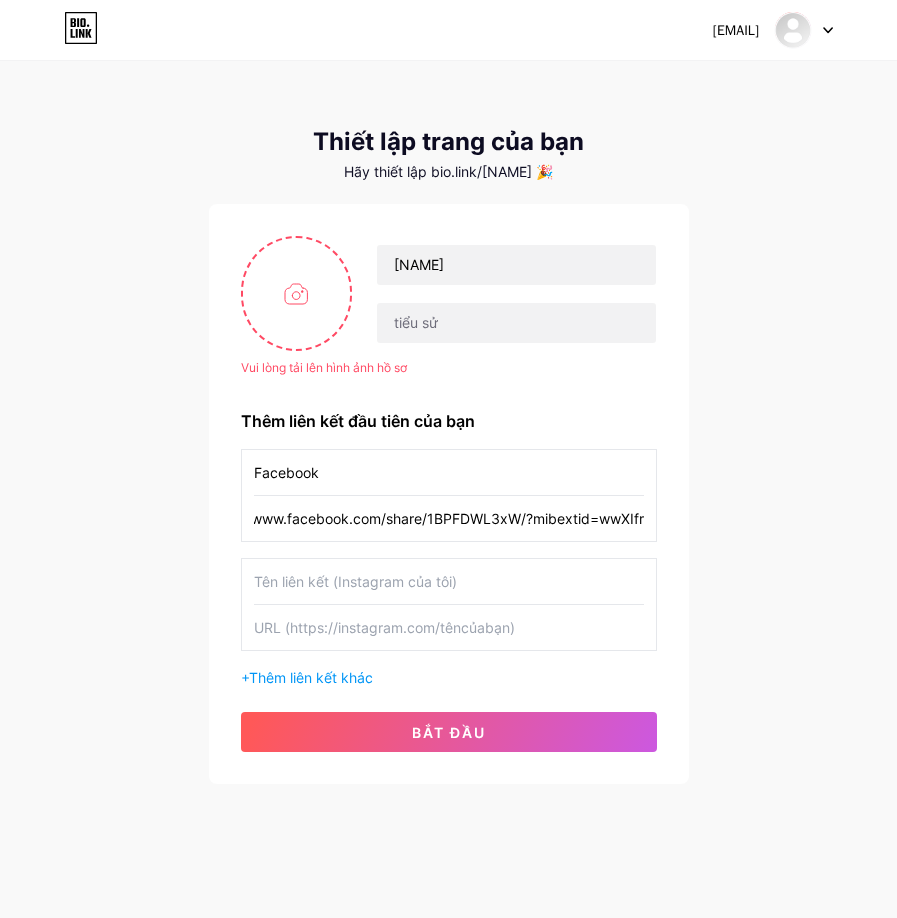 type on "https://www.facebook.com/share/1BPFDWL3xW/?mibextid=wwXIfr" 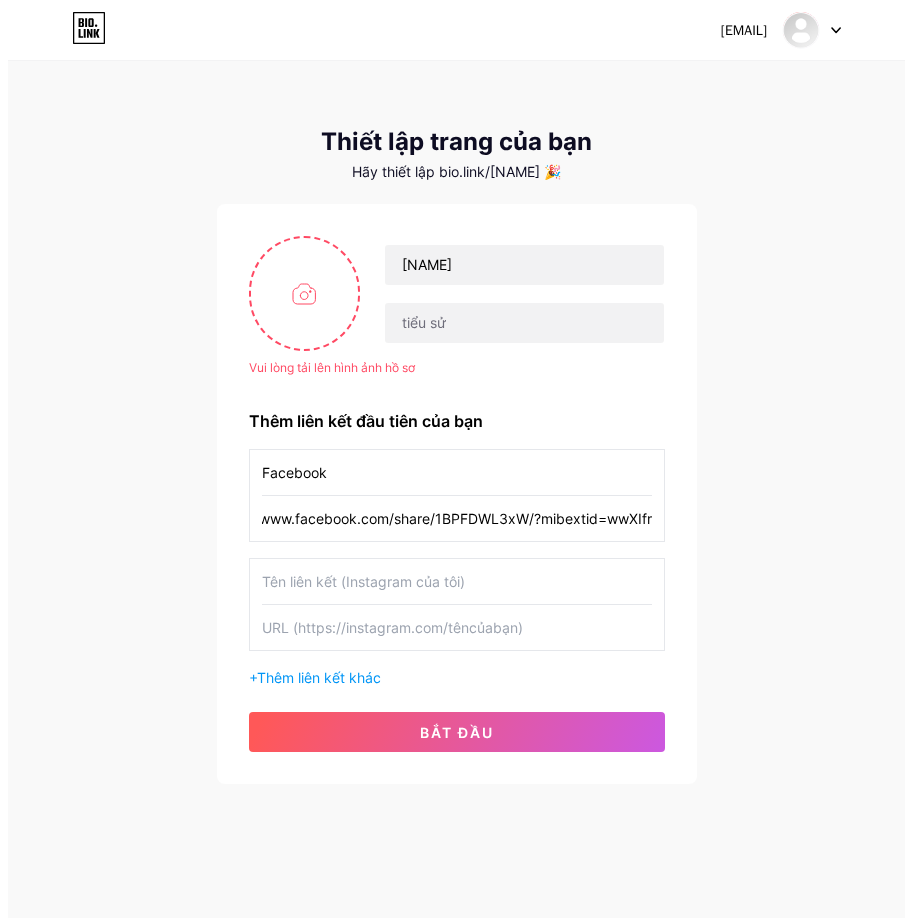 scroll, scrollTop: 0, scrollLeft: 0, axis: both 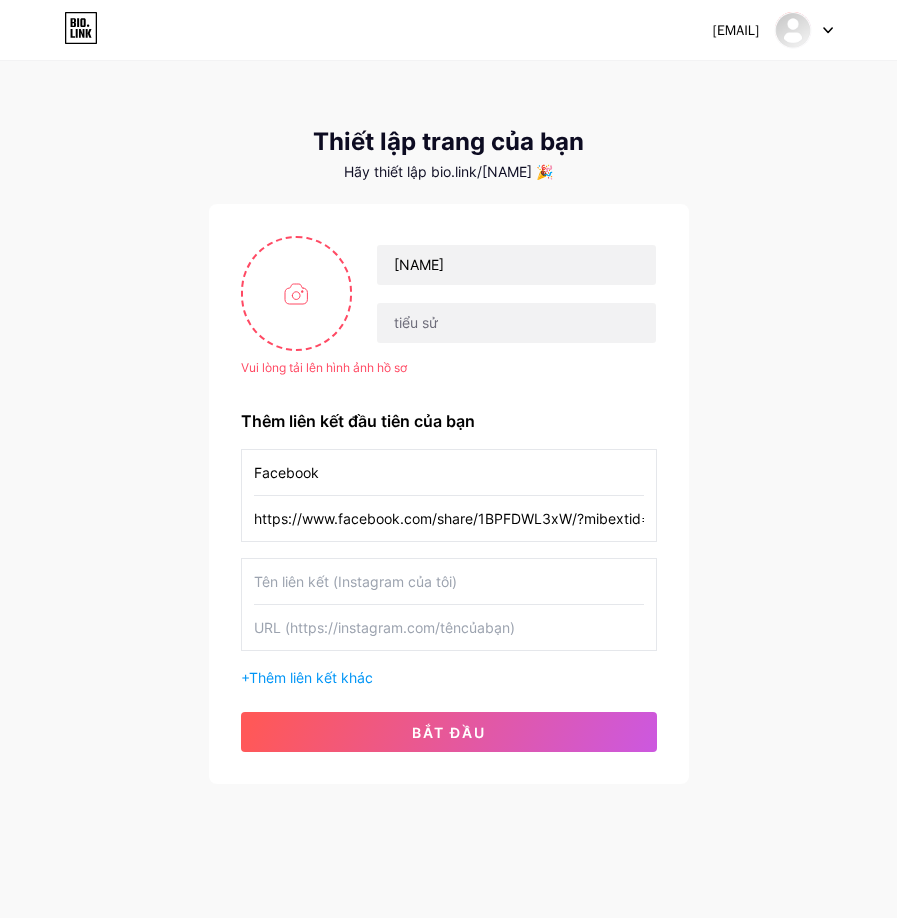 click at bounding box center (449, 581) 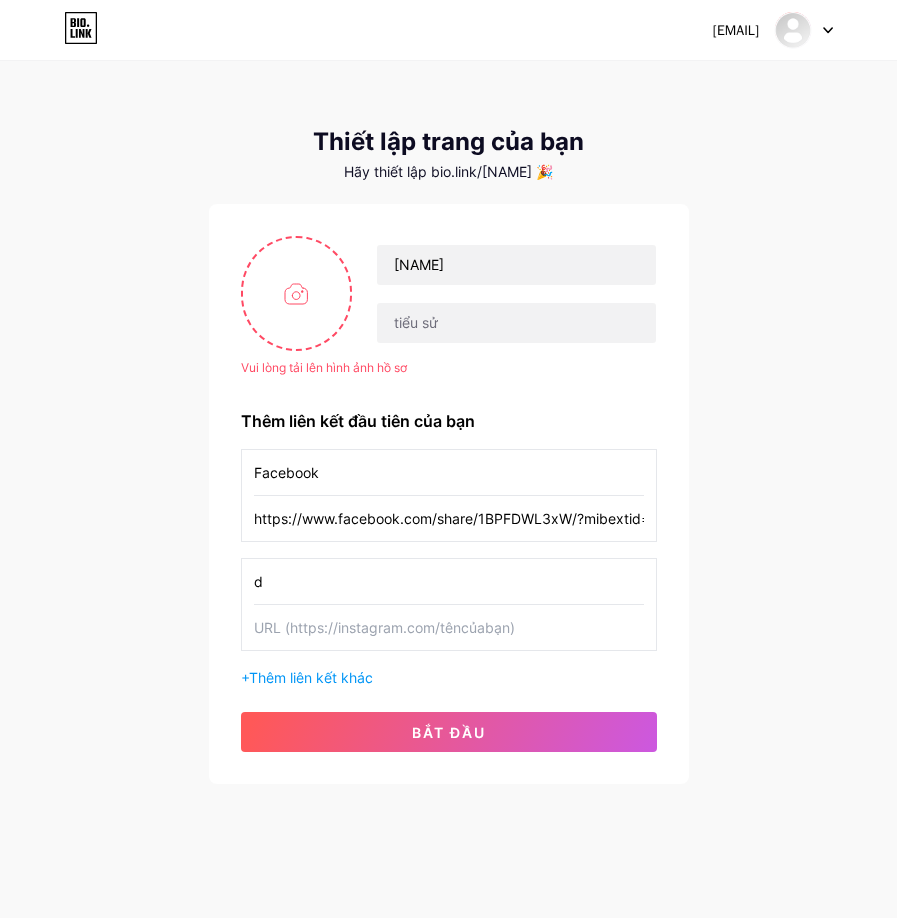 type on "đ" 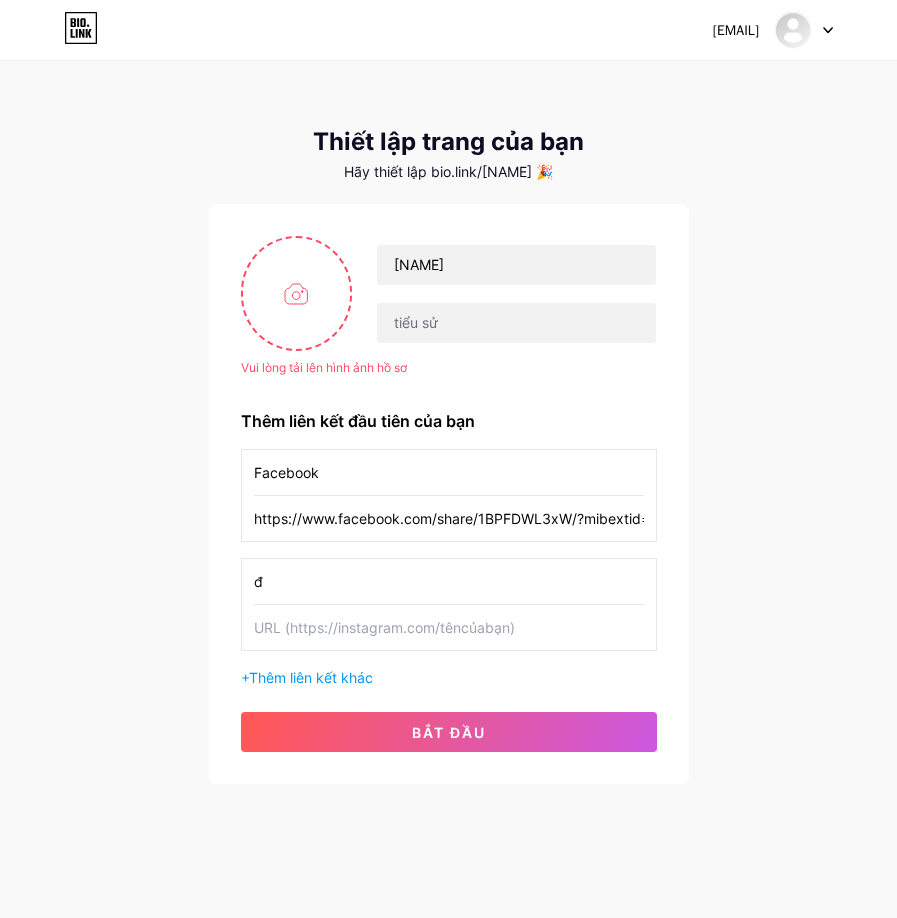 click on "đ" at bounding box center [449, 581] 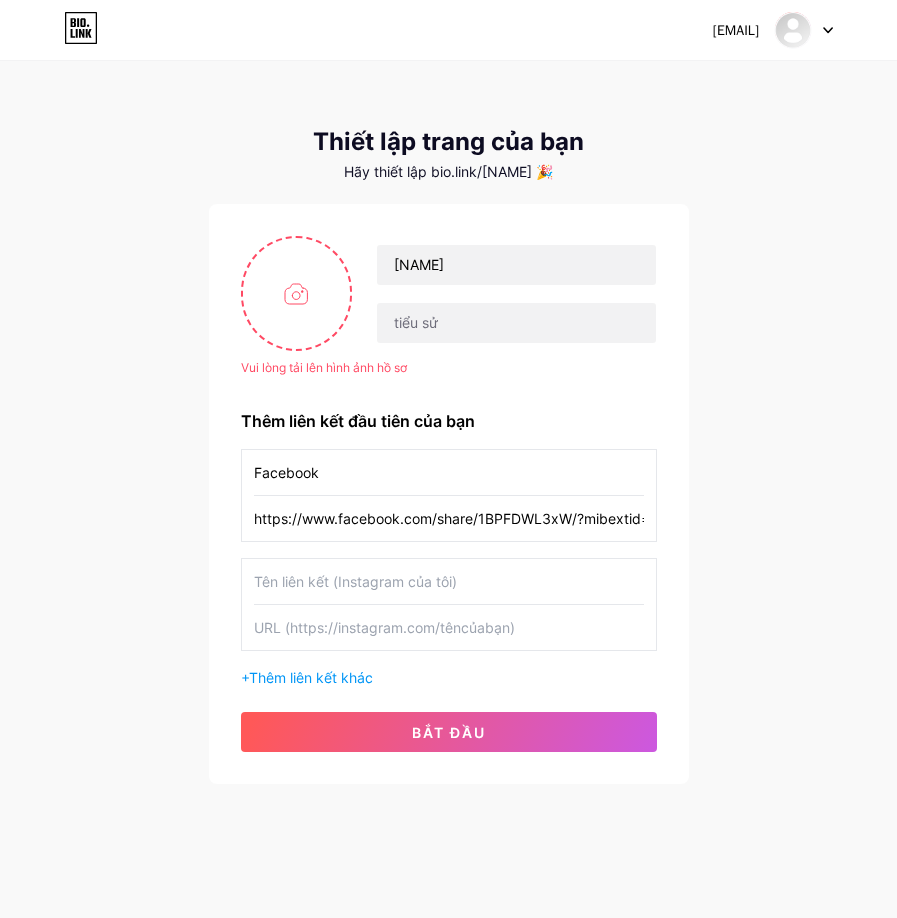 type on "D" 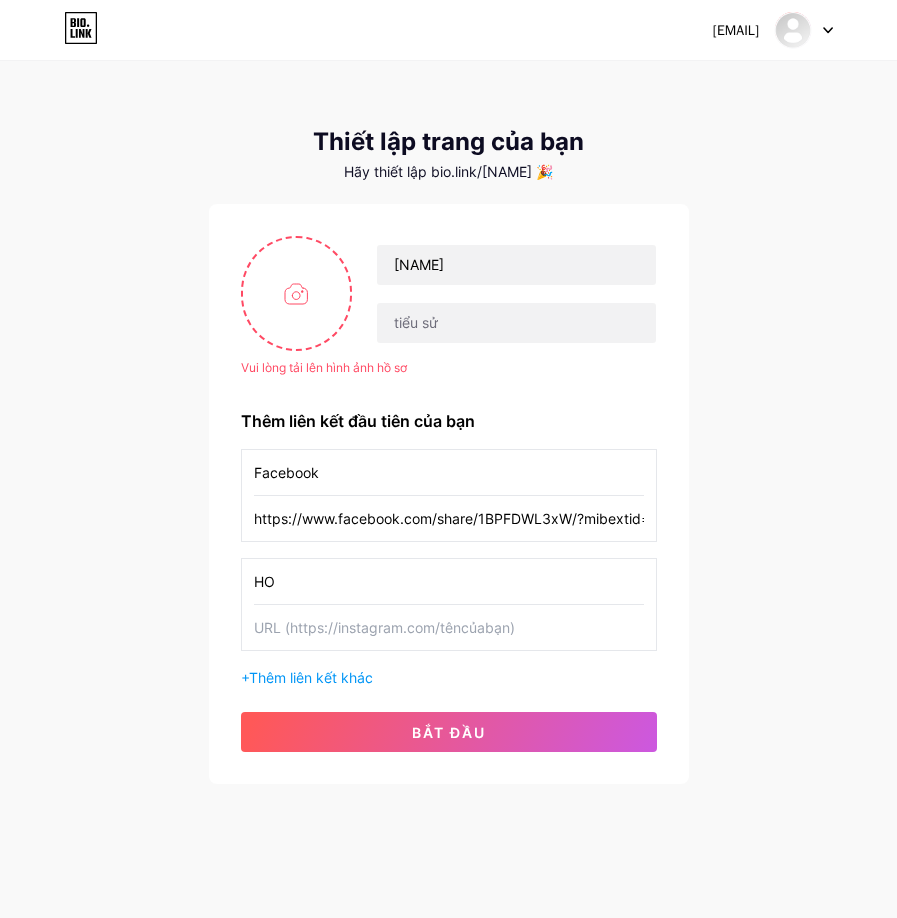 type on "HO" 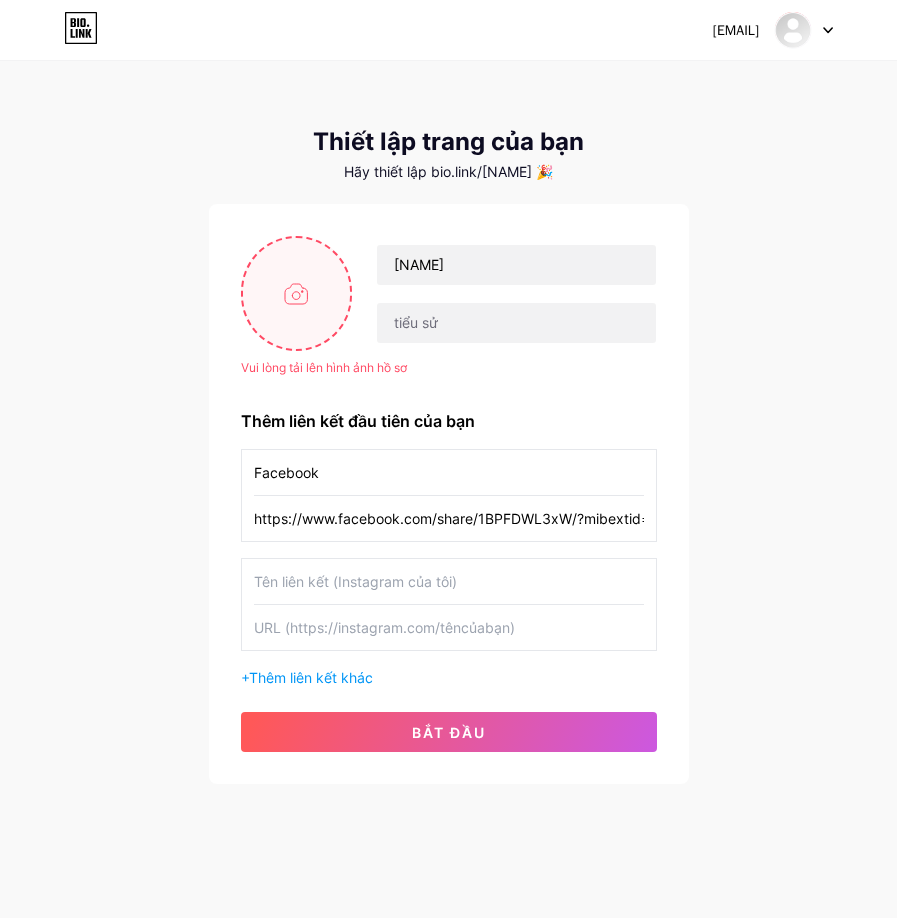 type 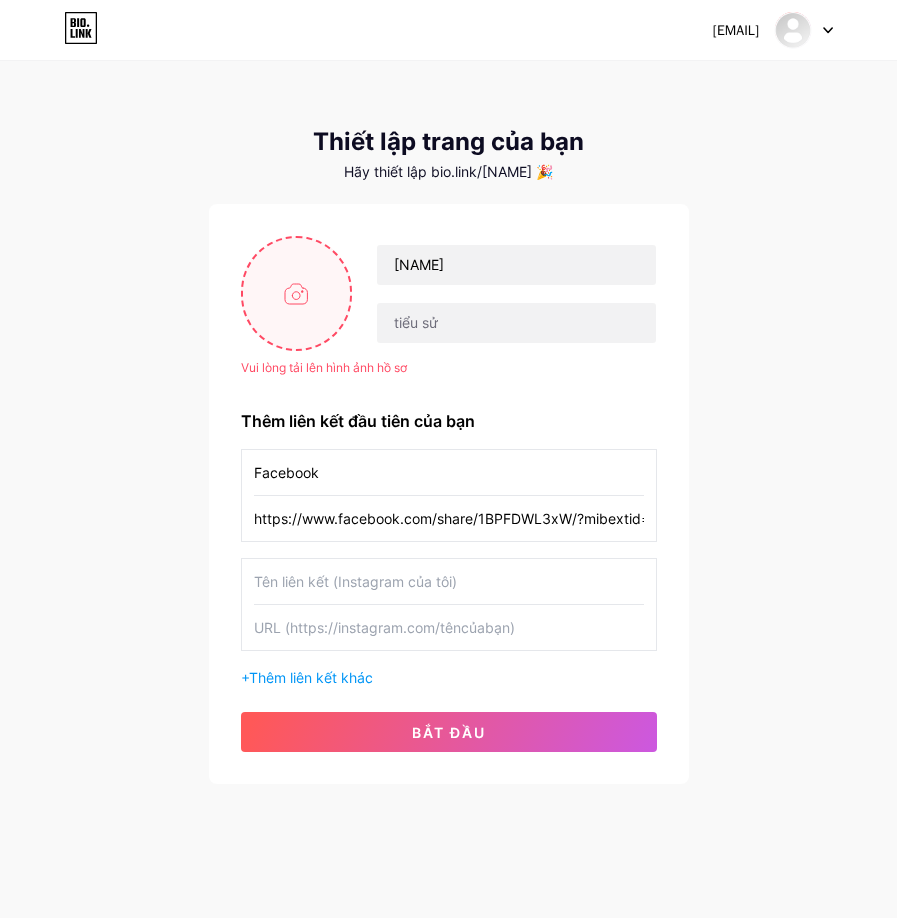 click at bounding box center [297, 293] 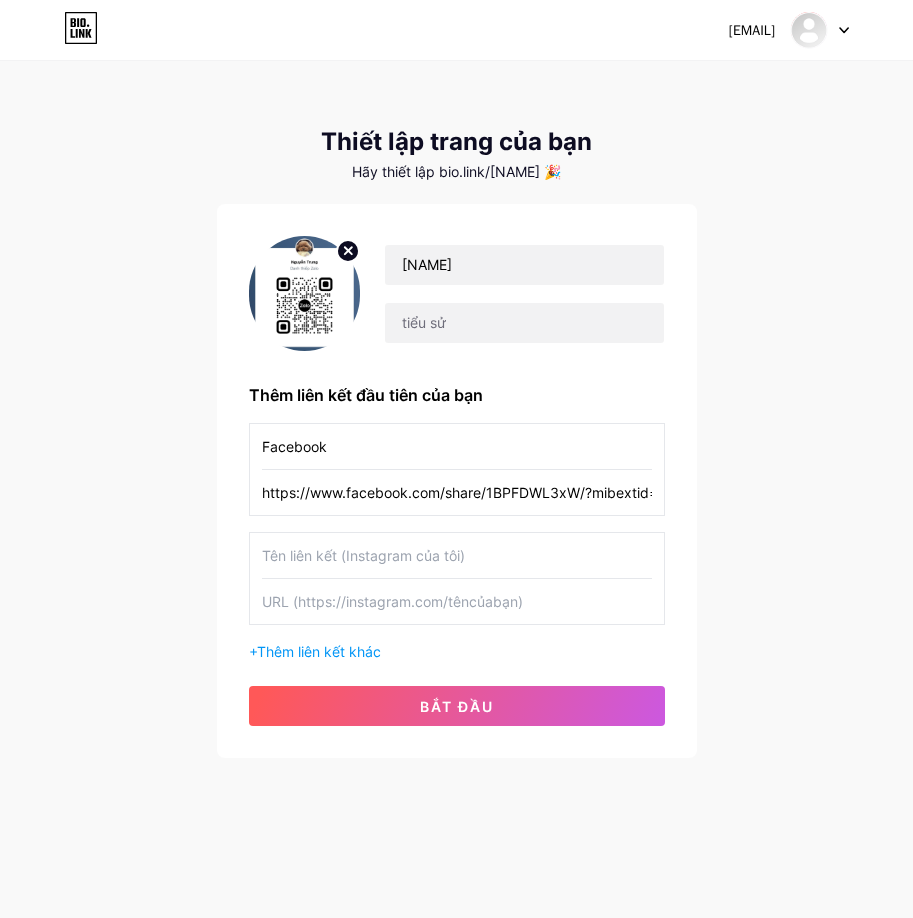 click 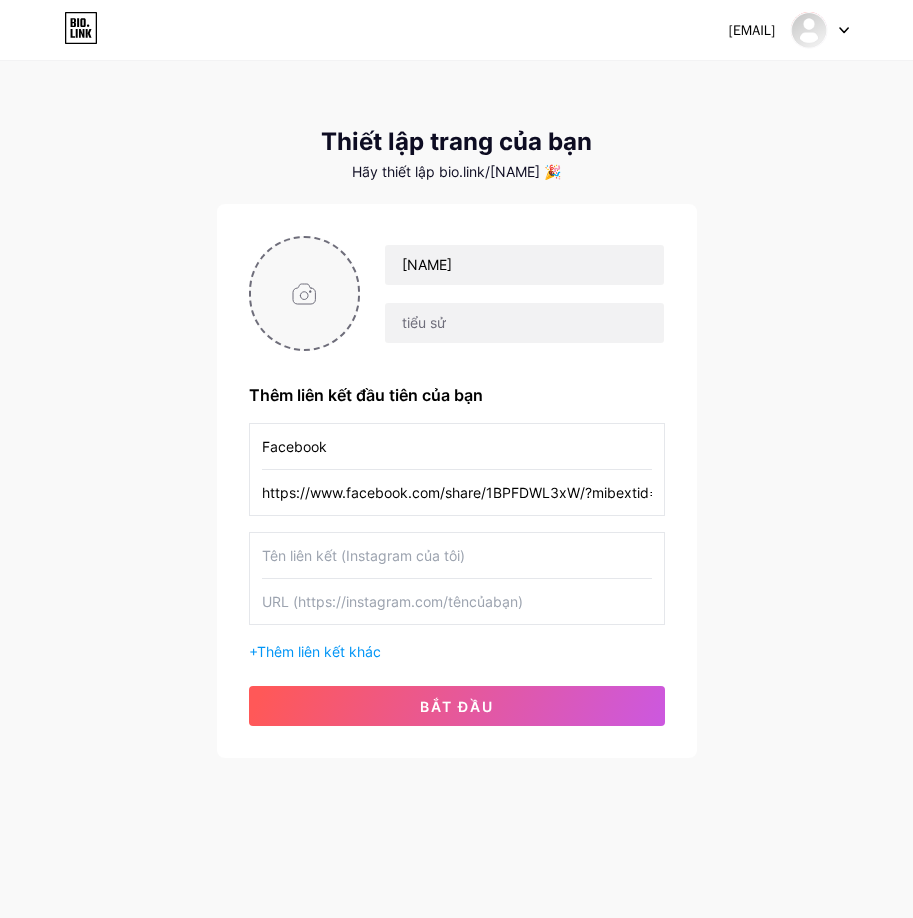 drag, startPoint x: 311, startPoint y: 289, endPoint x: 296, endPoint y: 300, distance: 18.601076 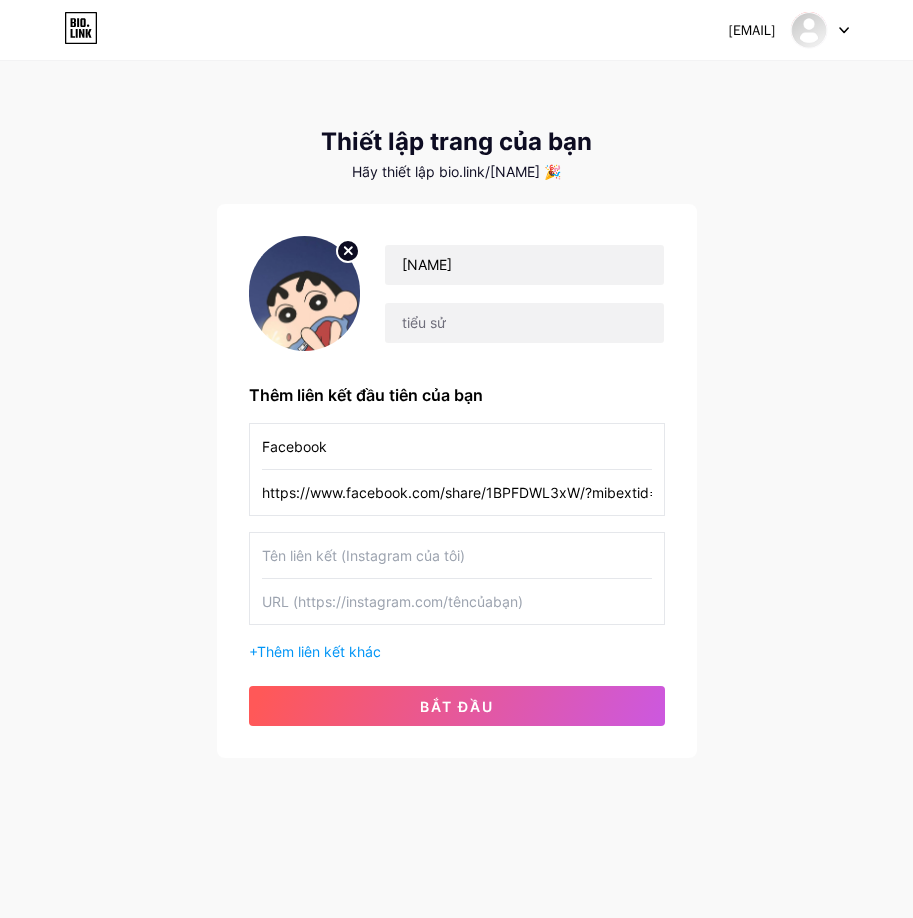 click at bounding box center (305, 293) 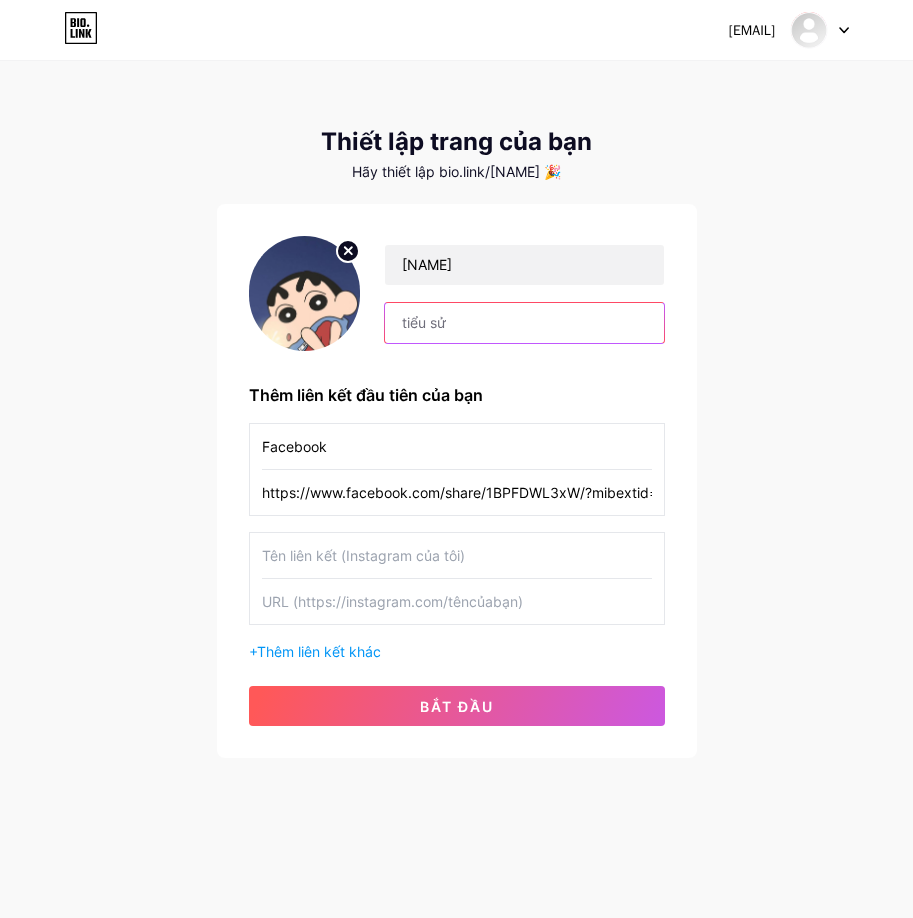 click at bounding box center [524, 323] 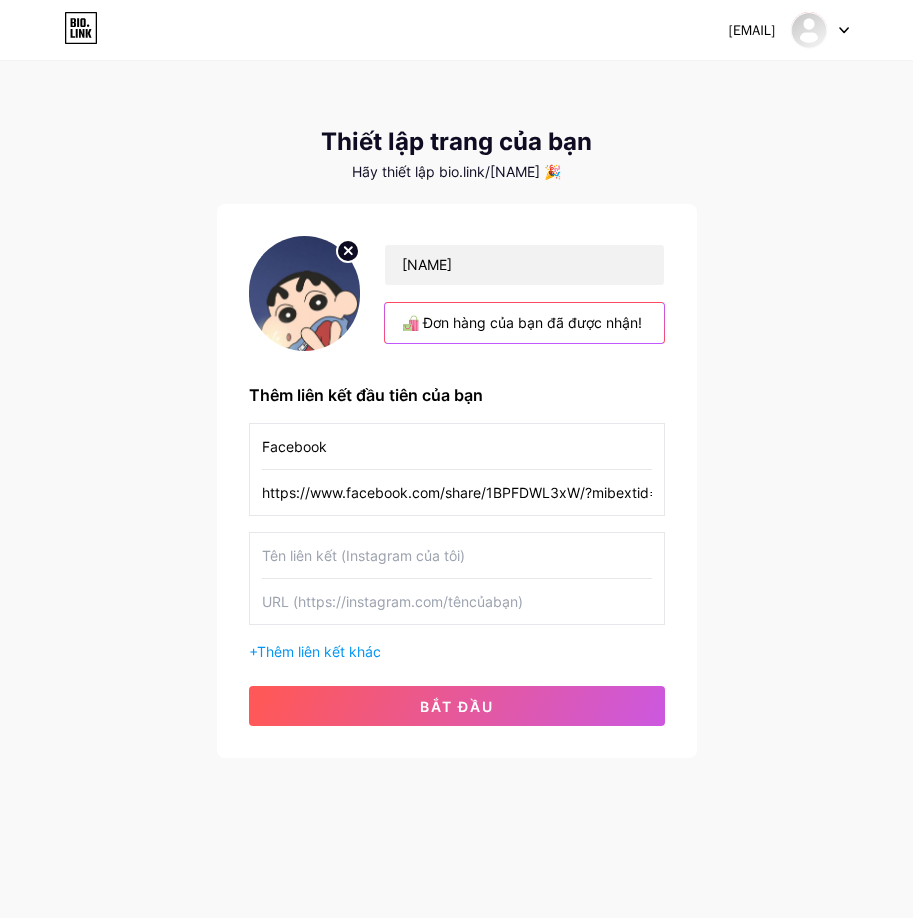 scroll, scrollTop: 0, scrollLeft: 404, axis: horizontal 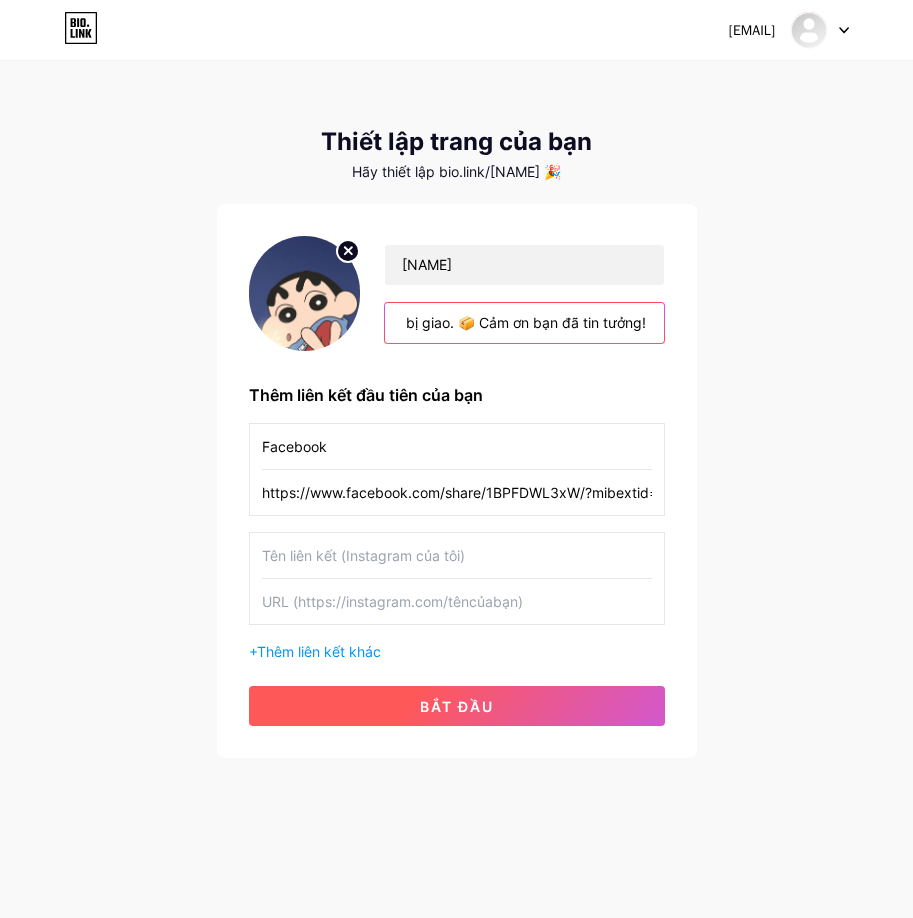type on "🛍️ Đơn hàng của bạn đã được nhận! ⏳ Đang xử lý và chuẩn bị giao. 📦 Cảm ơn bạn đã tin tưởng!" 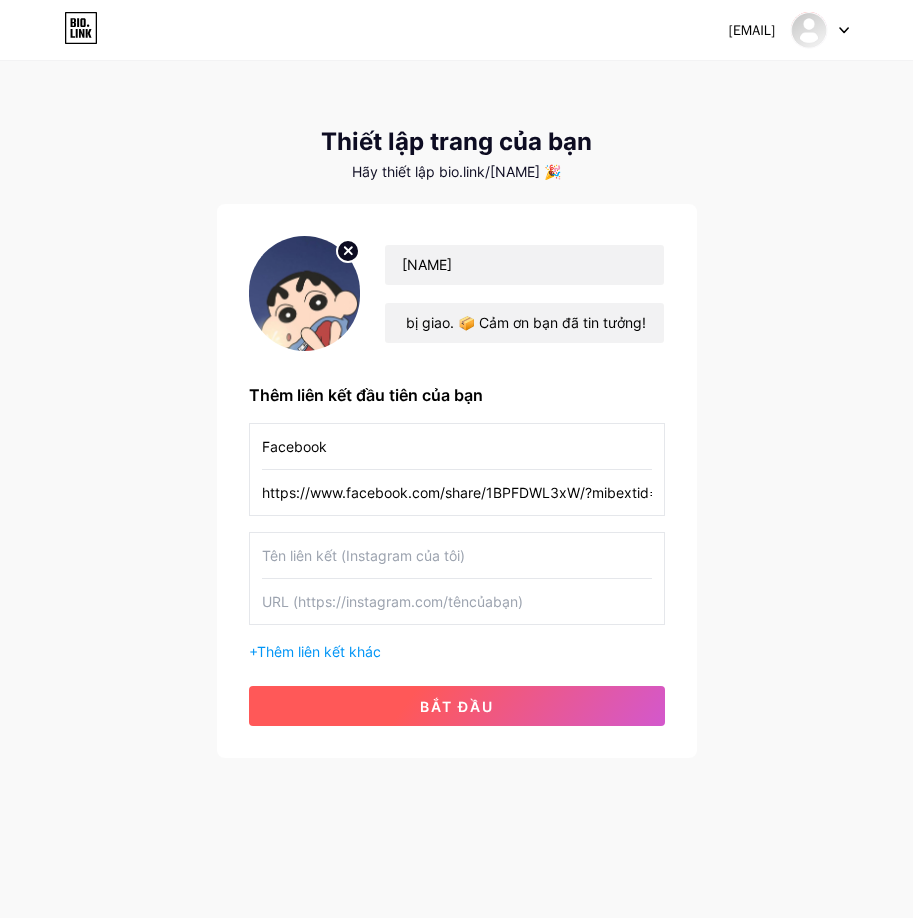 click on "bắt đầu" at bounding box center (457, 706) 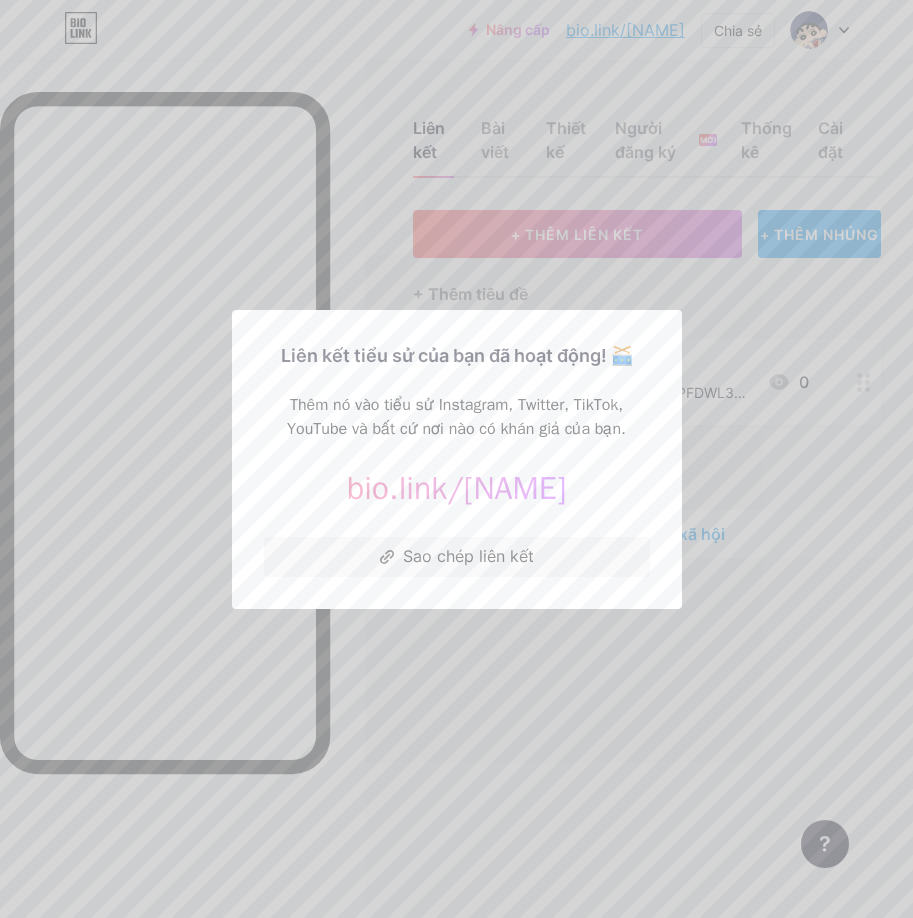 click at bounding box center [456, 459] 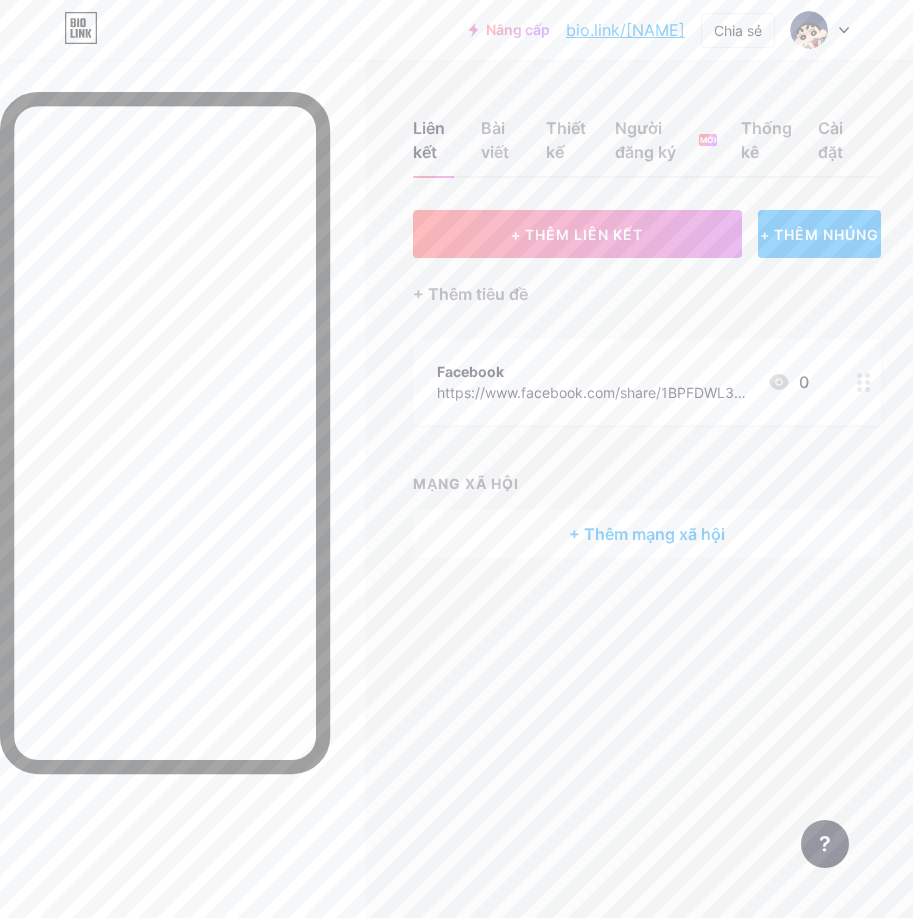 click on "+ THÊM NHÚNG" at bounding box center (819, 234) 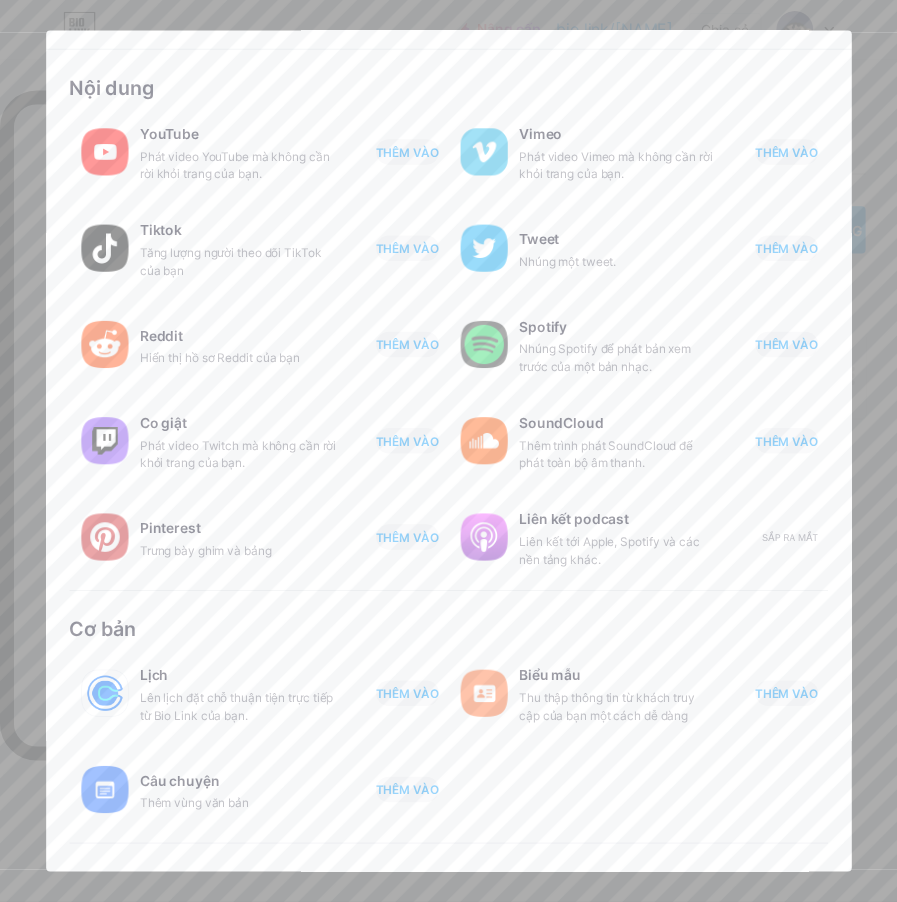 scroll, scrollTop: 100, scrollLeft: 0, axis: vertical 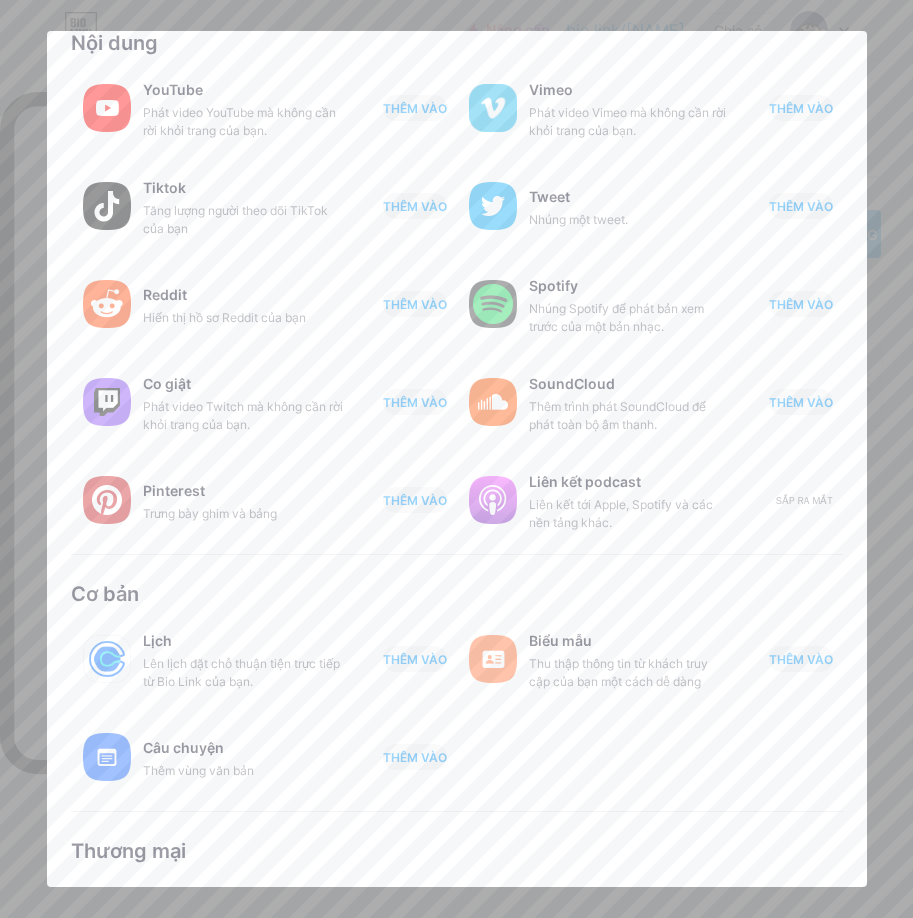click at bounding box center [456, 459] 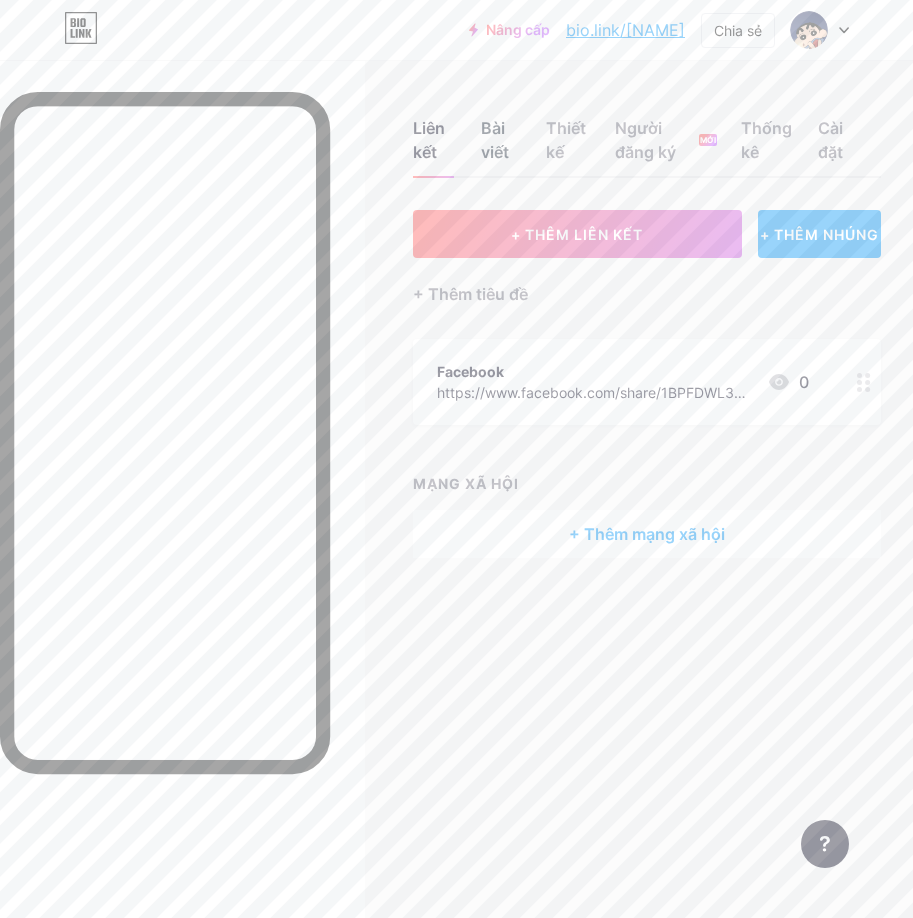 click on "Bài viết" at bounding box center (495, 140) 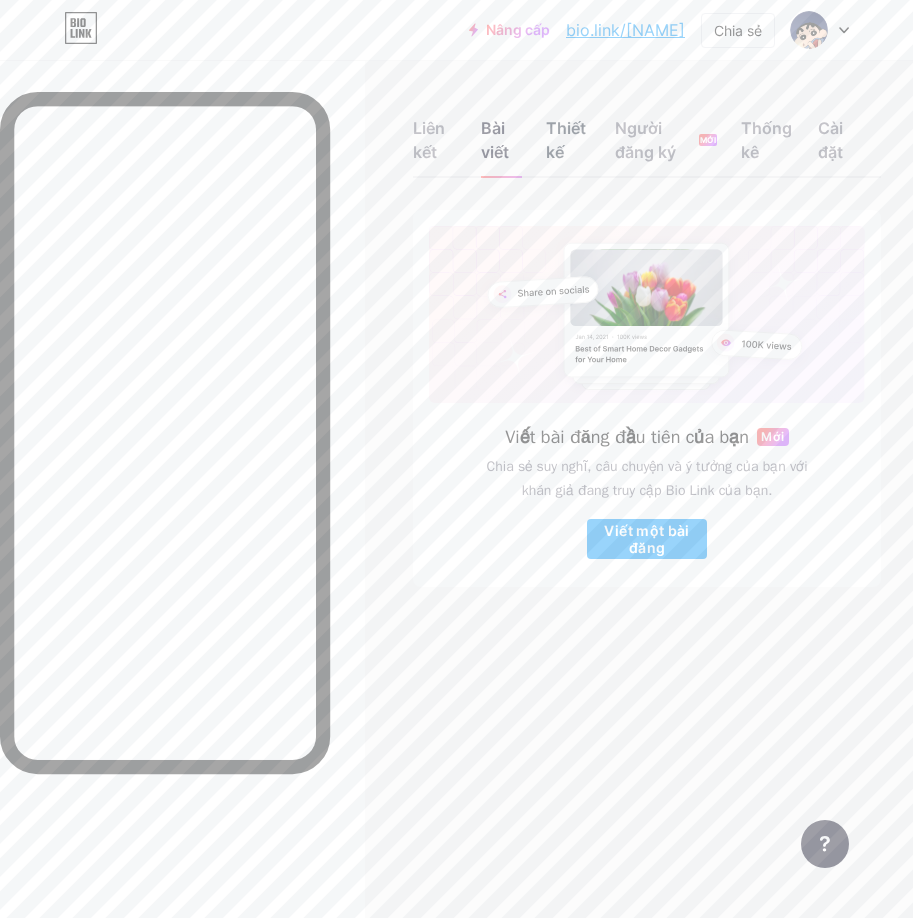 click on "Thiết kế" at bounding box center [568, 146] 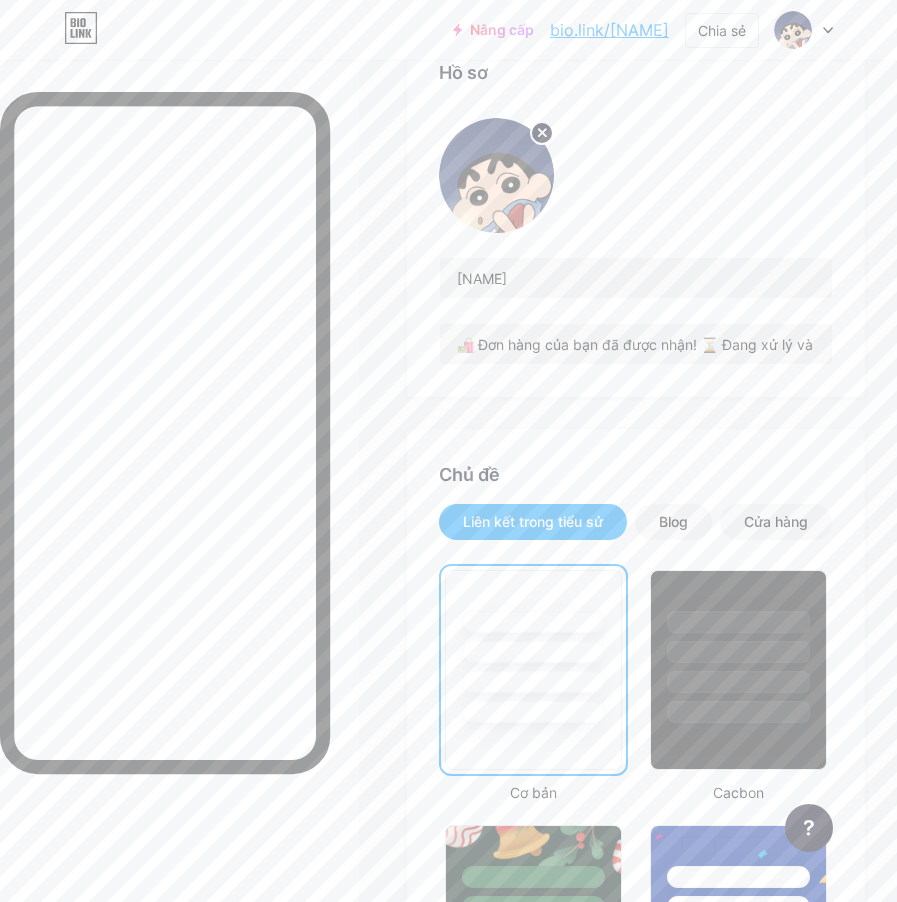 scroll, scrollTop: 200, scrollLeft: 0, axis: vertical 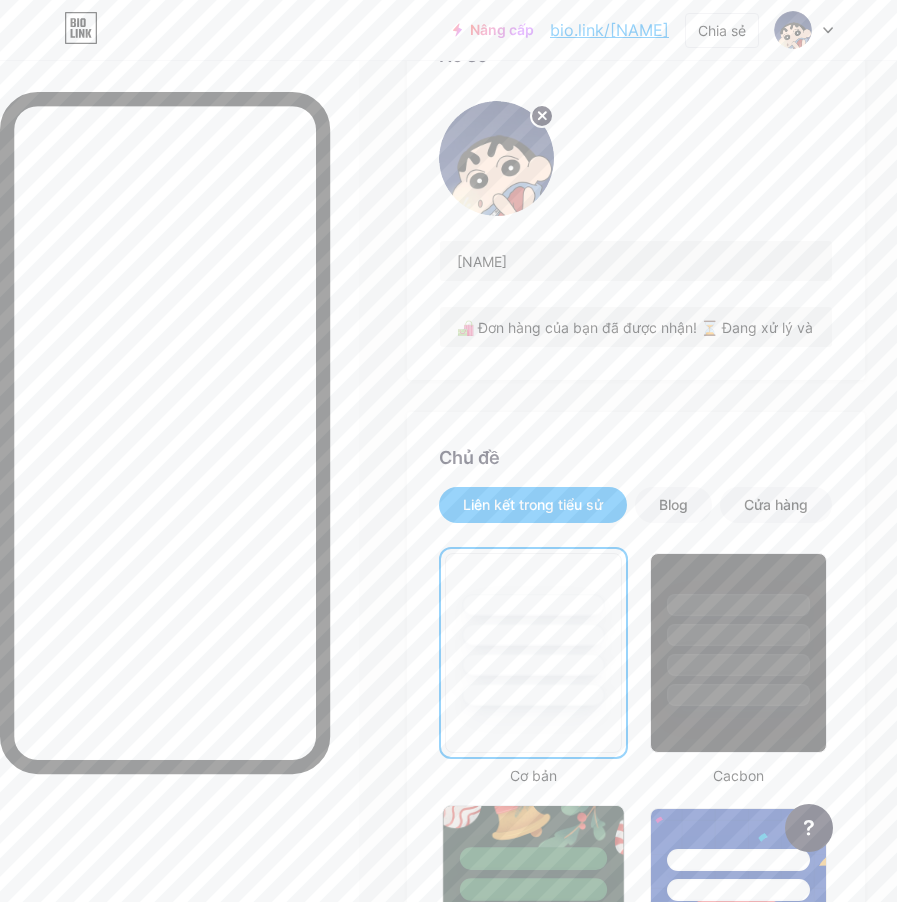 click at bounding box center [533, 858] 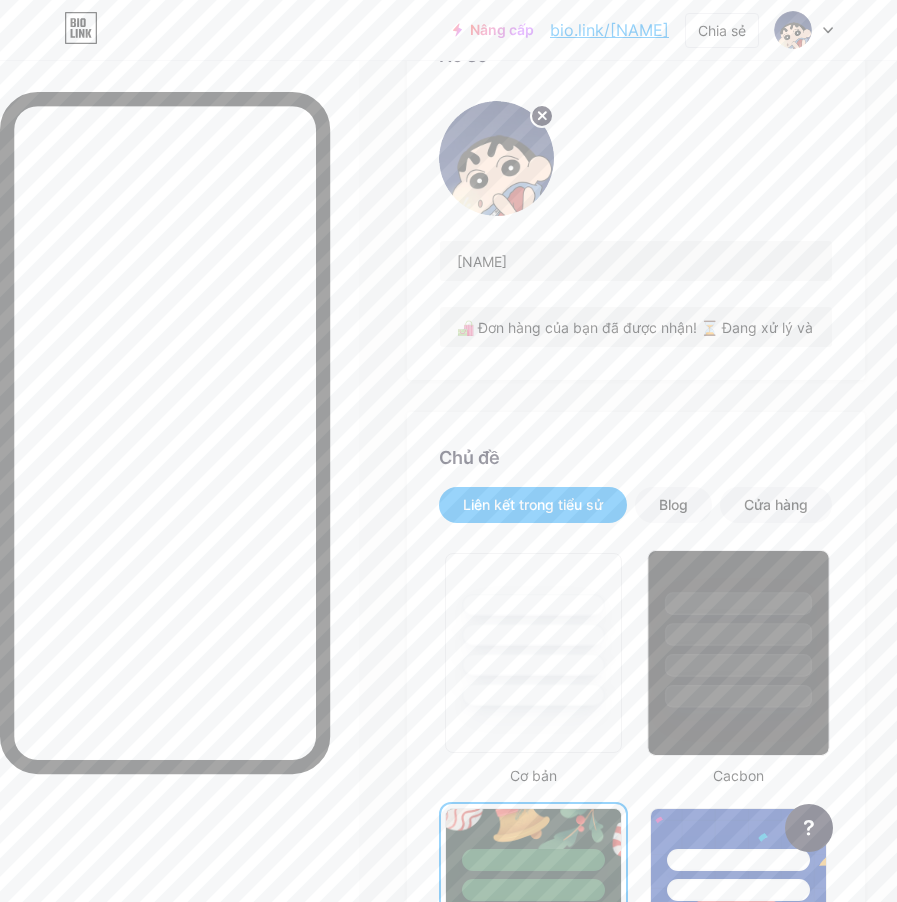 click at bounding box center [738, 665] 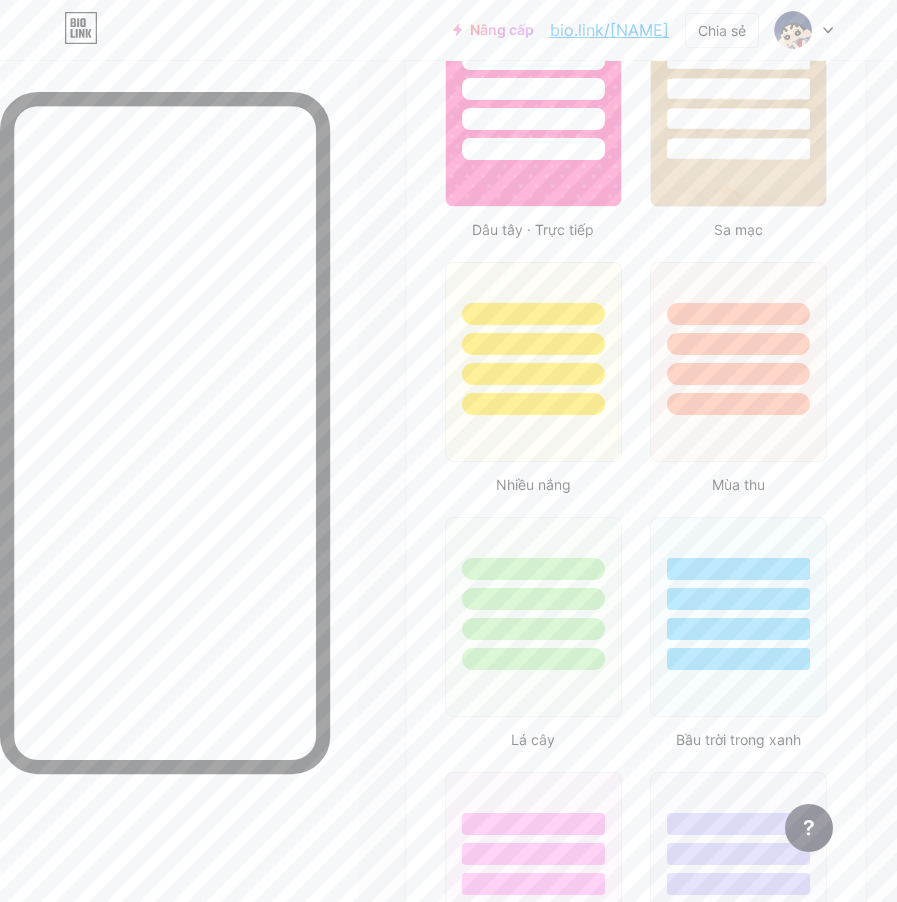 scroll, scrollTop: 2200, scrollLeft: 0, axis: vertical 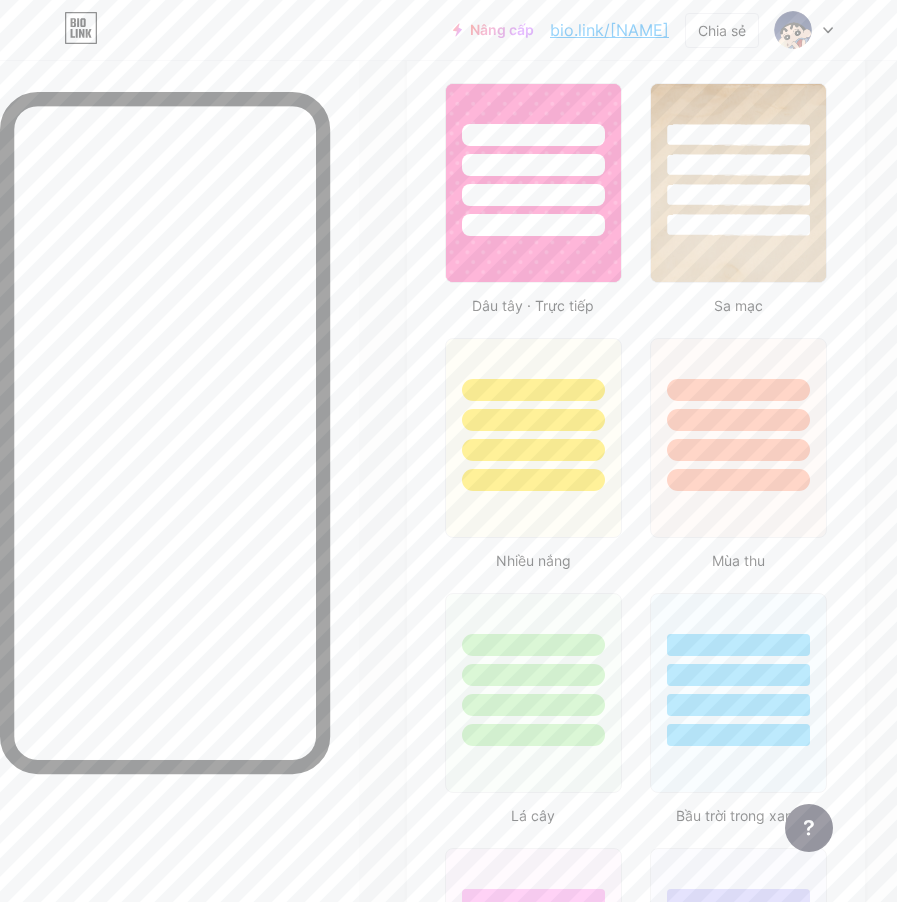 click at bounding box center [533, 1439] 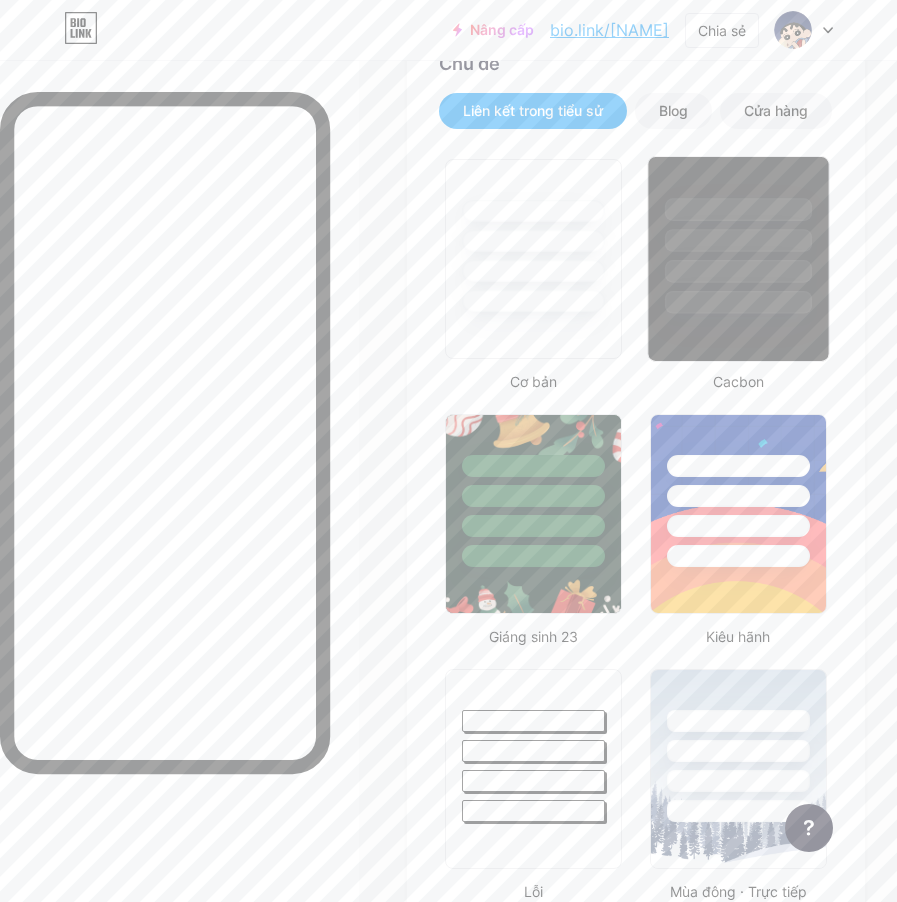 scroll, scrollTop: 200, scrollLeft: 0, axis: vertical 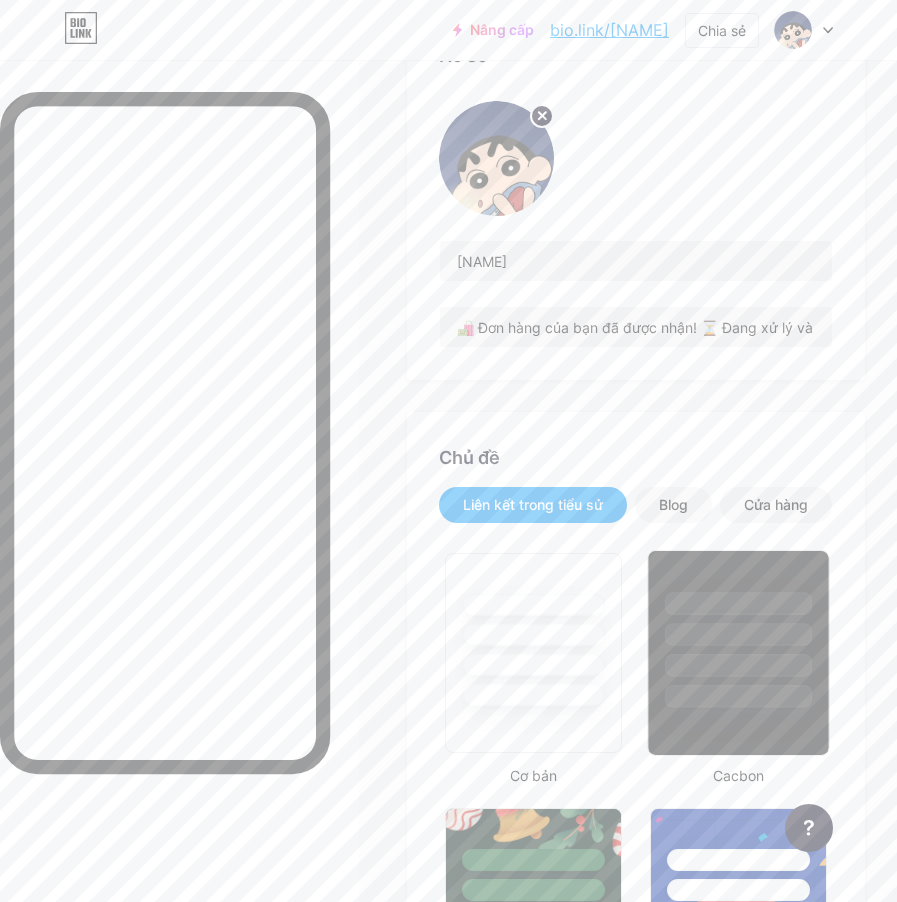 click at bounding box center [738, 665] 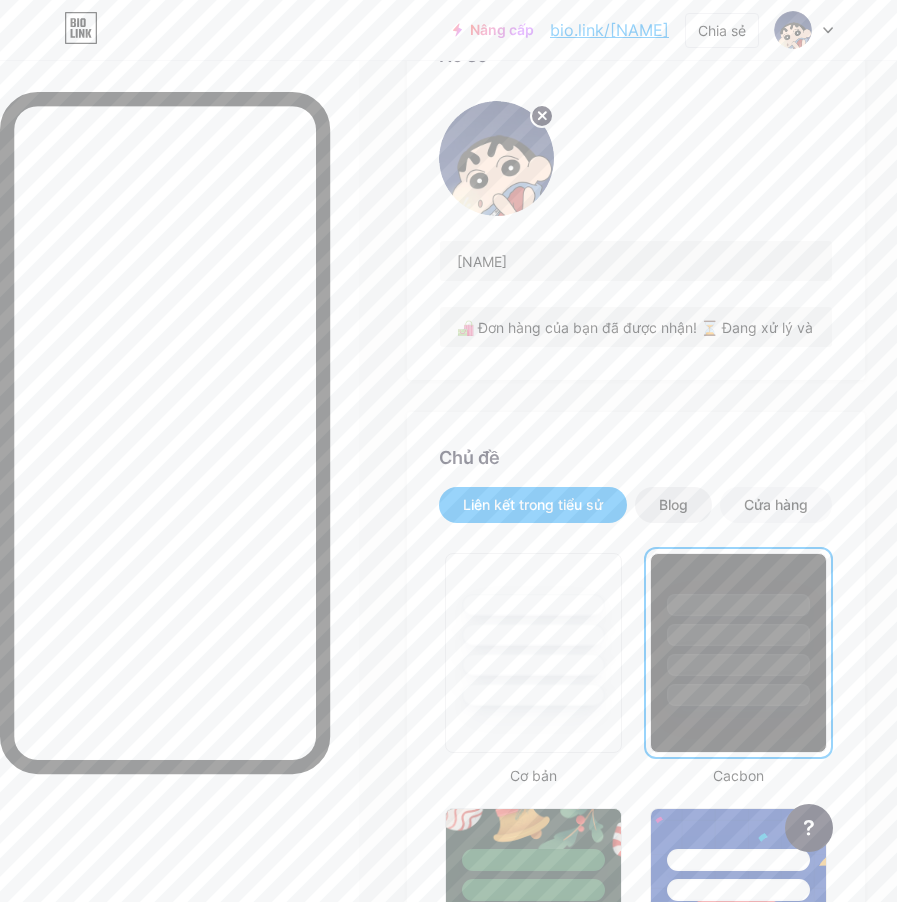 click on "Blog" at bounding box center (673, 505) 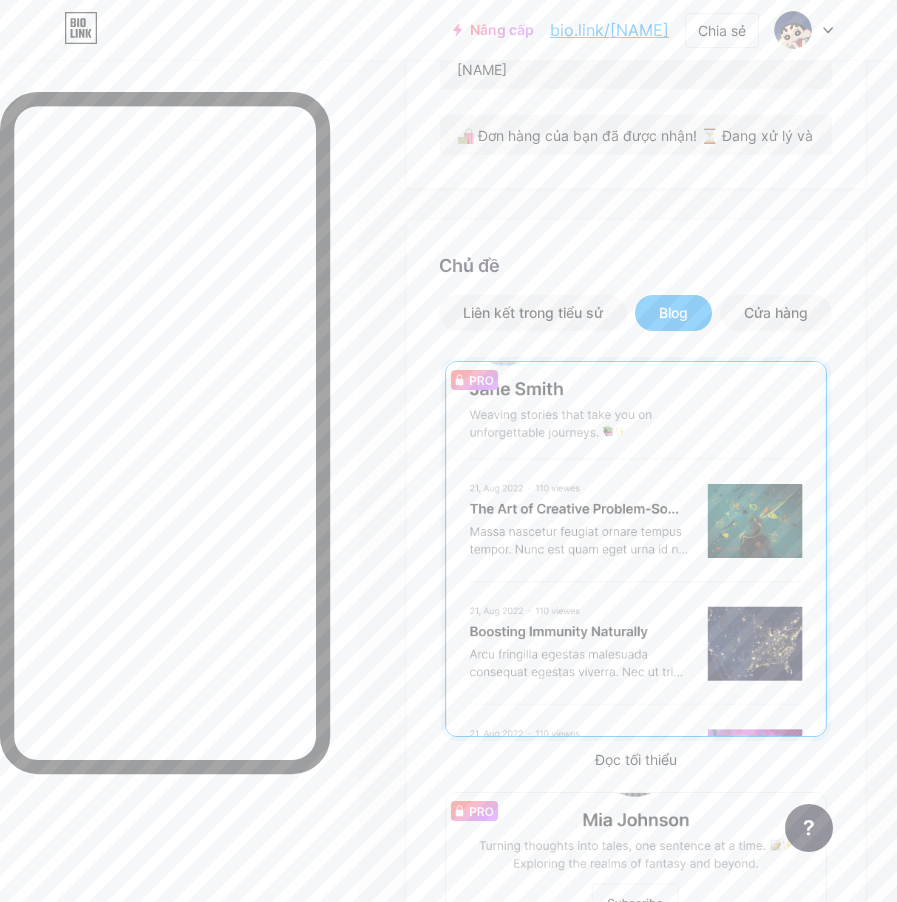 scroll, scrollTop: 400, scrollLeft: 0, axis: vertical 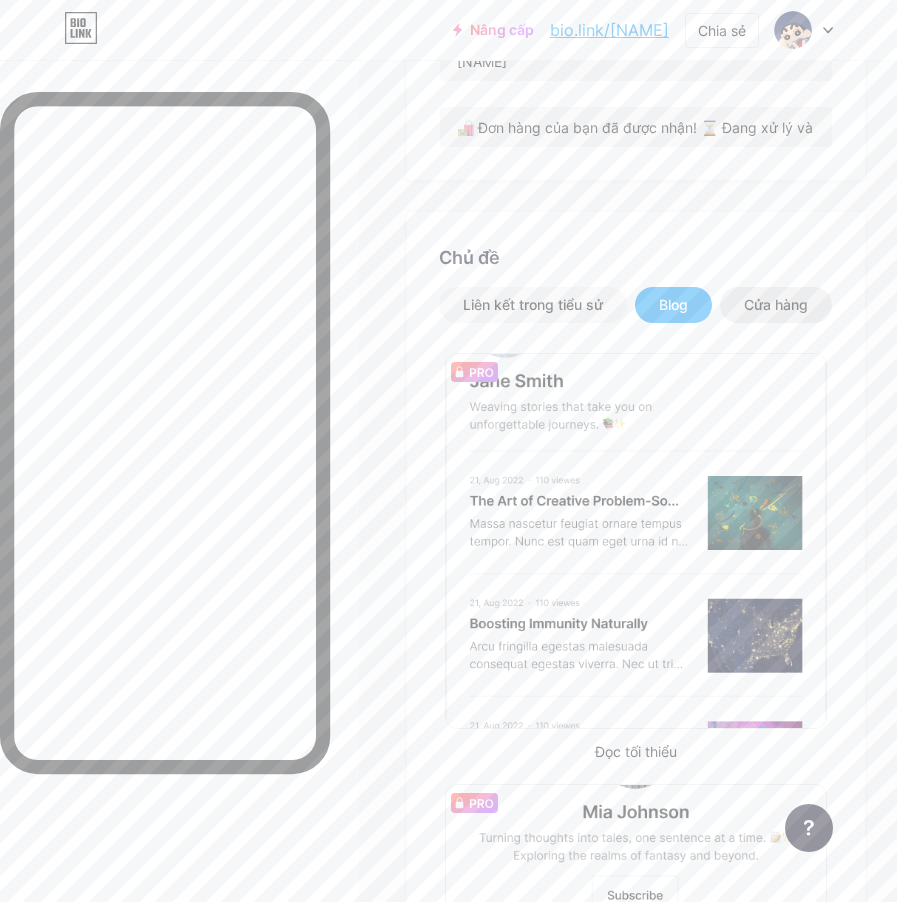 click on "Cửa hàng" at bounding box center (776, 304) 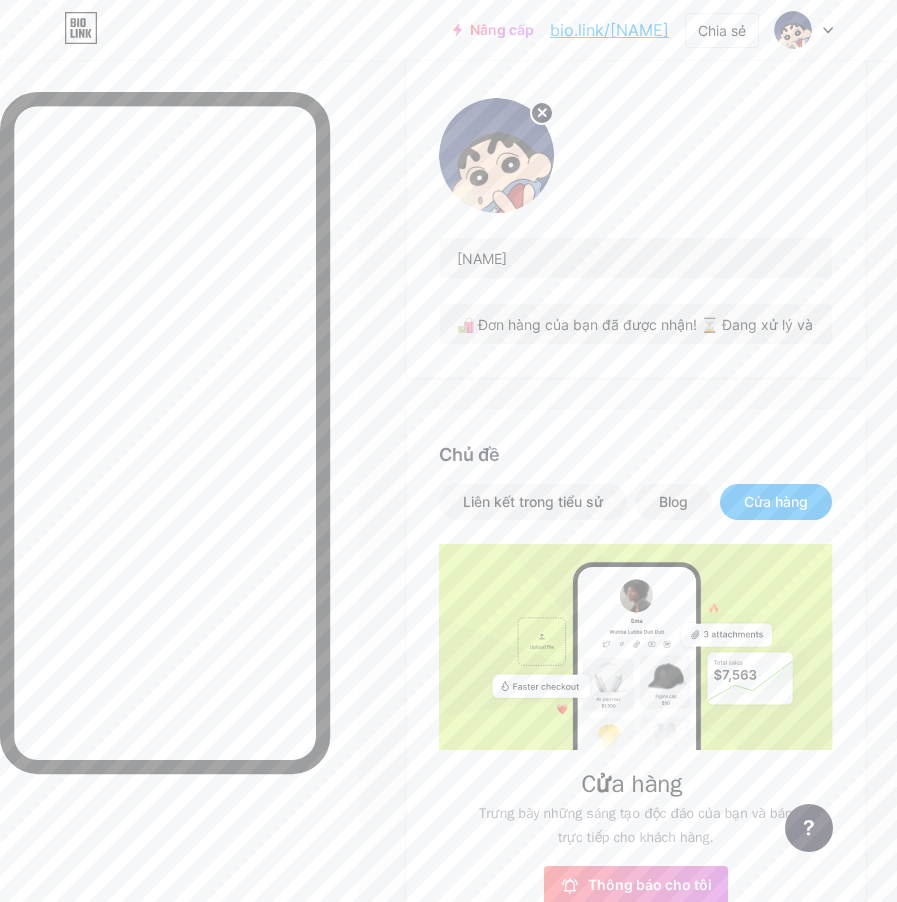 scroll, scrollTop: 0, scrollLeft: 0, axis: both 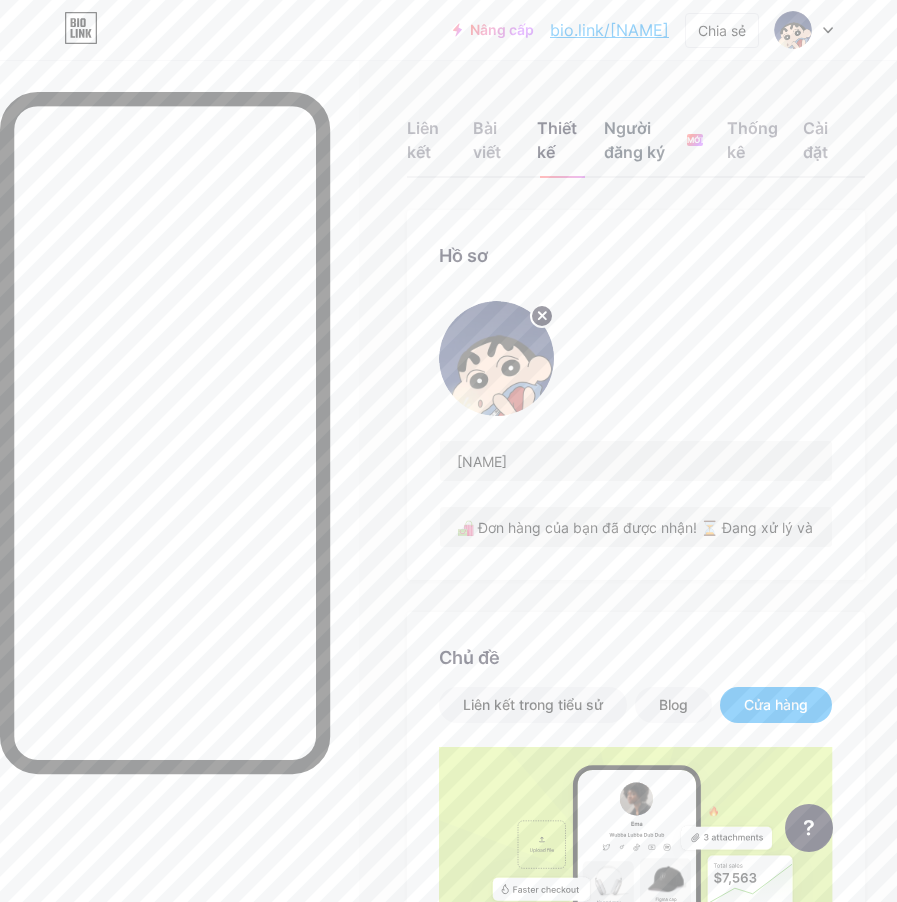 click on "Người đăng ký" at bounding box center [634, 140] 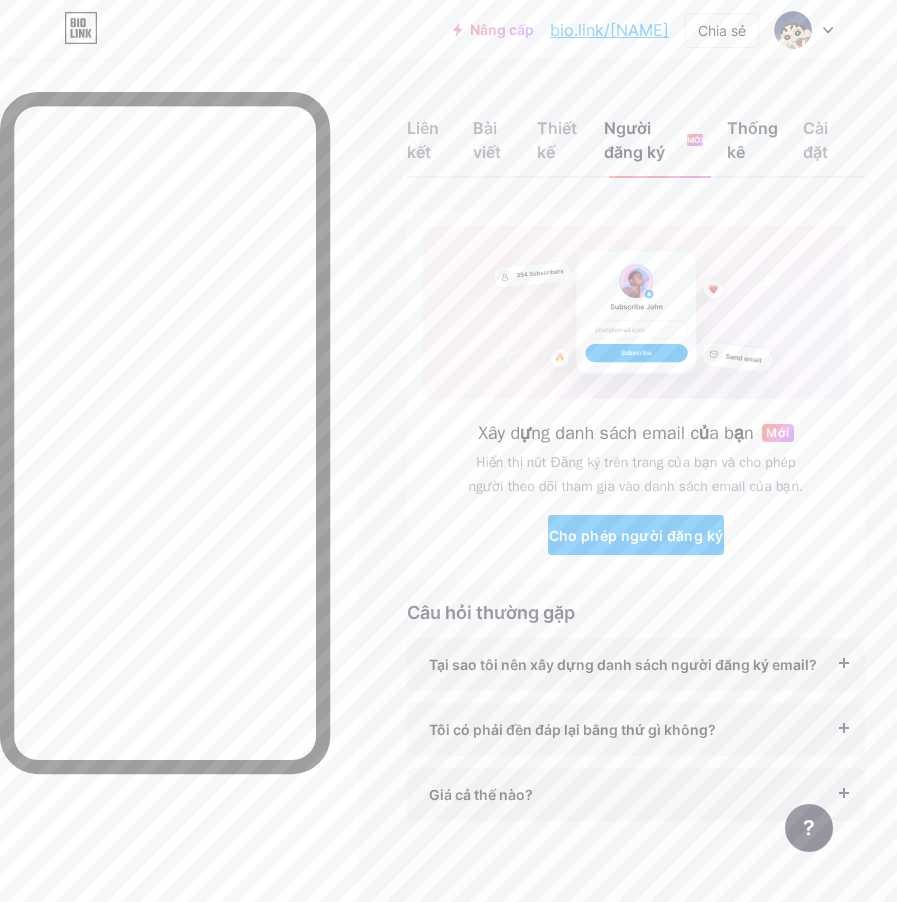click on "Thống kê" at bounding box center (753, 146) 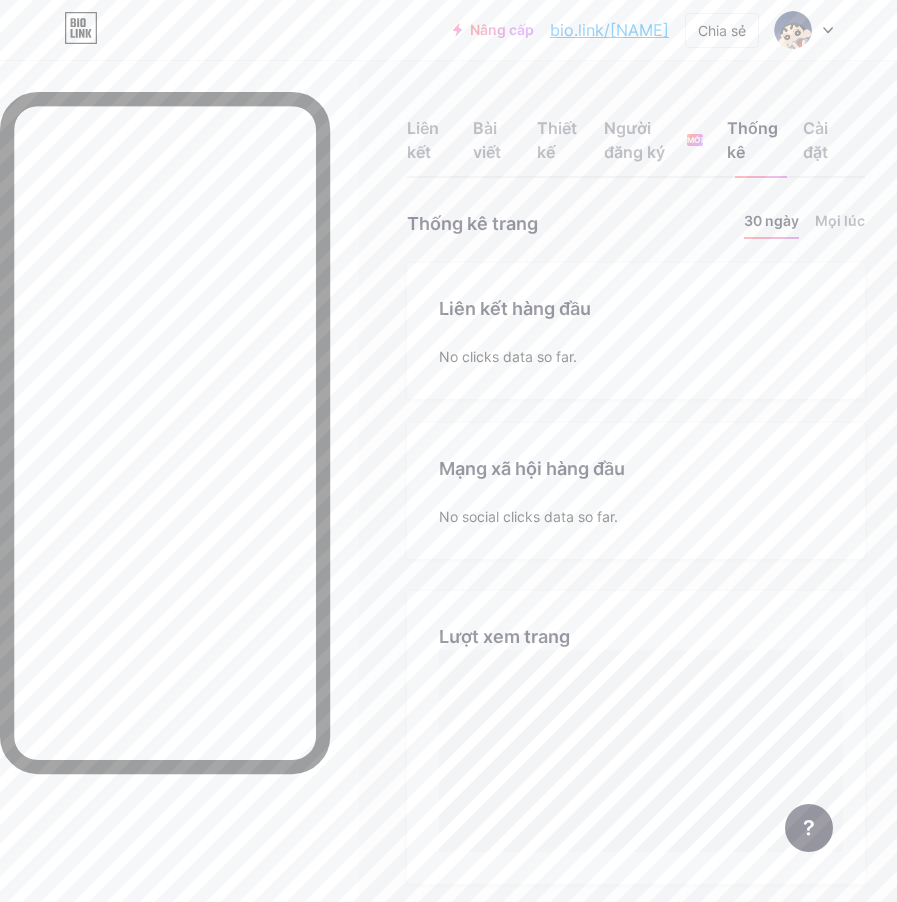 scroll, scrollTop: 999098, scrollLeft: 999103, axis: both 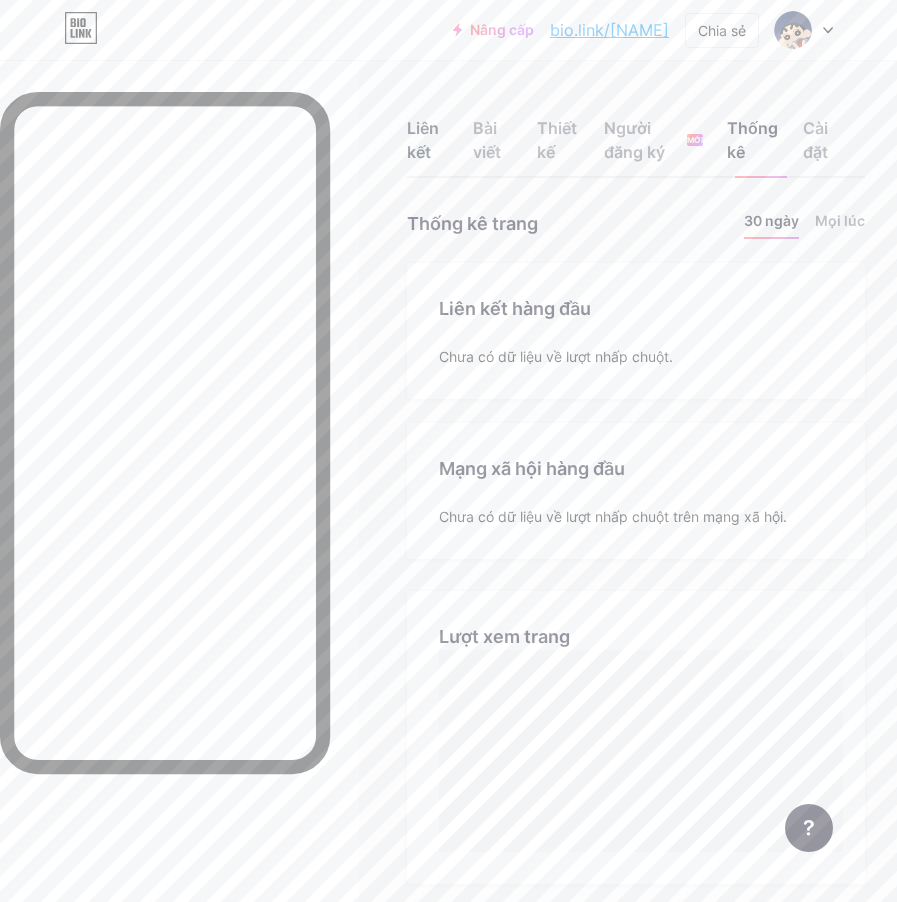 click on "Liên kết" at bounding box center [423, 140] 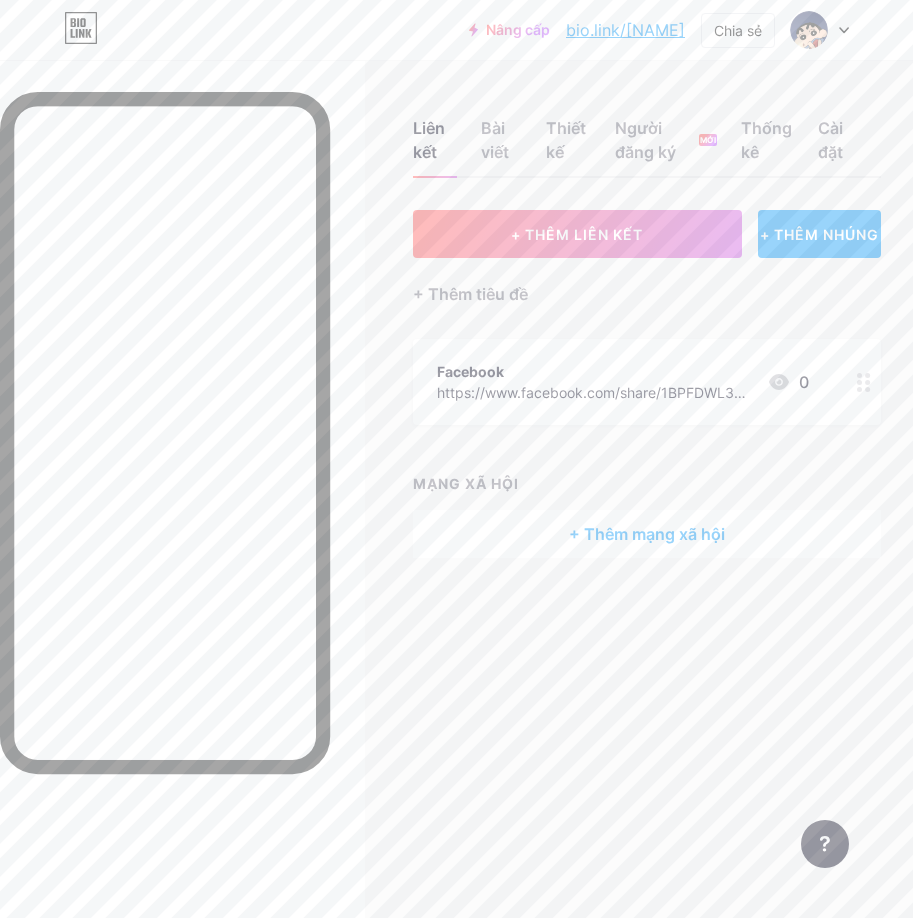 click 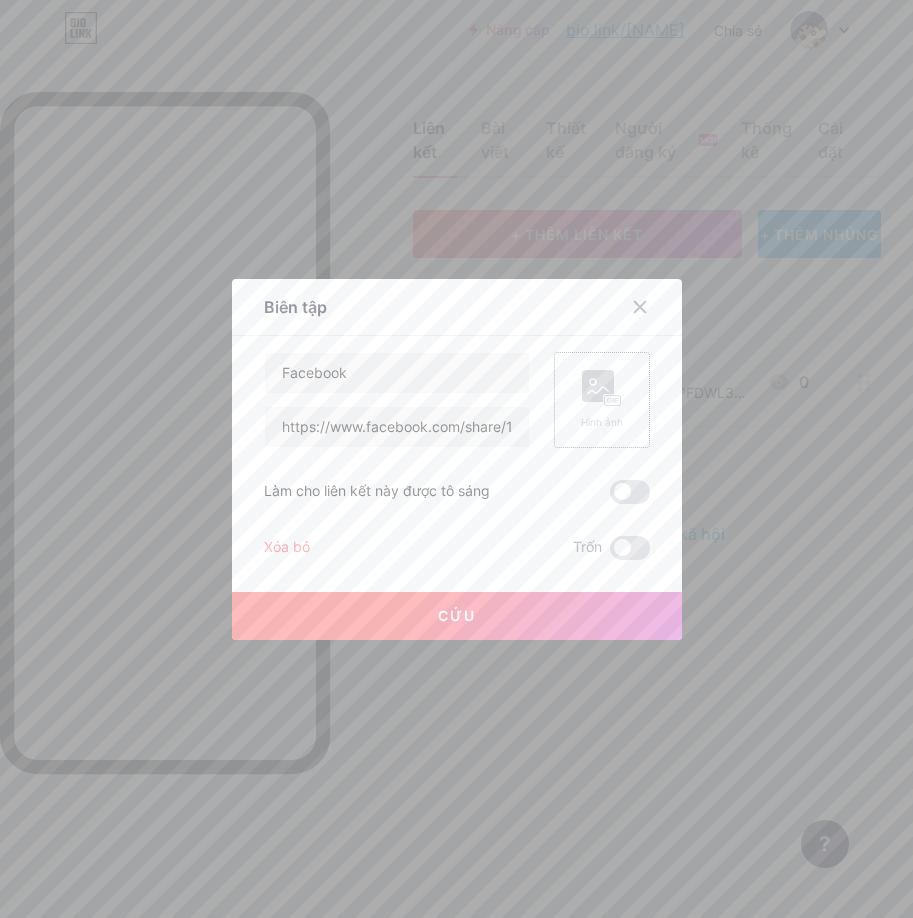 click 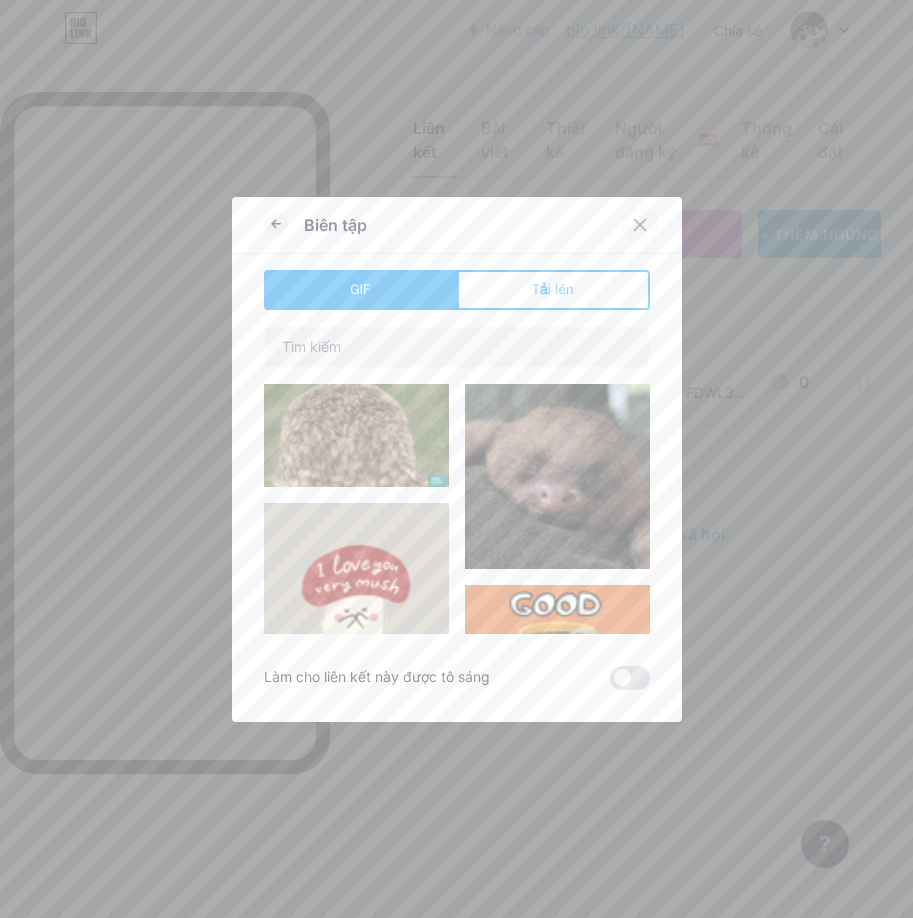 click 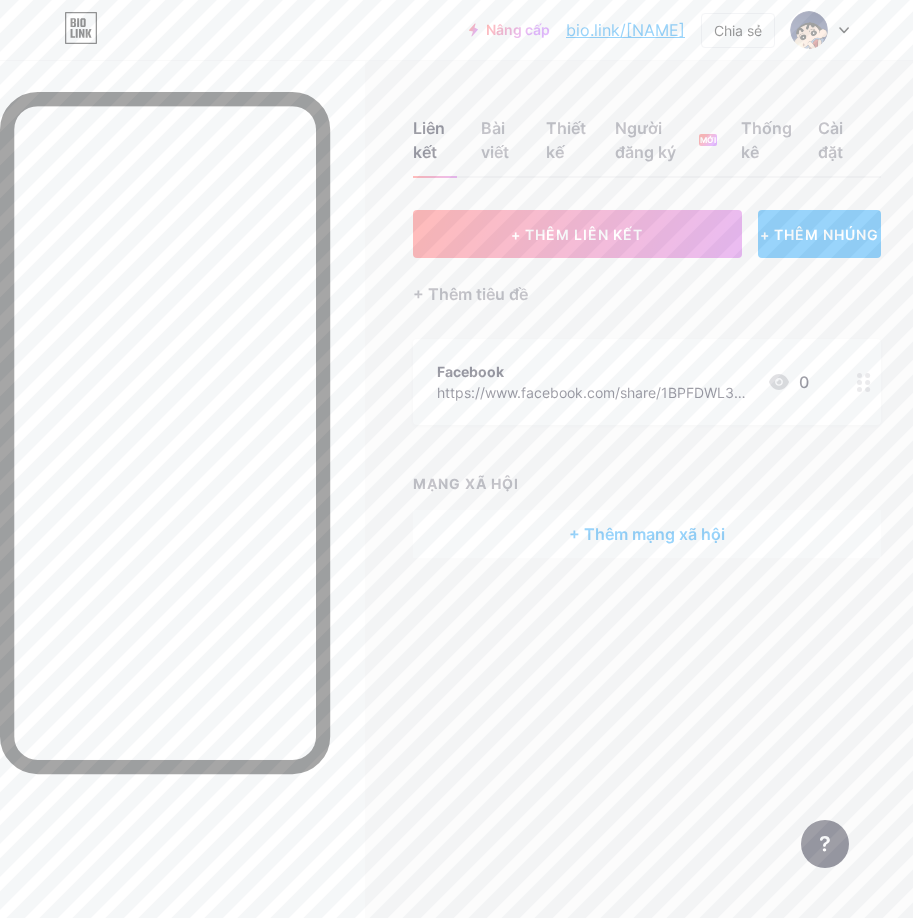 click 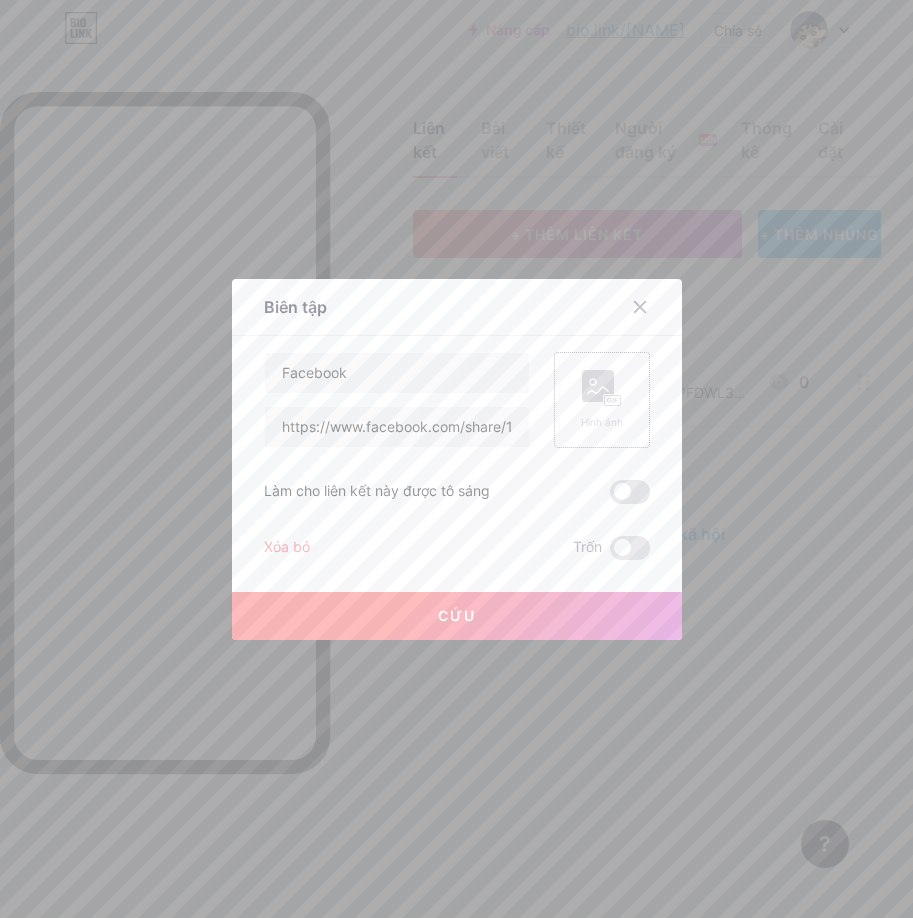 click 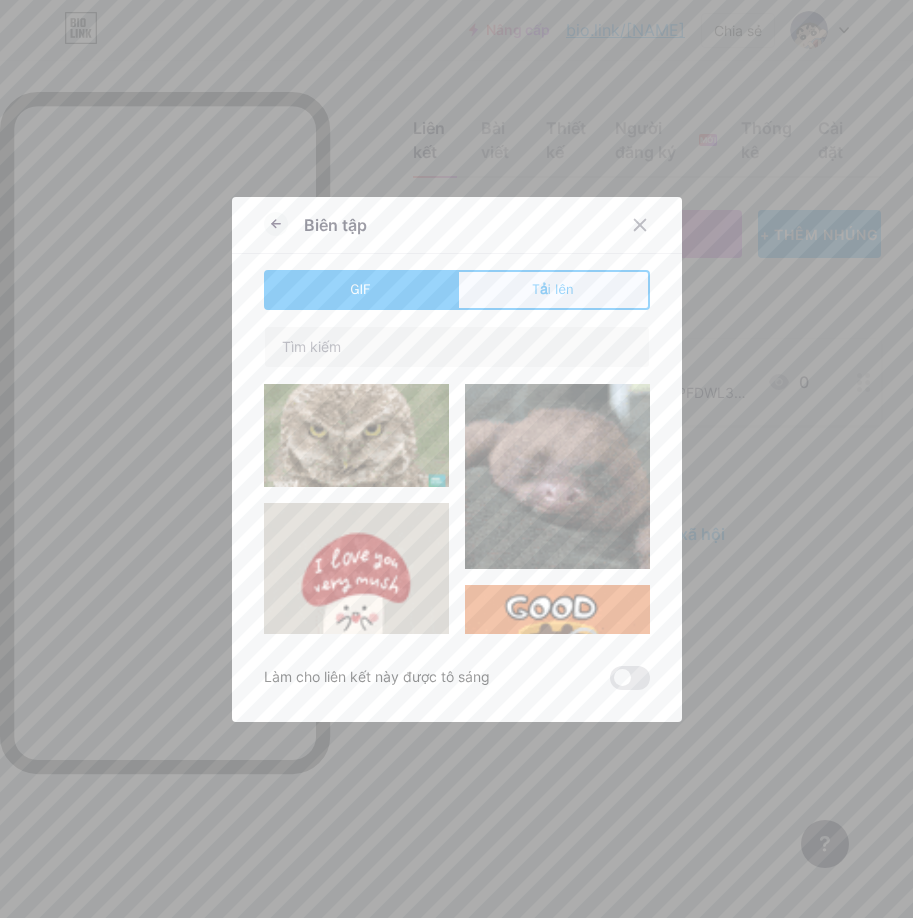 click on "Tải lên" at bounding box center (553, 289) 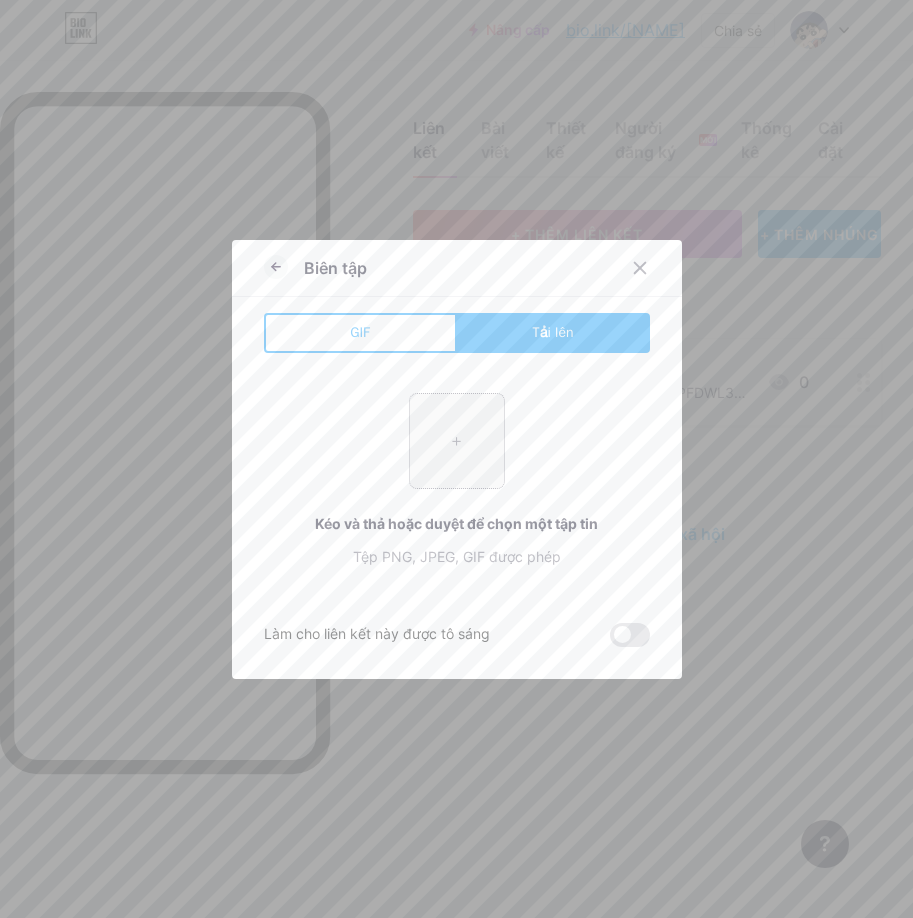click at bounding box center [457, 441] 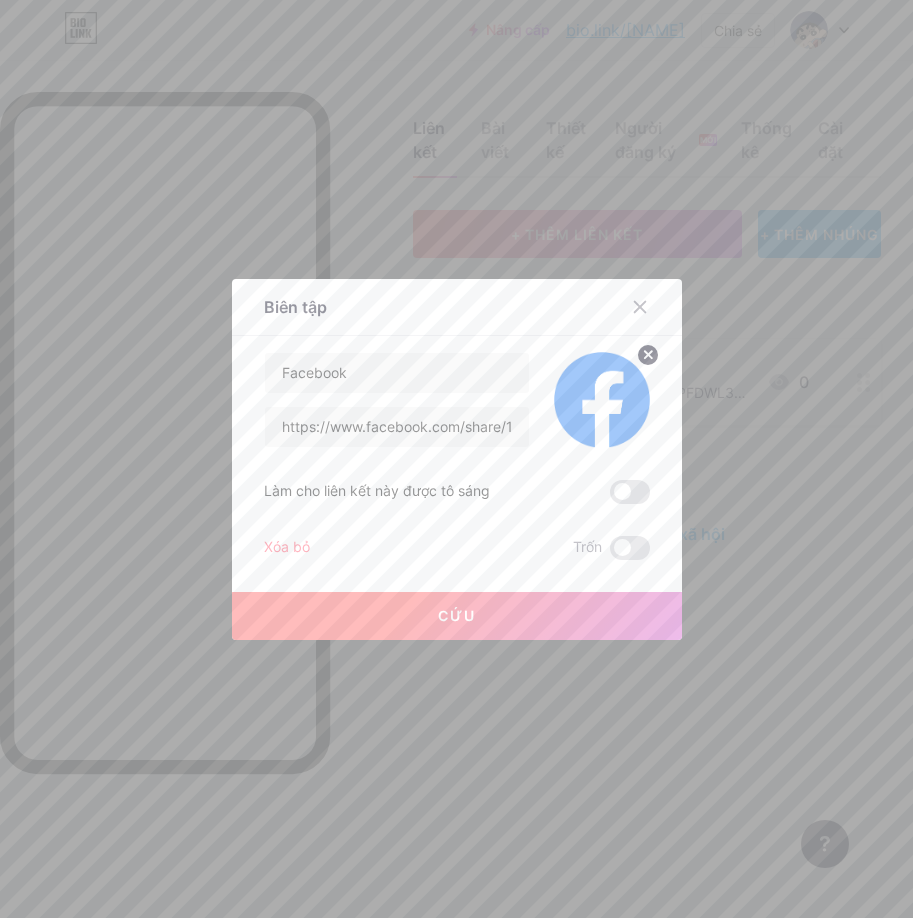 click on "Cứu" at bounding box center [457, 616] 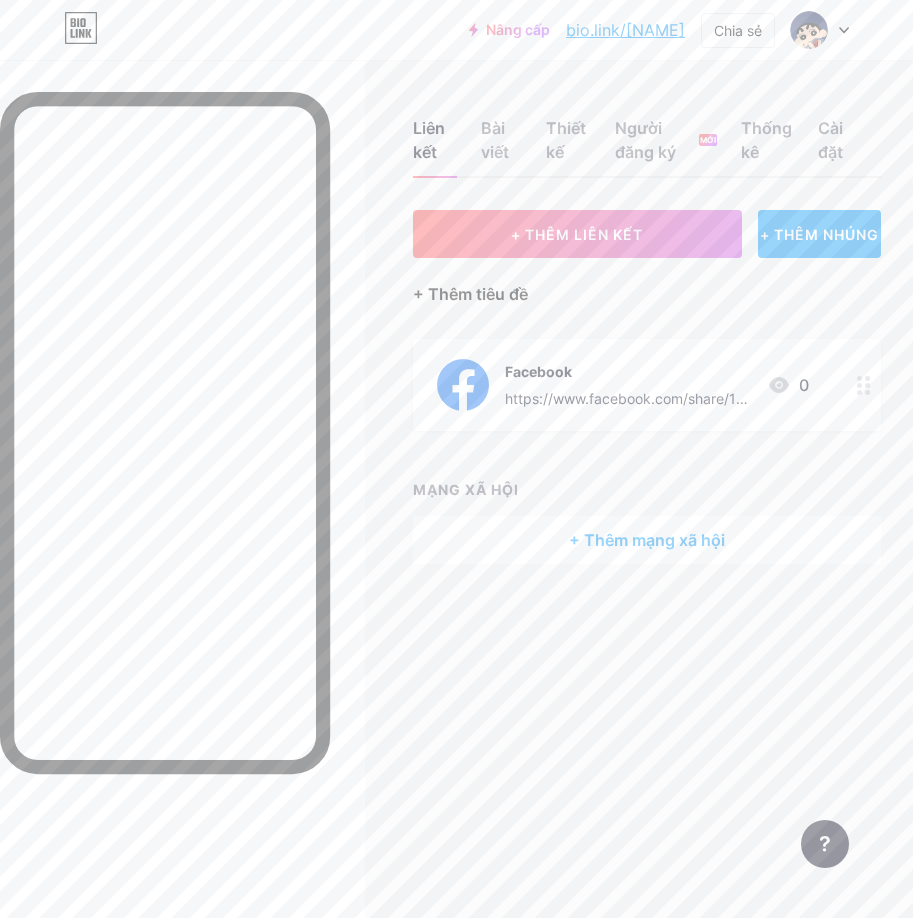 click on "+ Thêm tiêu đề" at bounding box center [470, 294] 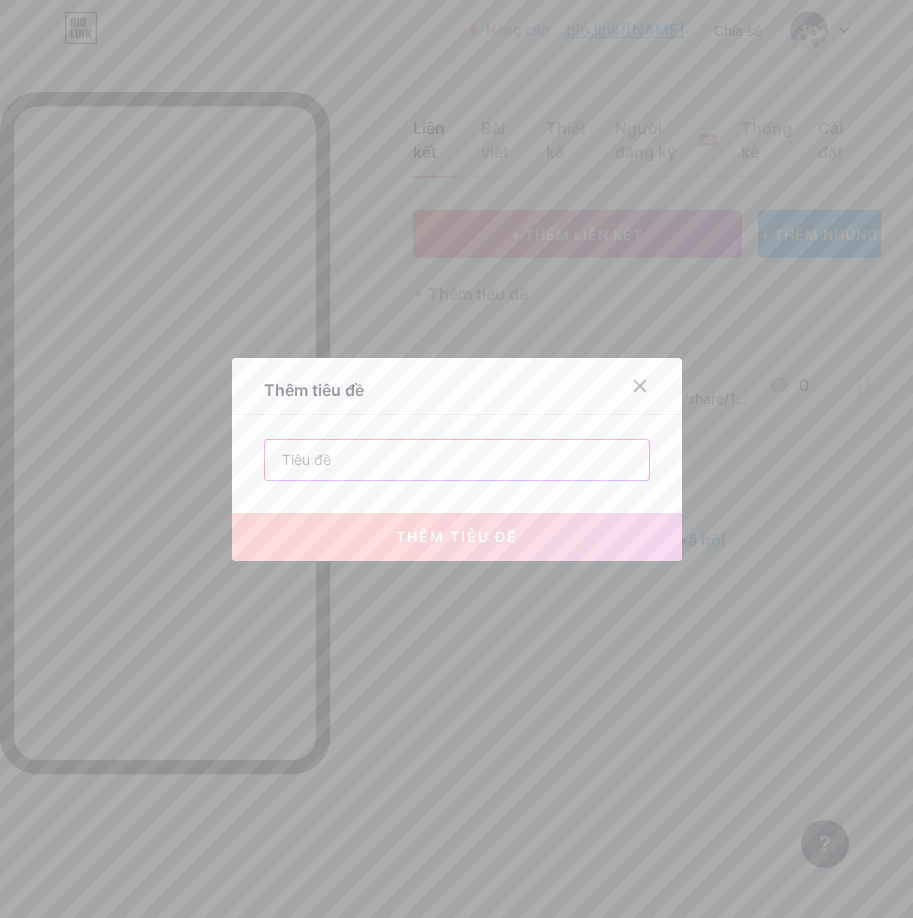 click at bounding box center (457, 460) 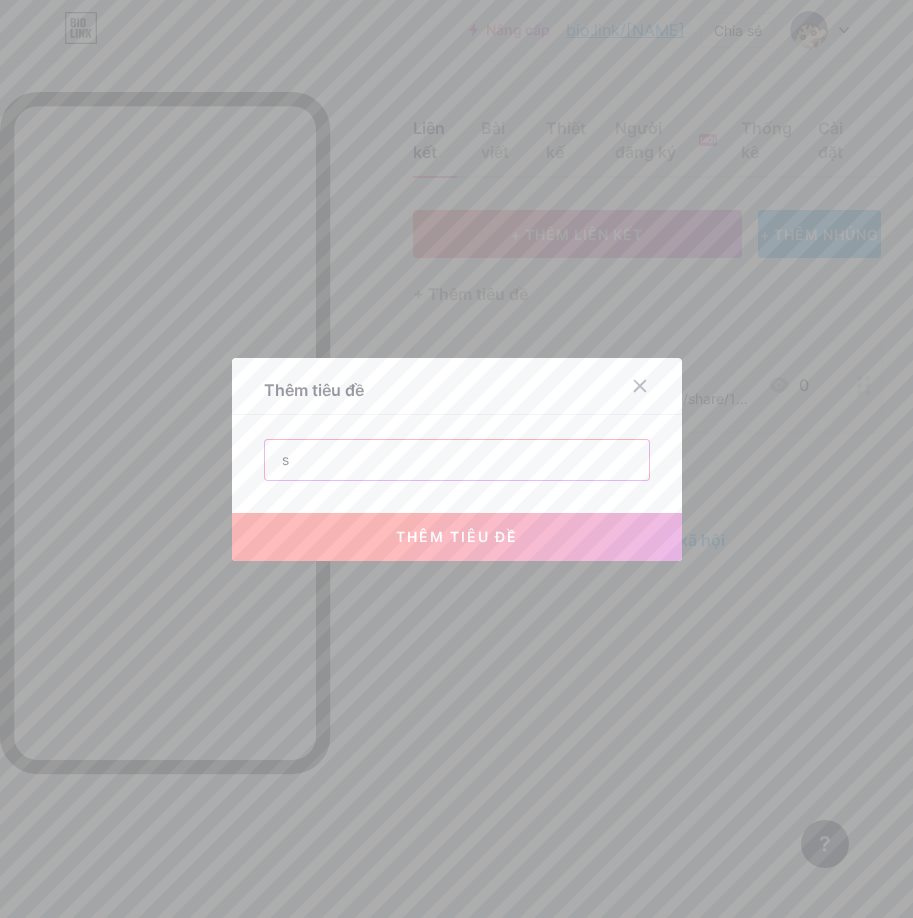 type on "s" 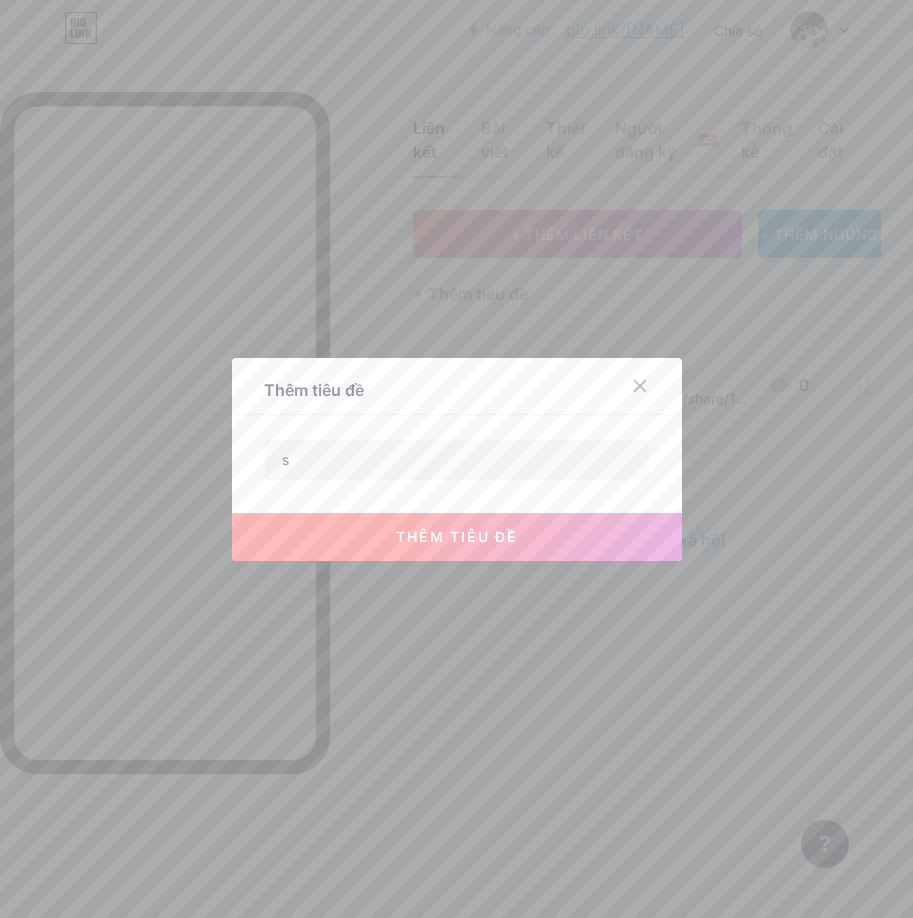 click on "thêm tiêu đề" at bounding box center (457, 537) 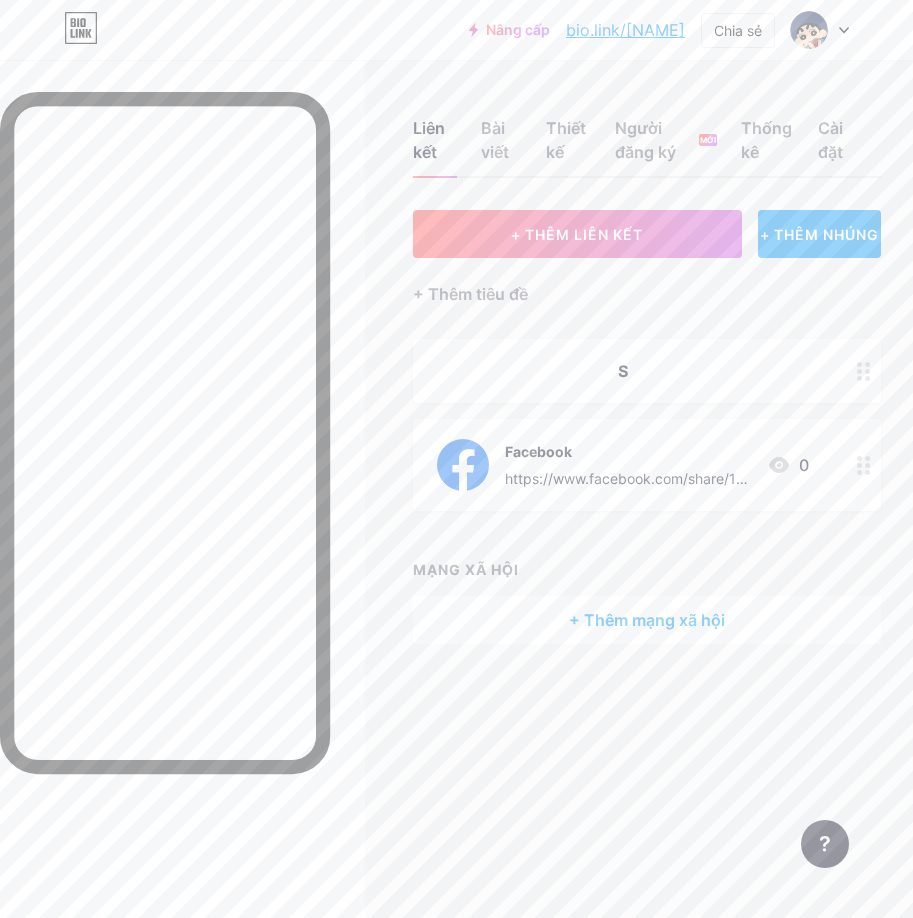 click on "S" at bounding box center (623, 371) 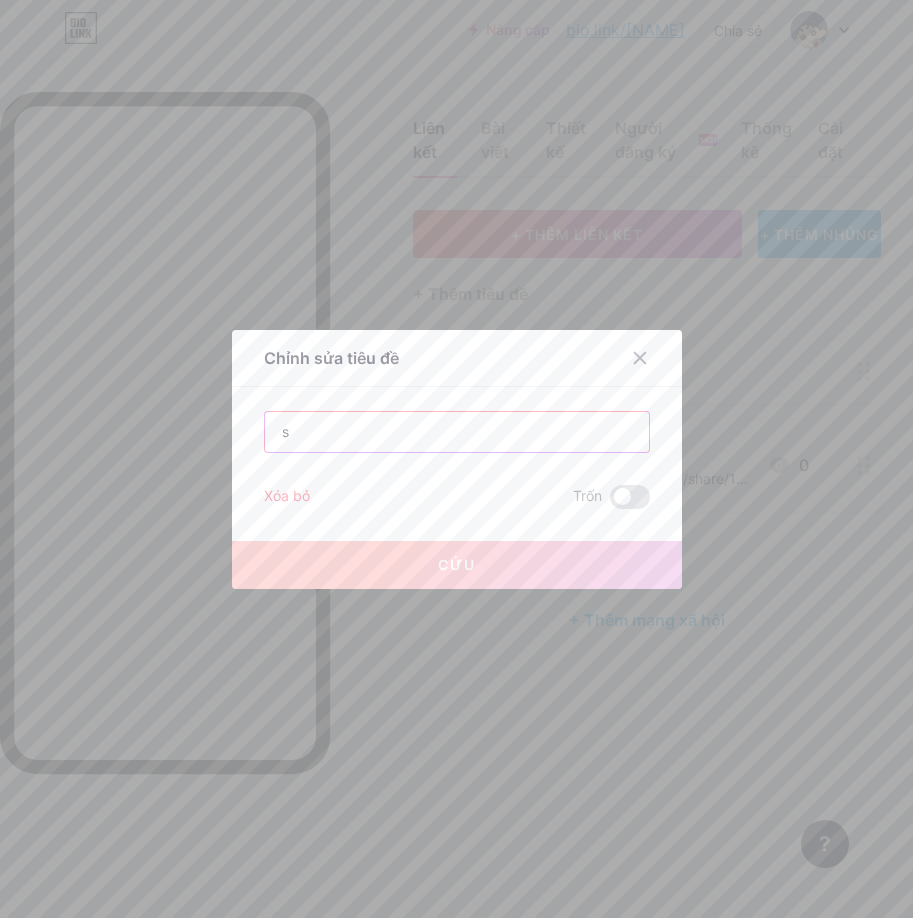 click on "s" at bounding box center (457, 432) 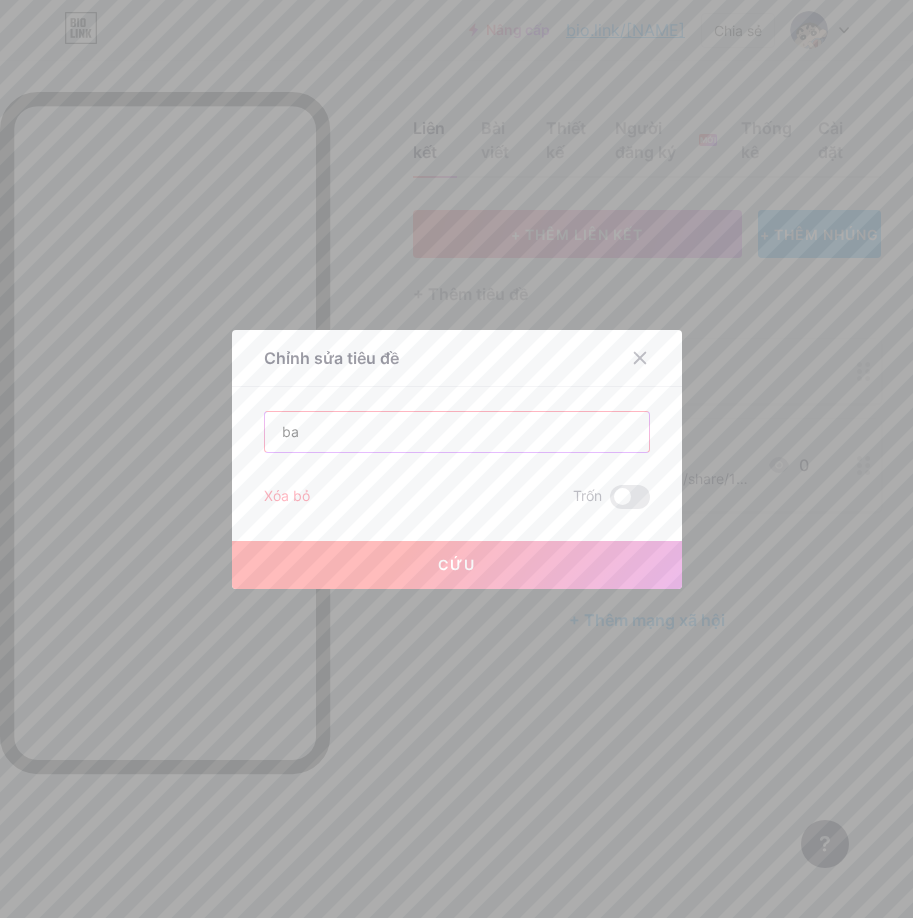 type on "b" 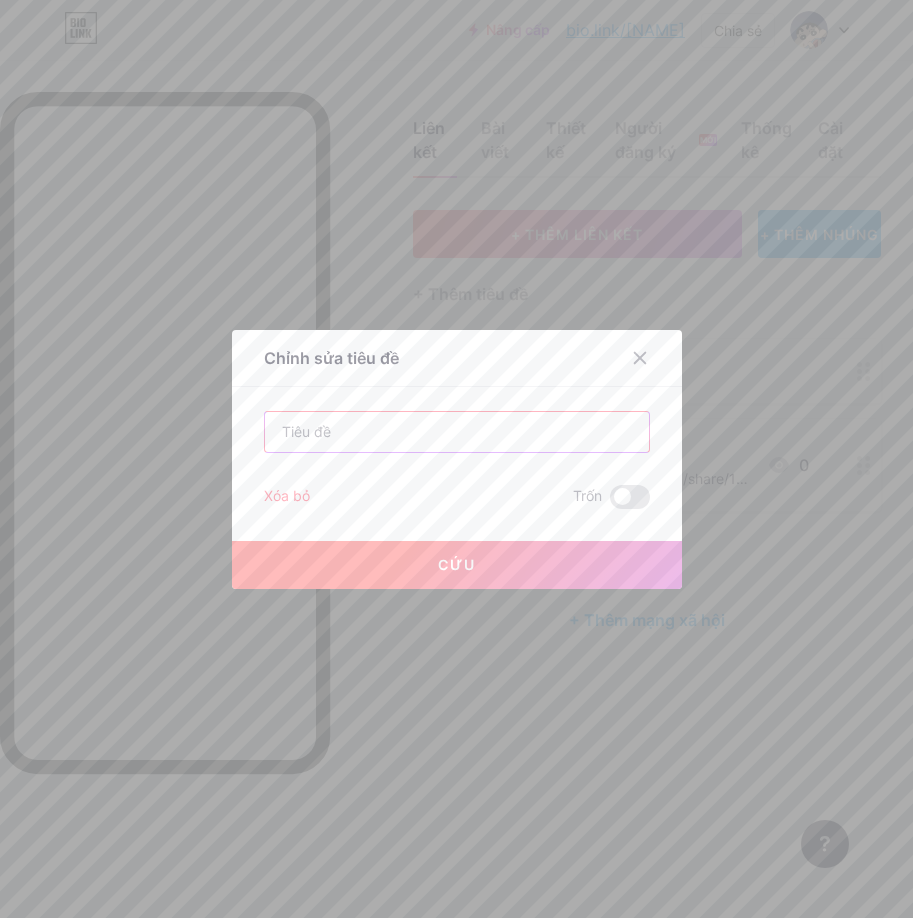 click at bounding box center (457, 432) 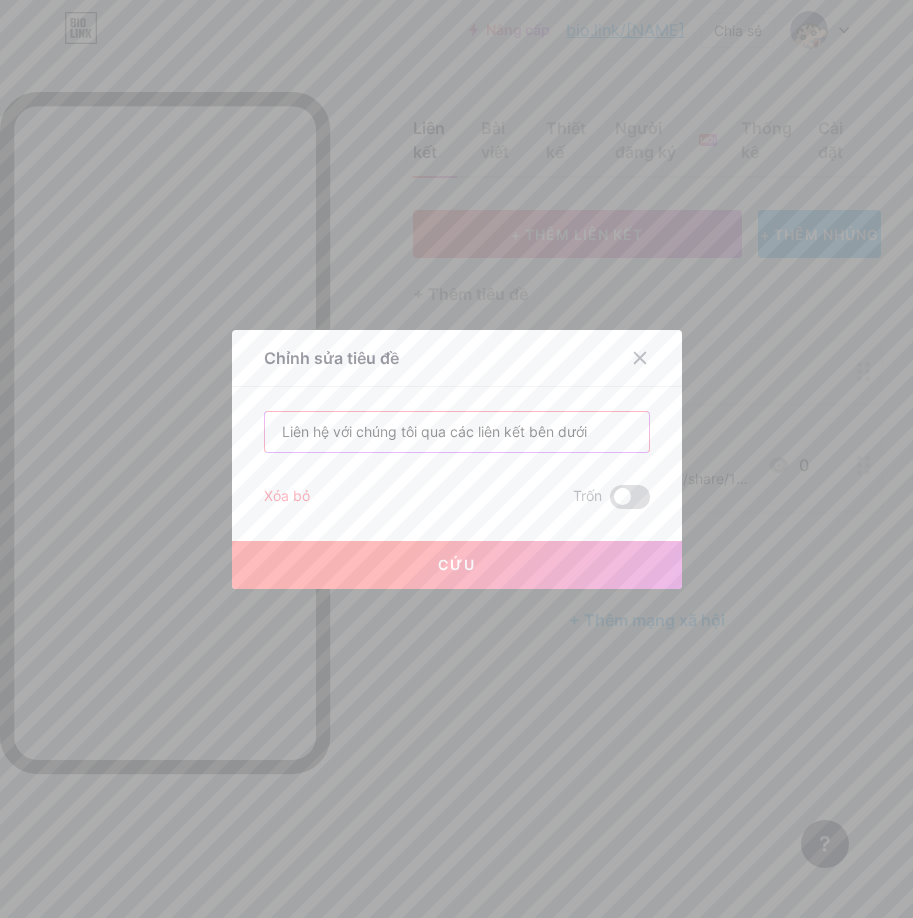type on "Liên hệ với chúng tôi qua các liên kết bên dưới" 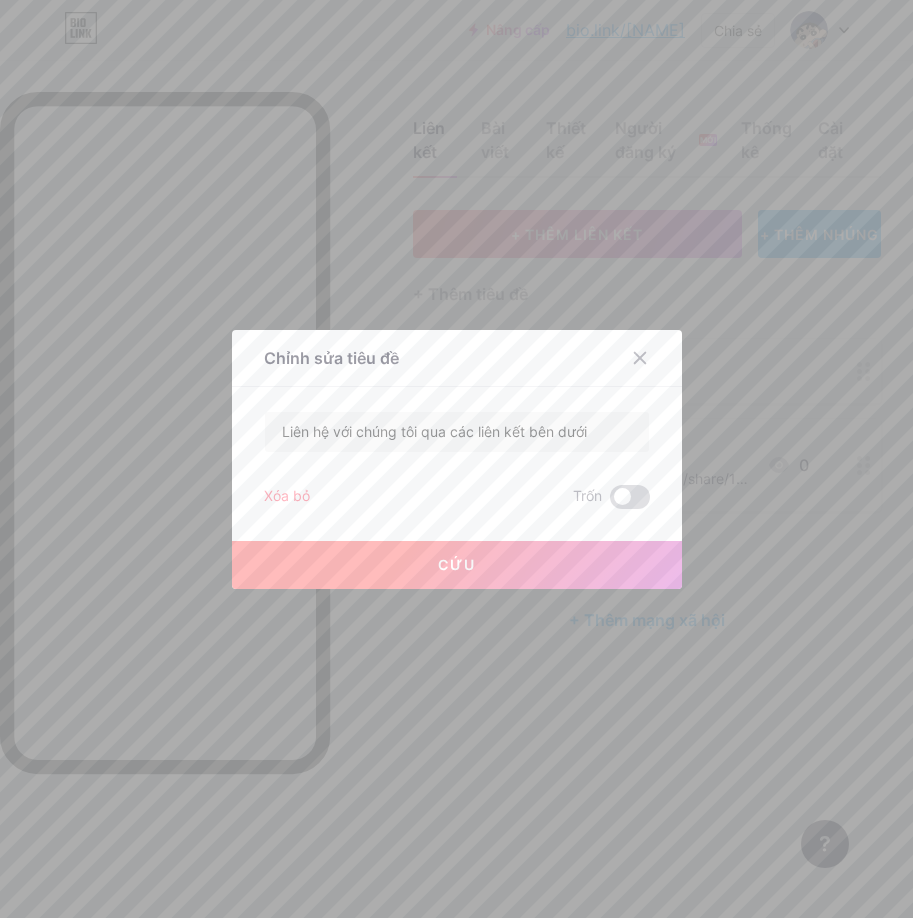 click at bounding box center [630, 497] 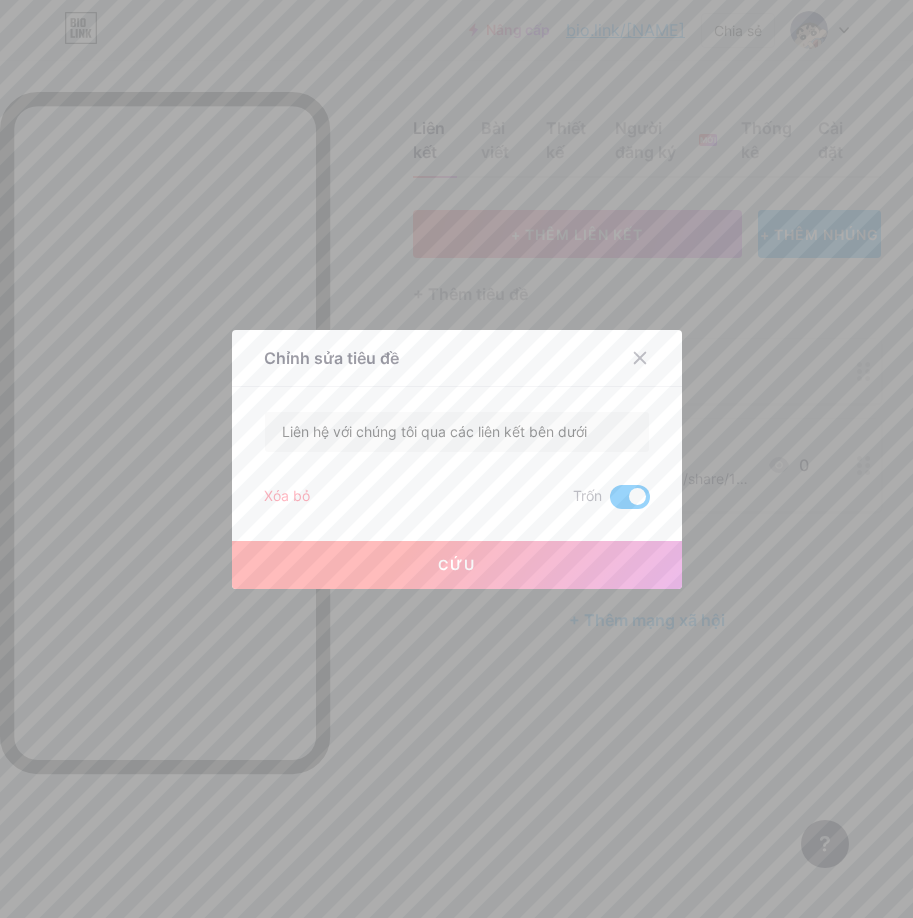 click at bounding box center [630, 497] 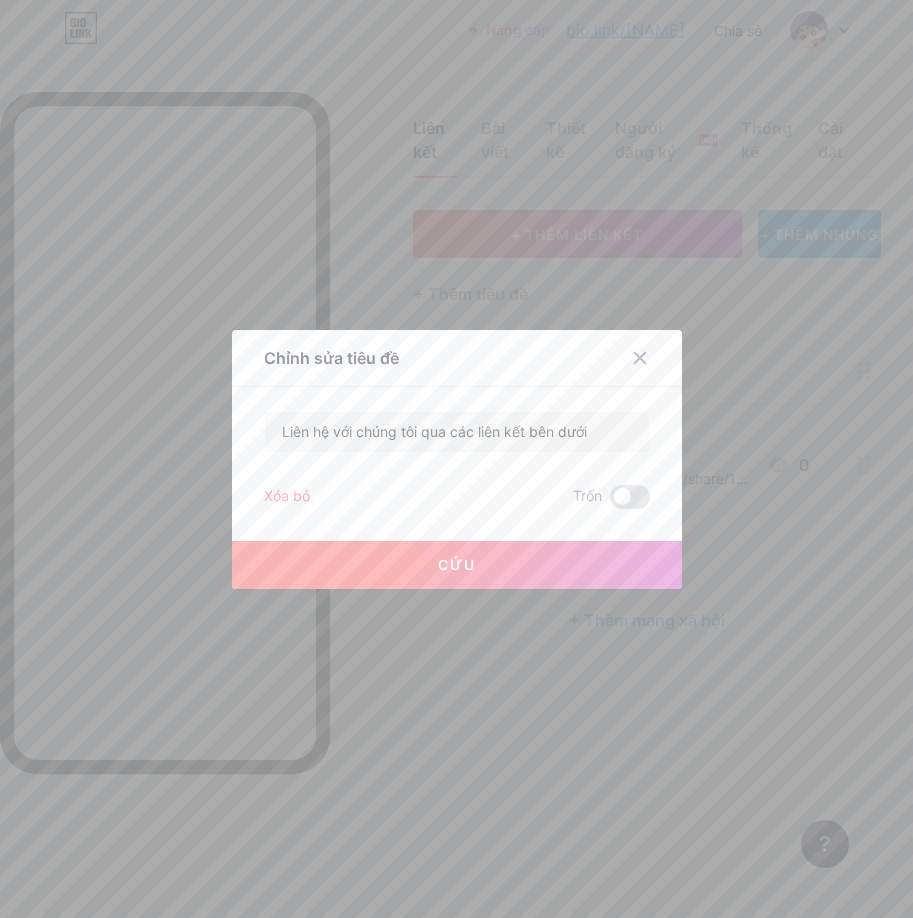 click on "Cứu" at bounding box center [457, 565] 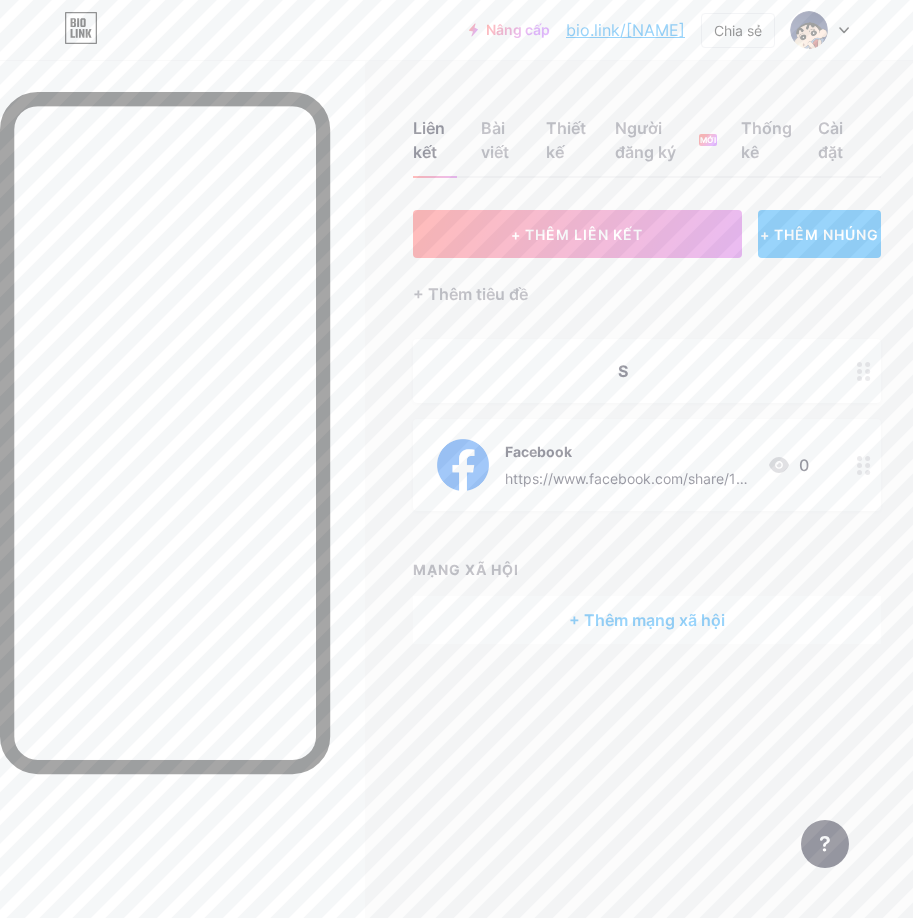 click on "Liên kết
Bài viết
Thiết kế
Người đăng ký
MỚI
Thống kê
Cài đặt       + THÊM LIÊN KẾT     + THÊM NHÚNG
+ Thêm tiêu đề
S
Facebook
https://www.facebook.com/share/1BPFDWL3xW/?mibextid=wwXIfr
0
MẠNG XÃ HỘI     + Thêm mạng xã hội                       Yêu cầu tính năng             Trung tâm trợ giúp         Liên hệ hỗ trợ" at bounding box center (456, 402) 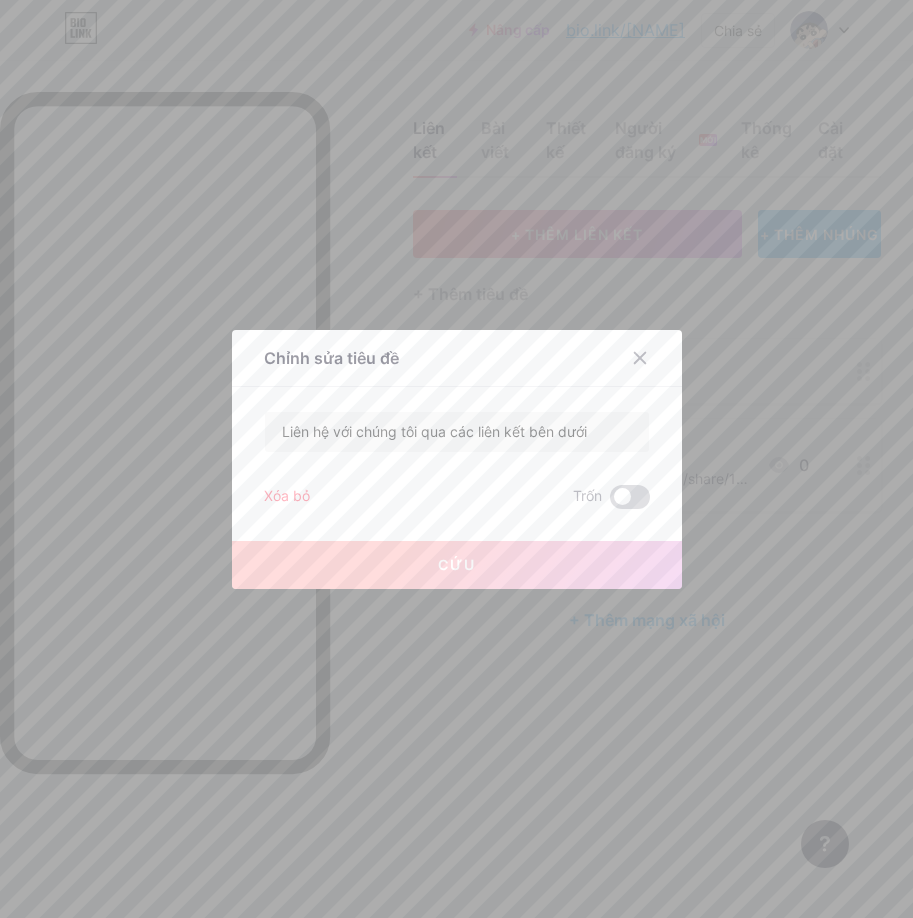 click at bounding box center [630, 497] 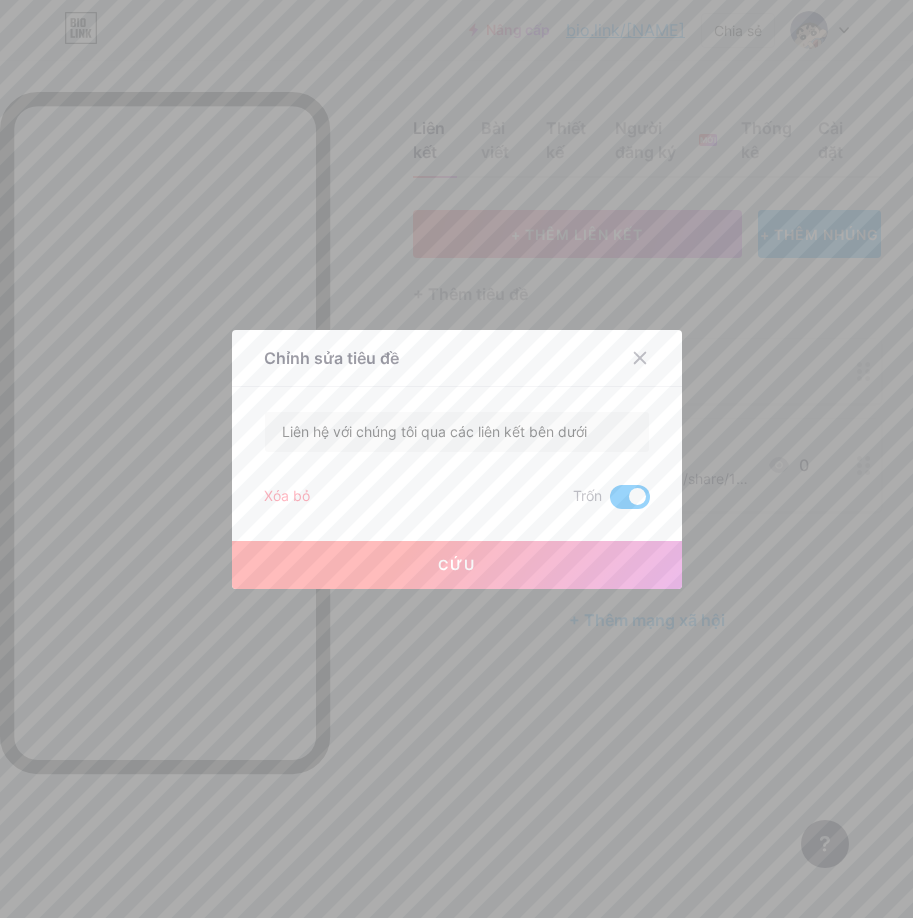 click on "Cứu" at bounding box center (457, 549) 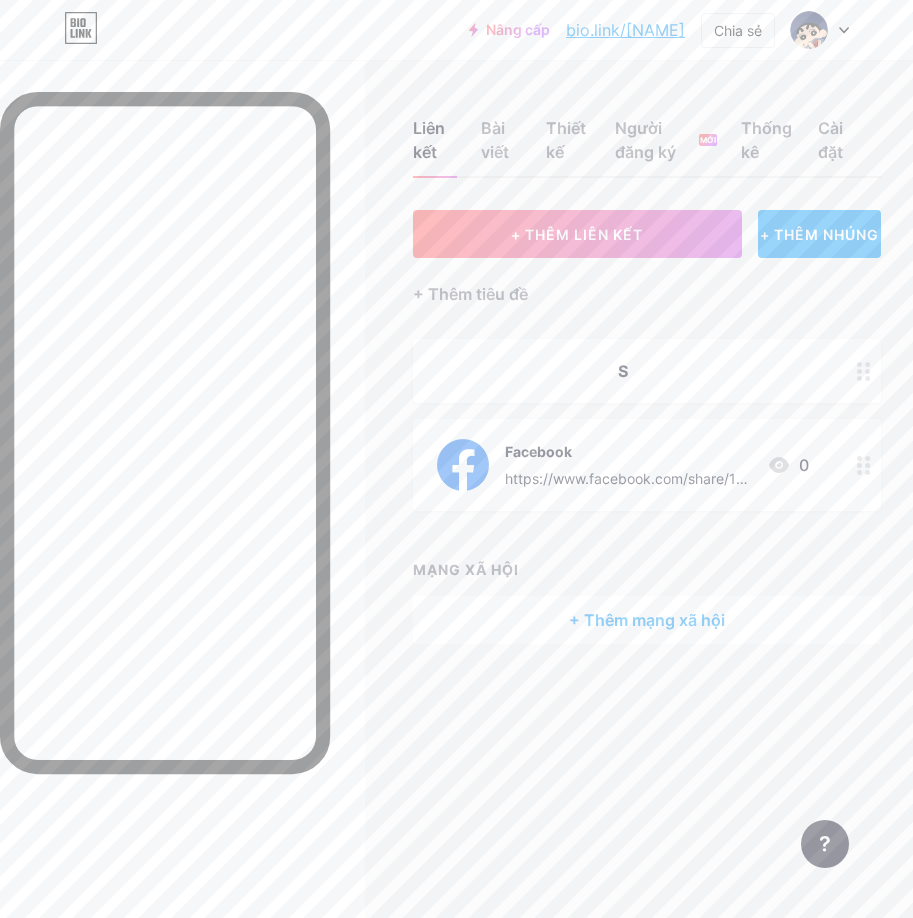 click at bounding box center [864, 371] 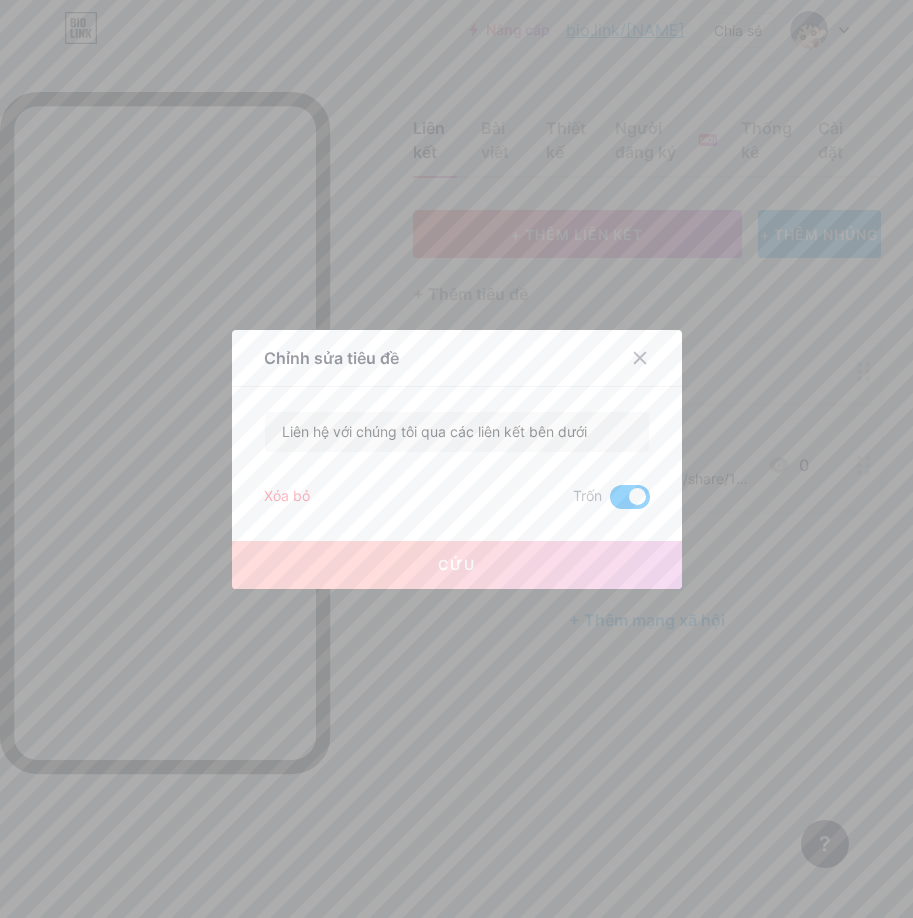 click at bounding box center (630, 497) 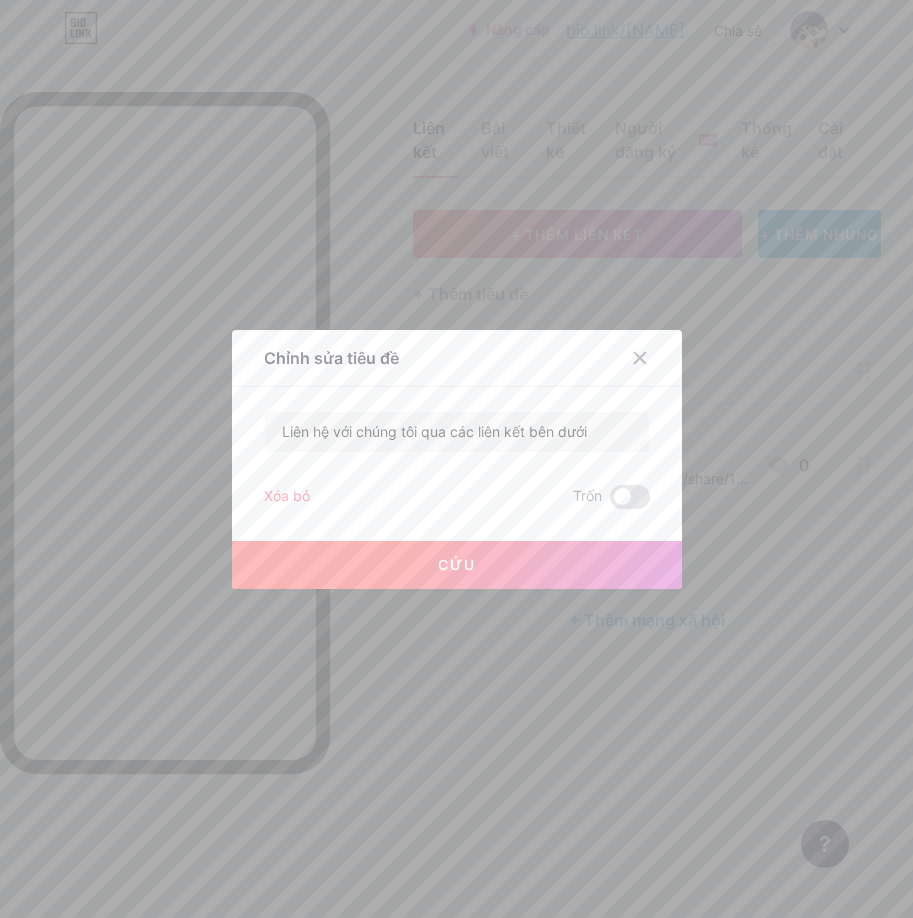 click on "Cứu" at bounding box center (457, 565) 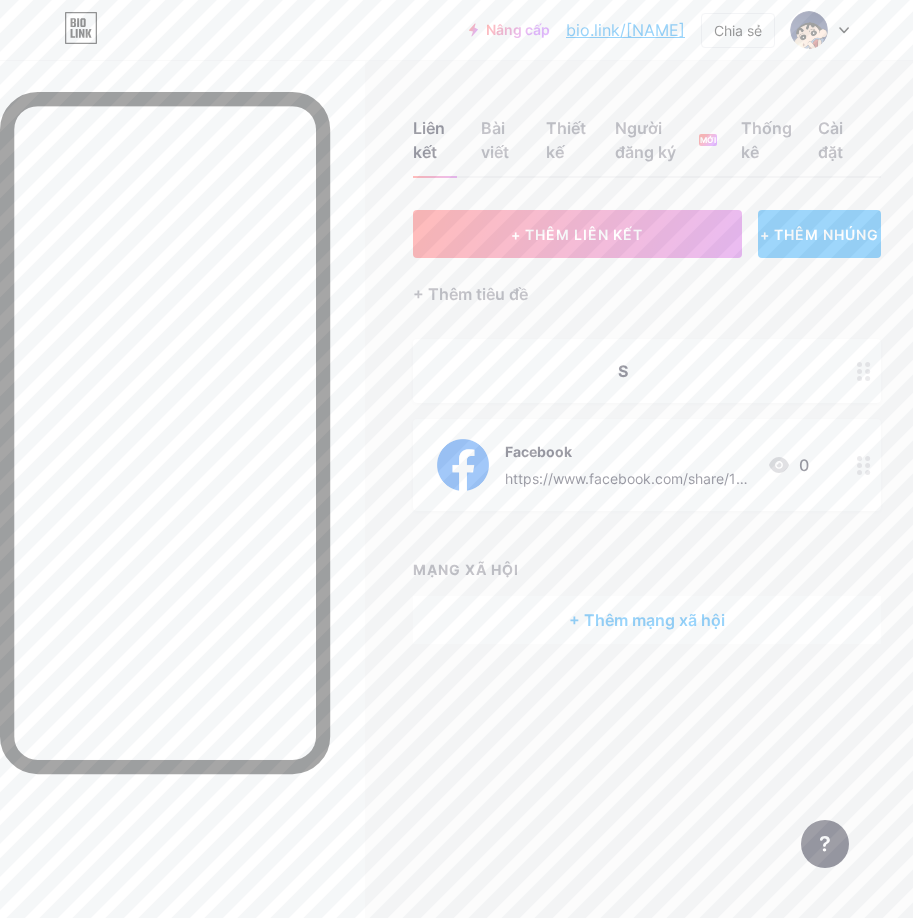 click on "+ THÊM NHÚNG" at bounding box center (819, 234) 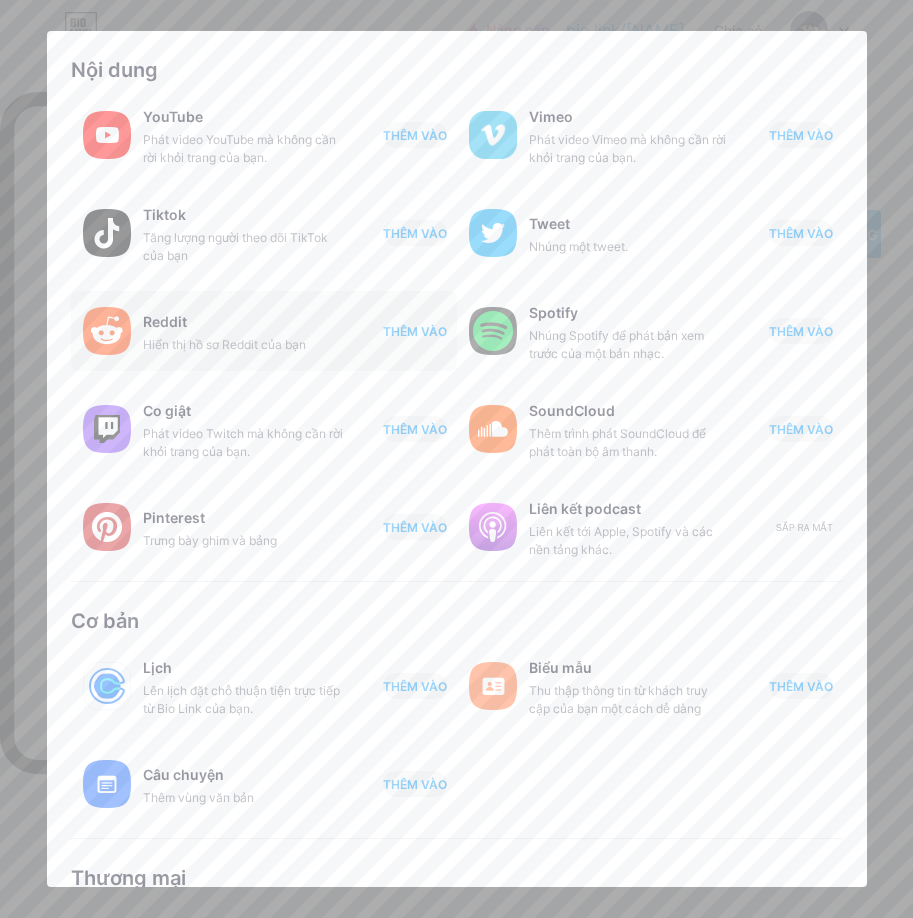 scroll, scrollTop: 0, scrollLeft: 0, axis: both 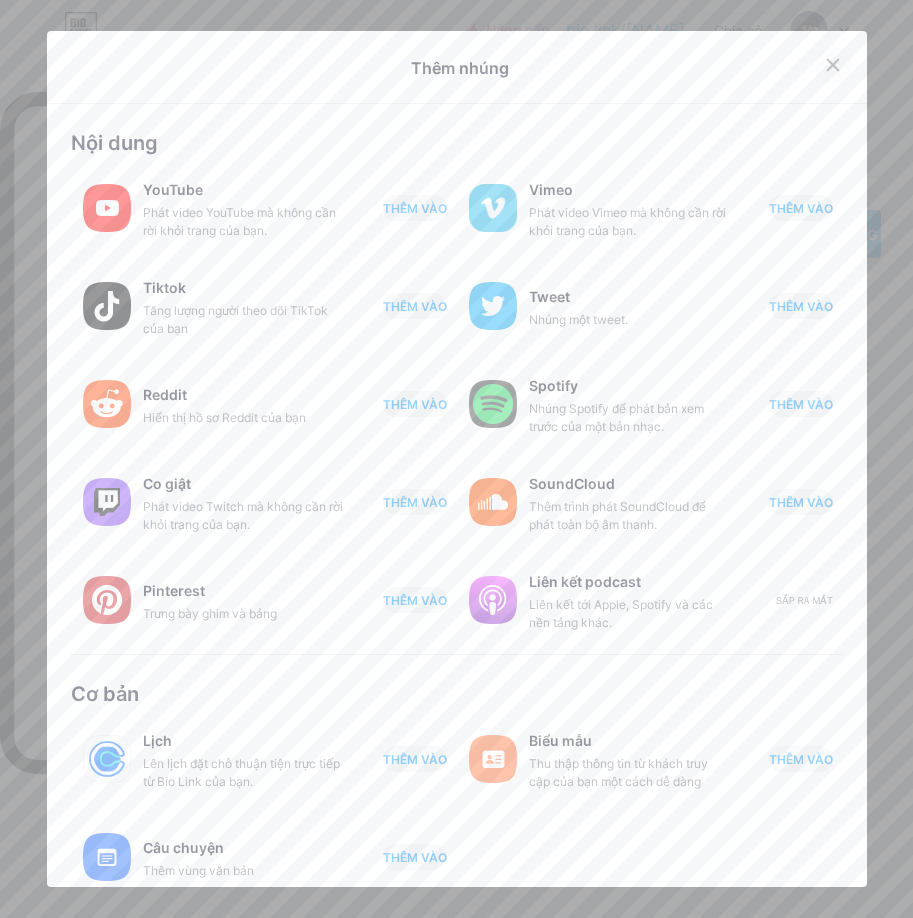click 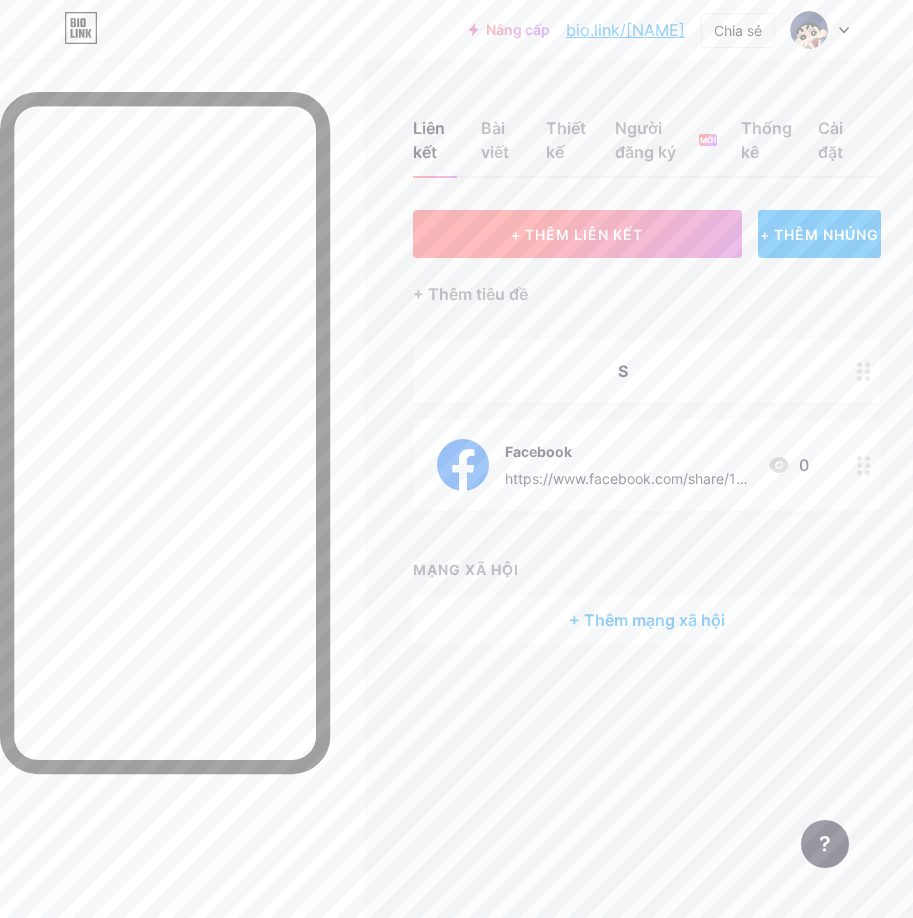 click on "+ THÊM LIÊN KẾT" at bounding box center [577, 234] 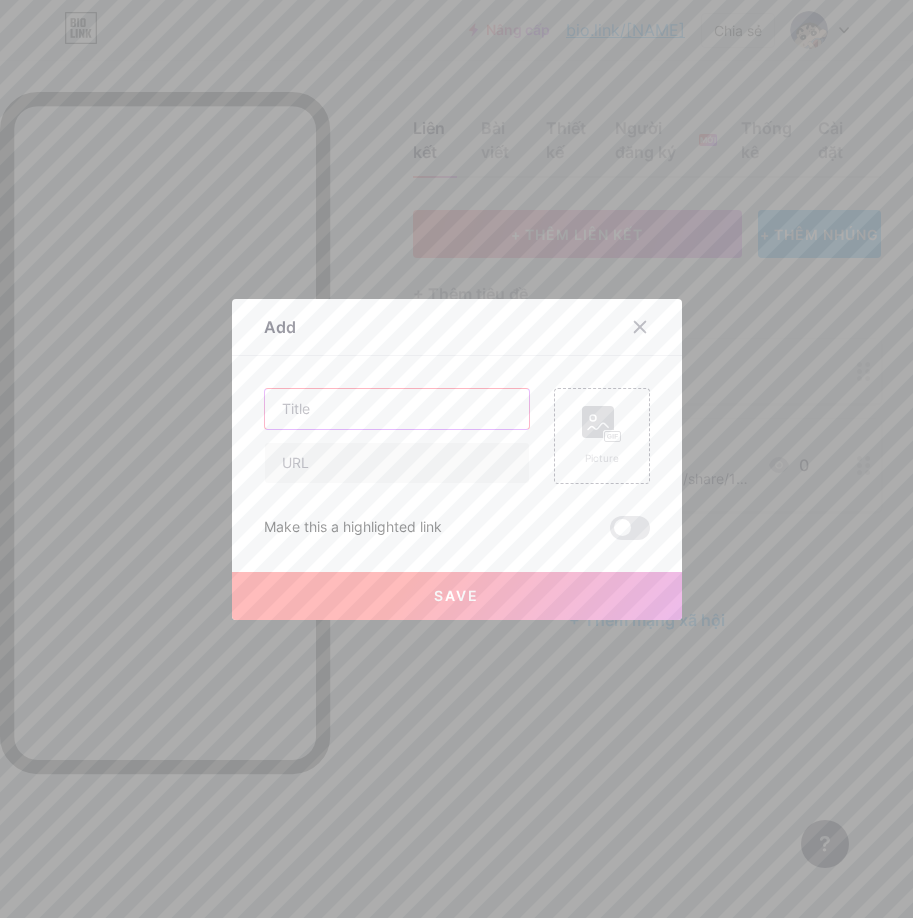 click at bounding box center (397, 409) 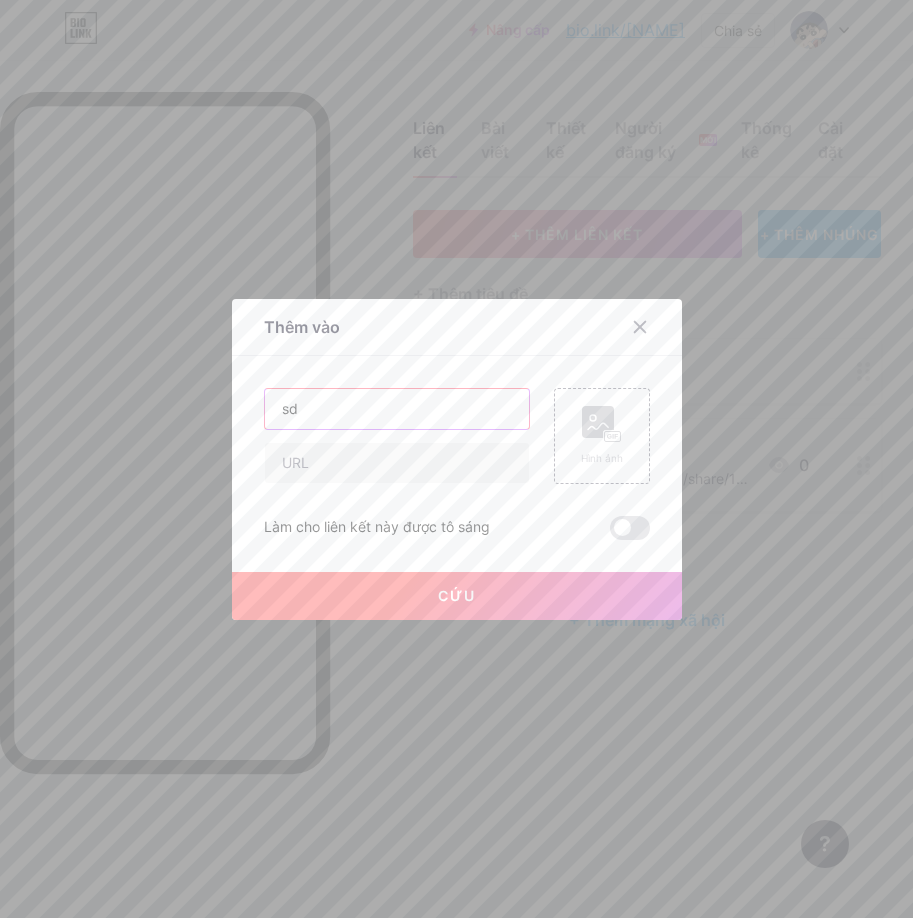 type on "s" 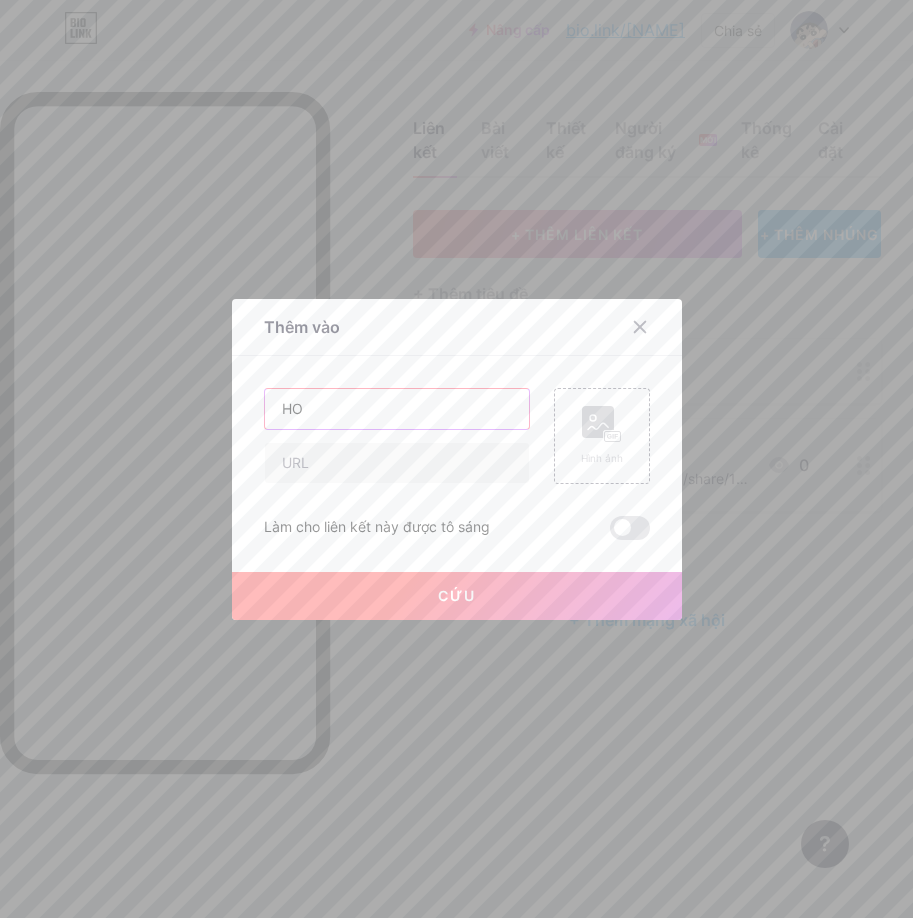 type on "H" 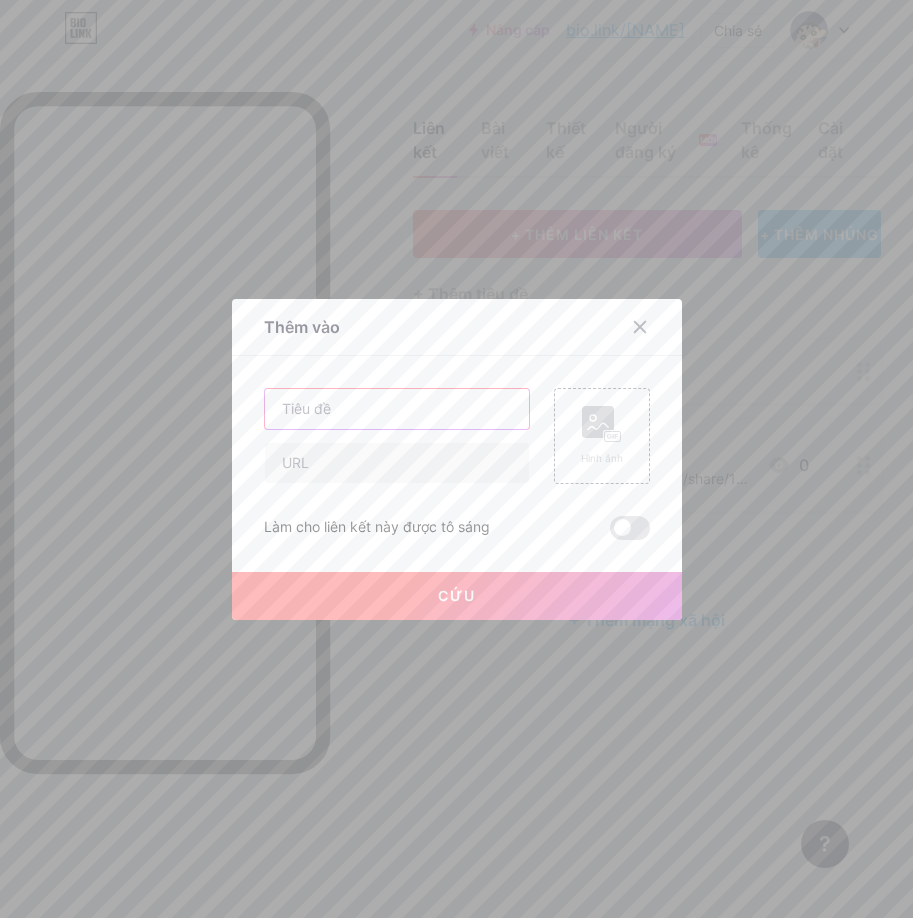 type on "h" 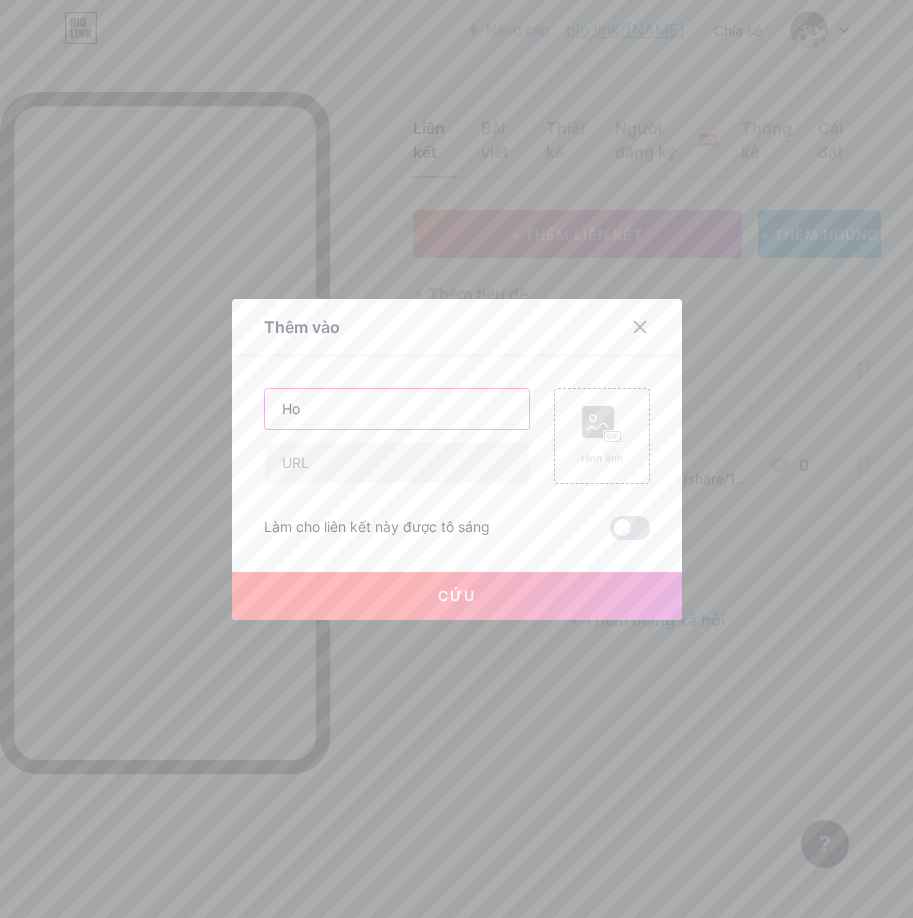 type on "Ho" 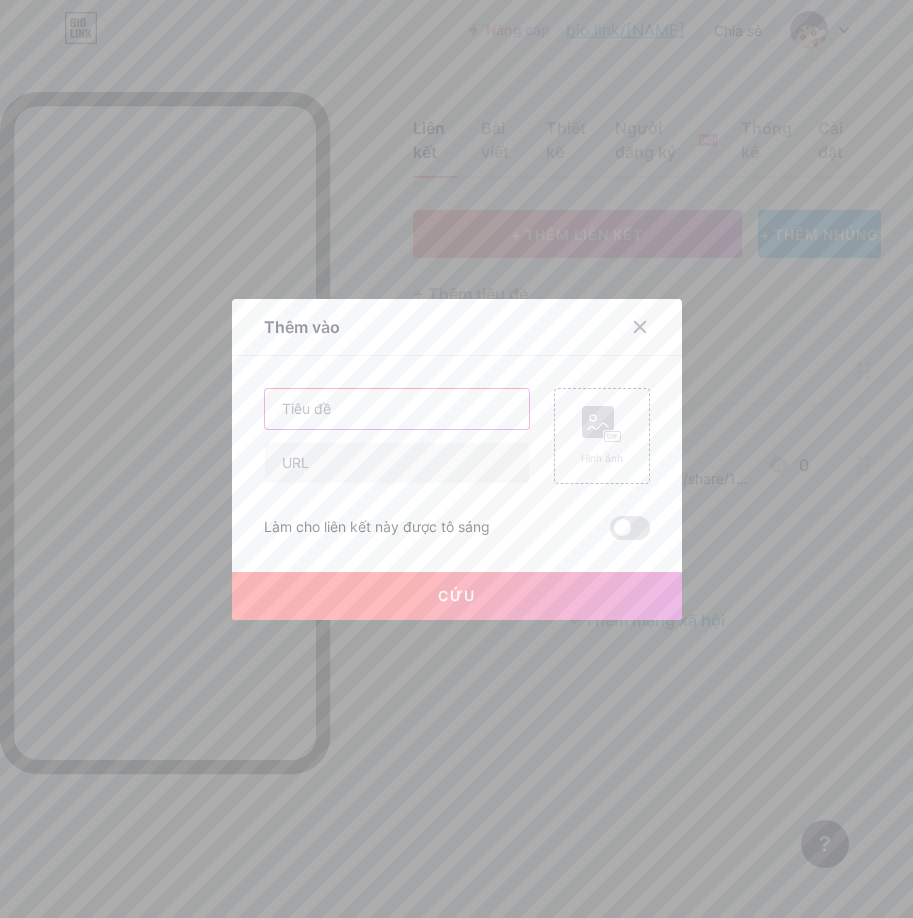 click at bounding box center [397, 409] 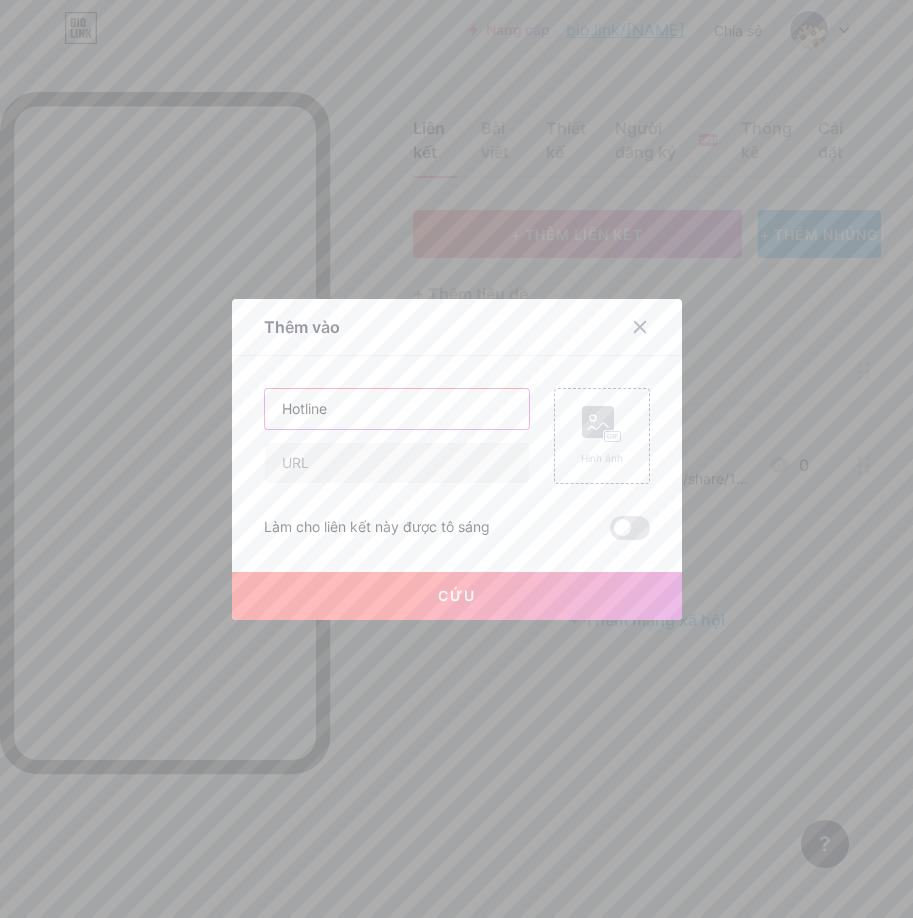 type on "Hotline" 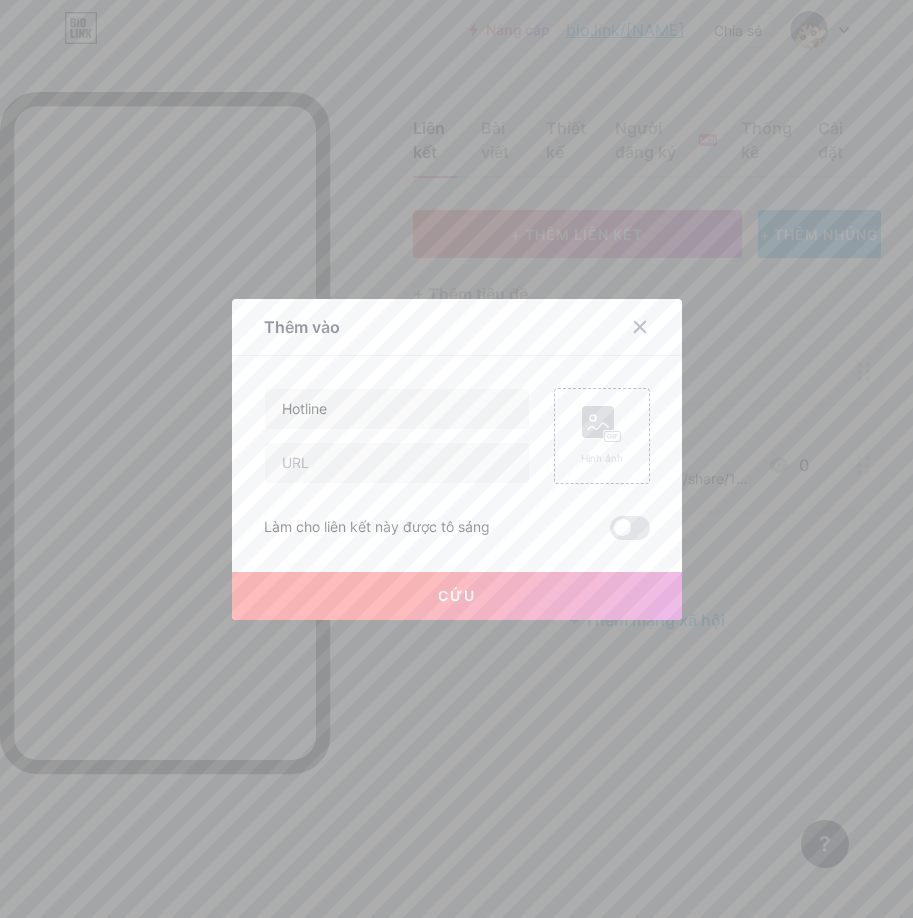 click on "Hotline                         Hình ảnh
Làm cho liên kết này được tô sáng
Cứu" at bounding box center [457, 464] 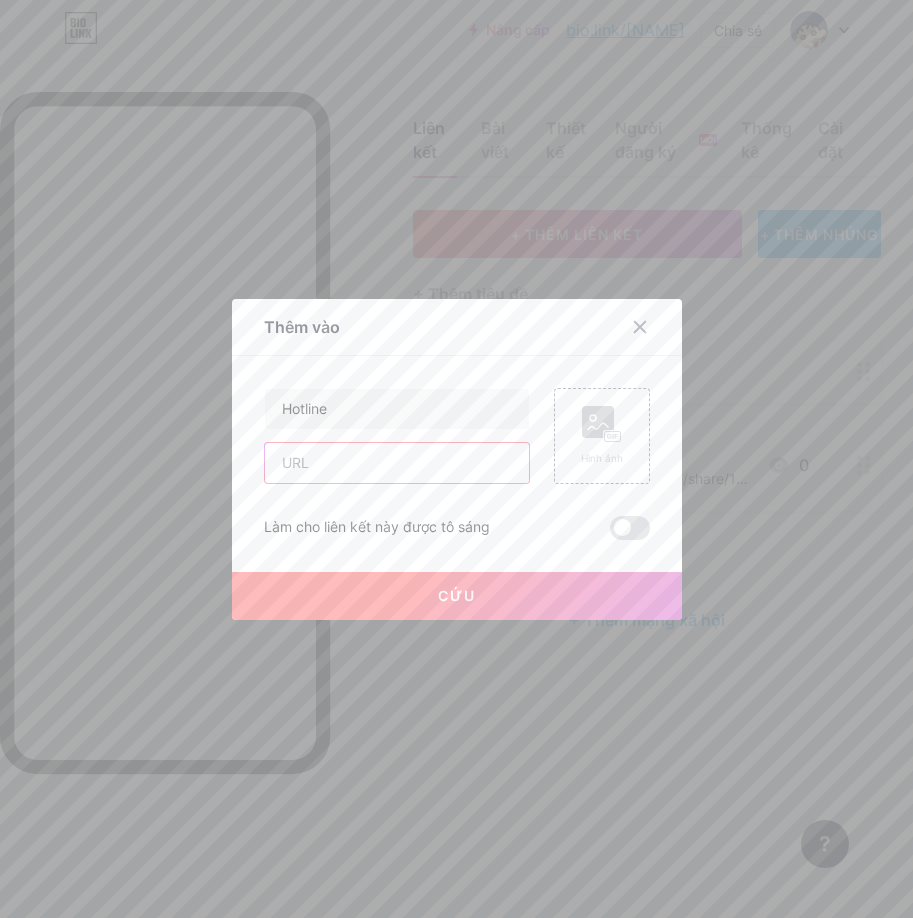 click at bounding box center (397, 463) 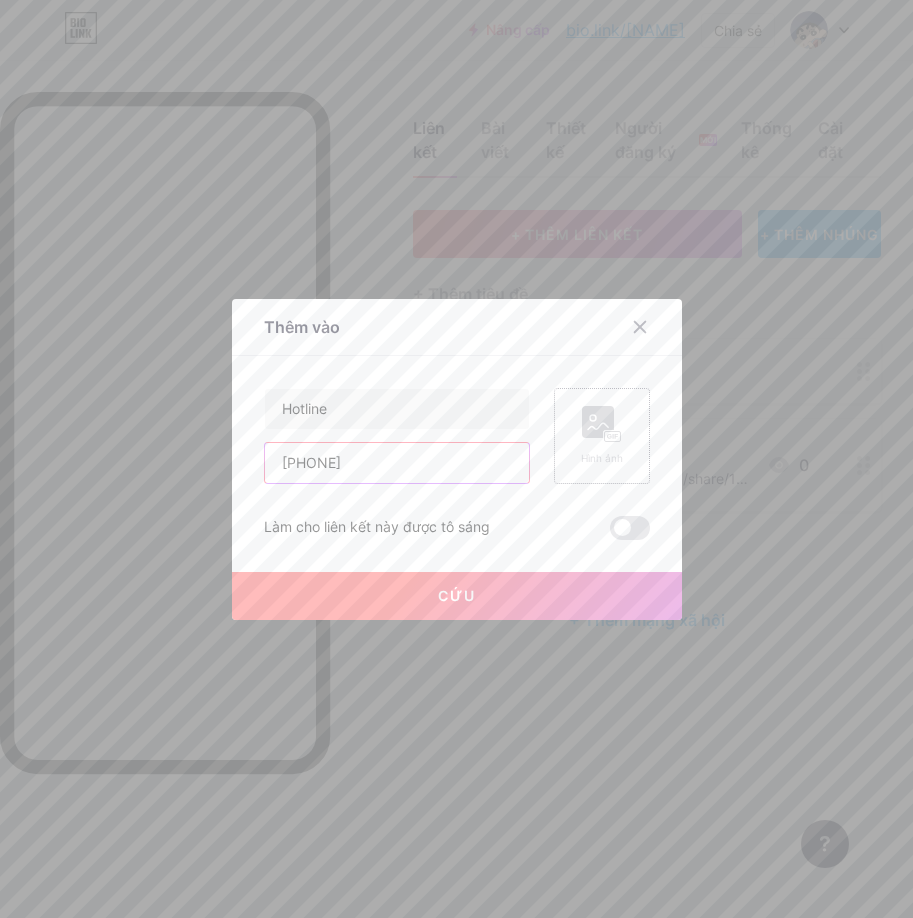 type on "[PHONE]" 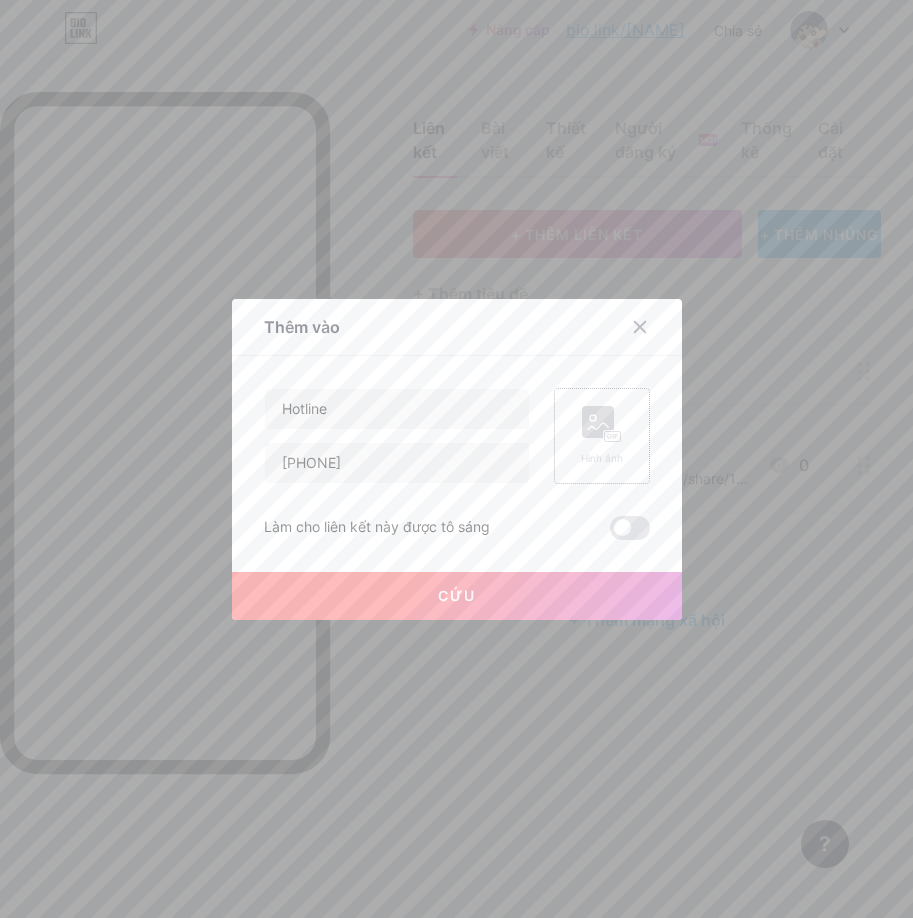 click on "Hình ảnh" at bounding box center [602, 436] 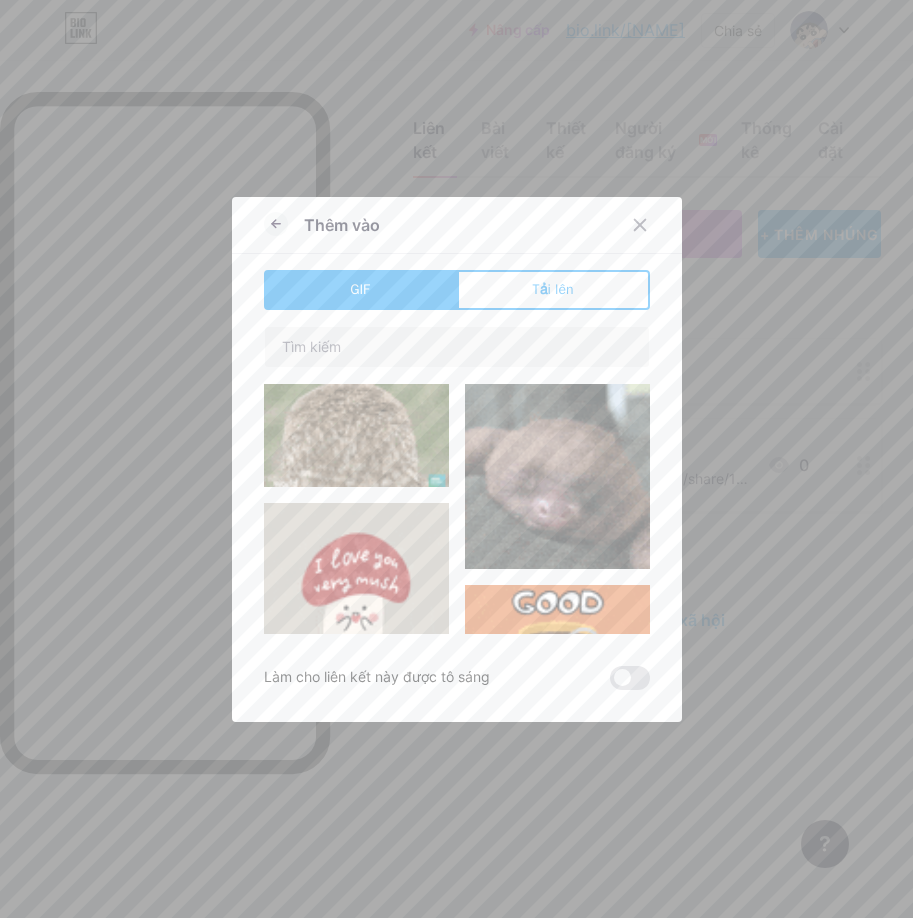click on "Tải lên" at bounding box center [553, 290] 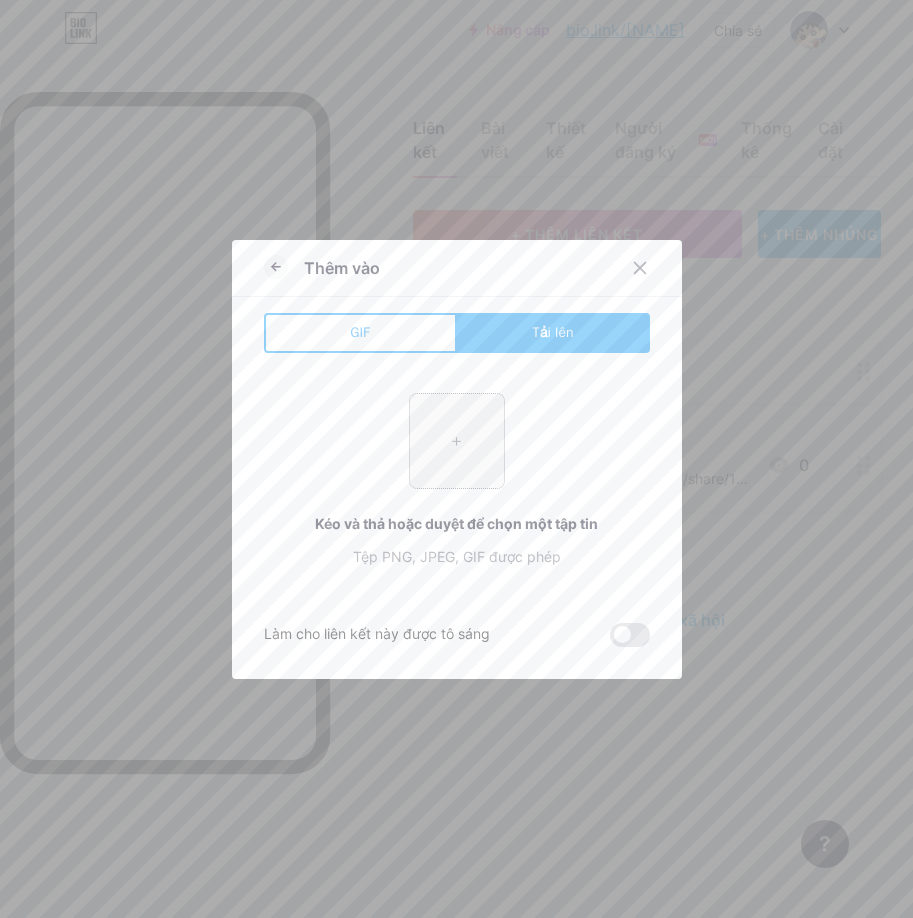 click at bounding box center (457, 441) 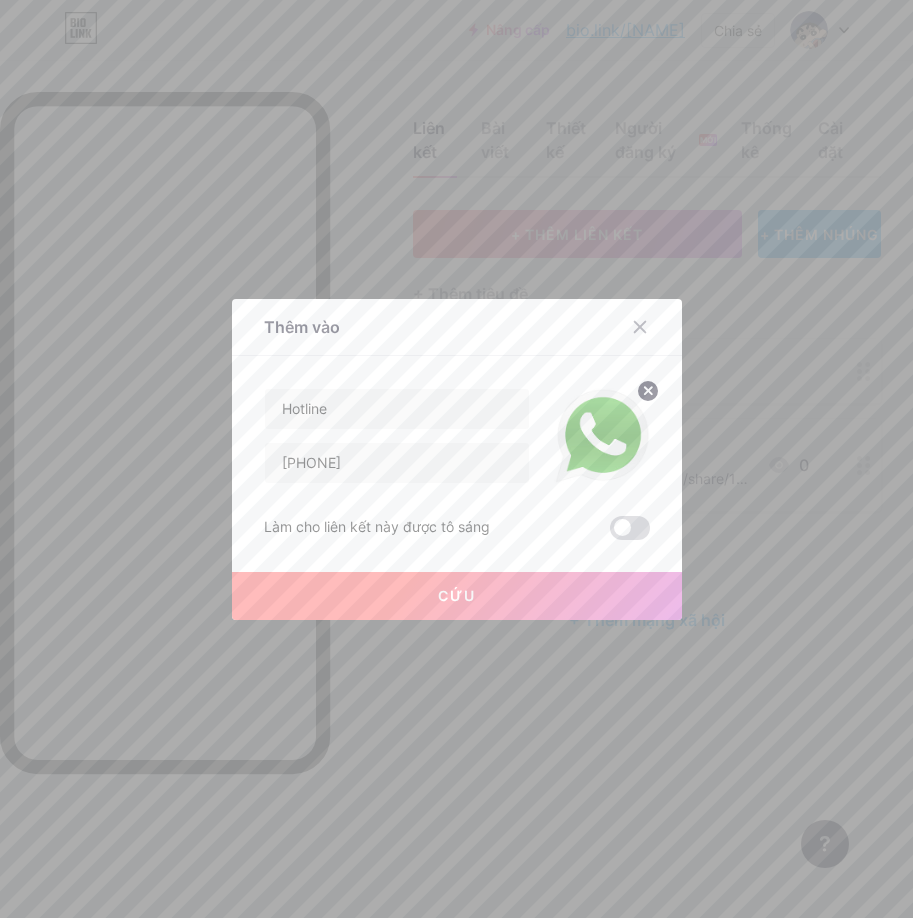 click at bounding box center (630, 528) 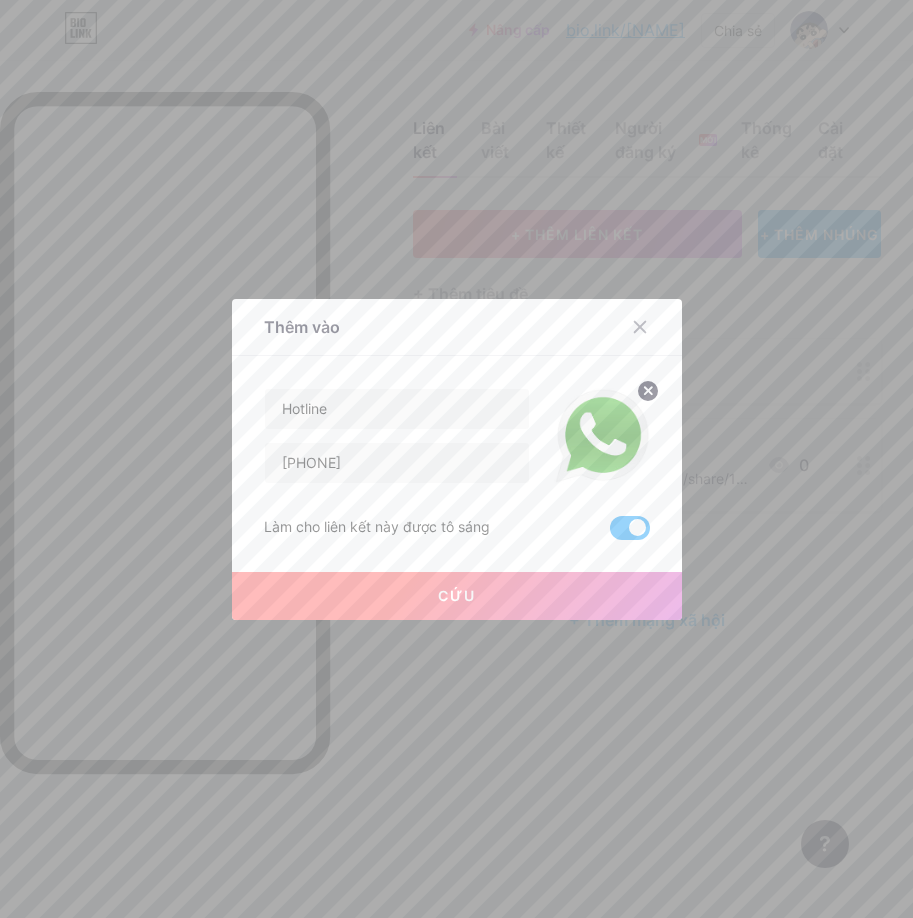 click on "Cứu" at bounding box center (457, 596) 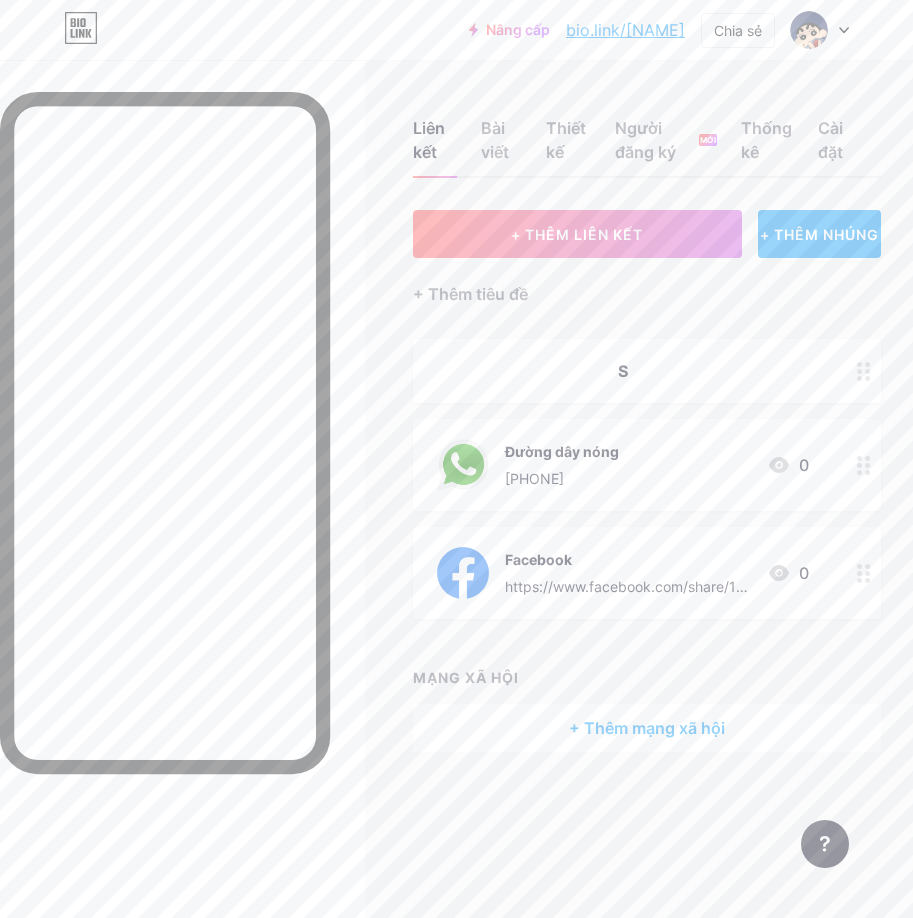 click on "S" at bounding box center (623, 371) 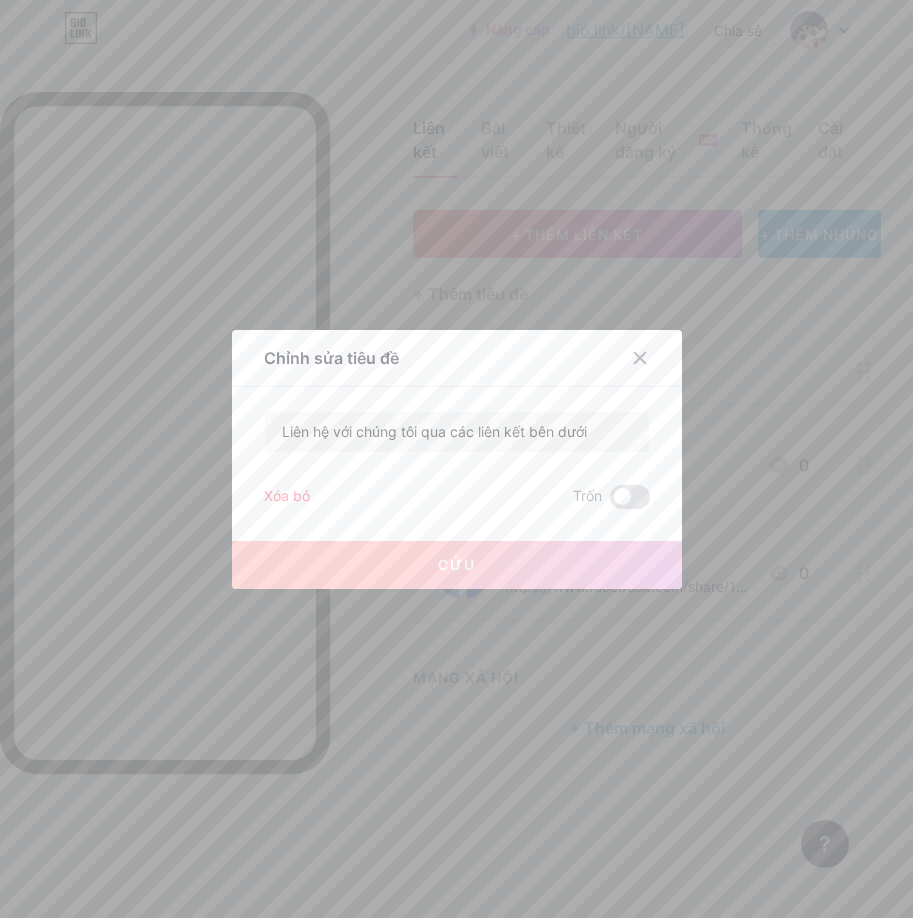 click on "Chỉnh sửa tiêu đề" at bounding box center [331, 358] 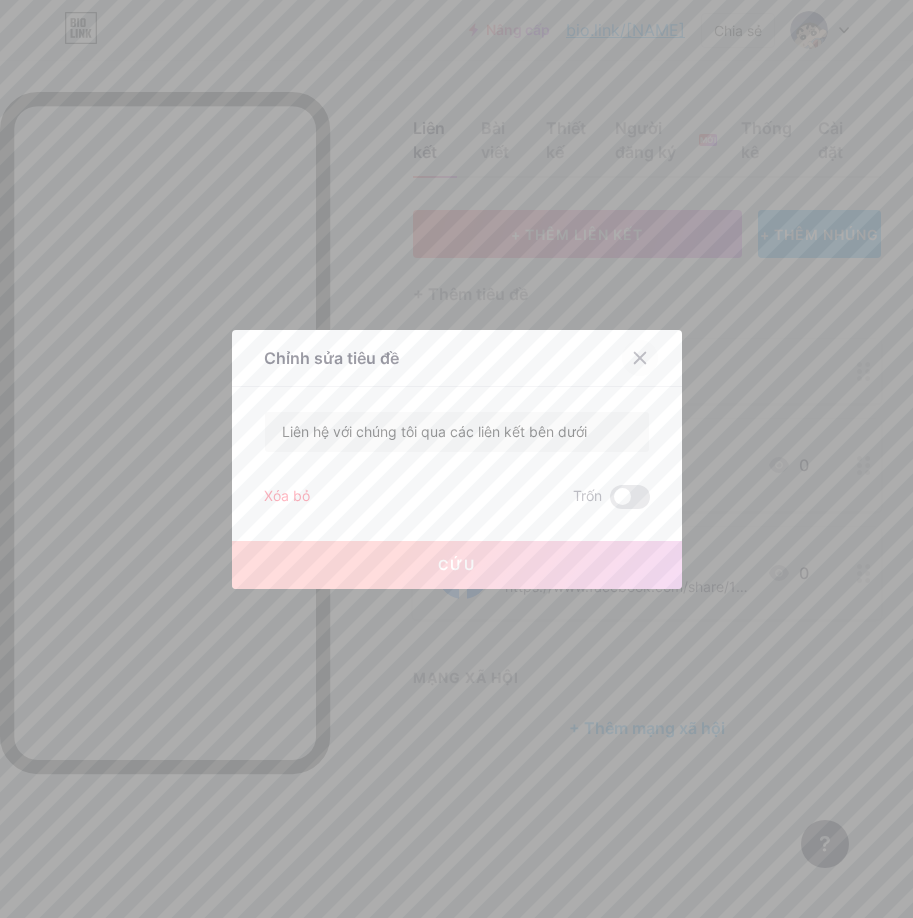 click 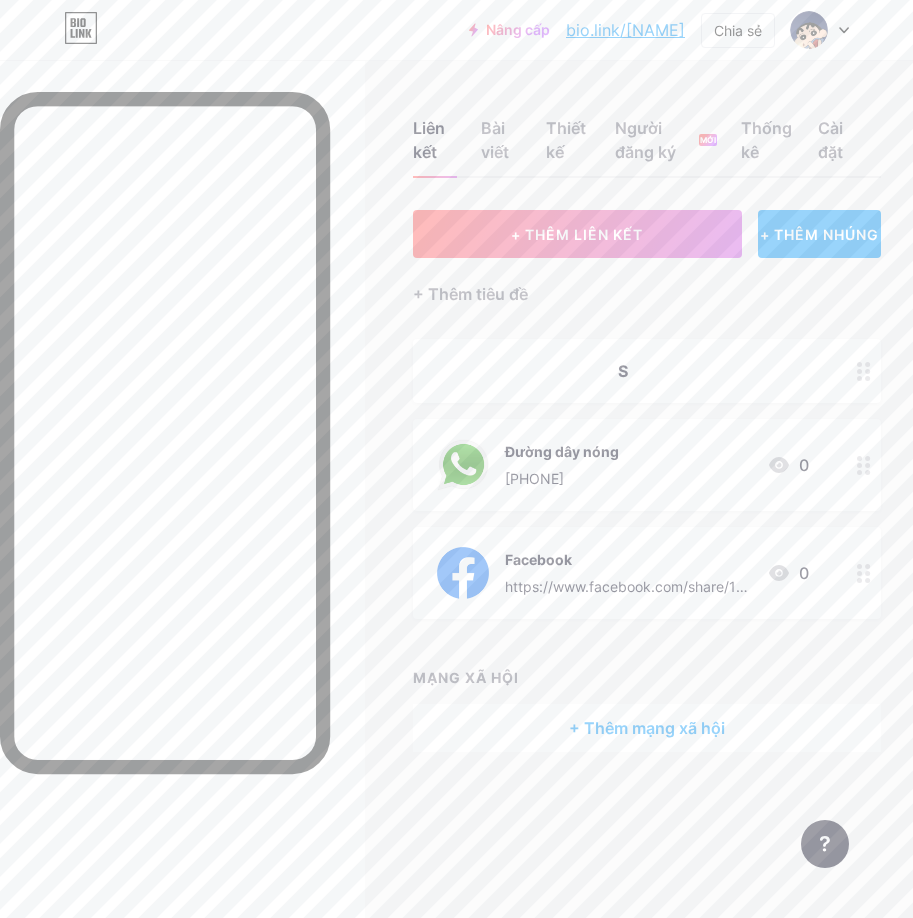 click on "+ Thêm mạng xã hội" at bounding box center (647, 728) 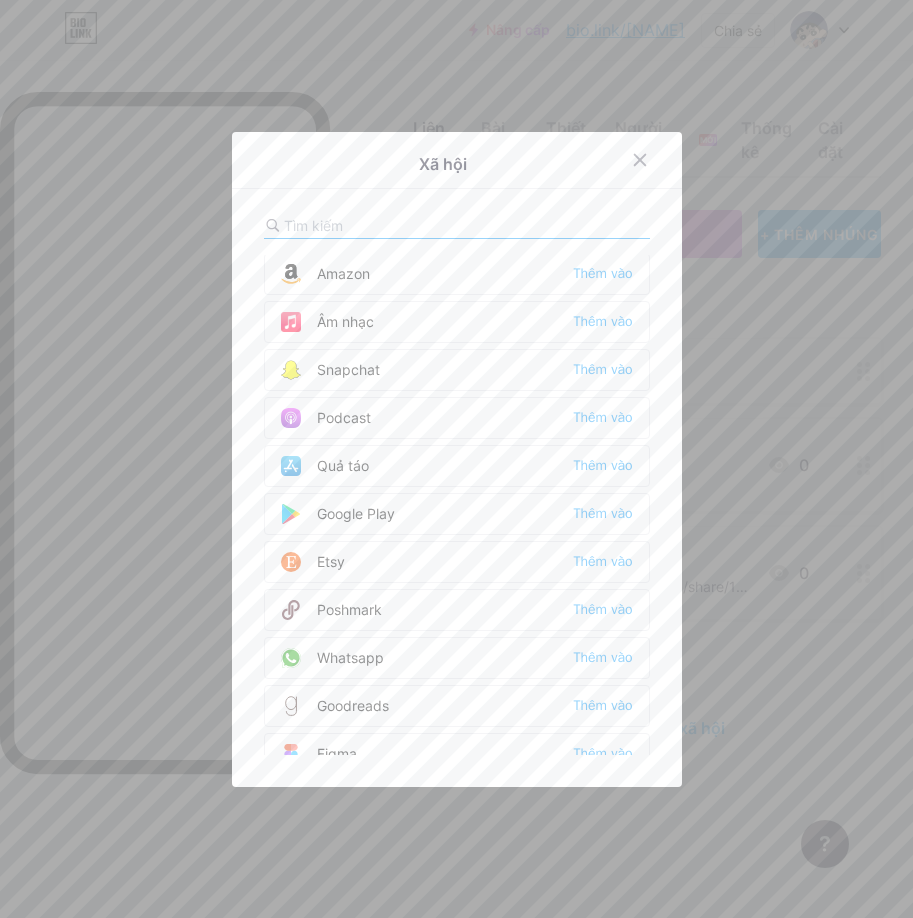 scroll, scrollTop: 1400, scrollLeft: 0, axis: vertical 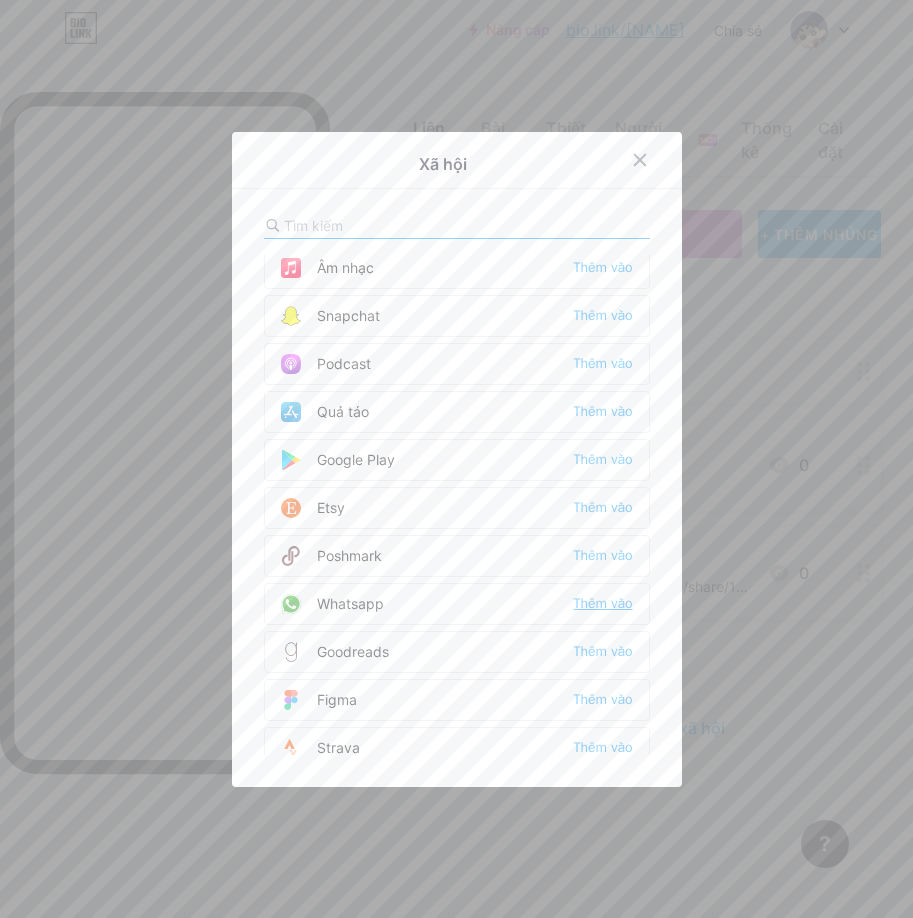 click on "Thêm vào" at bounding box center [602, 603] 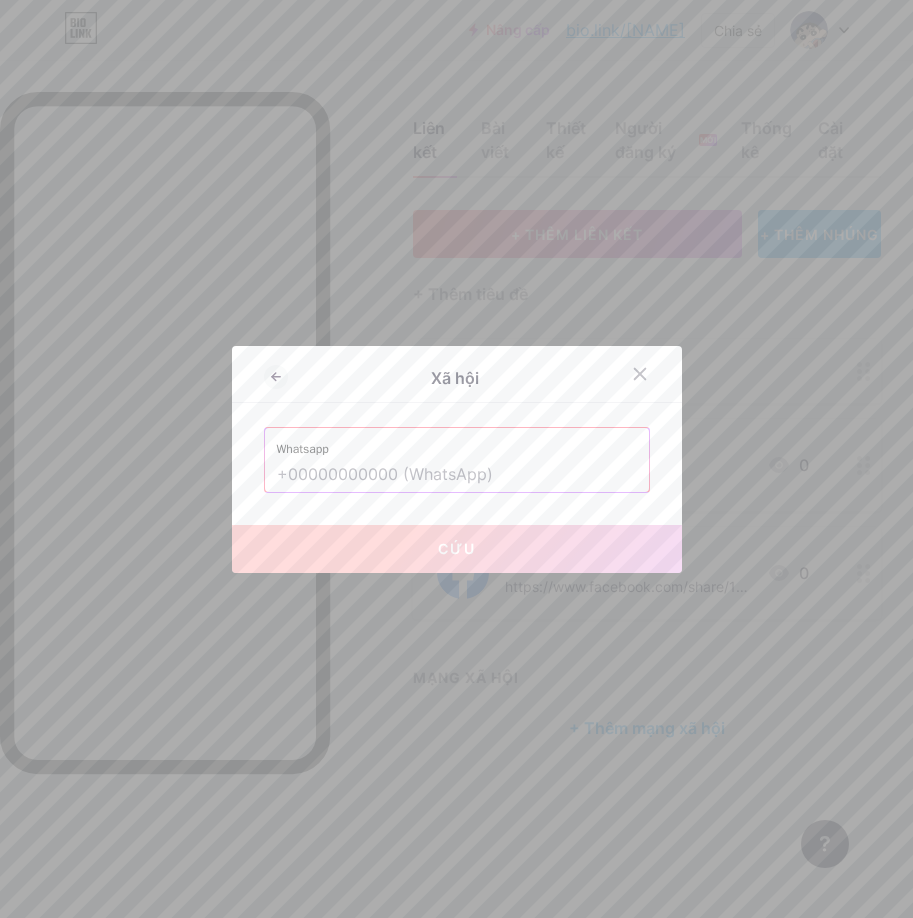 click at bounding box center [457, 475] 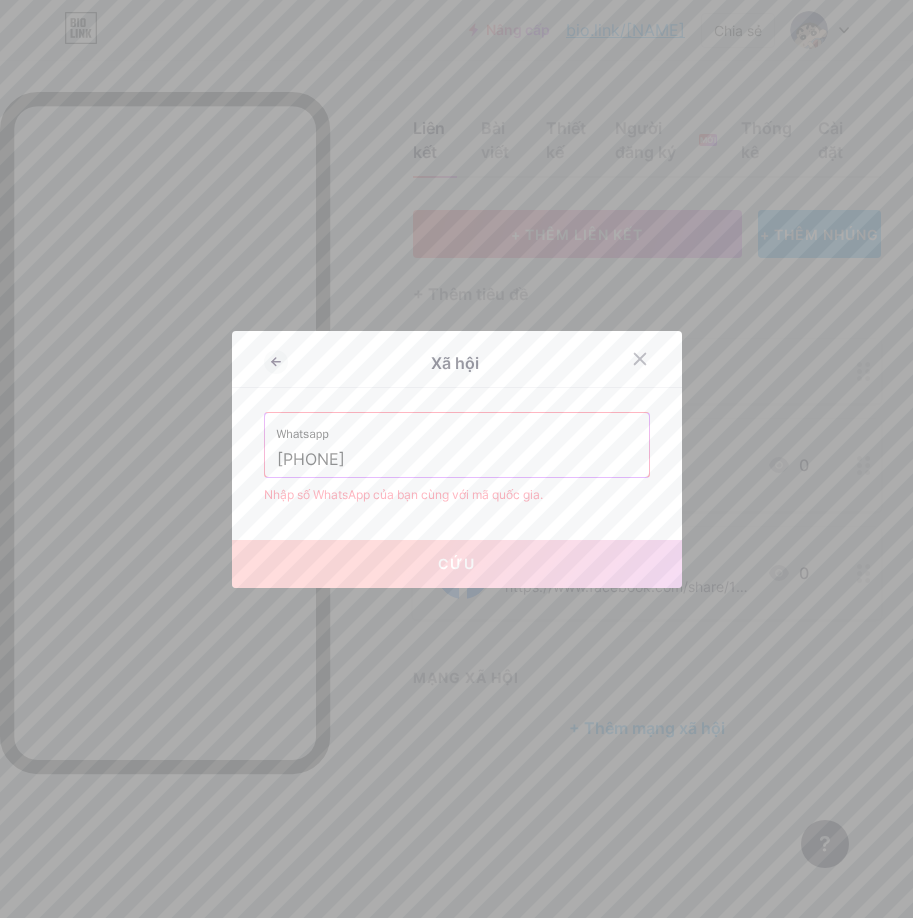 click on "Whatsapp [PHONE]" at bounding box center (457, 445) 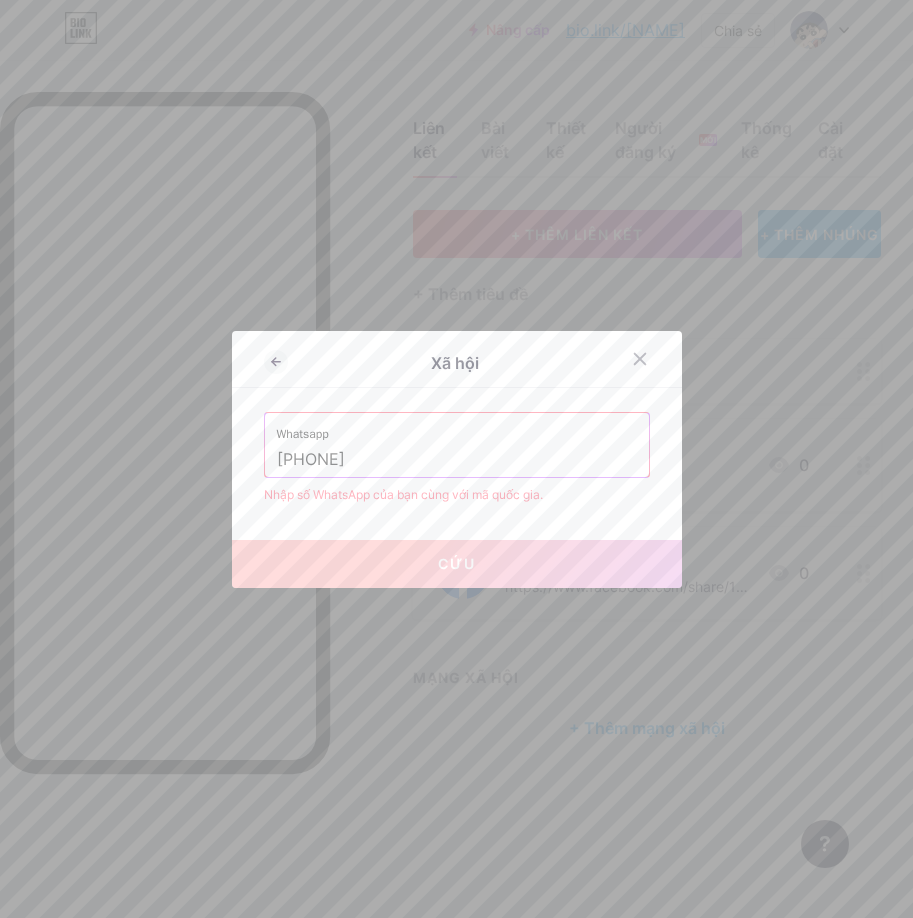 drag, startPoint x: 421, startPoint y: 455, endPoint x: 303, endPoint y: 458, distance: 118.03813 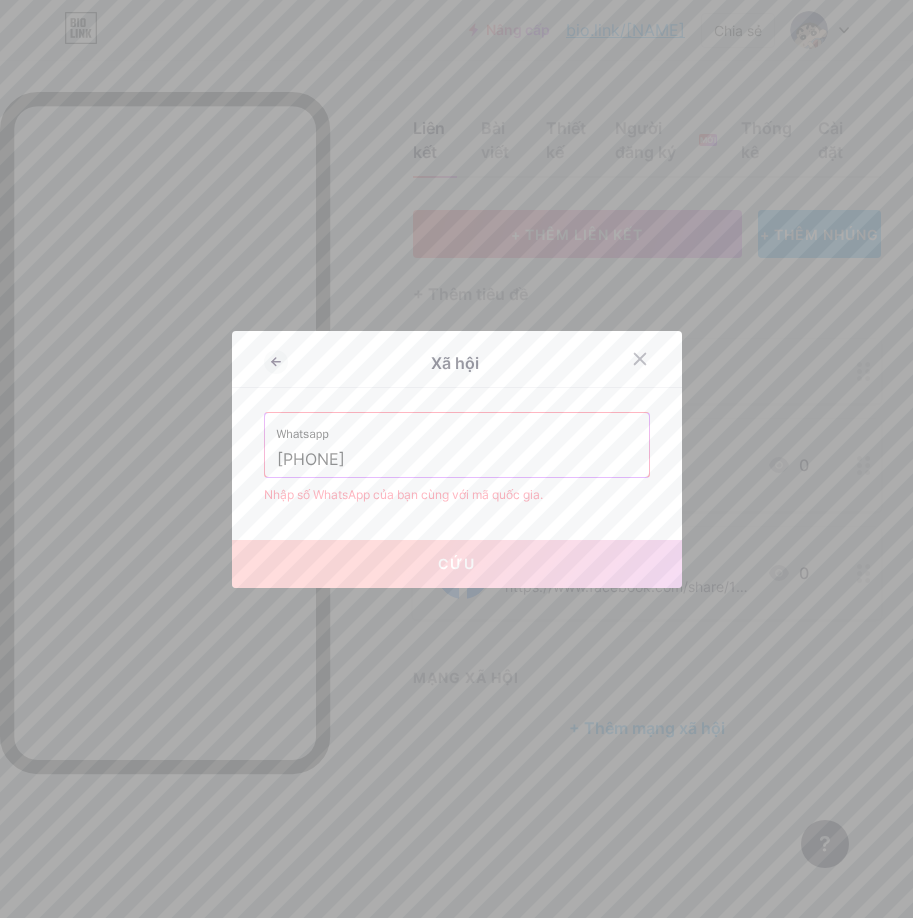 click on "[PHONE]" at bounding box center [457, 460] 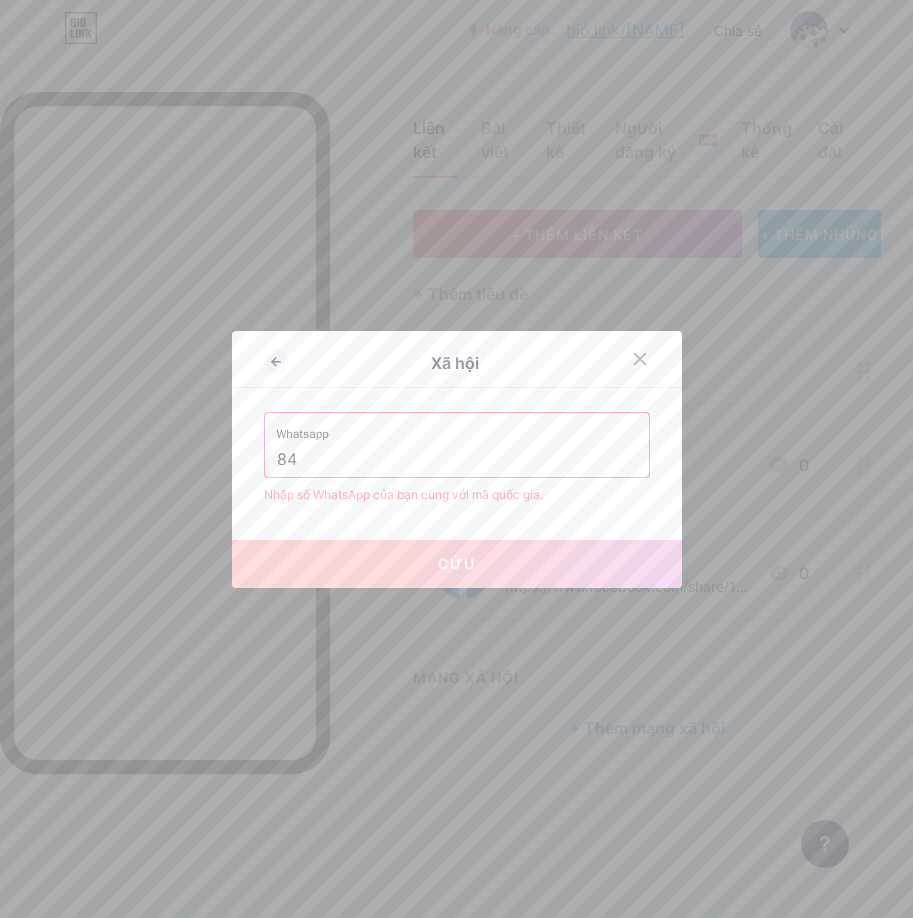 type on "8" 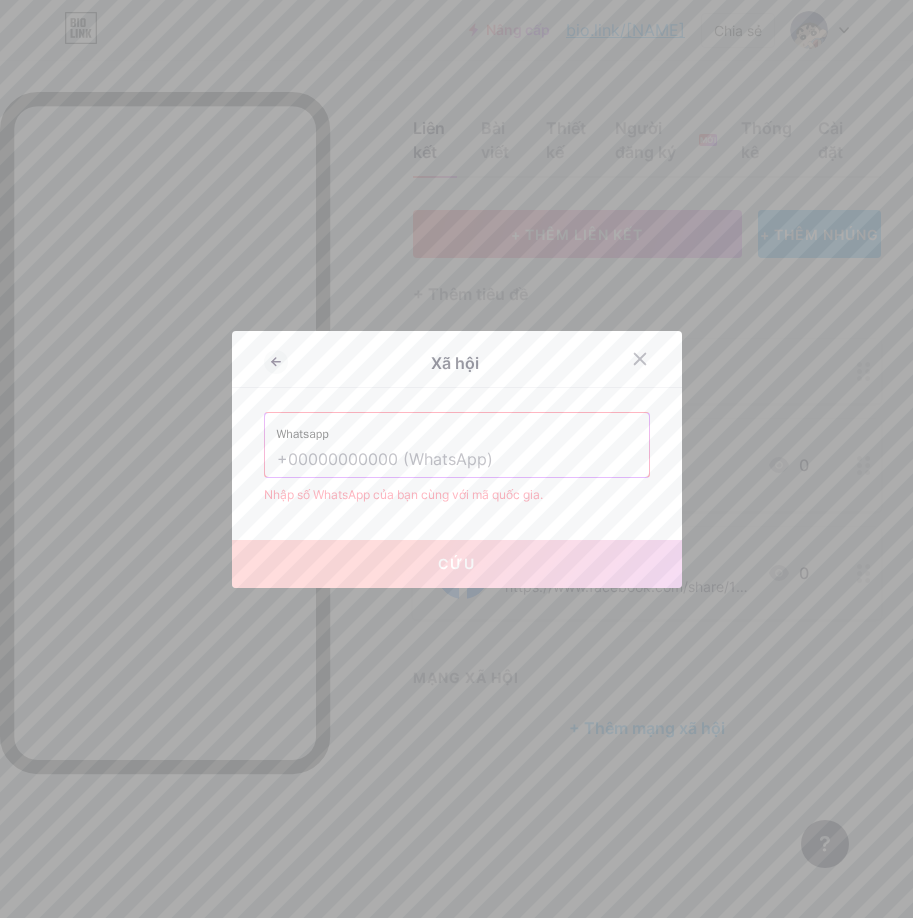 click at bounding box center [457, 460] 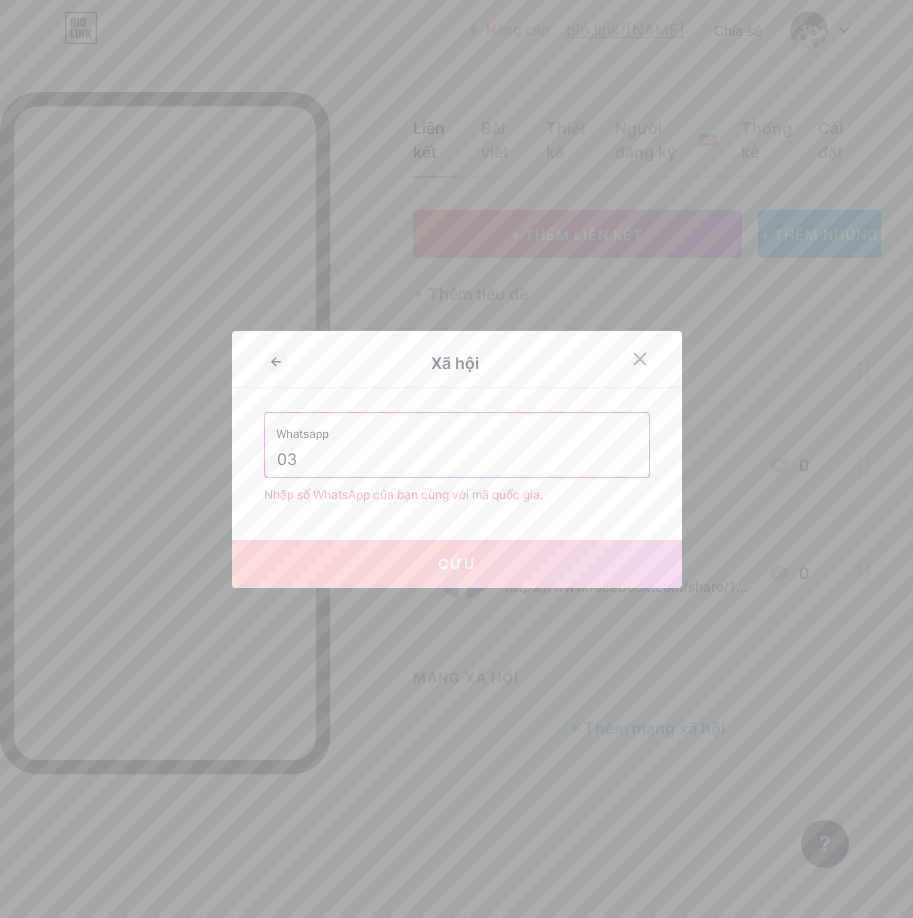 type on "0" 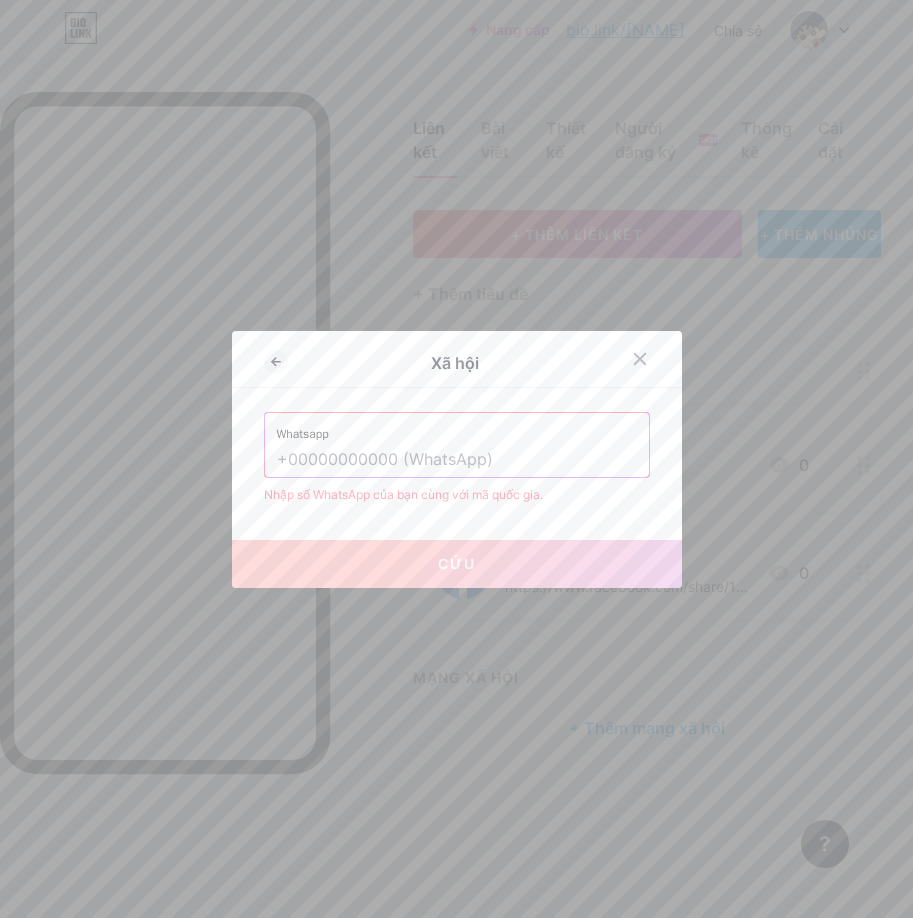 type on "-" 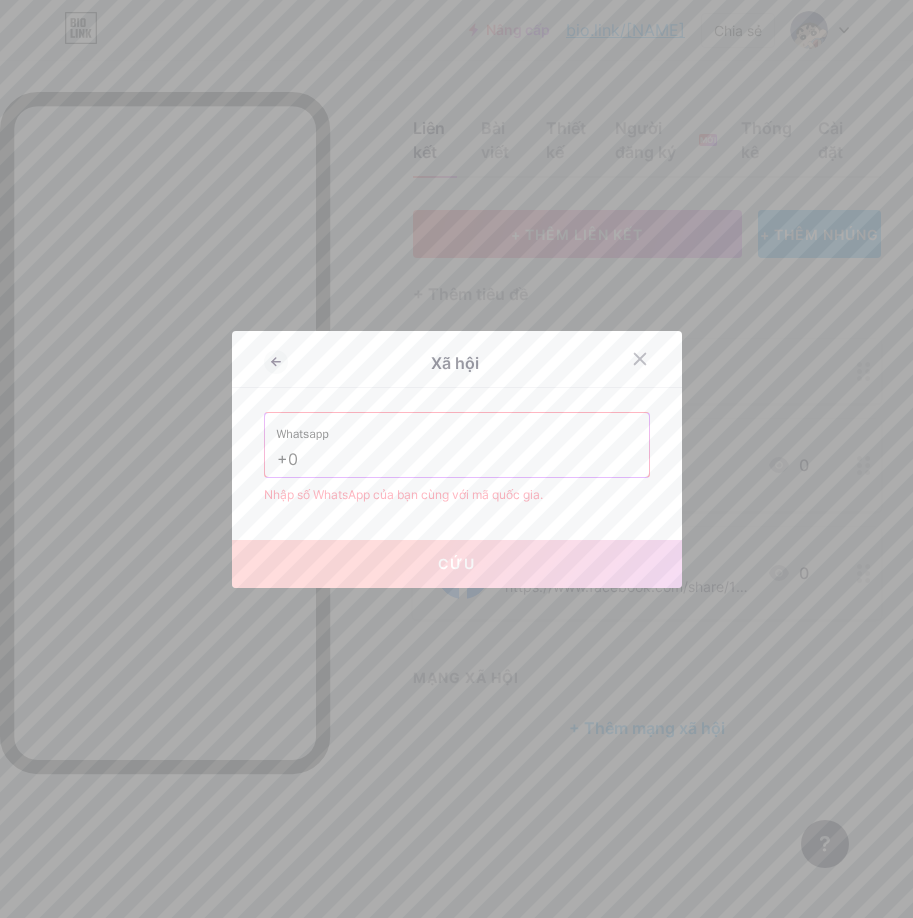 type on "+" 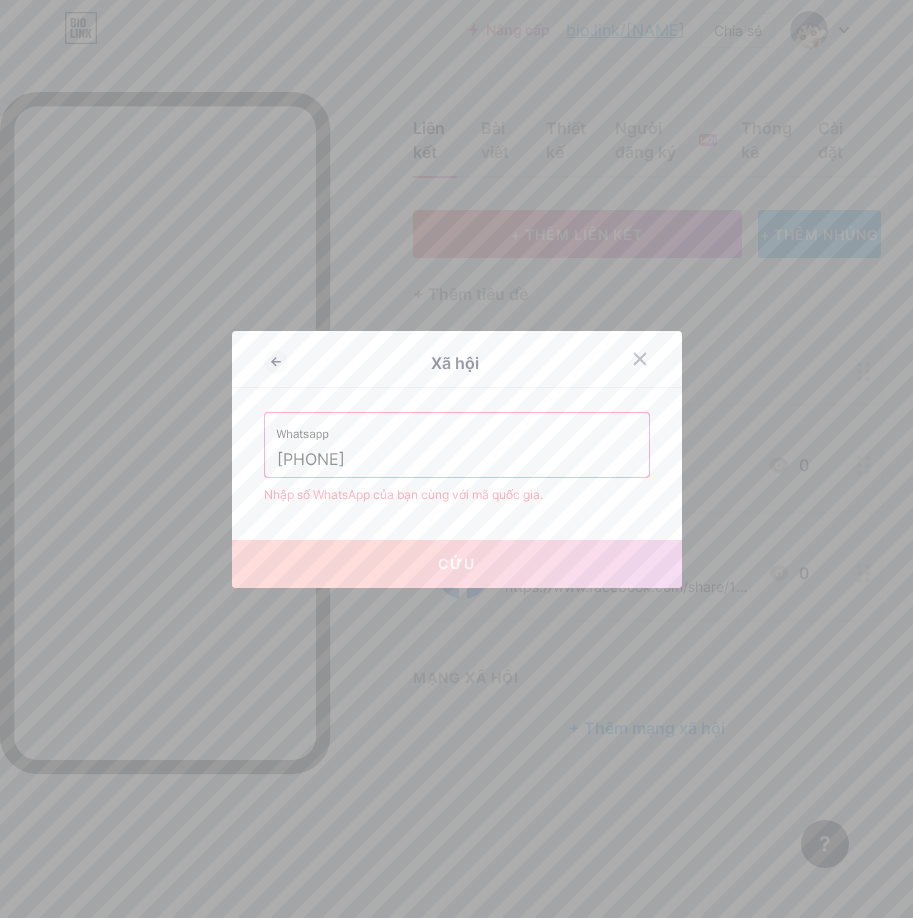 type on "[PHONE]" 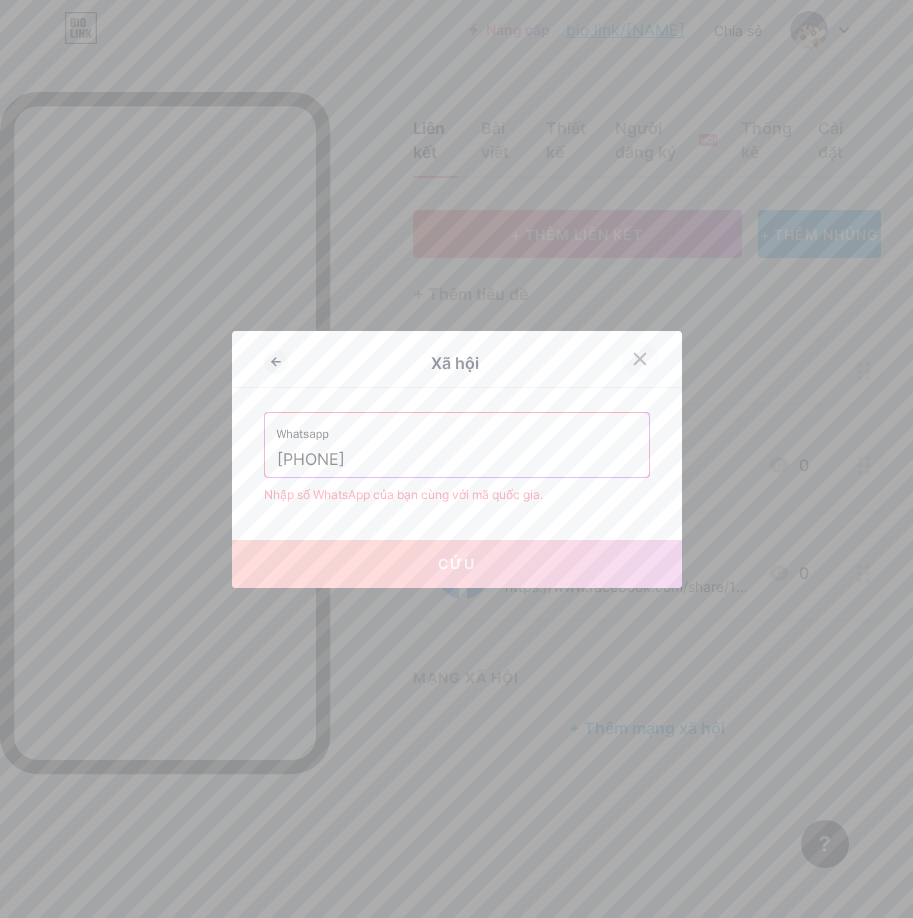 click 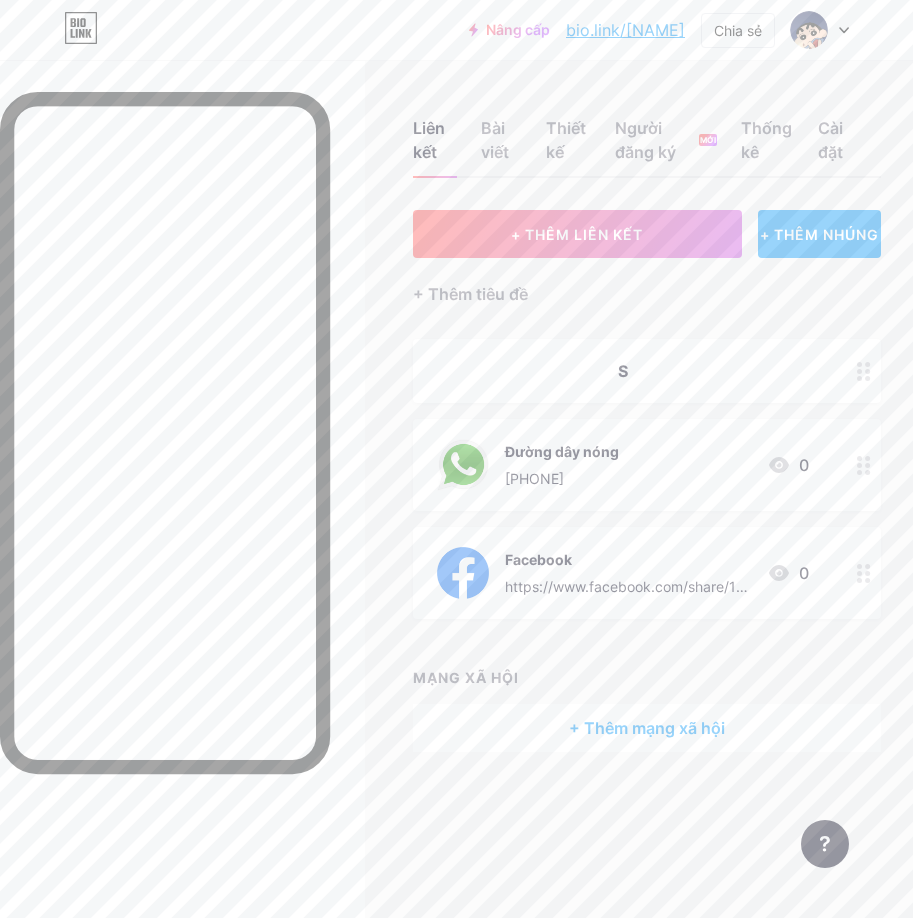 click on "+ Thêm mạng xã hội" at bounding box center [647, 728] 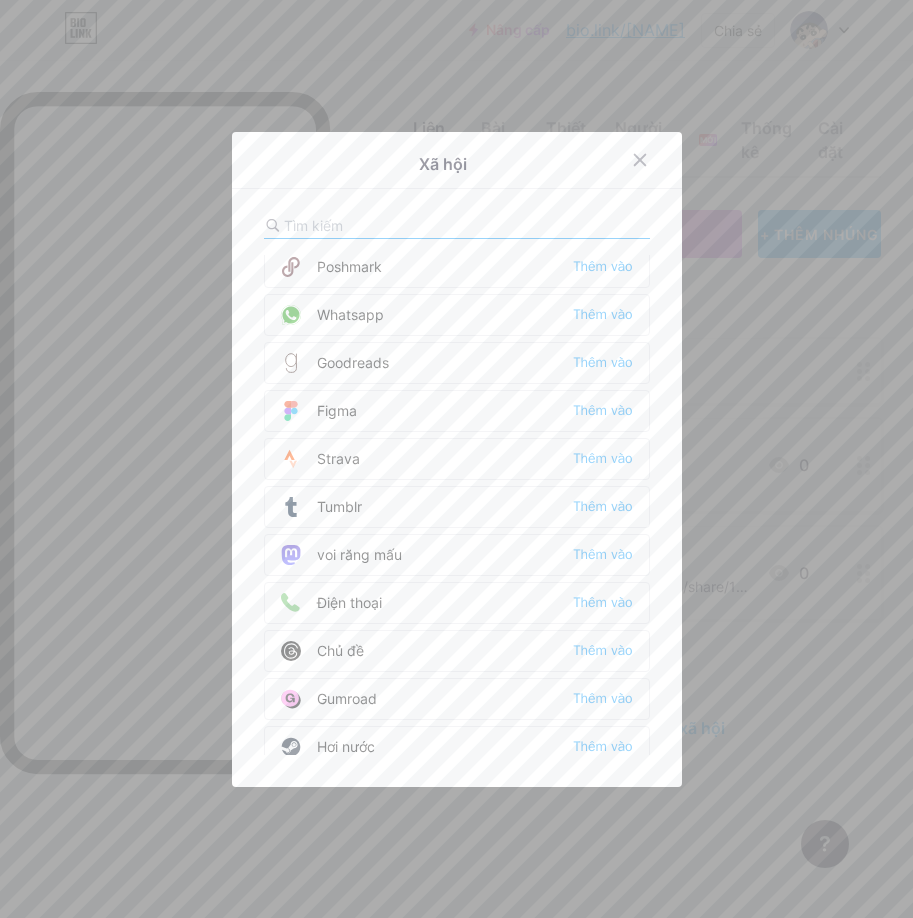 scroll, scrollTop: 1800, scrollLeft: 0, axis: vertical 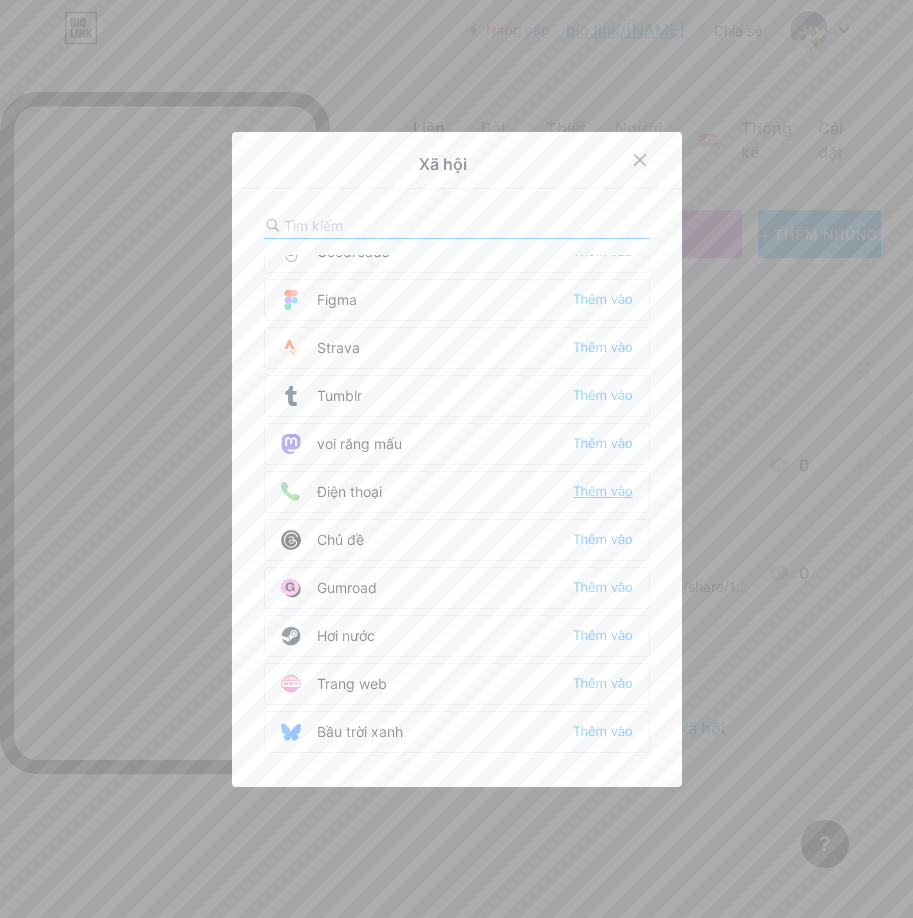 click on "Thêm vào" at bounding box center [602, 491] 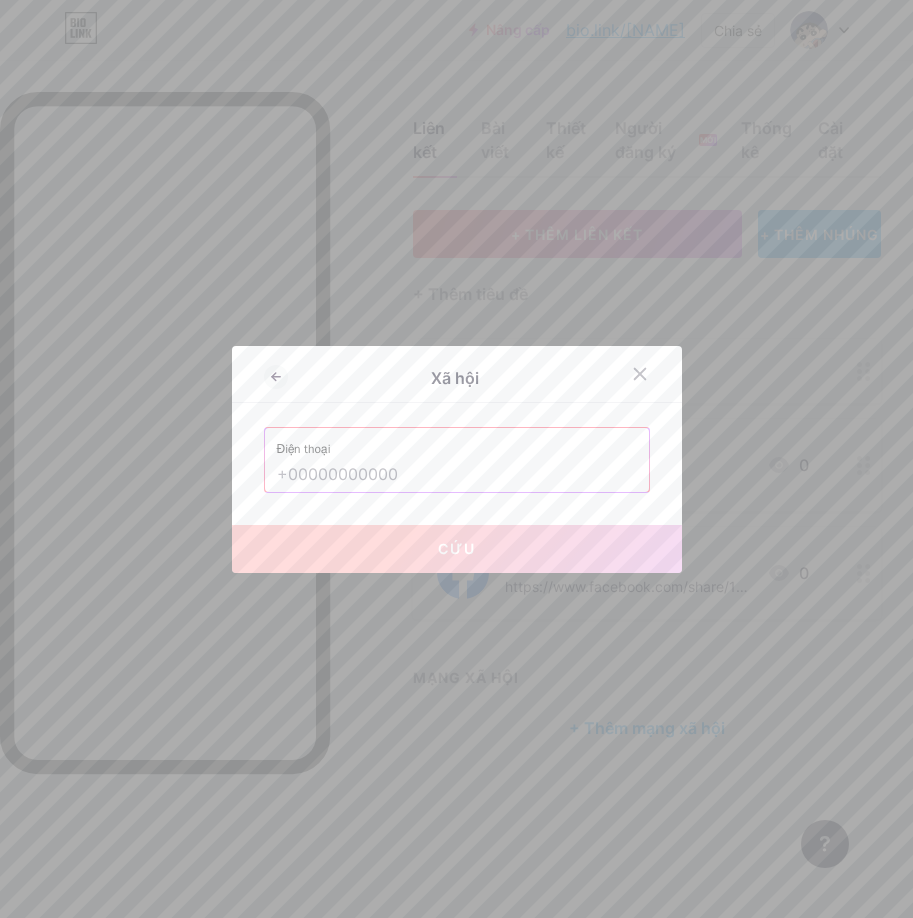 click at bounding box center (457, 475) 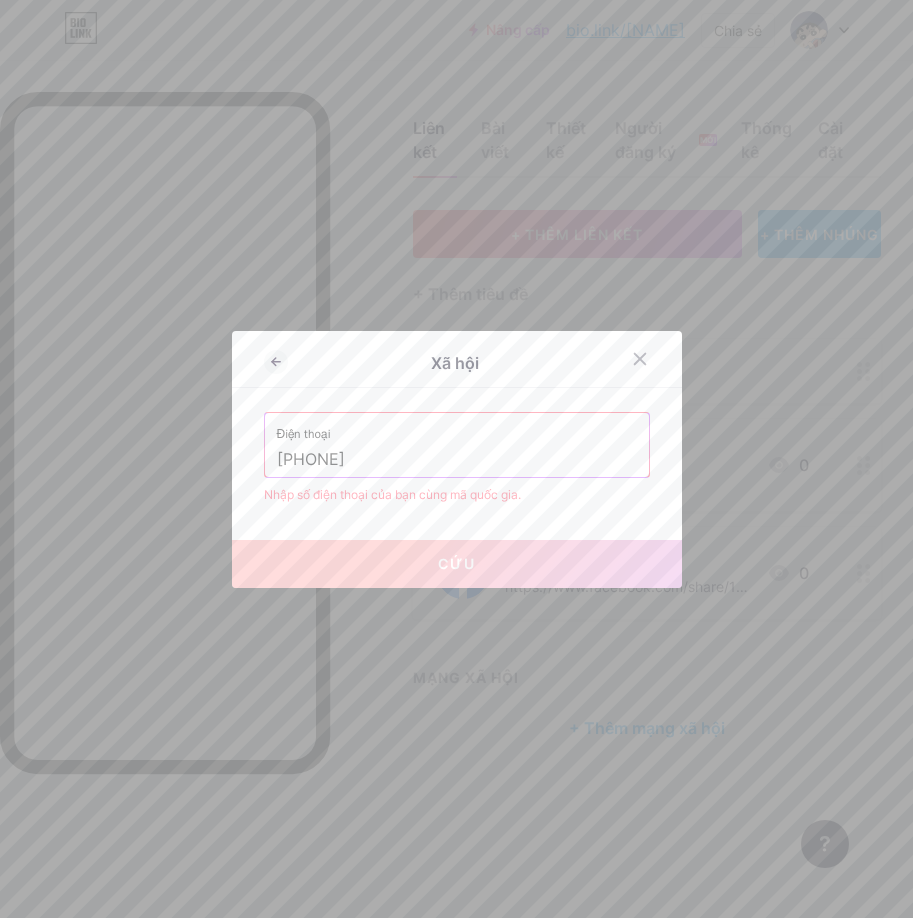 drag, startPoint x: 303, startPoint y: 460, endPoint x: 173, endPoint y: 466, distance: 130.13838 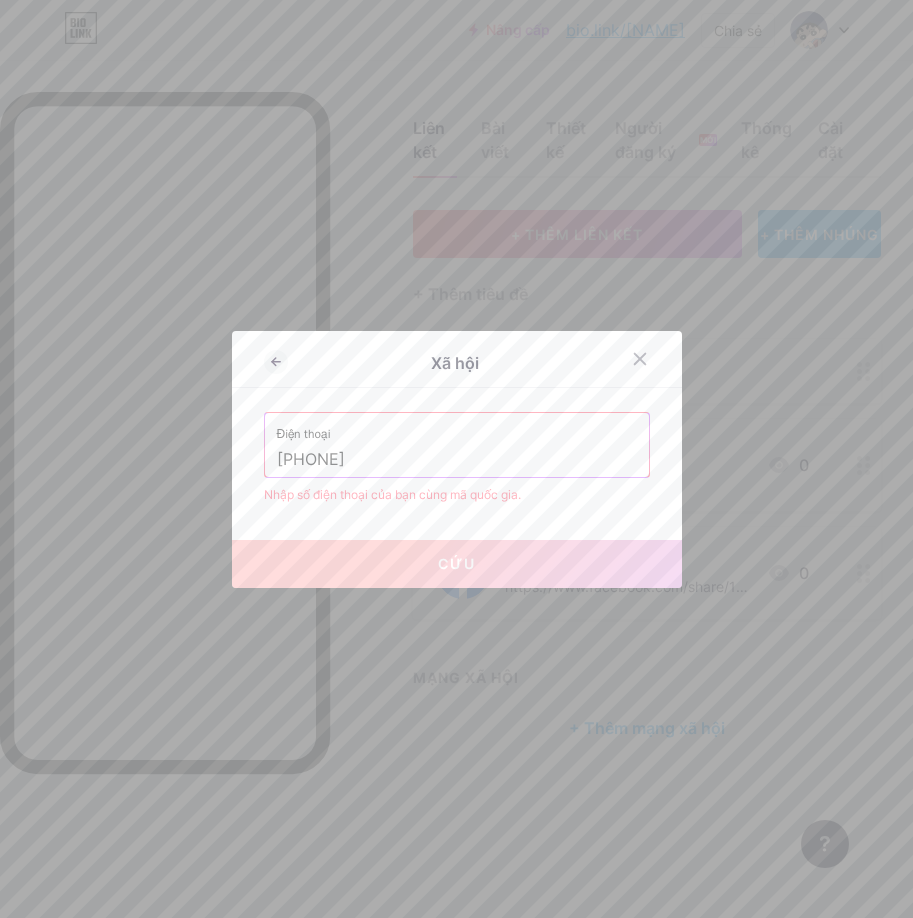 type on "[PHONE]" 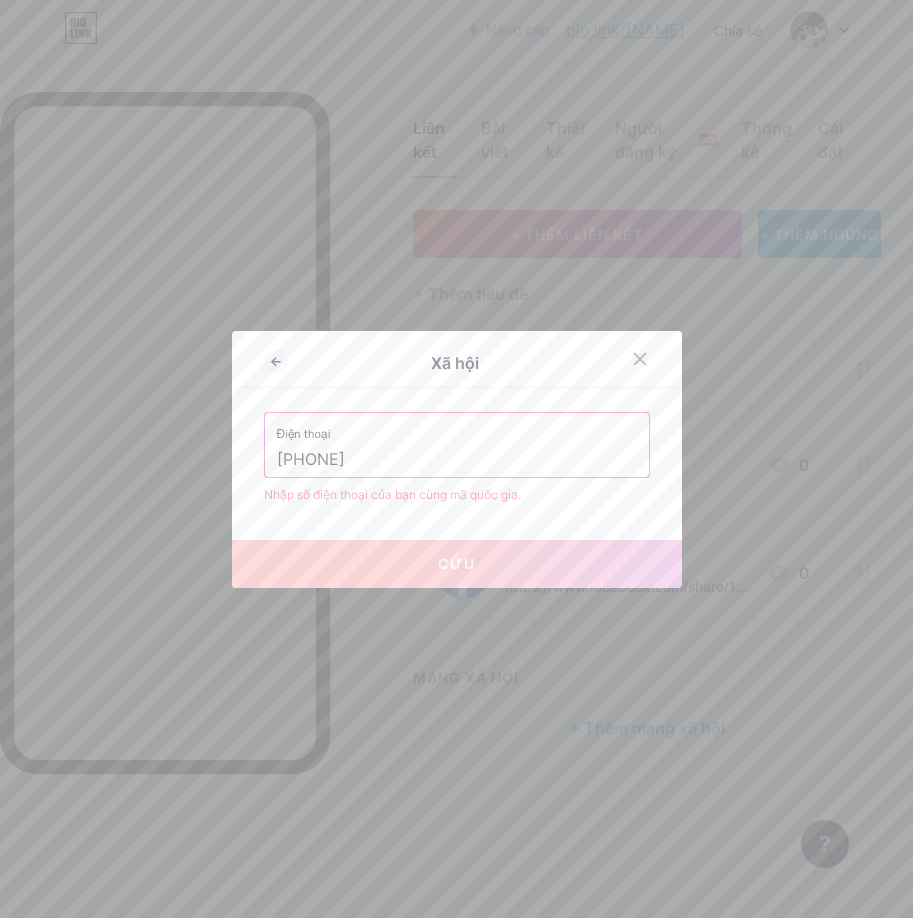click on "[PHONE]" at bounding box center [457, 460] 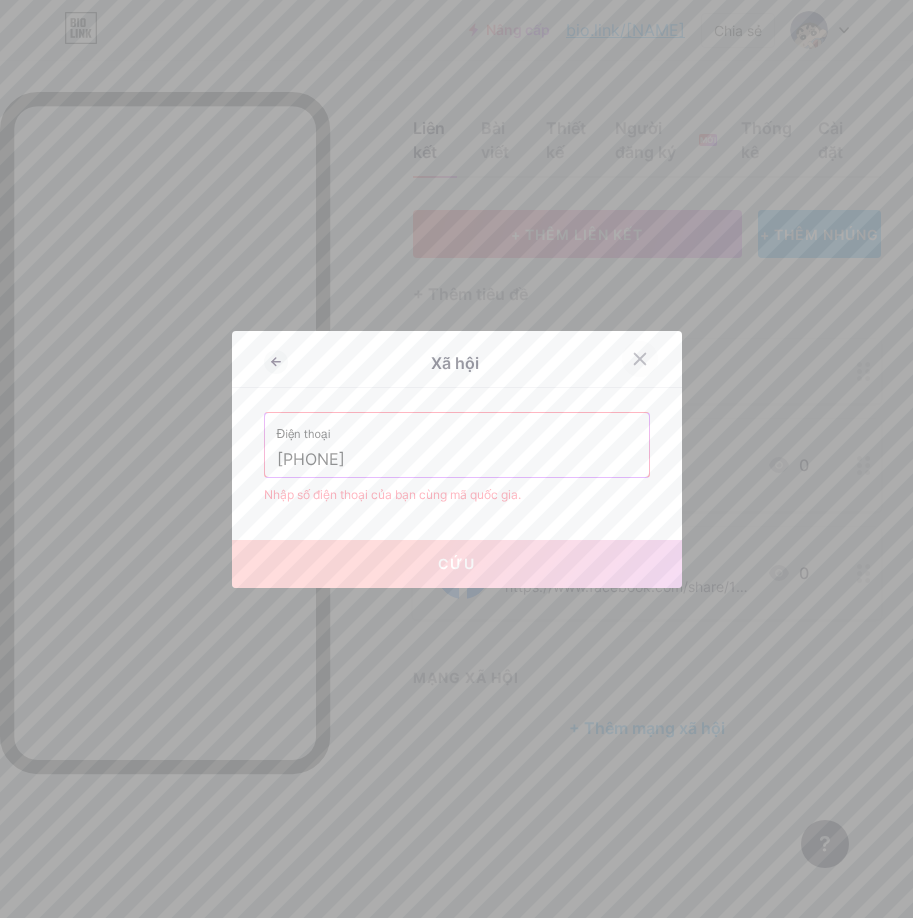 click at bounding box center (640, 359) 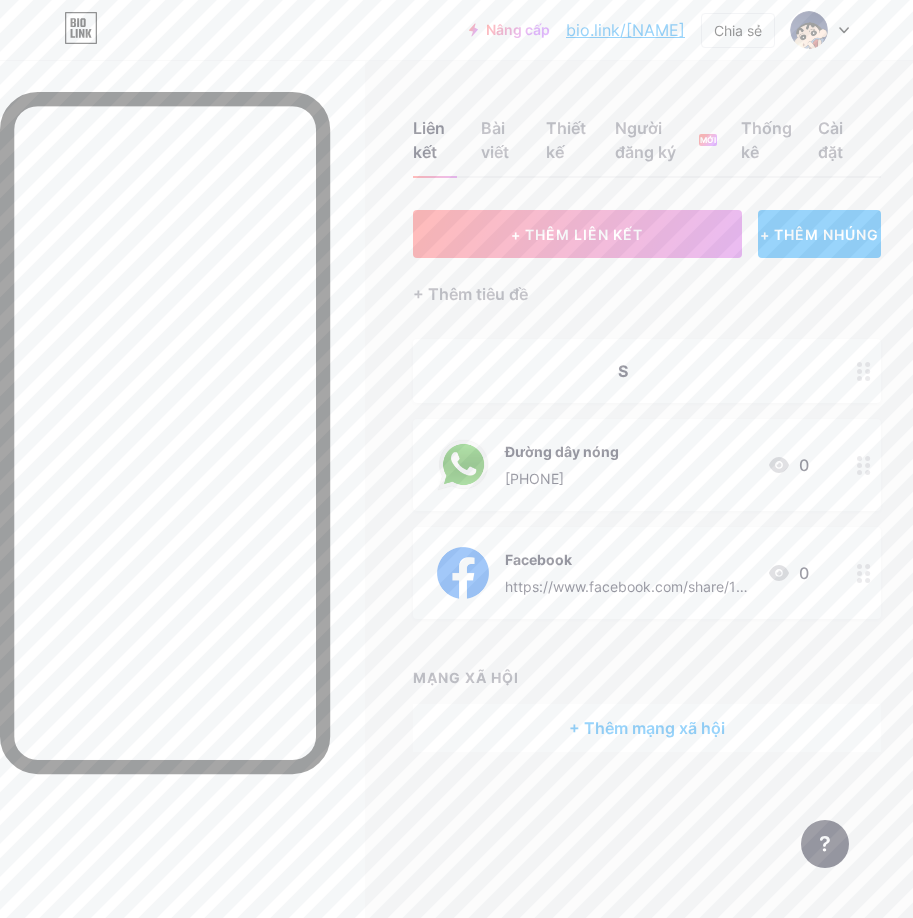 click on "+ Thêm mạng xã hội" at bounding box center [647, 728] 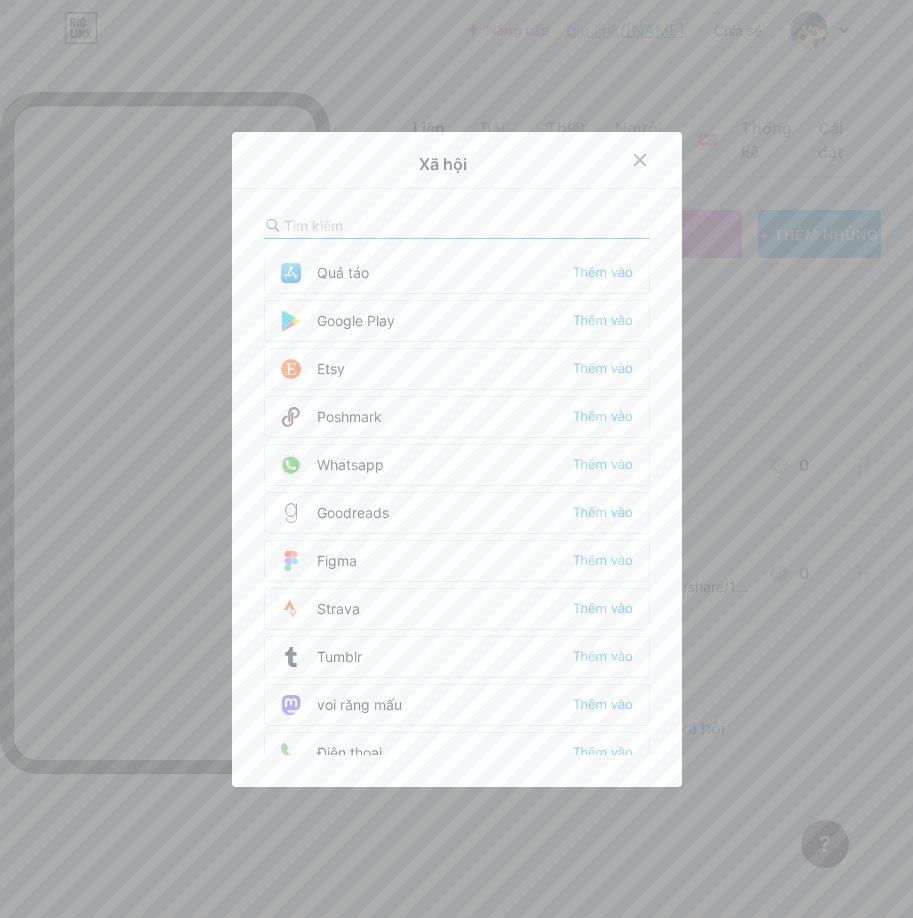 scroll, scrollTop: 1804, scrollLeft: 0, axis: vertical 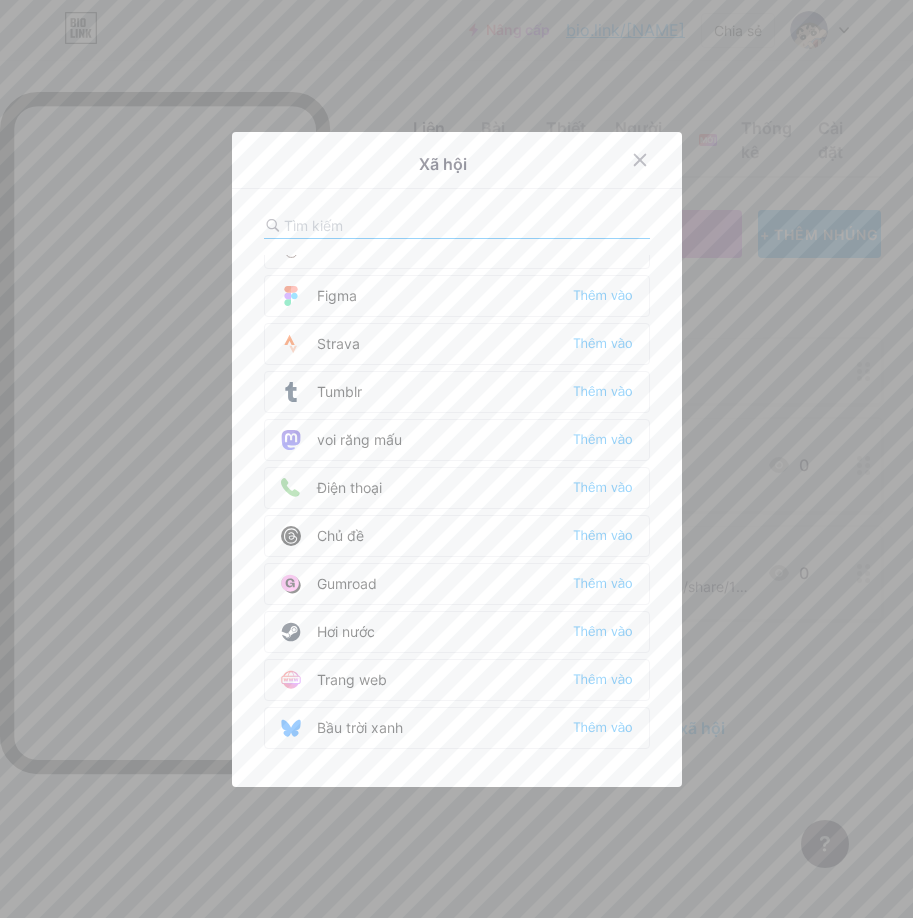 click on "Điện thoại
Thêm vào" at bounding box center (457, 488) 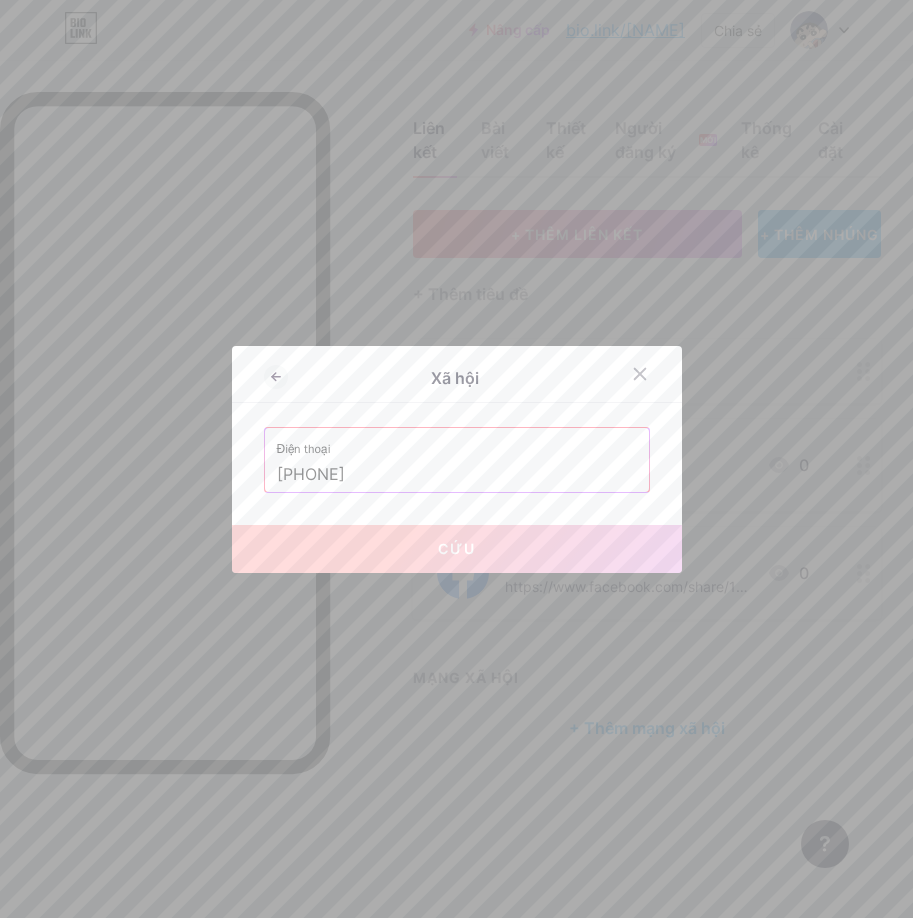 click on "Cứu" at bounding box center [457, 548] 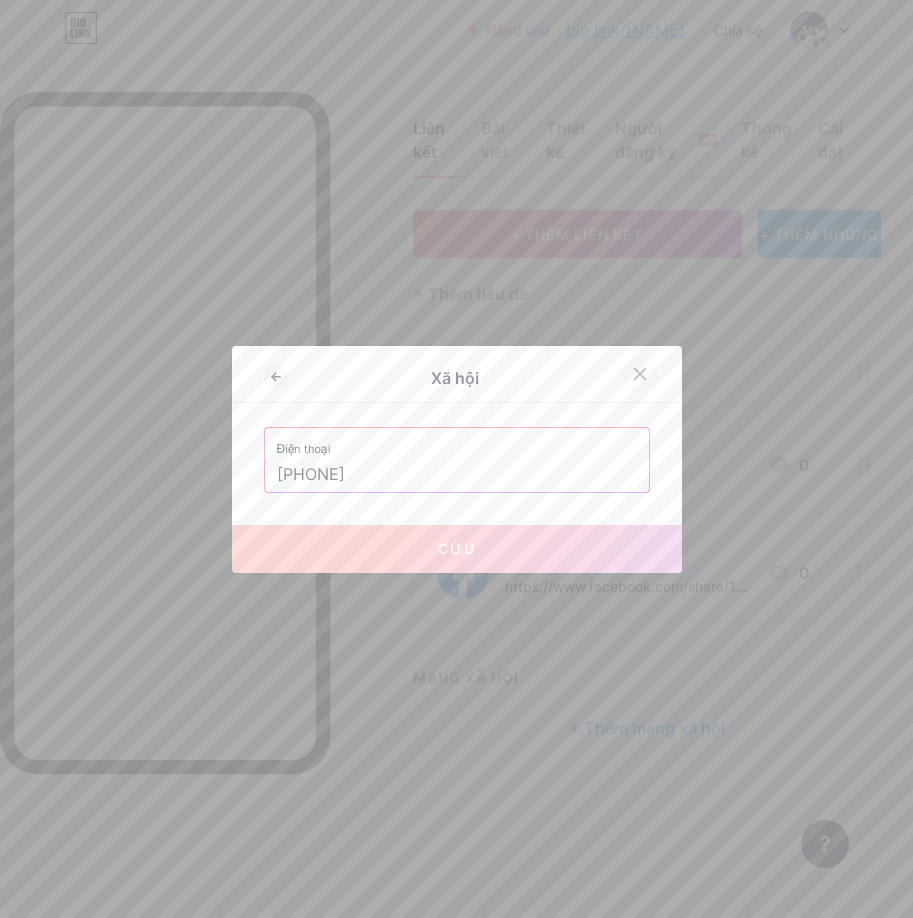 click 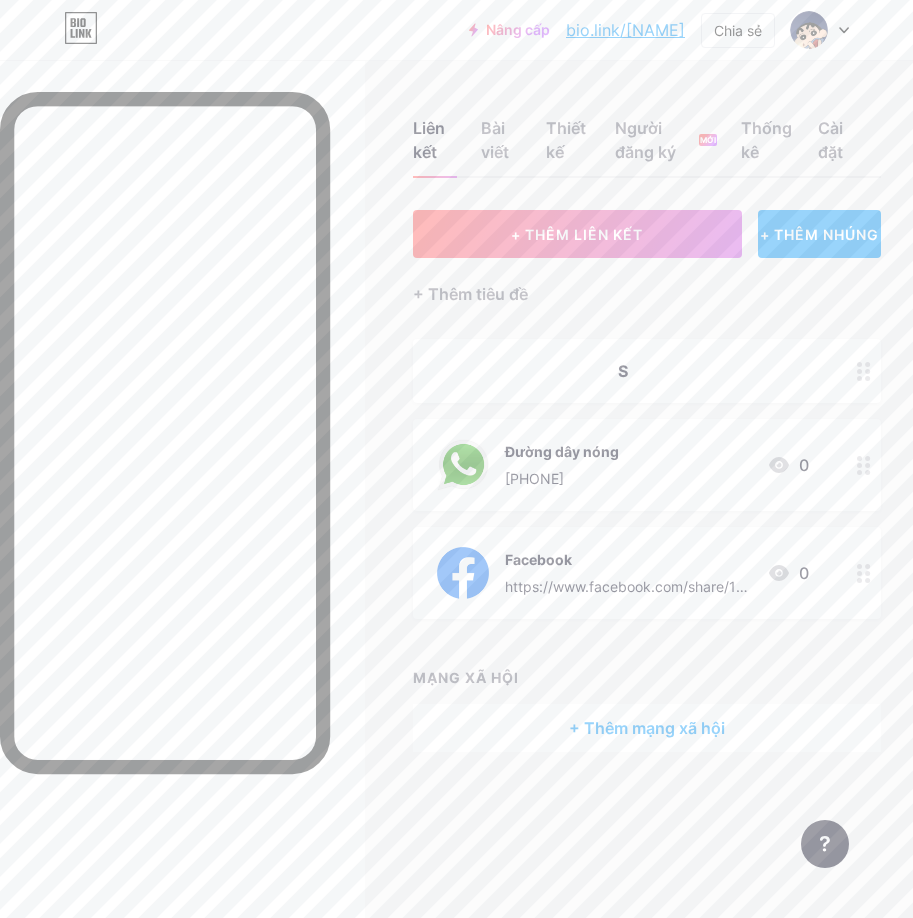 drag, startPoint x: 320, startPoint y: 505, endPoint x: 578, endPoint y: 728, distance: 341.0176 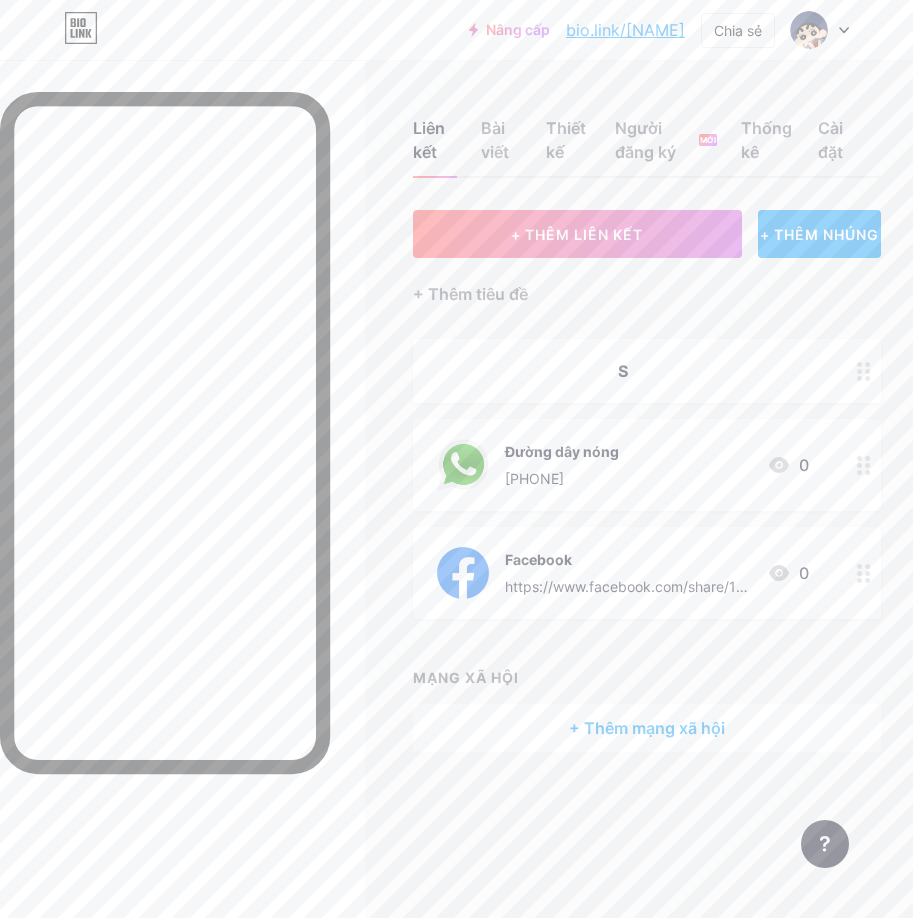 click on "Liên kết
Bài viết
Thiết kế
Người đăng ký
MỚI
Thống kê
Cài đặt       + THÊM LIÊN KẾT     + THÊM NHÚNG
+ Thêm tiêu đề
S
Đường dây nóng
[PHONE]
0
Facebook
https://www.facebook.com/share/1BPFDWL3xW/?mibextid=wwXIfr
0
MẠNG XÃ HỘI     + Thêm mạng xã hội                       Yêu cầu tính năng             Trung tâm trợ giúp         Liên hệ hỗ trợ" at bounding box center (456, 456) 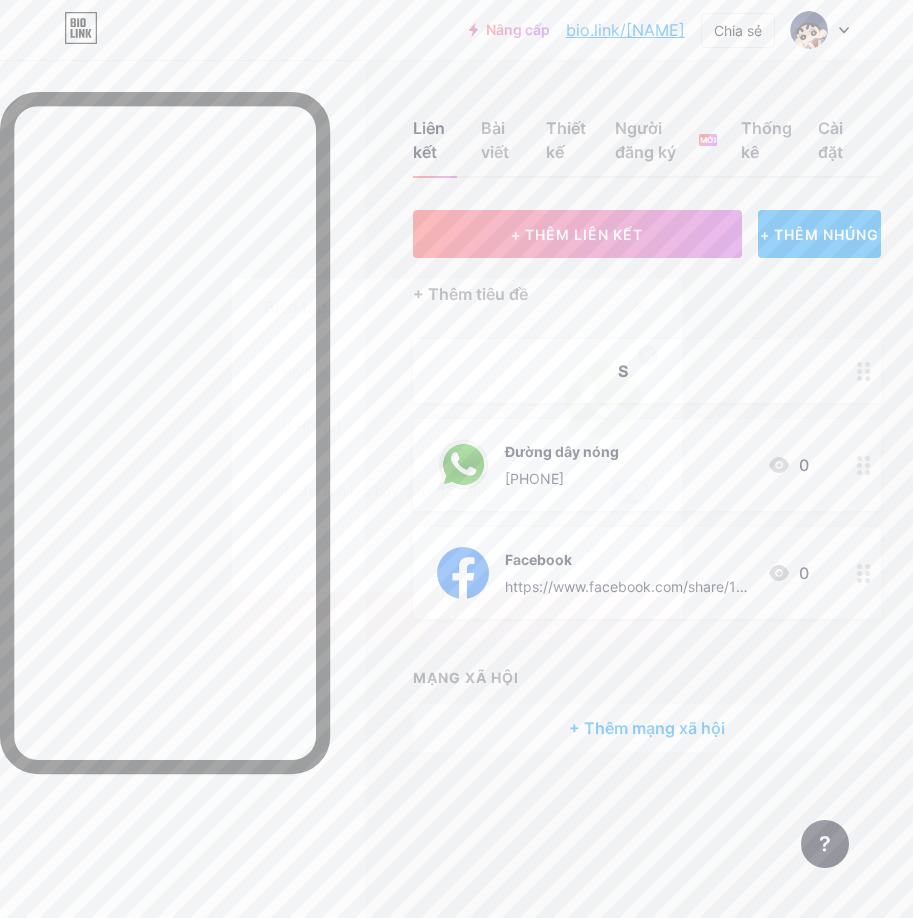 click on "Xóa bỏ
Trốn" at bounding box center [457, 548] 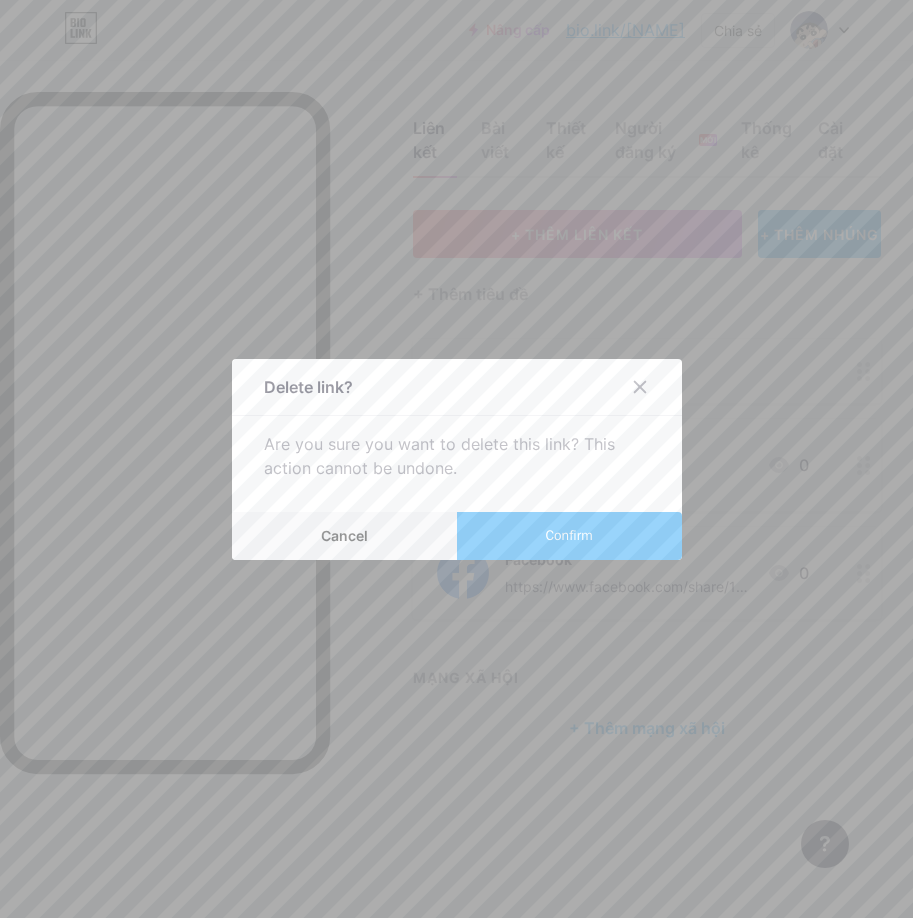 click on "Confirm" at bounding box center [569, 536] 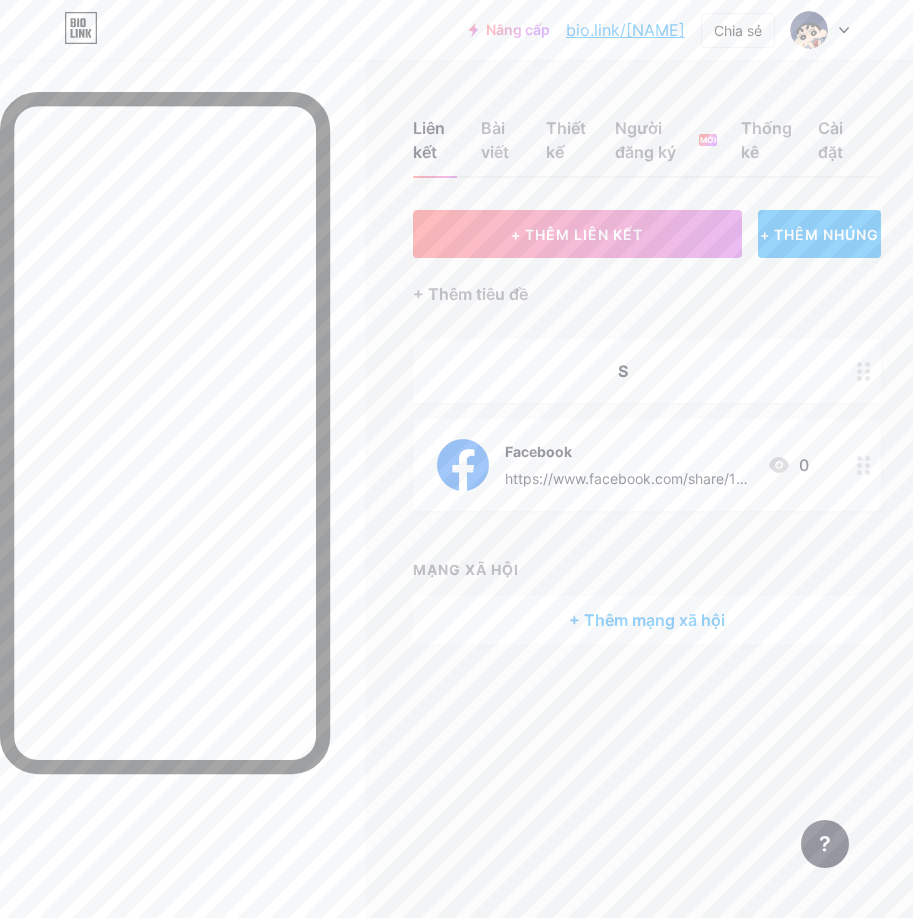 click on "+ Thêm mạng xã hội" at bounding box center [647, 620] 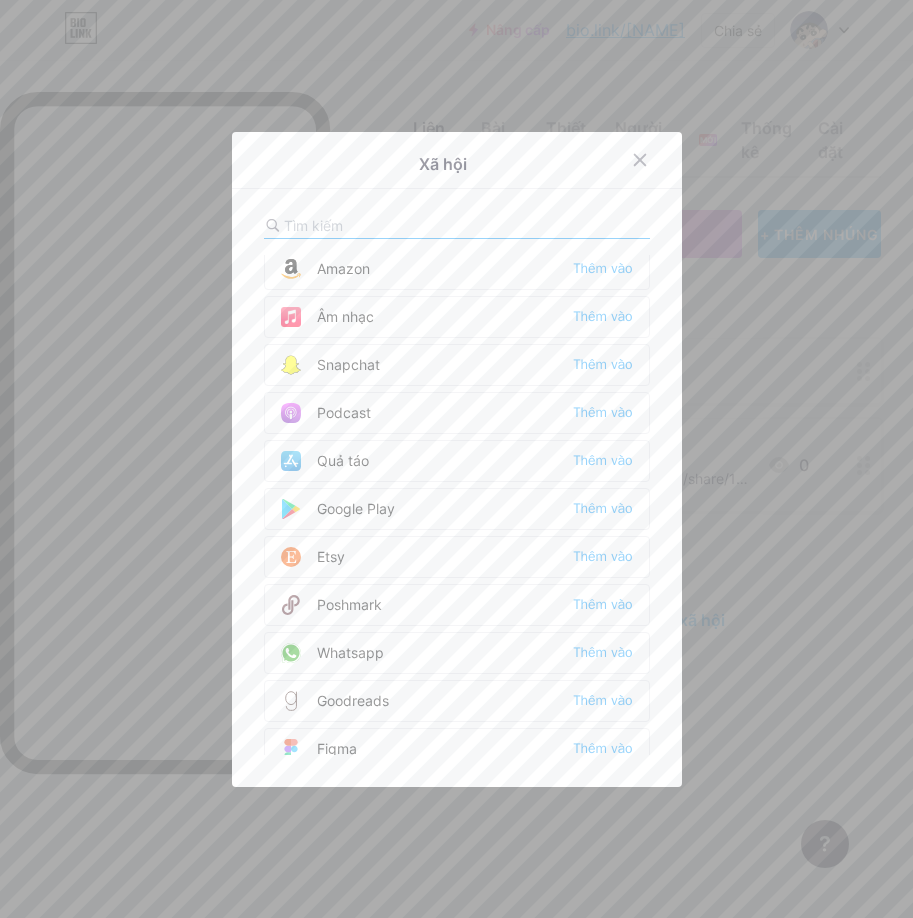 scroll, scrollTop: 1600, scrollLeft: 0, axis: vertical 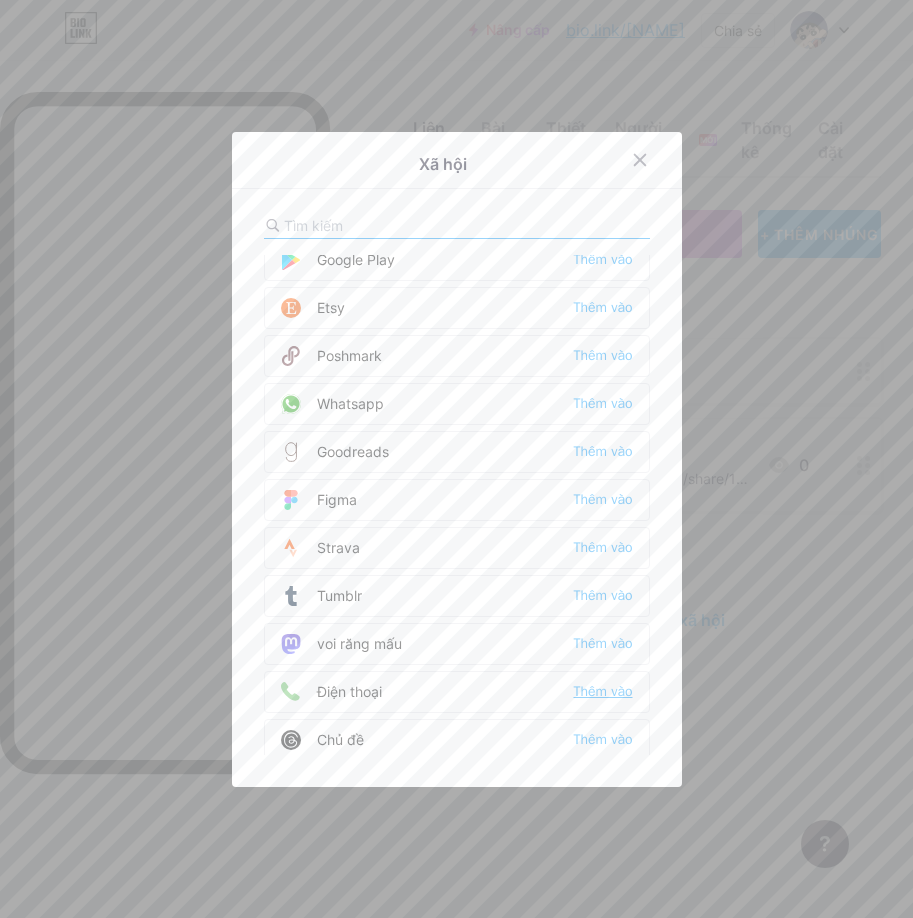 click on "Thêm vào" at bounding box center [602, 691] 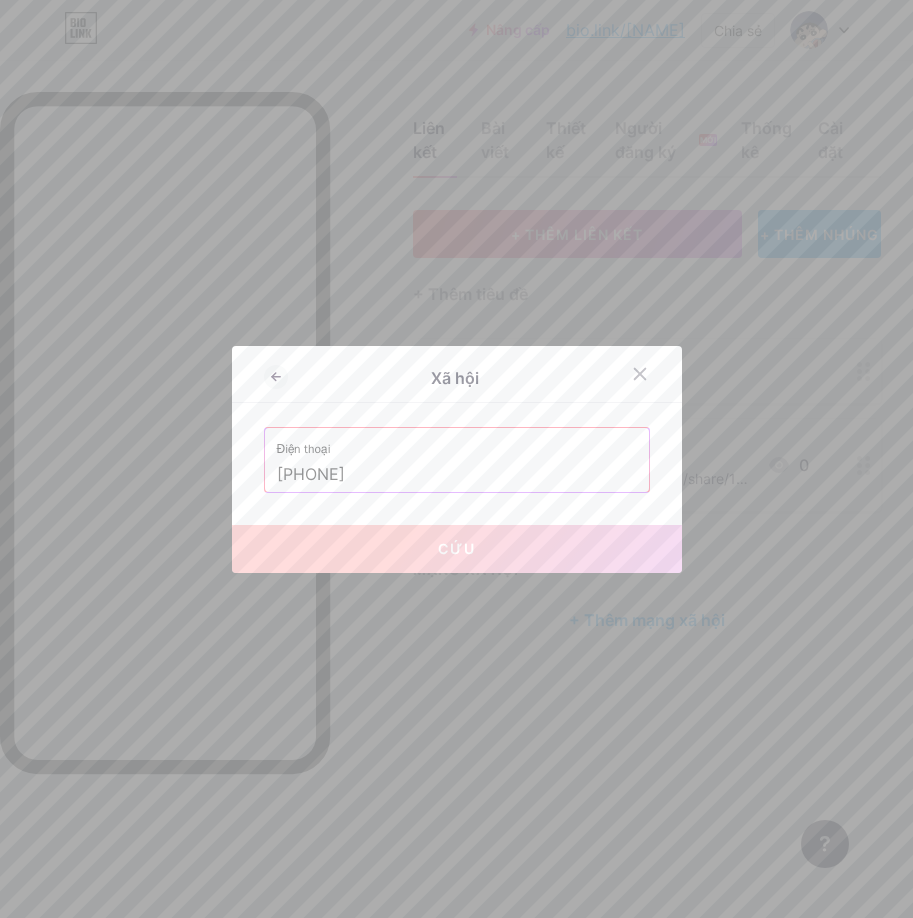 click on "Cứu" at bounding box center (457, 549) 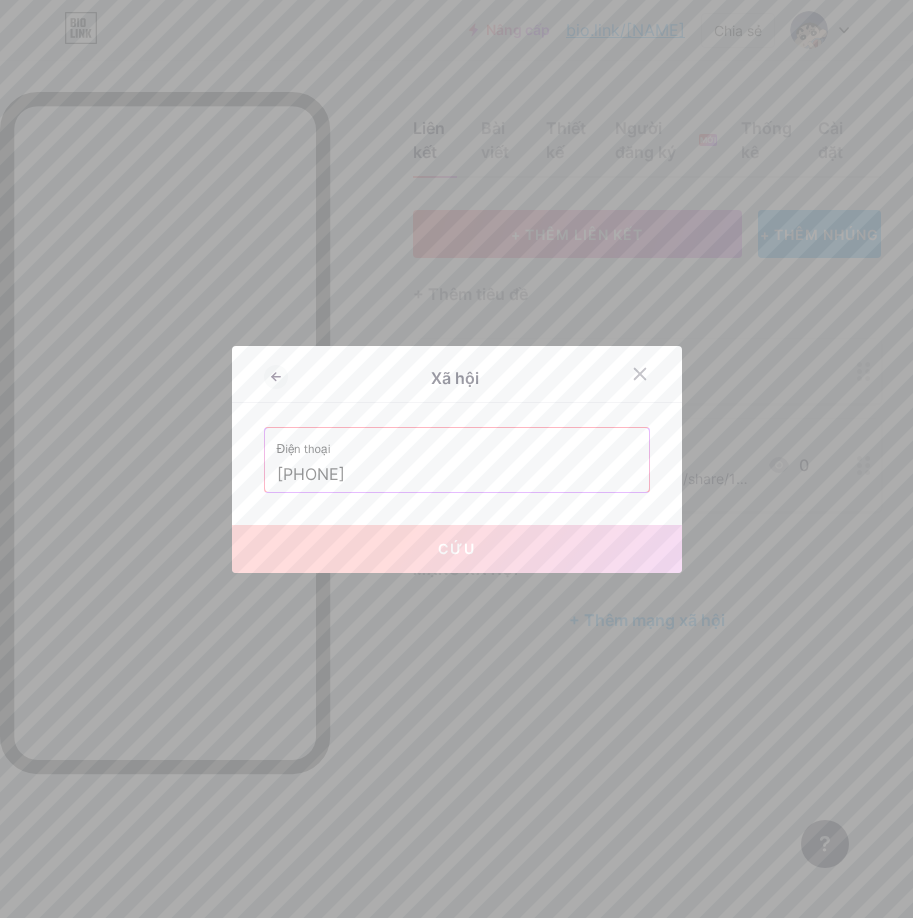 click on "Điện thoại   [PHONE]" at bounding box center (457, 460) 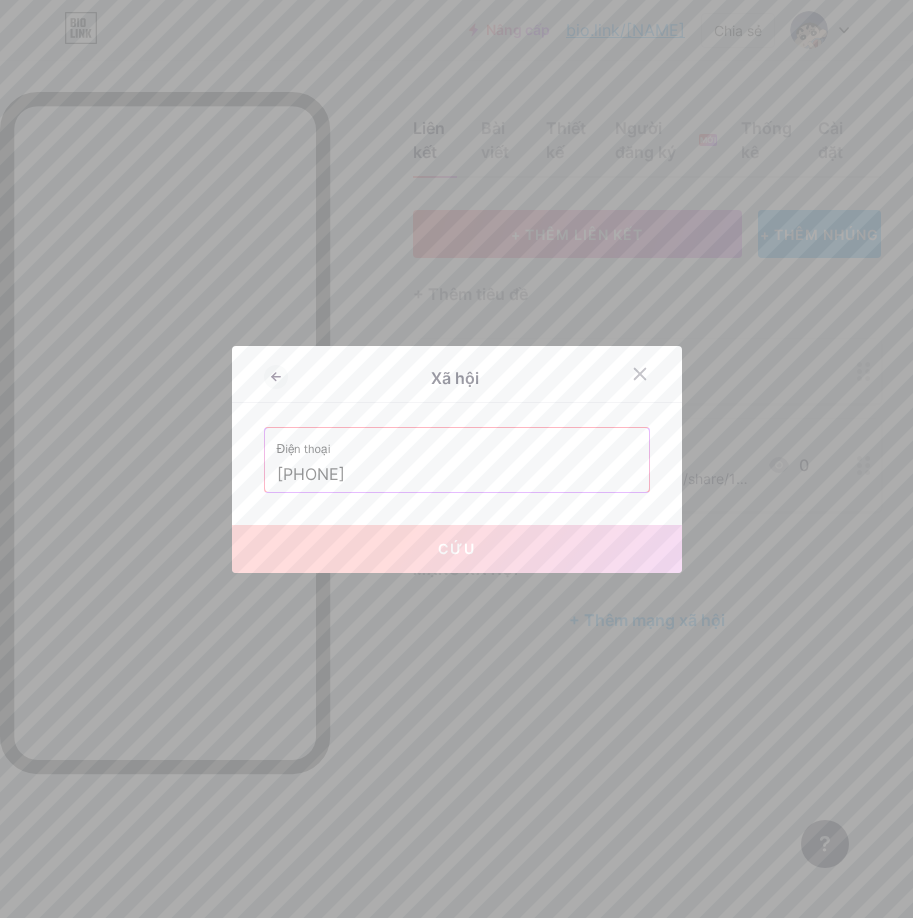 click on "[PHONE]" at bounding box center [457, 475] 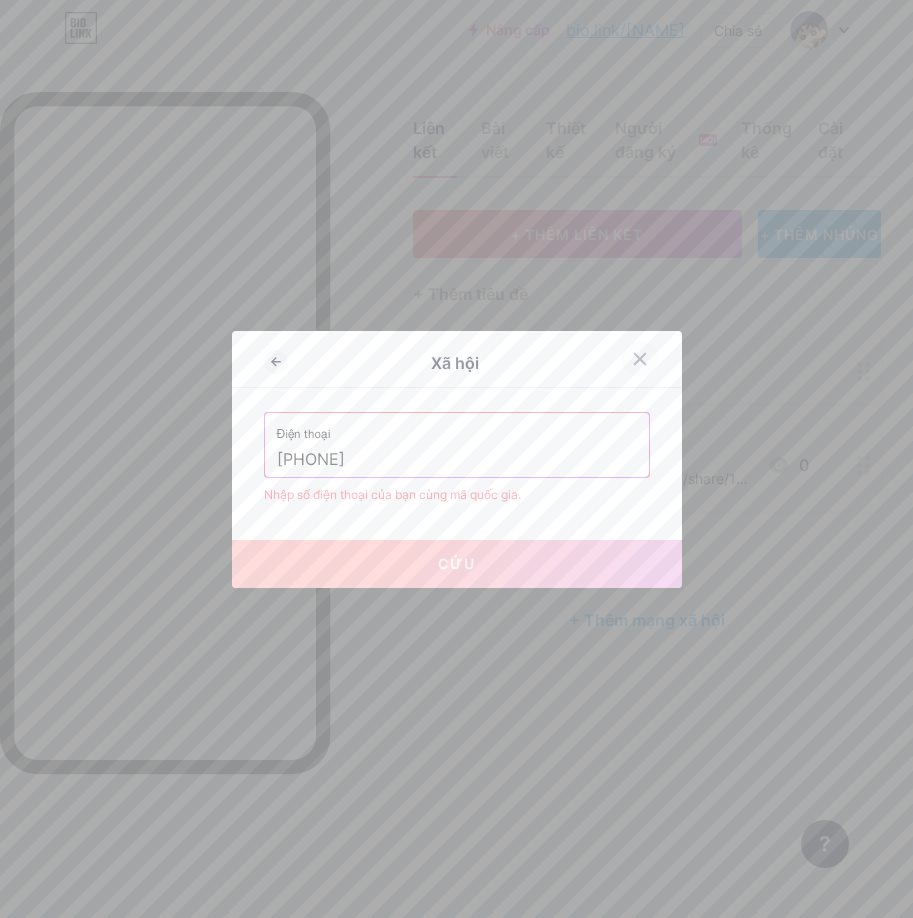 type on "[PHONE]" 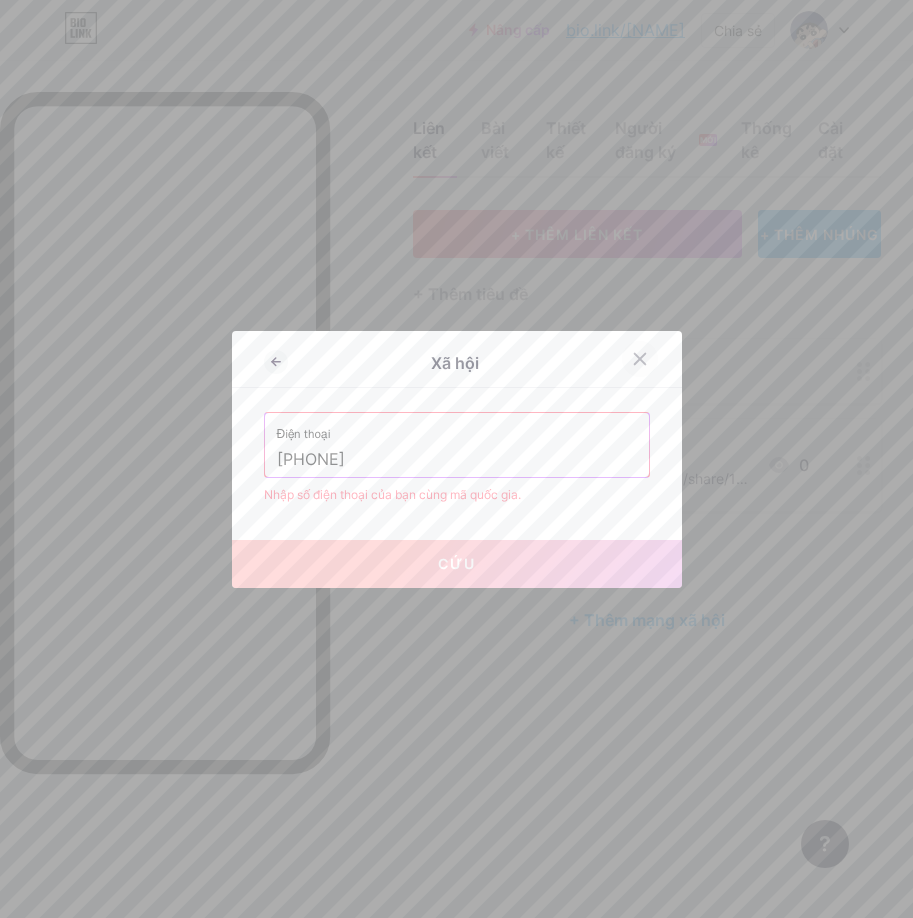 click at bounding box center [640, 359] 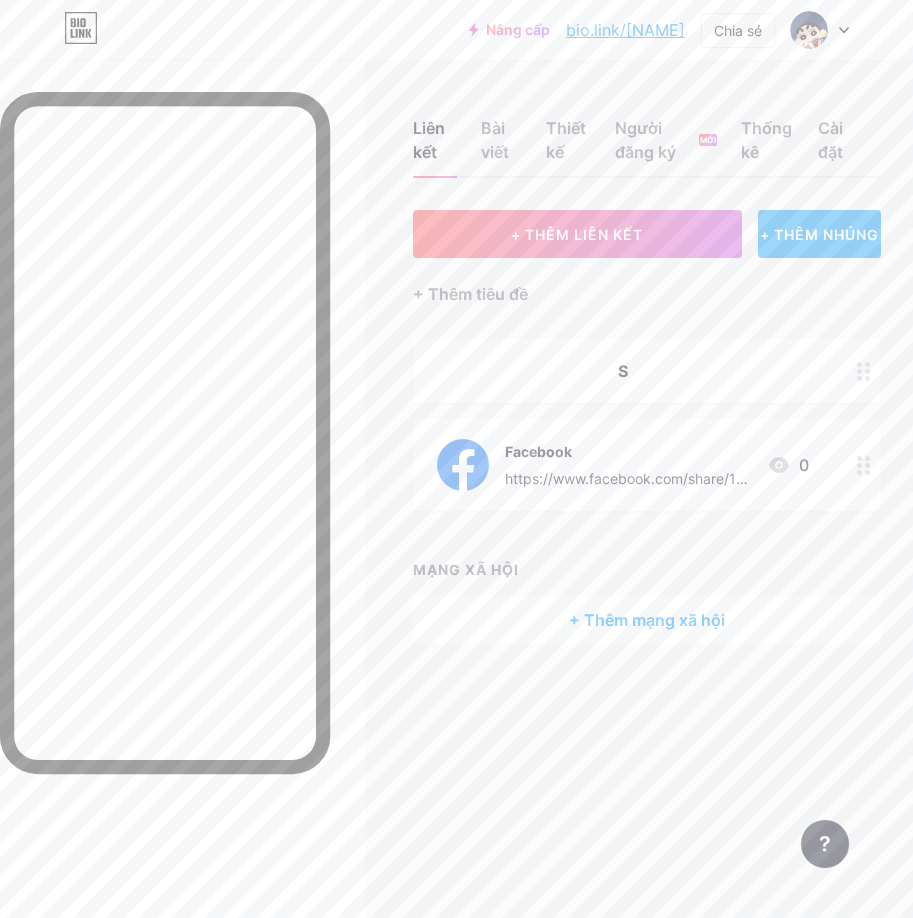 click on "+ THÊM NHÚNG" at bounding box center (819, 234) 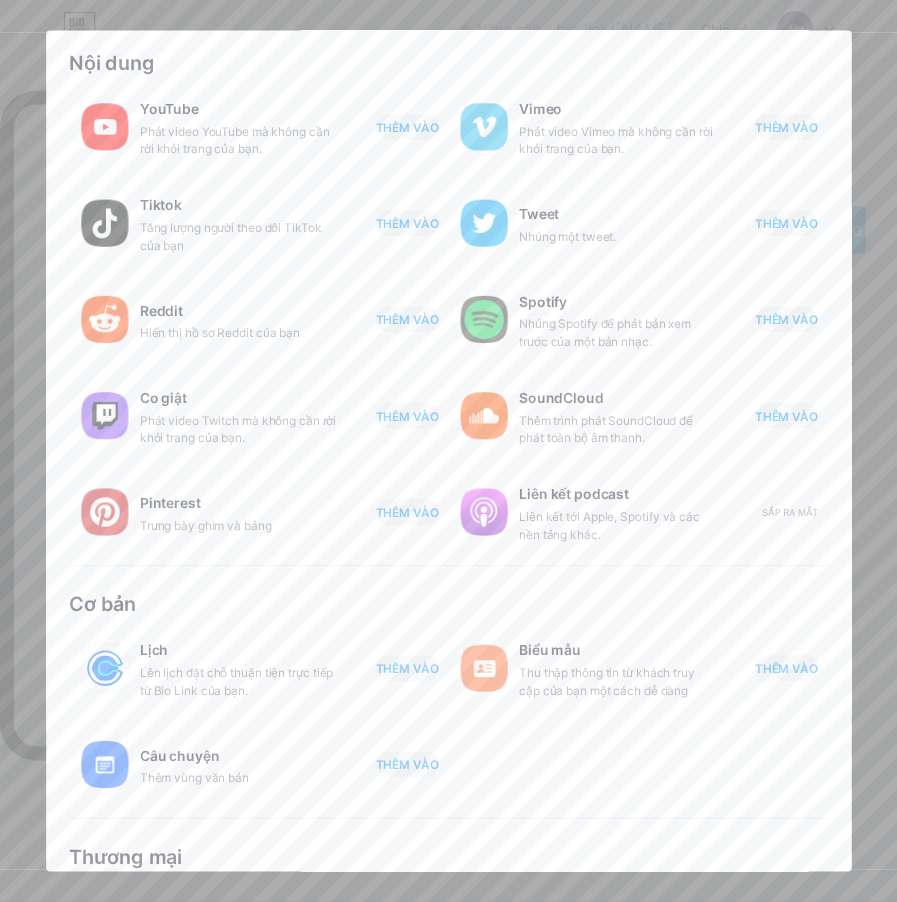 scroll, scrollTop: 0, scrollLeft: 0, axis: both 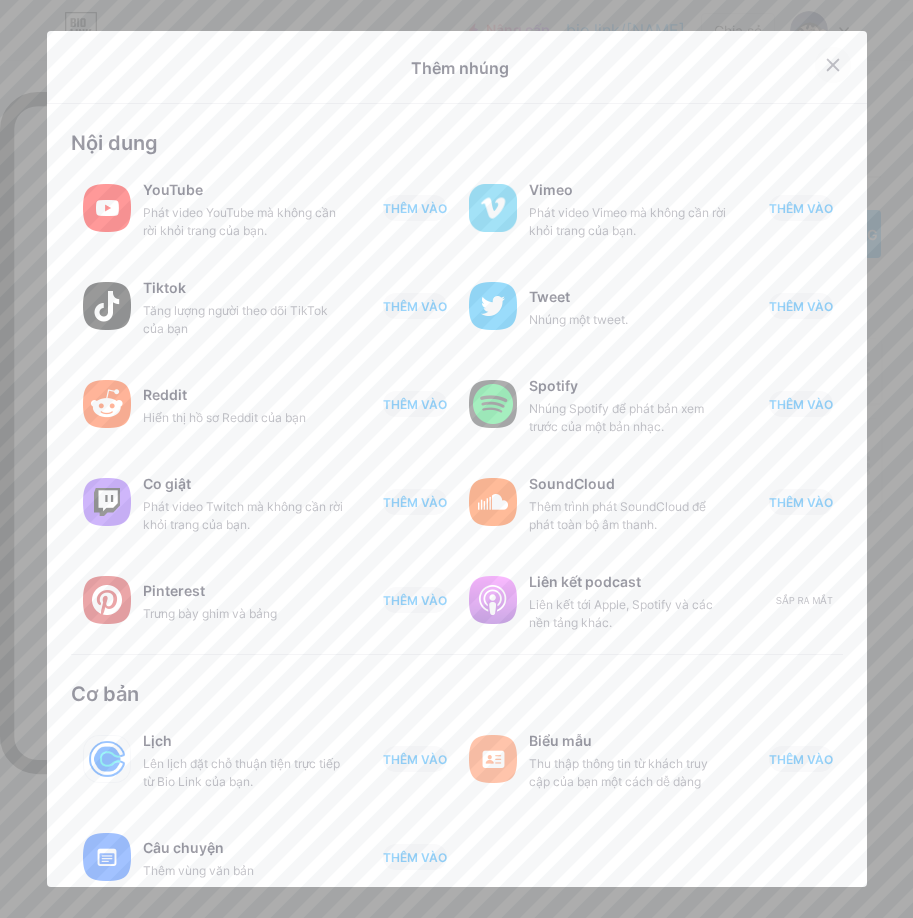 click 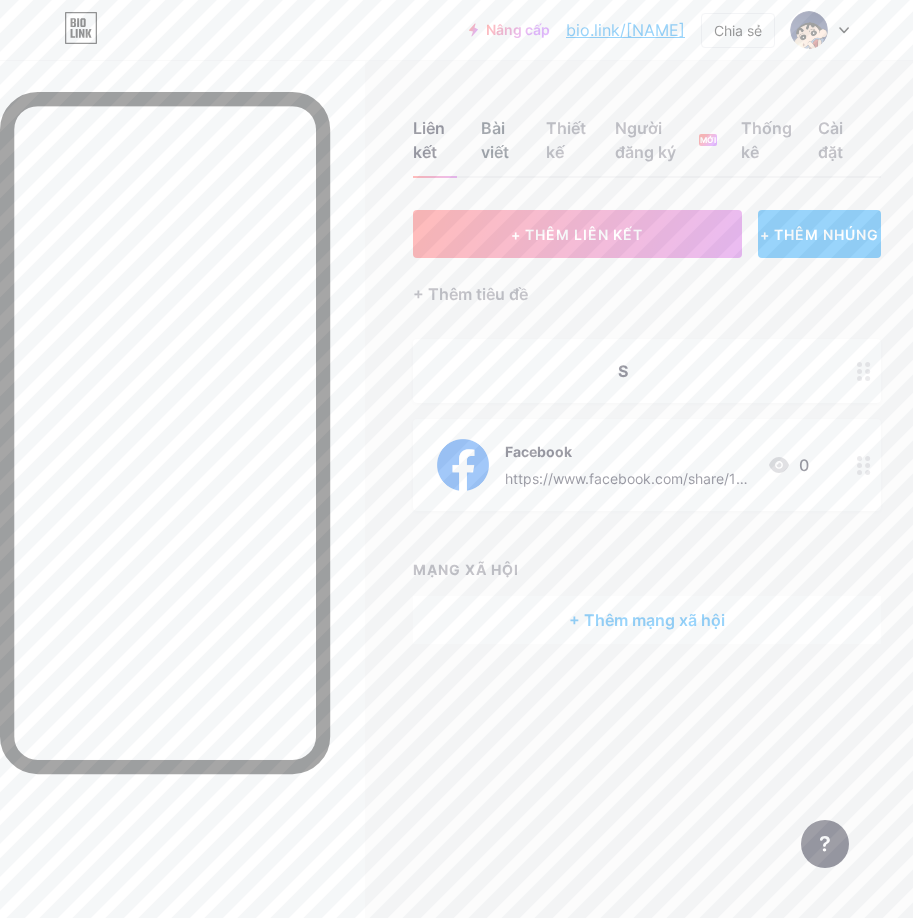 click on "Bài viết" at bounding box center (495, 140) 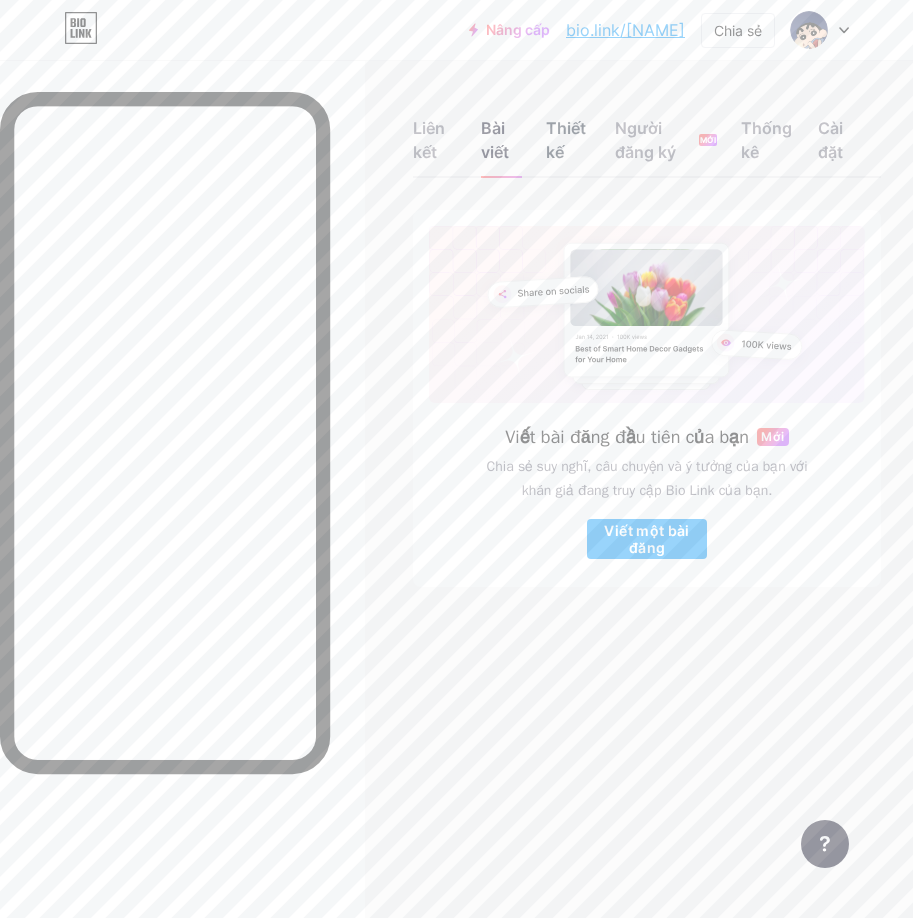 click on "Thiết kế" at bounding box center [566, 140] 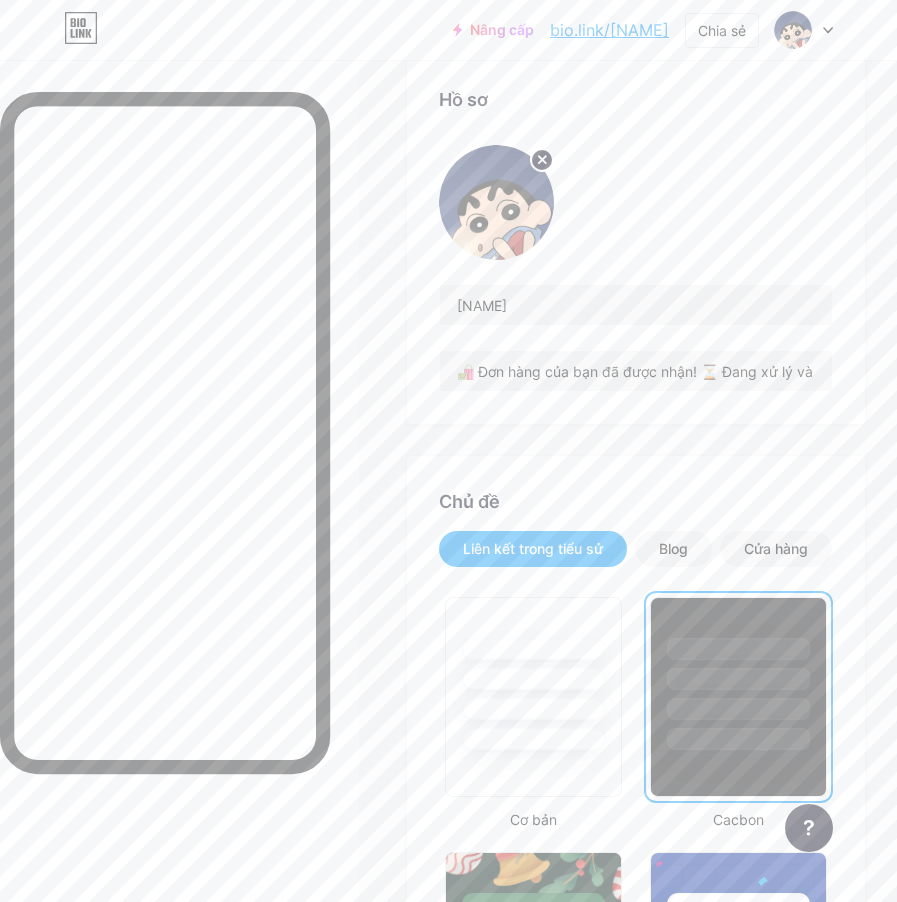 scroll, scrollTop: 400, scrollLeft: 0, axis: vertical 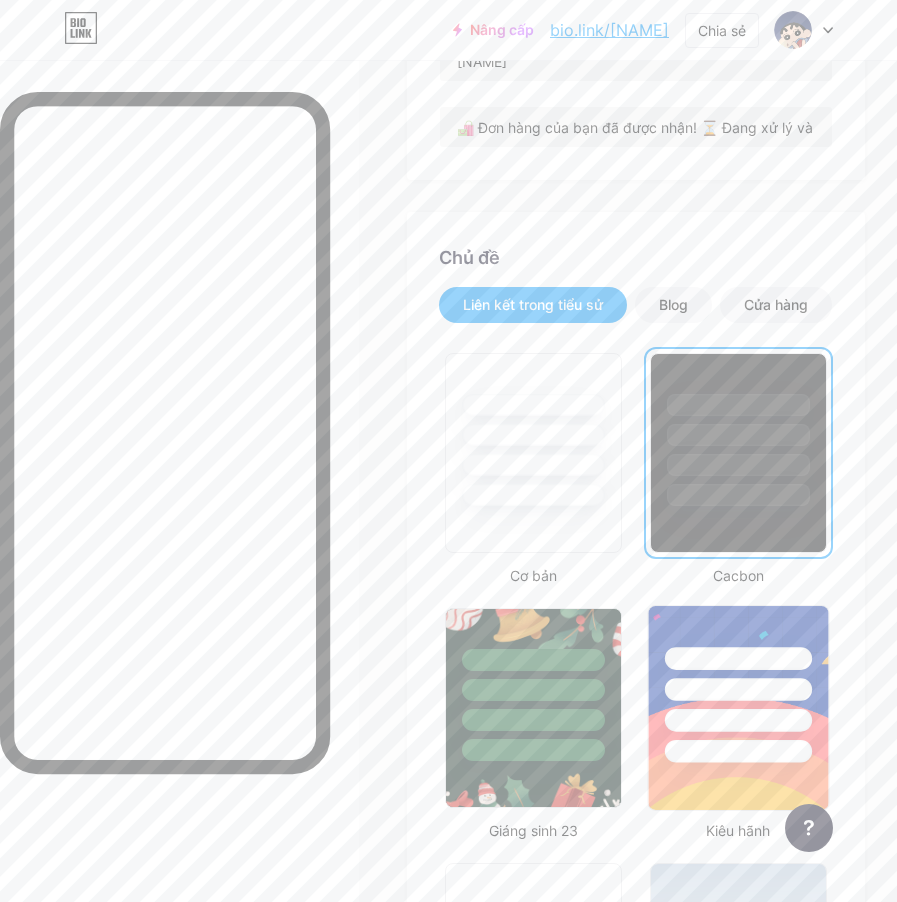 click at bounding box center [738, 720] 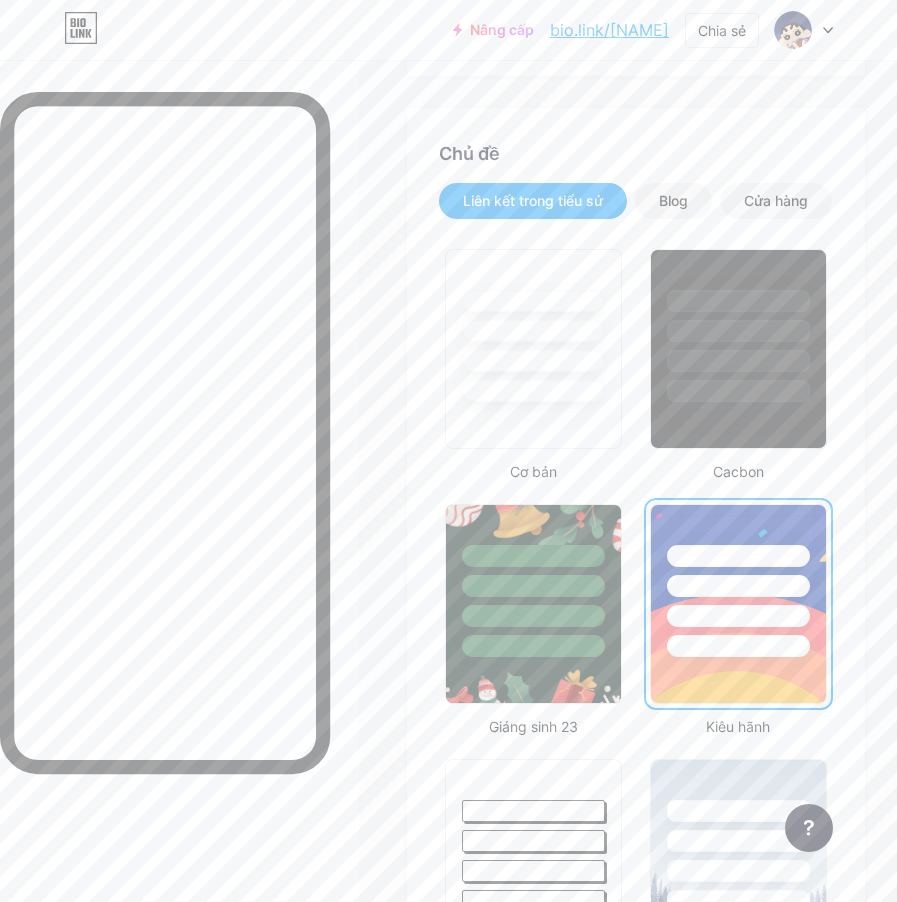 scroll, scrollTop: 800, scrollLeft: 0, axis: vertical 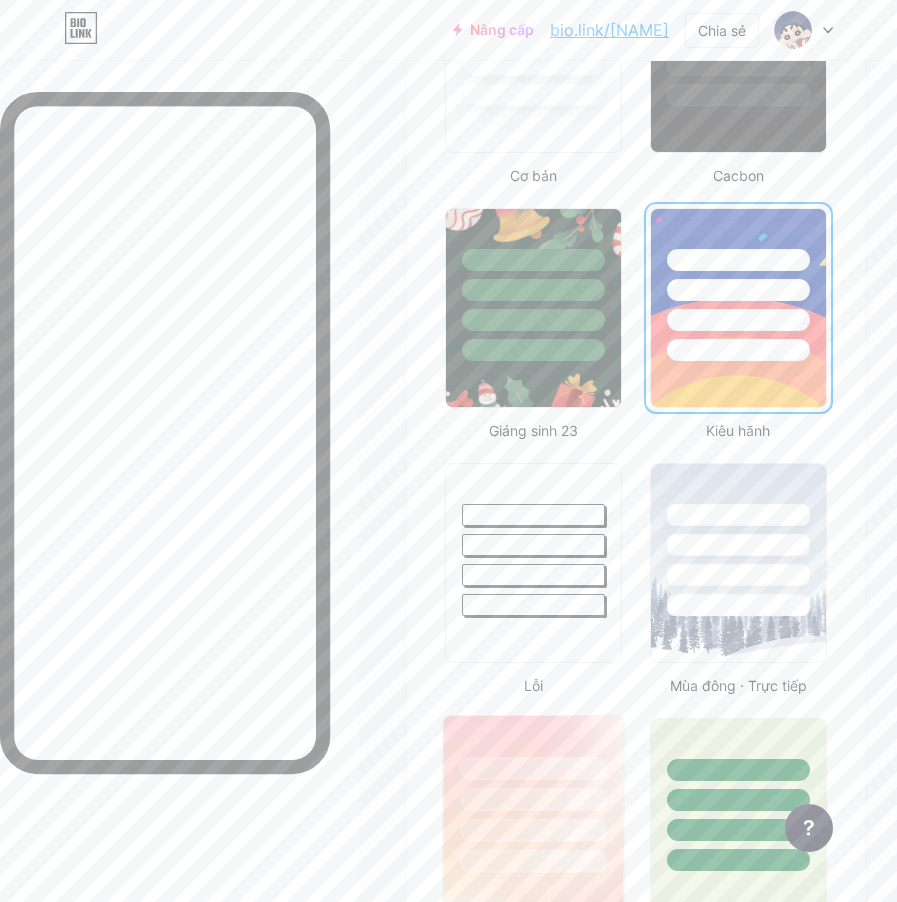 click at bounding box center [533, 861] 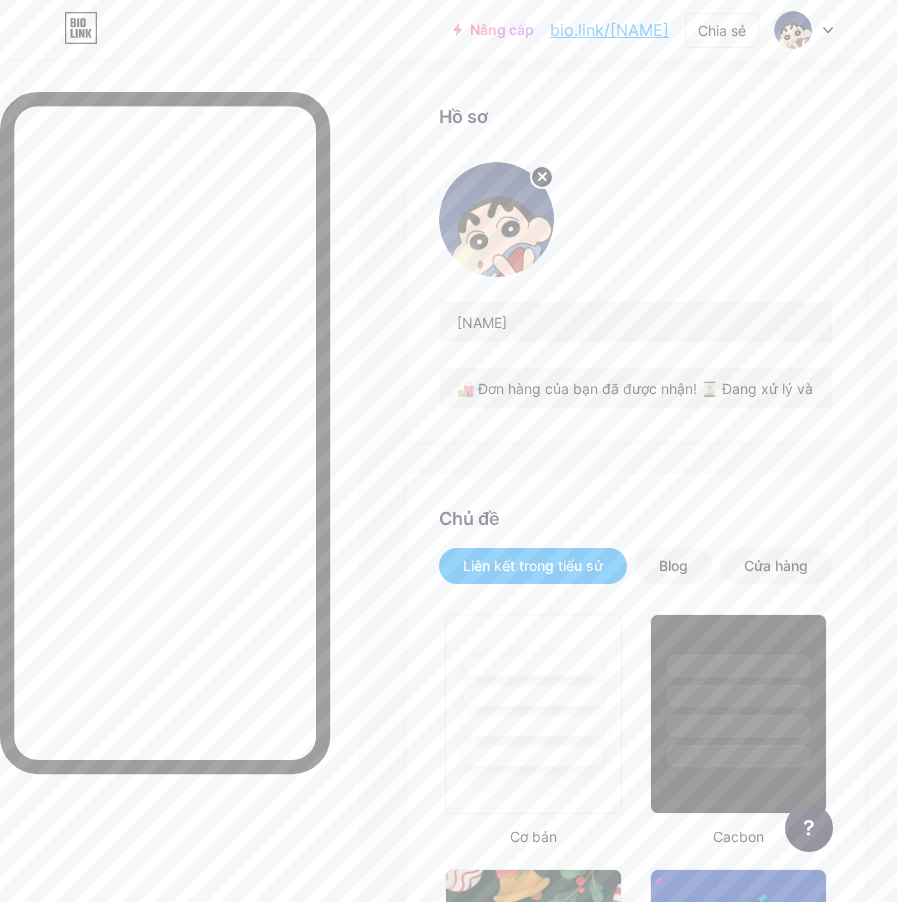 scroll, scrollTop: 0, scrollLeft: 0, axis: both 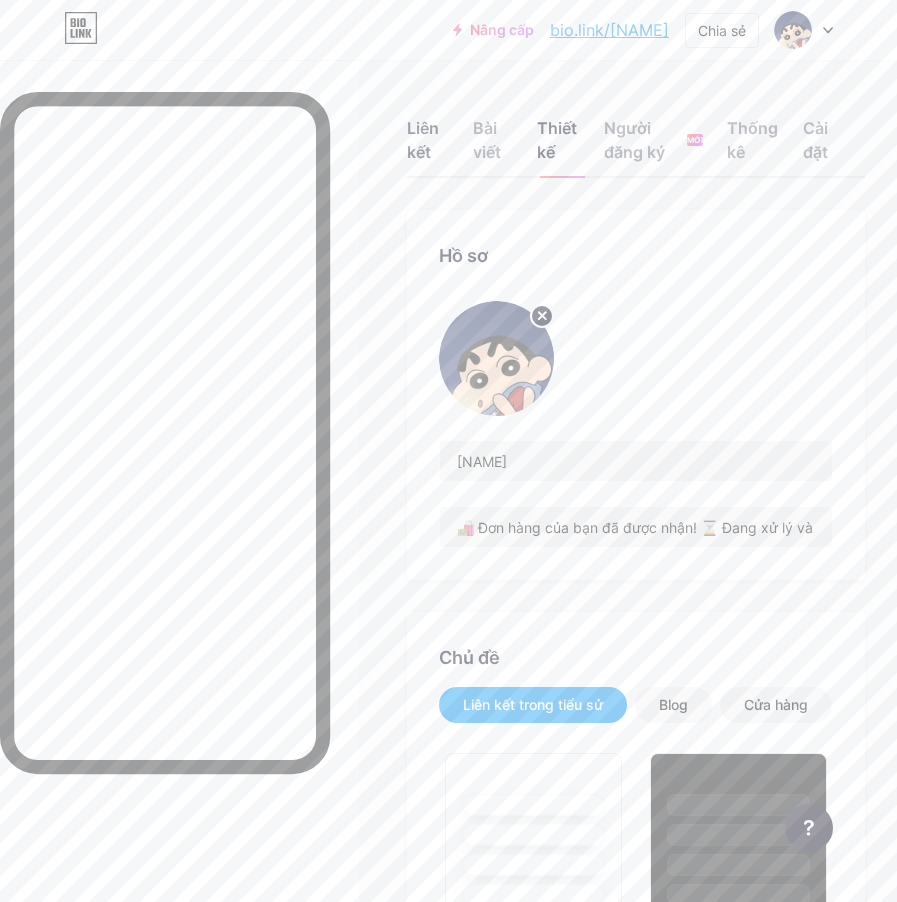 click on "Liên kết" at bounding box center (428, 146) 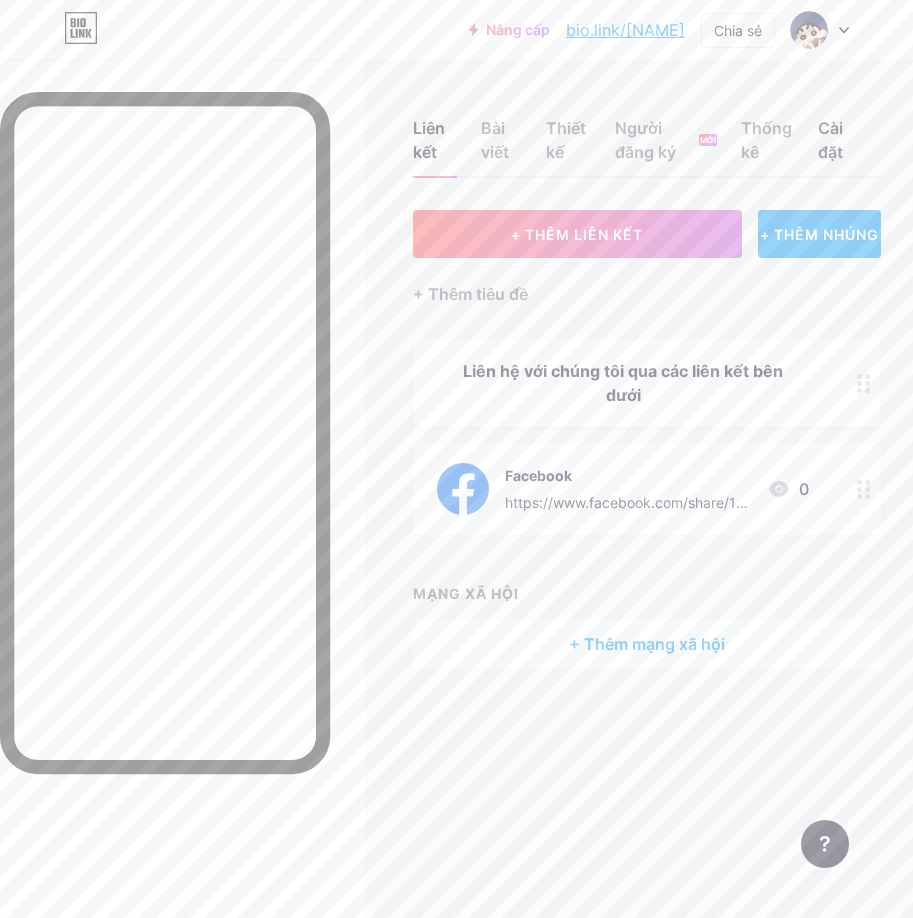 click on "Cài đặt" at bounding box center [837, 146] 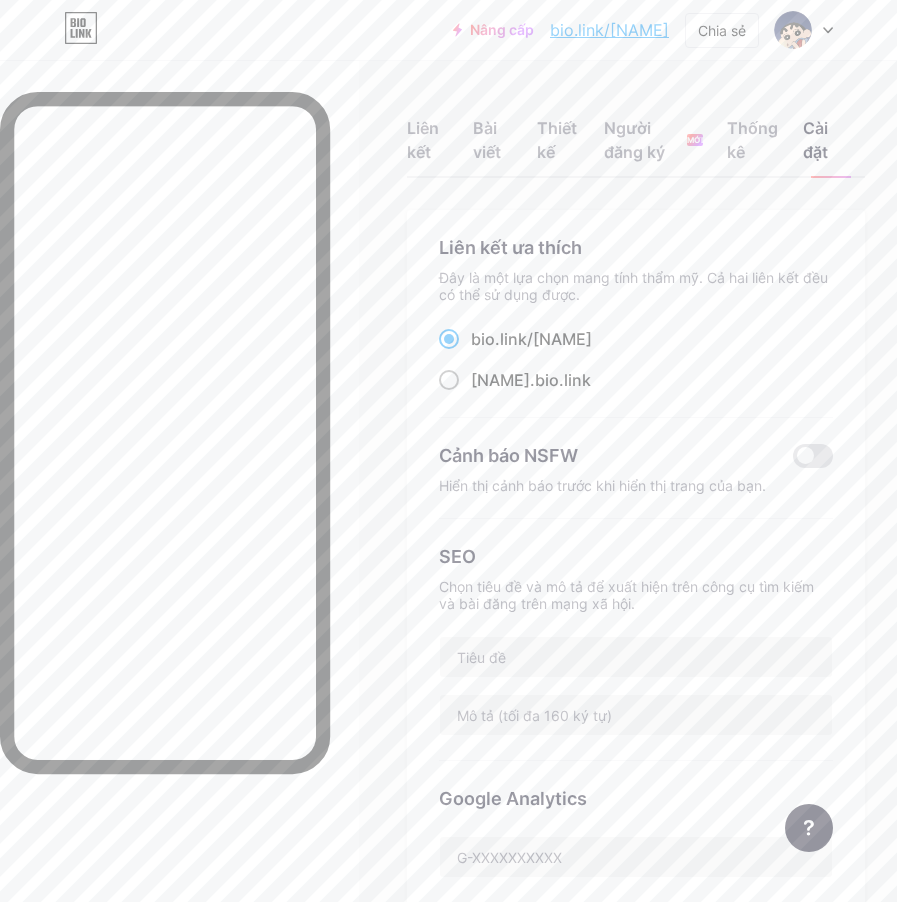 click on "[NAME]" at bounding box center [500, 380] 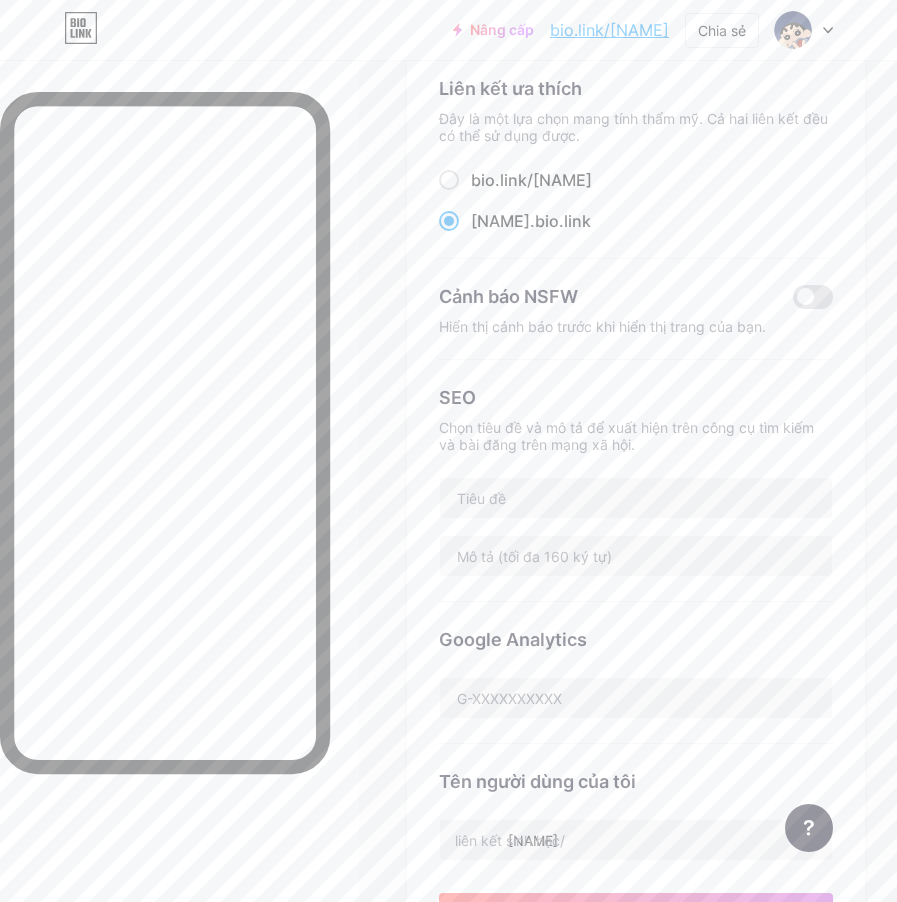 scroll, scrollTop: 0, scrollLeft: 0, axis: both 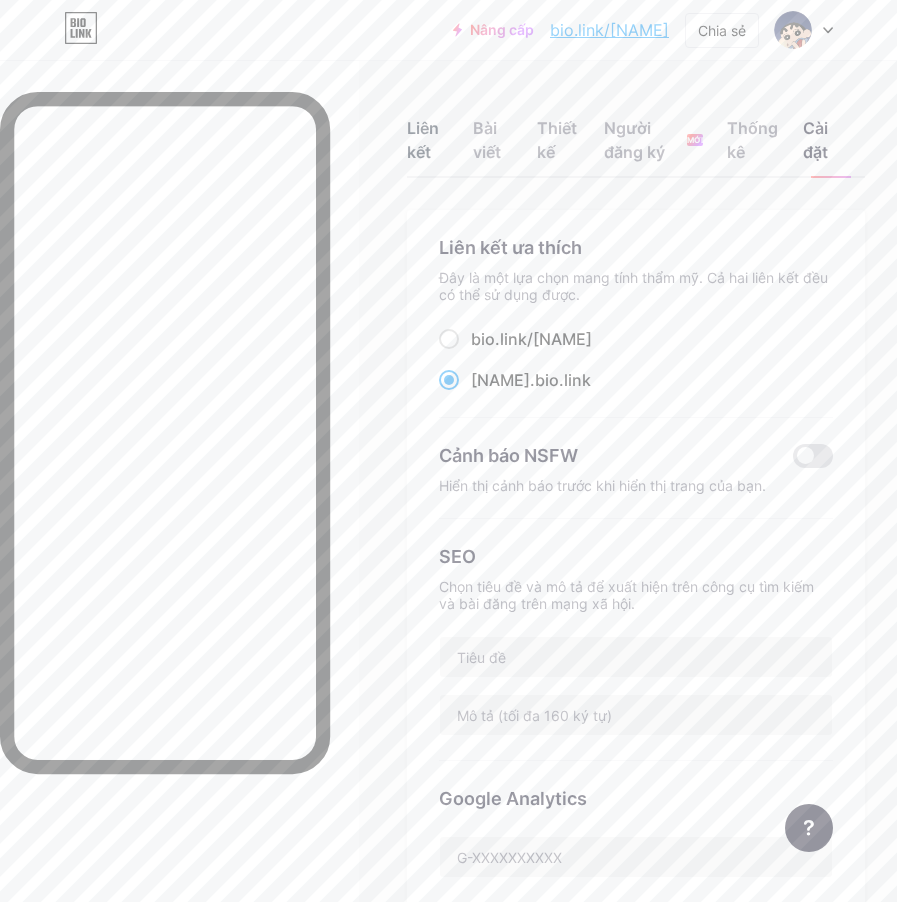 click on "Liên kết" at bounding box center (423, 140) 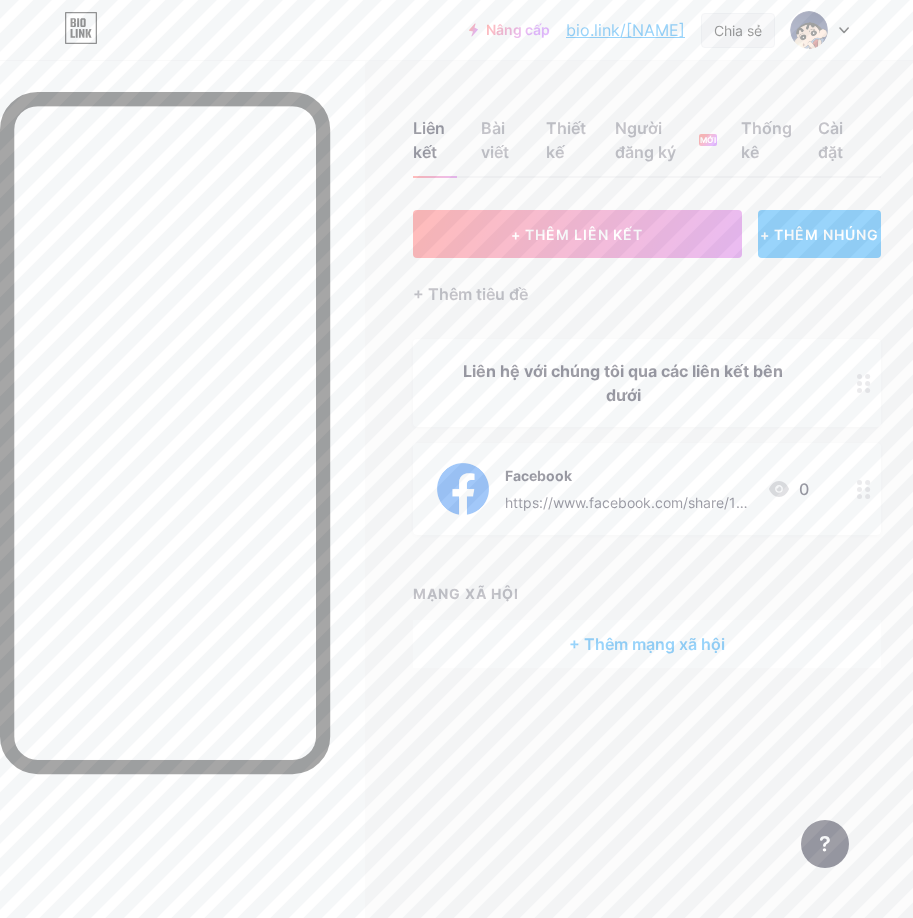 click on "Chia sẻ" at bounding box center (738, 30) 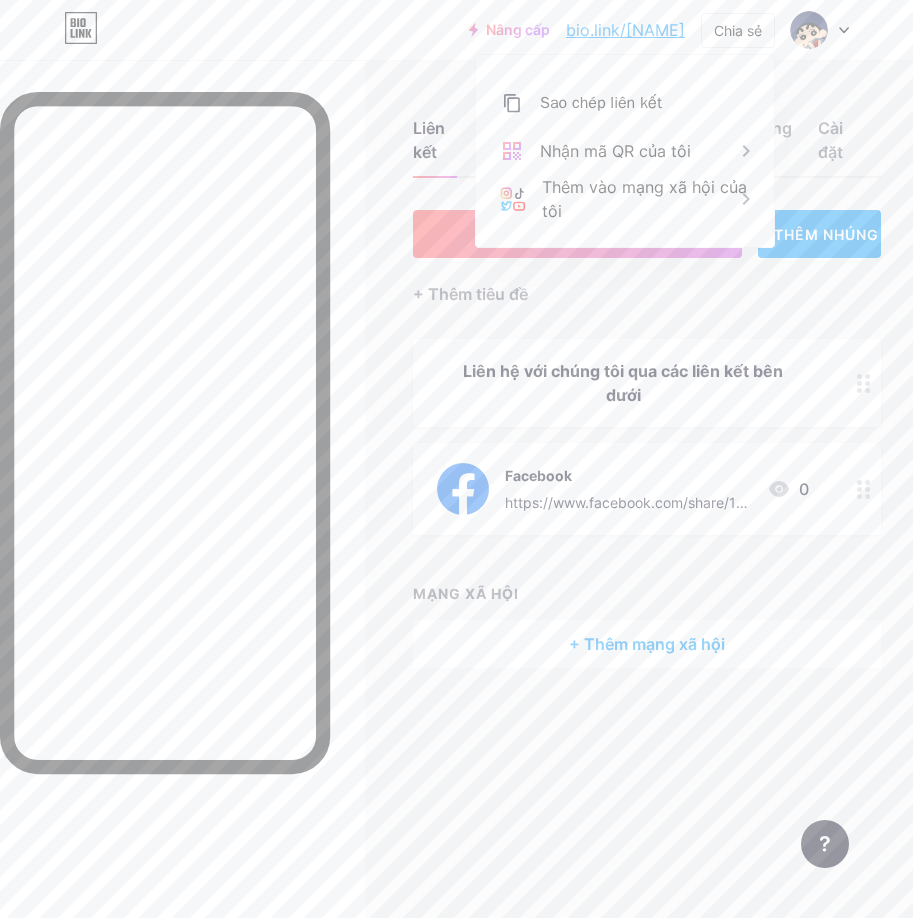 click on "+ Thêm tiêu đề" at bounding box center [647, 282] 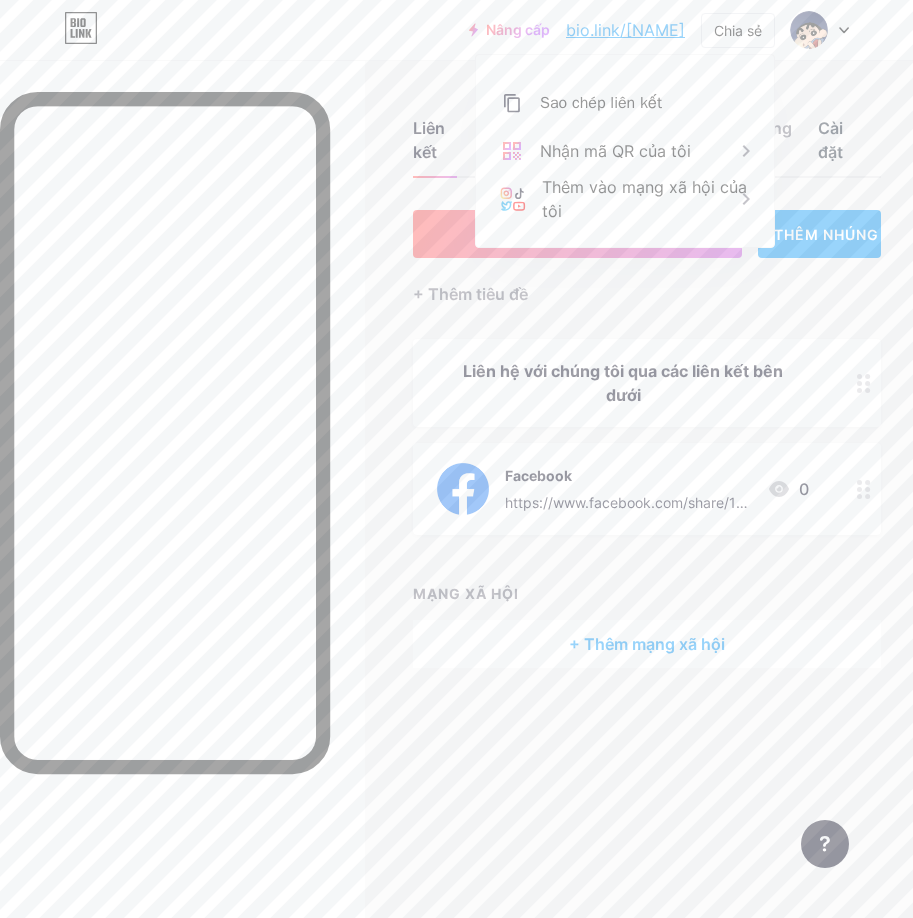 click on "Cài đặt" at bounding box center [830, 140] 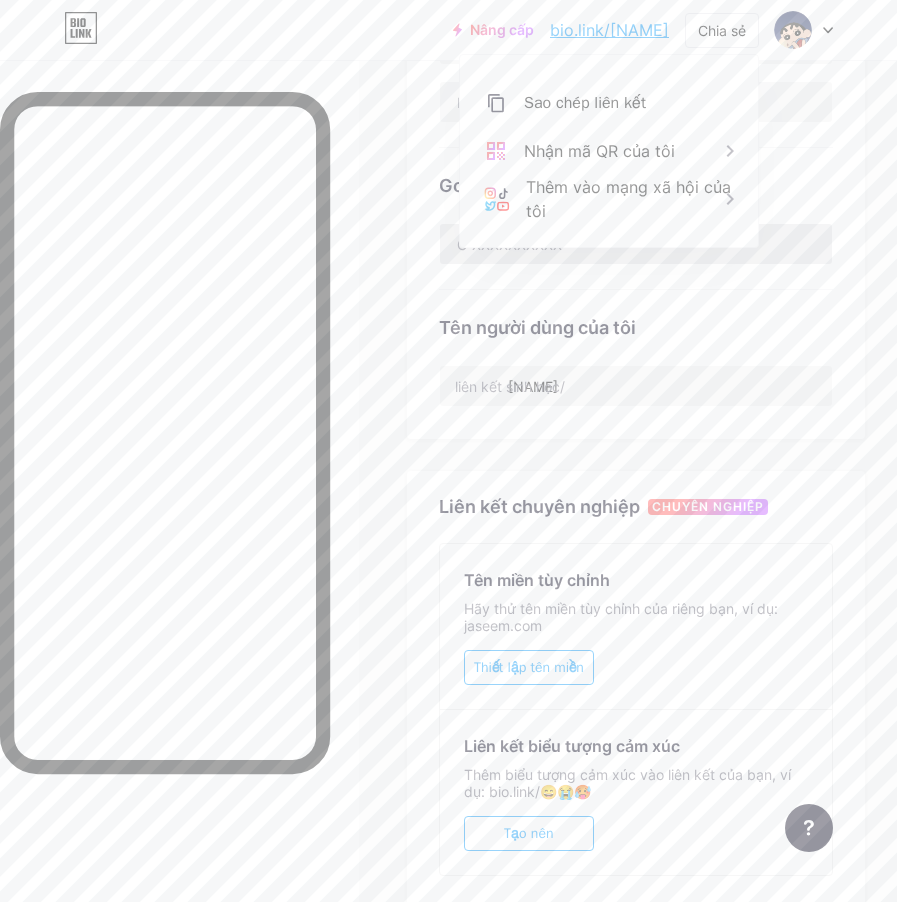 scroll, scrollTop: 375, scrollLeft: 0, axis: vertical 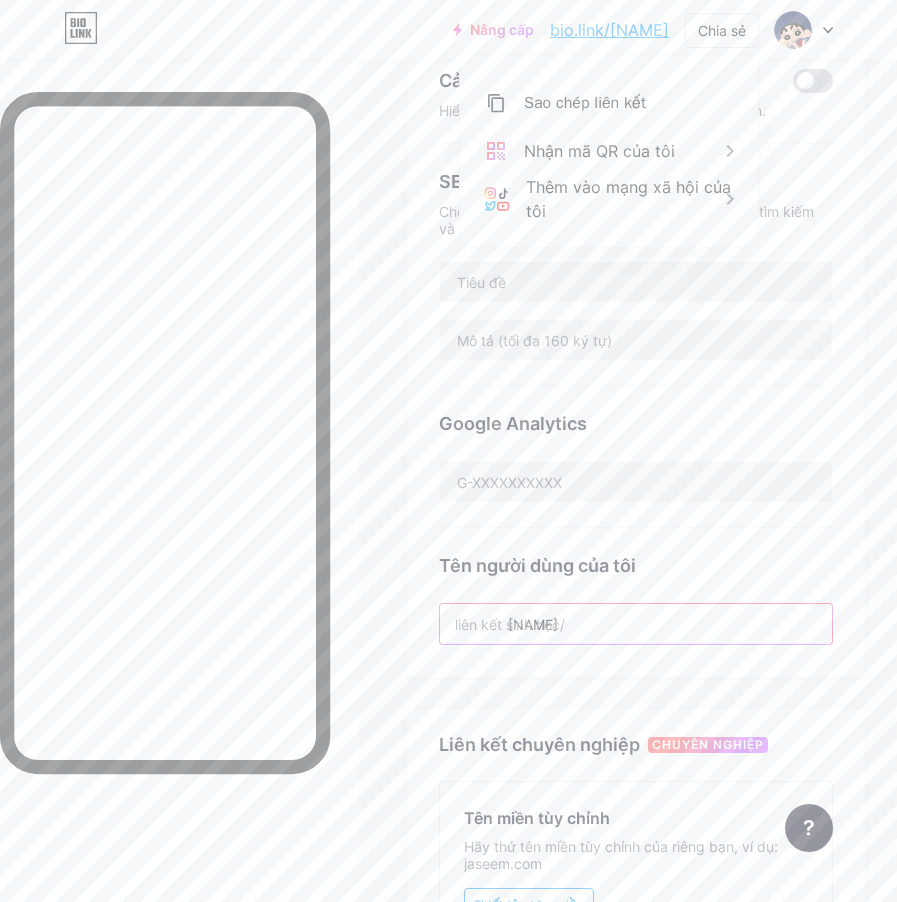 click on "[NAME]" at bounding box center [636, 624] 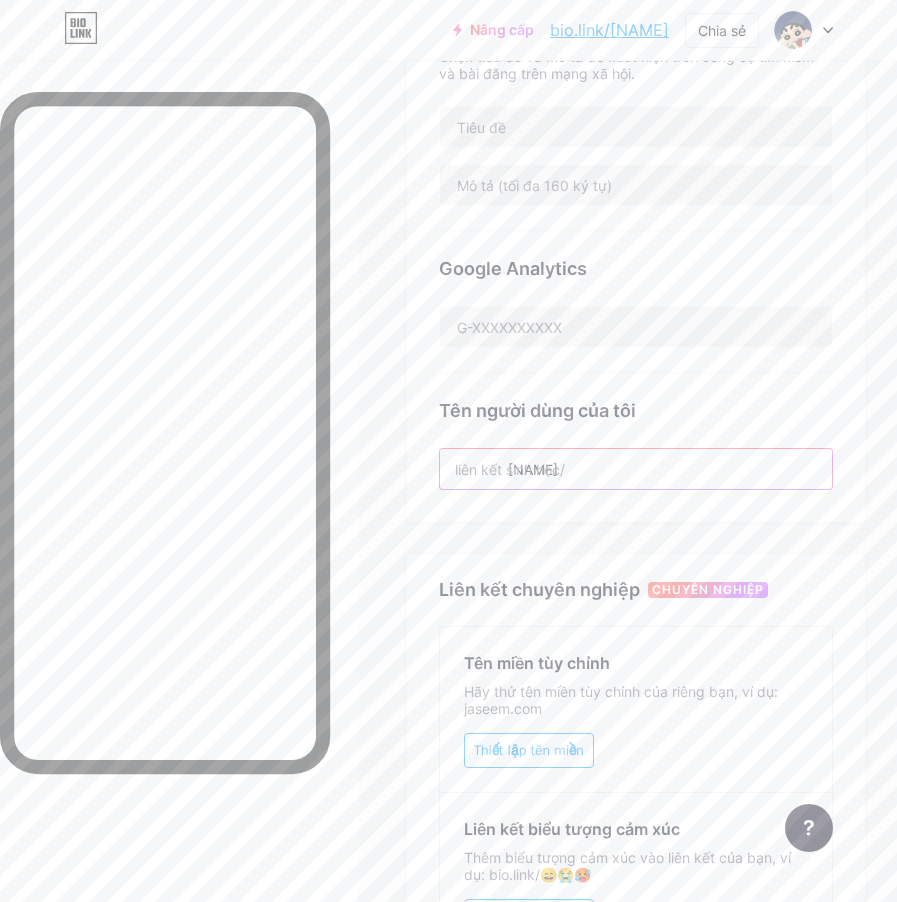 scroll, scrollTop: 275, scrollLeft: 0, axis: vertical 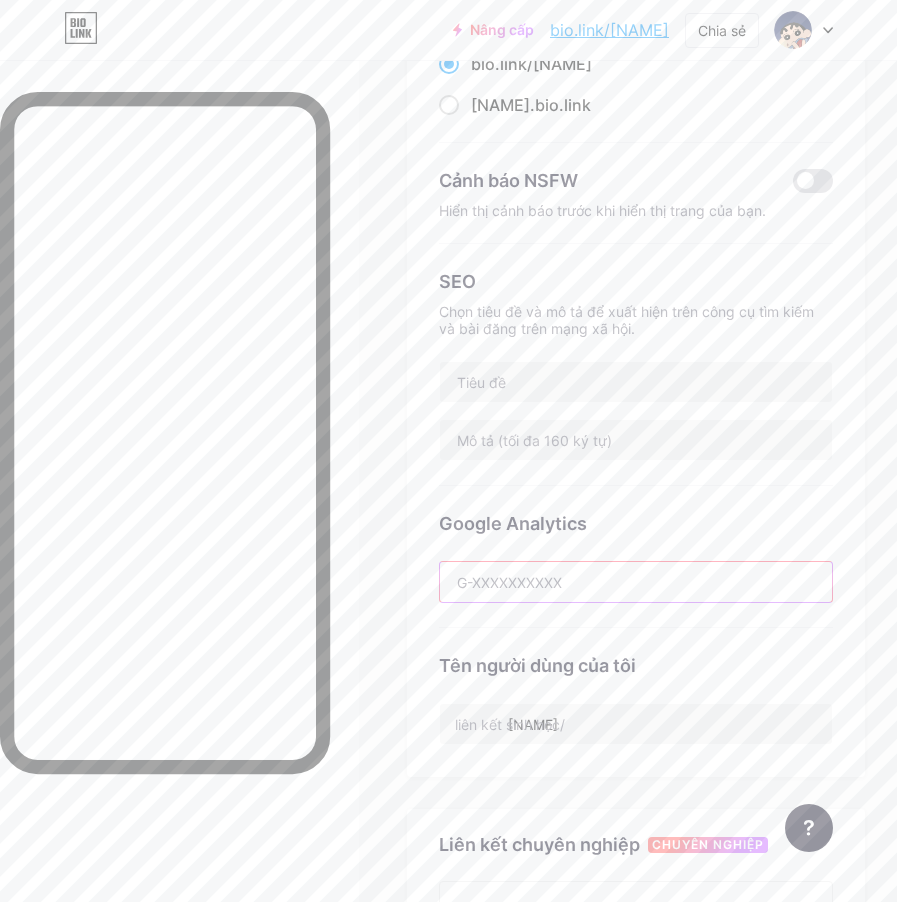 click at bounding box center (636, 582) 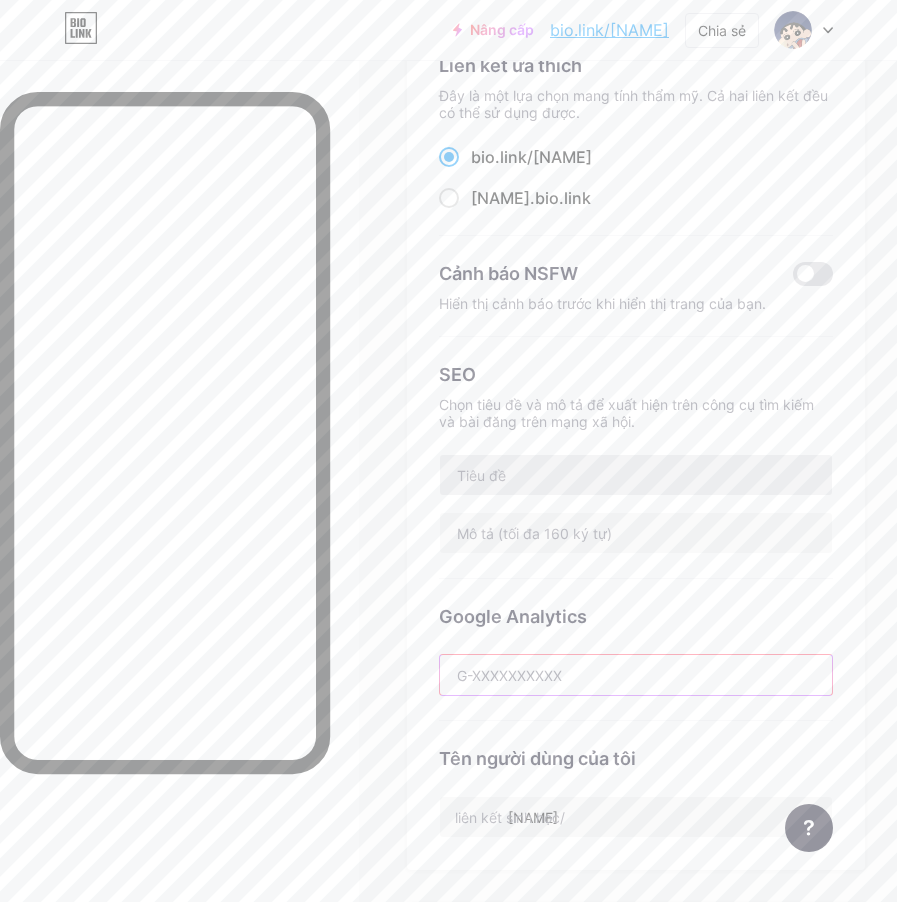 scroll, scrollTop: 0, scrollLeft: 0, axis: both 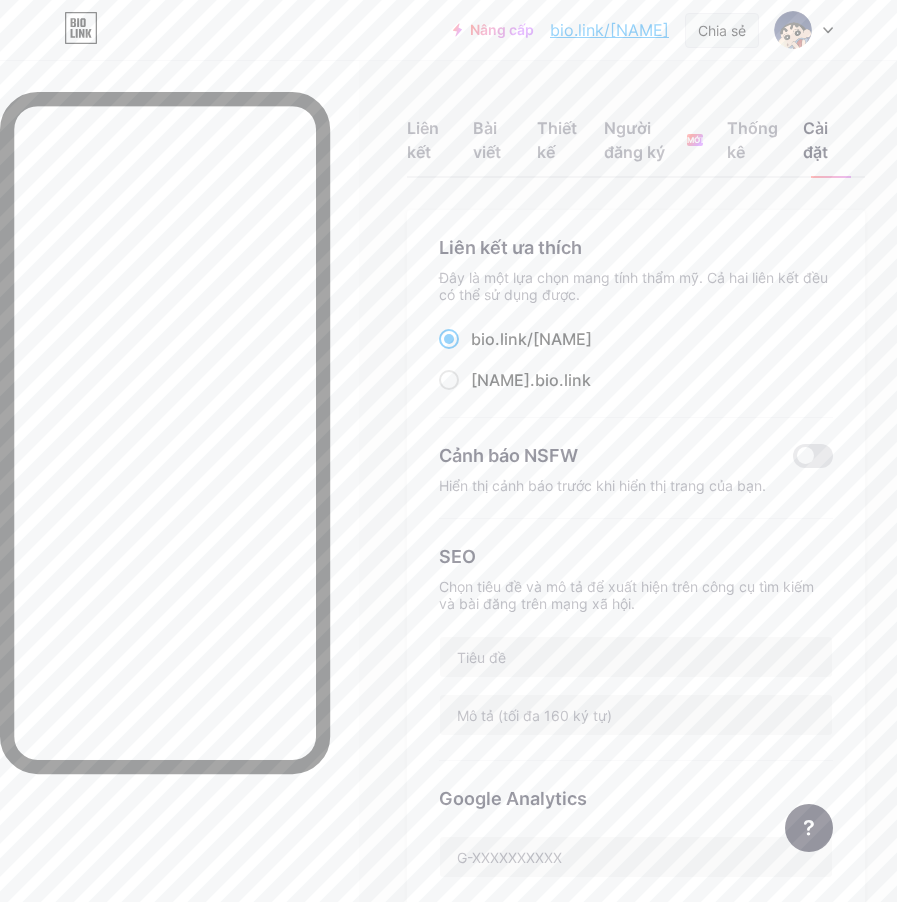 click on "Chia sẻ" at bounding box center [722, 30] 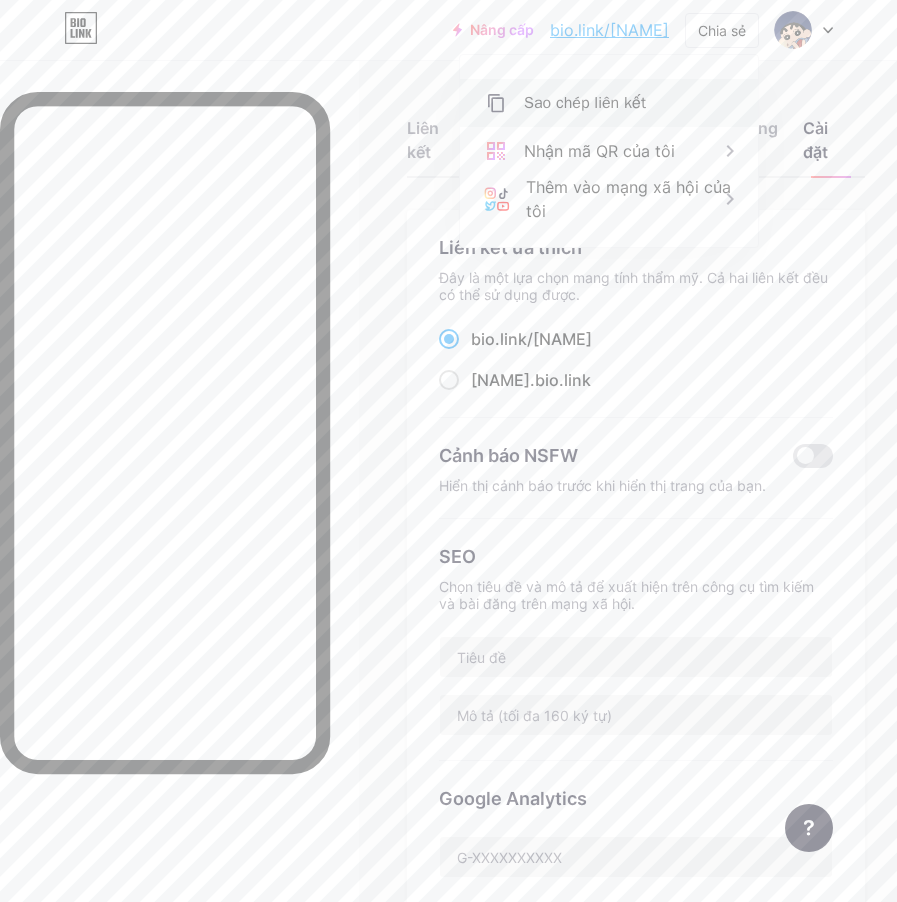 click on "Sao chép liên kết" at bounding box center [585, 103] 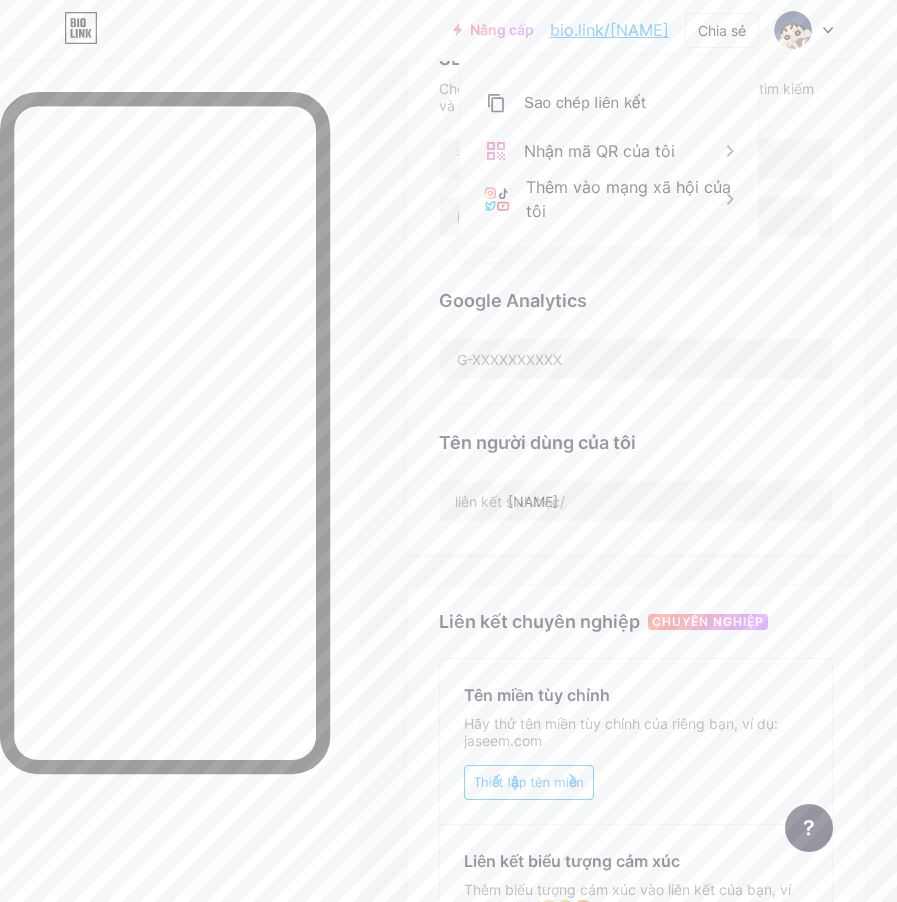 scroll, scrollTop: 475, scrollLeft: 0, axis: vertical 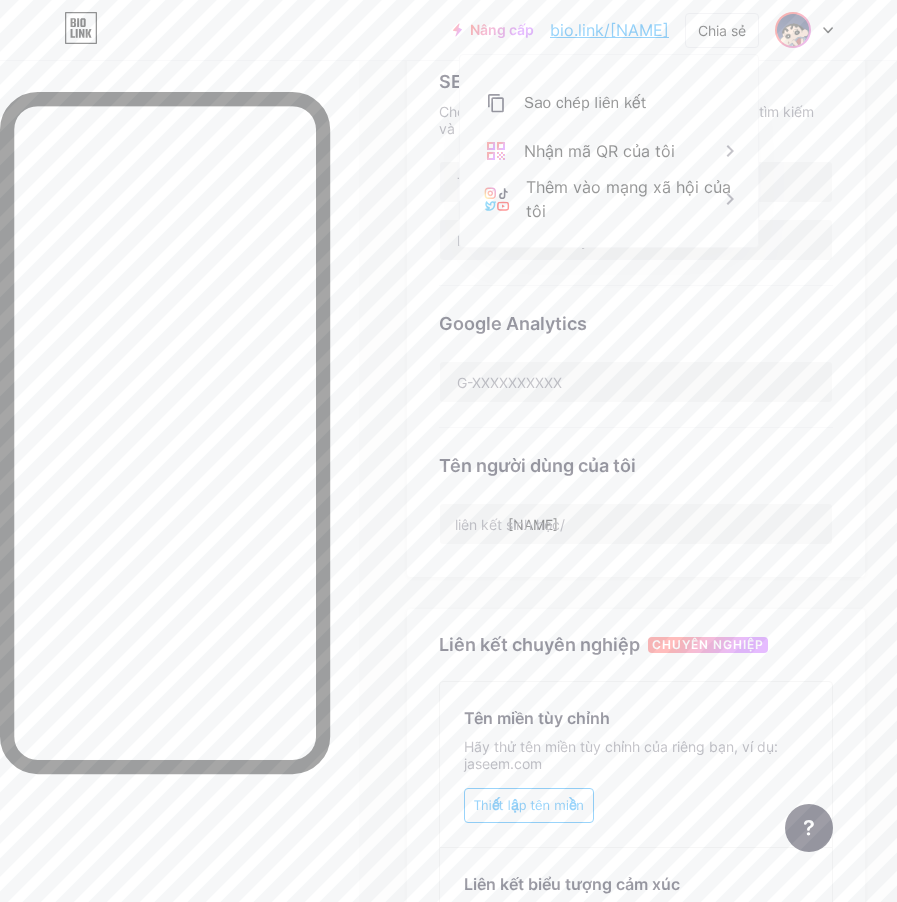 click at bounding box center (793, 30) 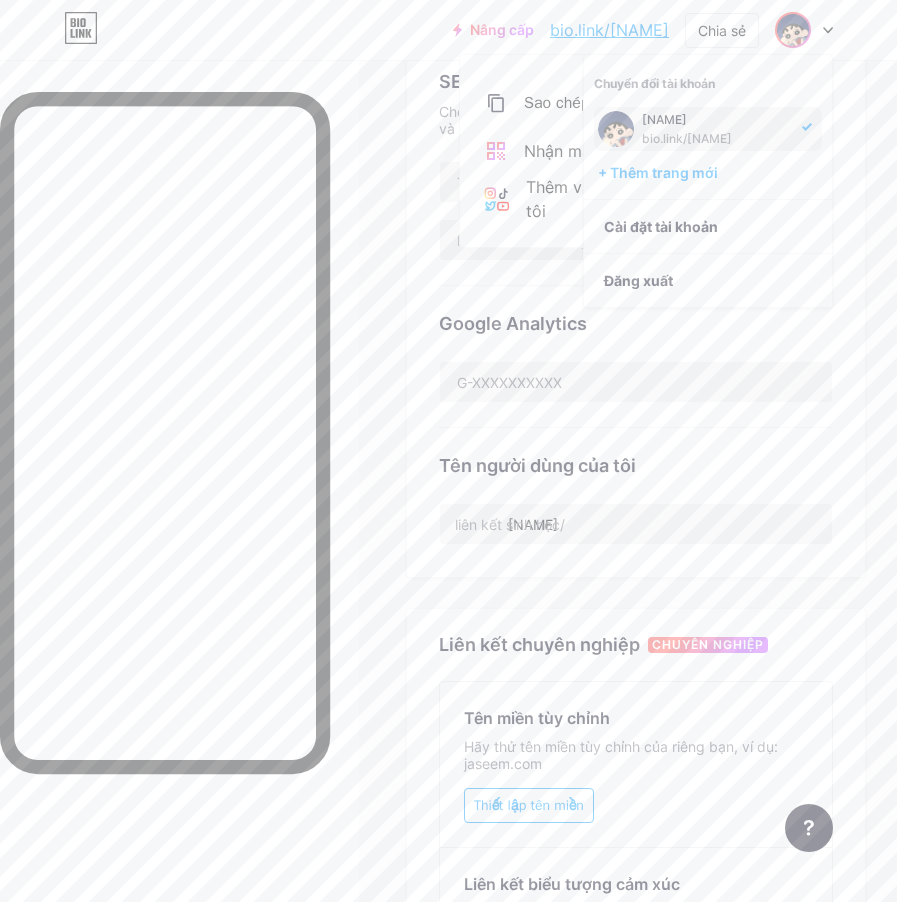 click on "Liên kết
Bài viết
Thiết kế
Người đăng ký
MỚI
Thống kê
Cài đặt     Liên kết ưa thích   Đây là một lựa chọn mang tính thẩm mỹ. Cả hai liên kết đều có thể sử dụng được.
bio.link/[NAME]       [NAME].bio.link
Cảnh báo NSFW       Hiển thị cảnh báo trước khi hiển thị trang của bạn.     SEO   Chọn tiêu đề và mô tả để xuất hiện trên công cụ tìm kiếm và bài đăng trên mạng xã hội.           Google Analytics       Tên người dùng của tôi   liên kết sinh học/[NAME]           Liên kết chuyên nghiệp   CHUYÊN NGHIỆP   Tên miền tùy chỉnh   Hãy thử tên miền tùy chỉnh của riêng bạn, ví dụ: jaseem.com   Thiết lập tên miền             Liên kết biểu tượng cảm xúc     Tạo nên
Truy cập  Trung tâm trợ giúp" at bounding box center (448, 394) 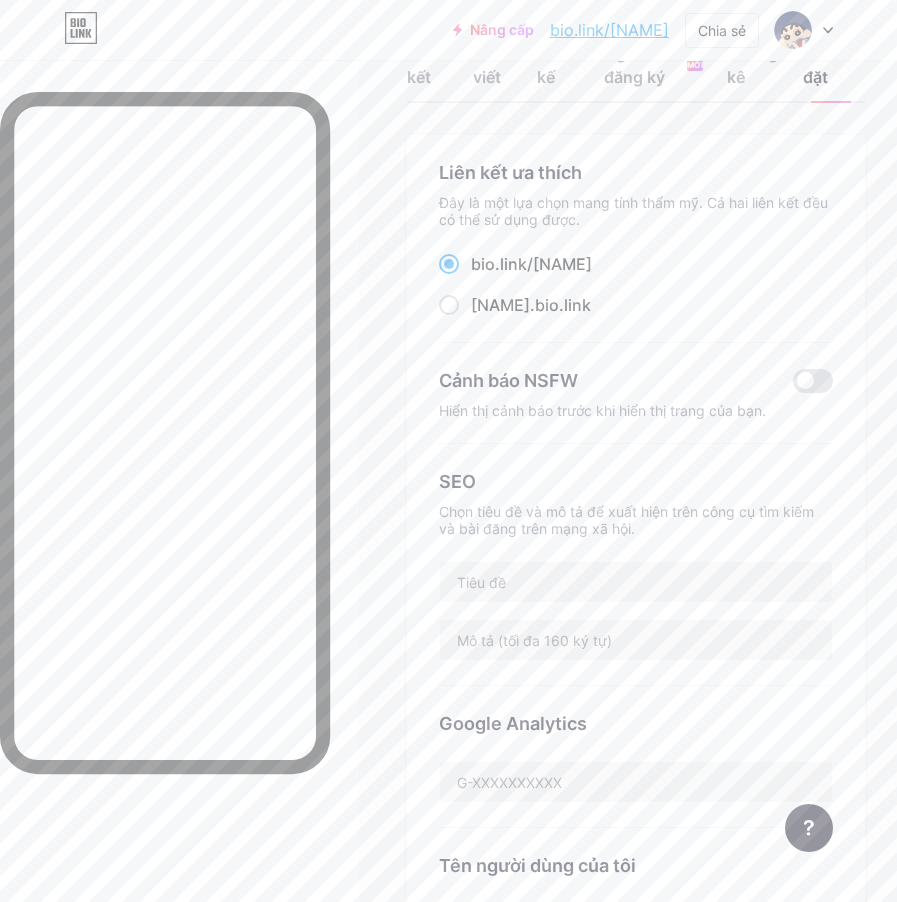 scroll, scrollTop: 0, scrollLeft: 0, axis: both 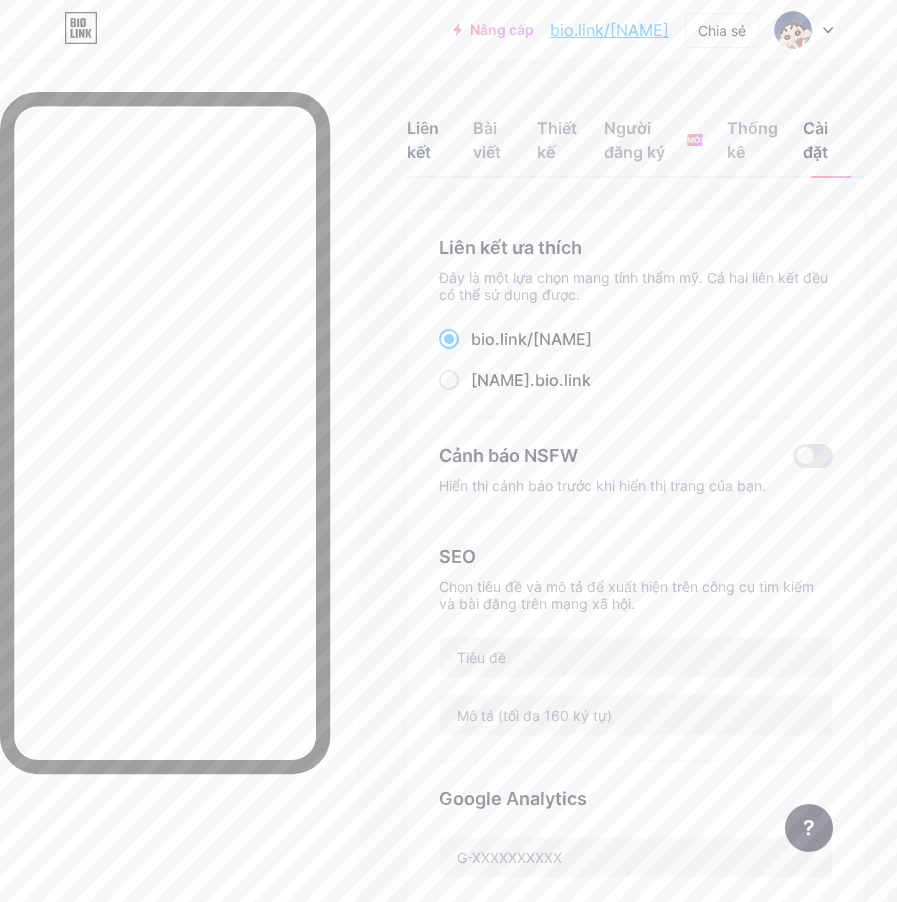 click on "Liên kết" at bounding box center [423, 140] 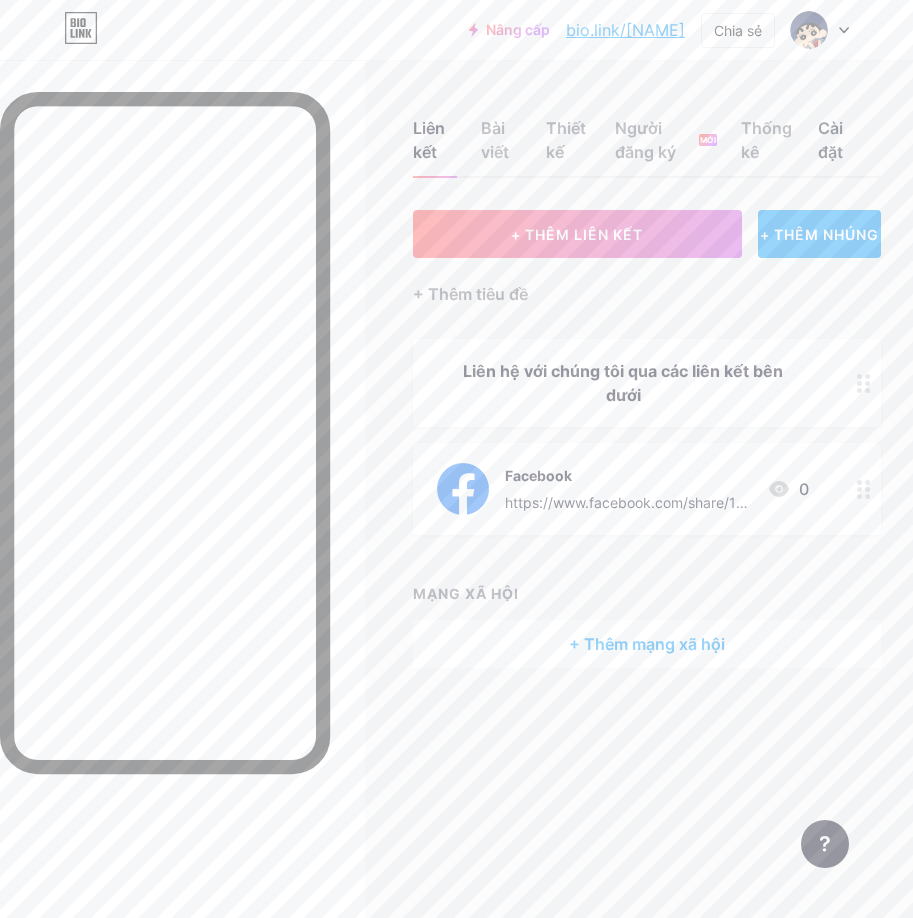 click on "Cài đặt" at bounding box center [837, 146] 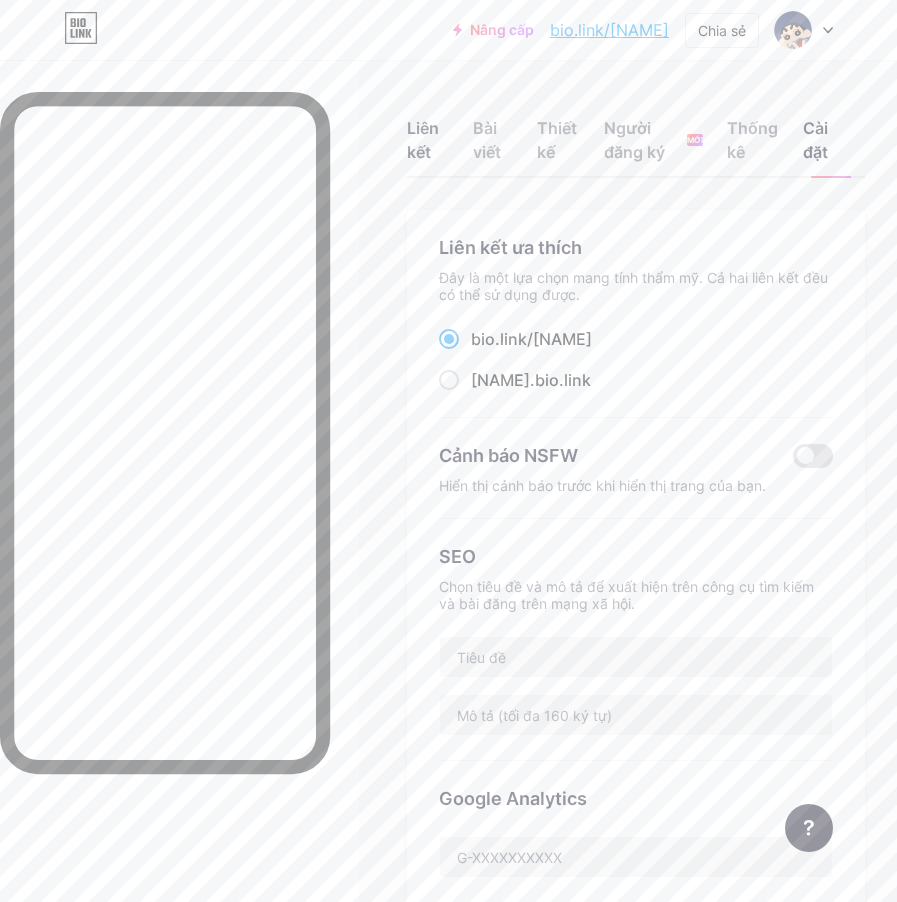 click on "Liên kết" at bounding box center [423, 140] 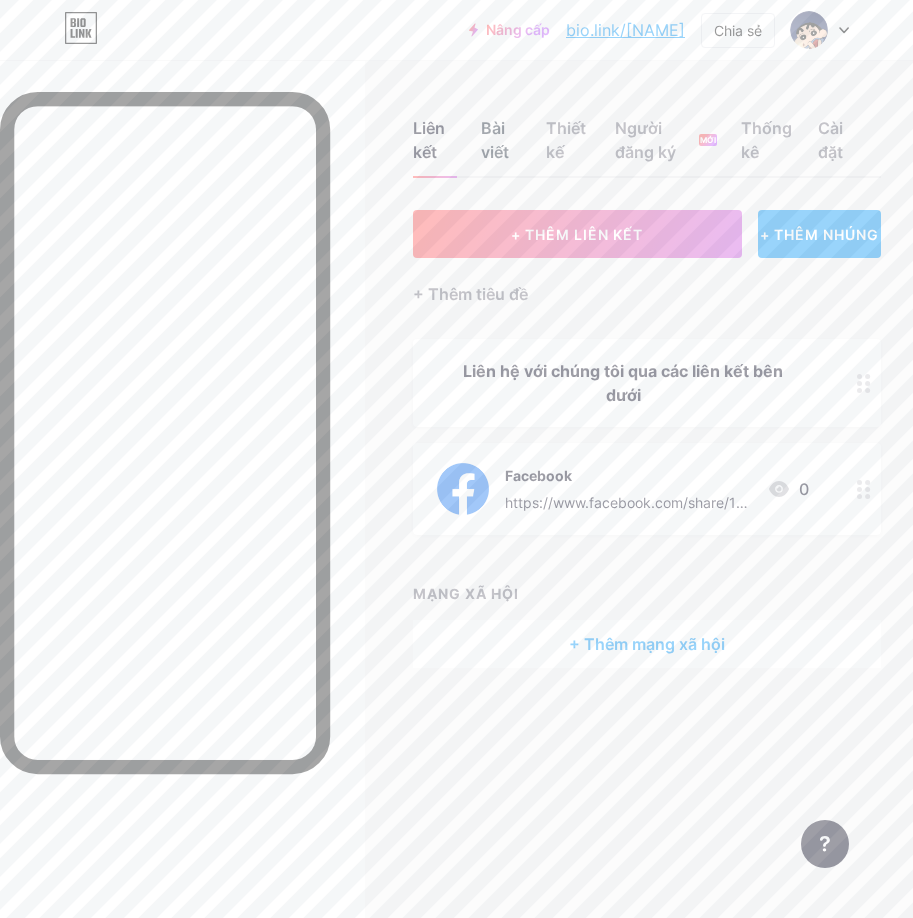 click on "Bài viết" at bounding box center (495, 140) 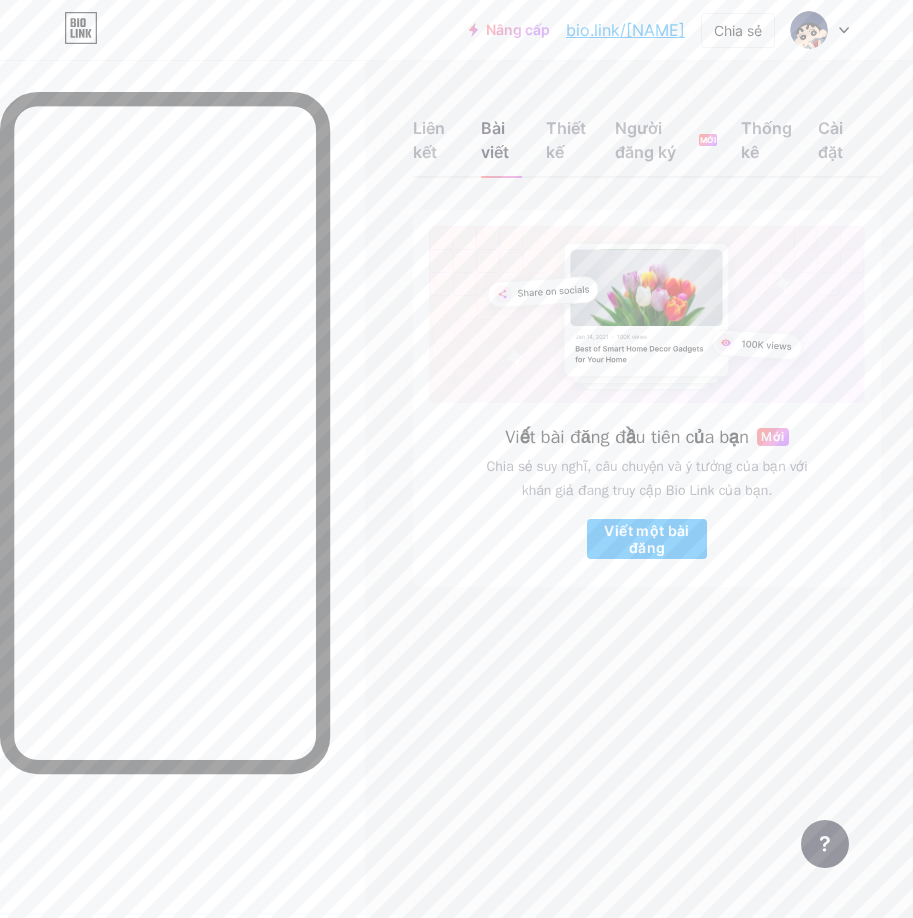 click on "Liên kết
Bài viết
Thiết kế
Người đăng ký
MỚI
Thống kê
Cài đặt" at bounding box center [647, 131] 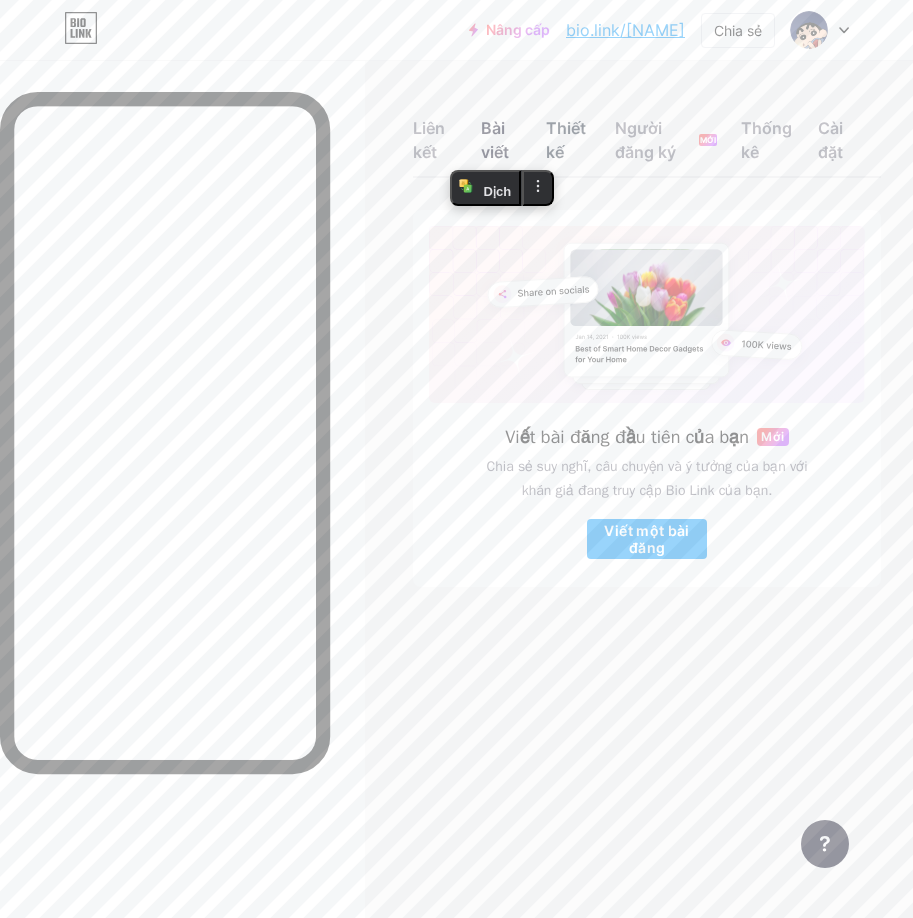 click on "Thiết kế" at bounding box center [566, 140] 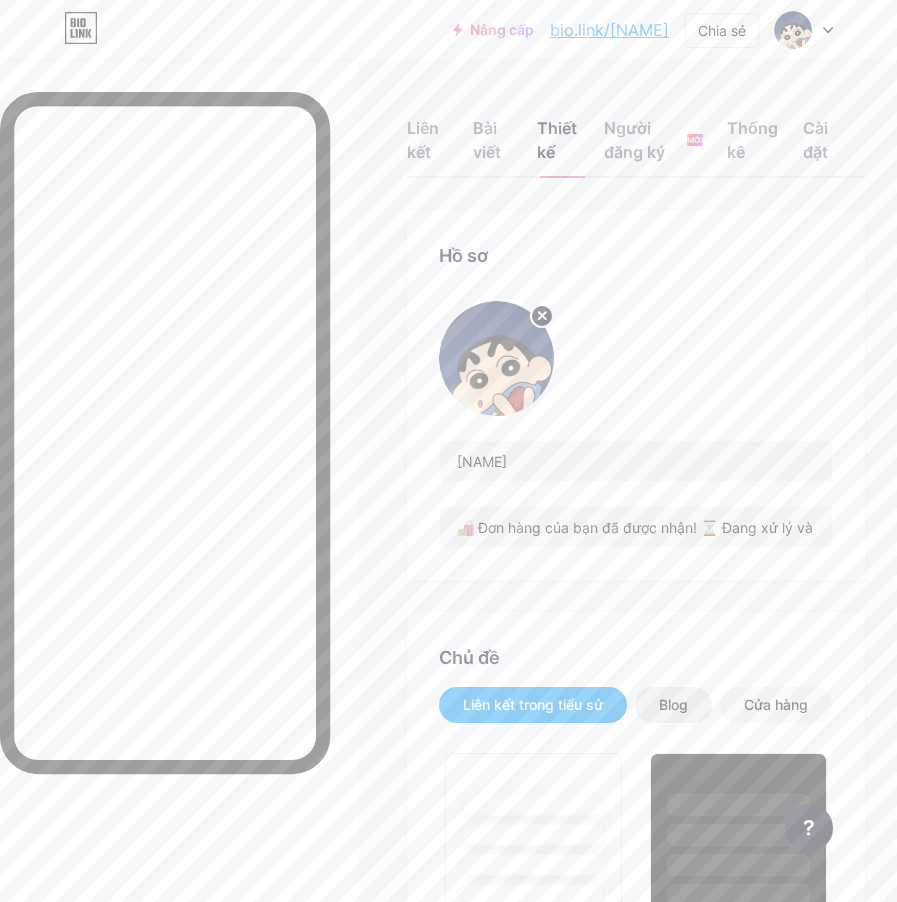 click on "Blog" at bounding box center (673, 704) 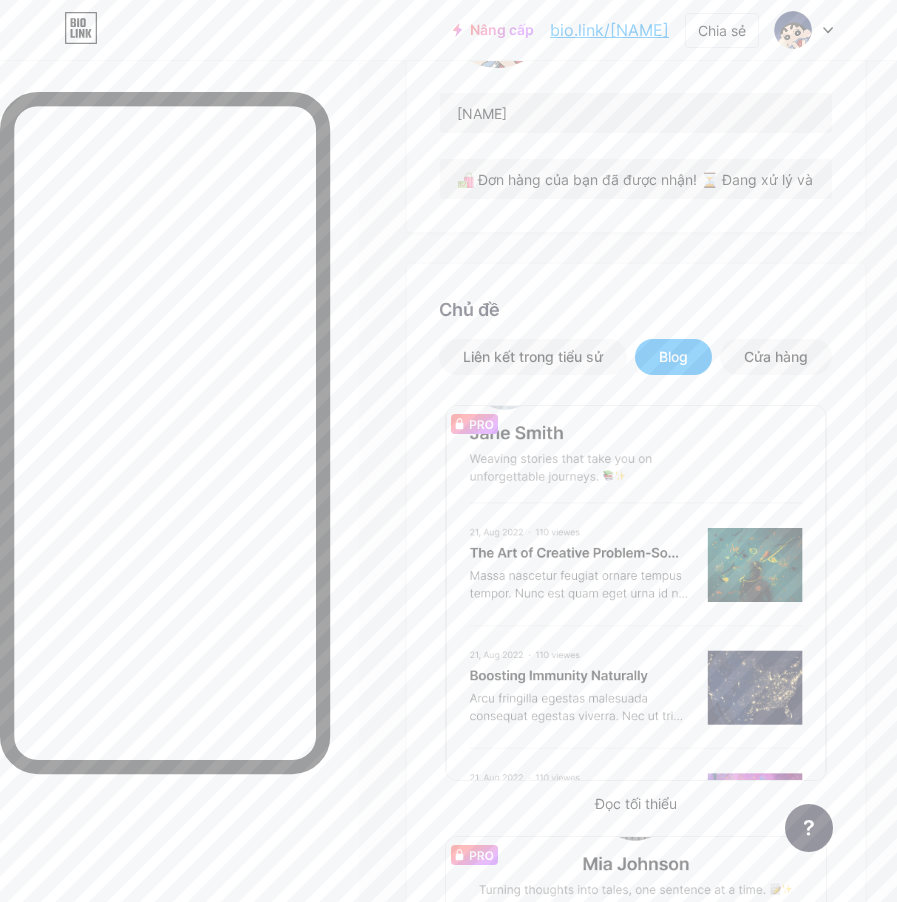 scroll, scrollTop: 0, scrollLeft: 0, axis: both 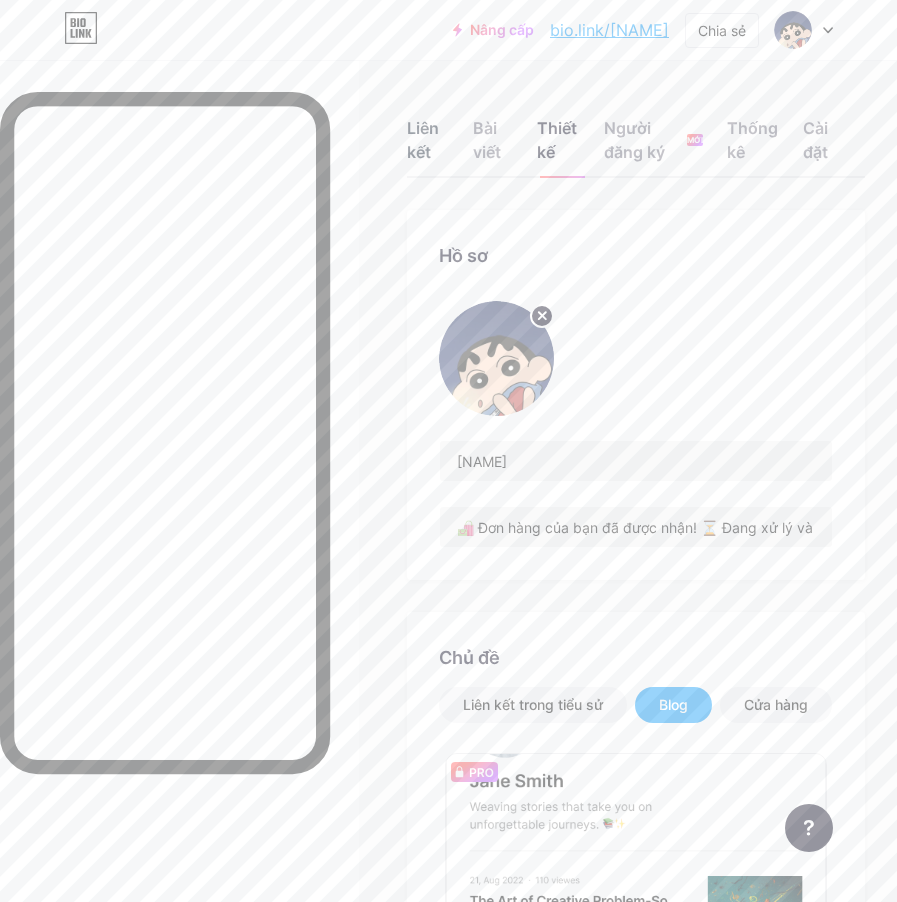 click on "Liên kết" at bounding box center (423, 140) 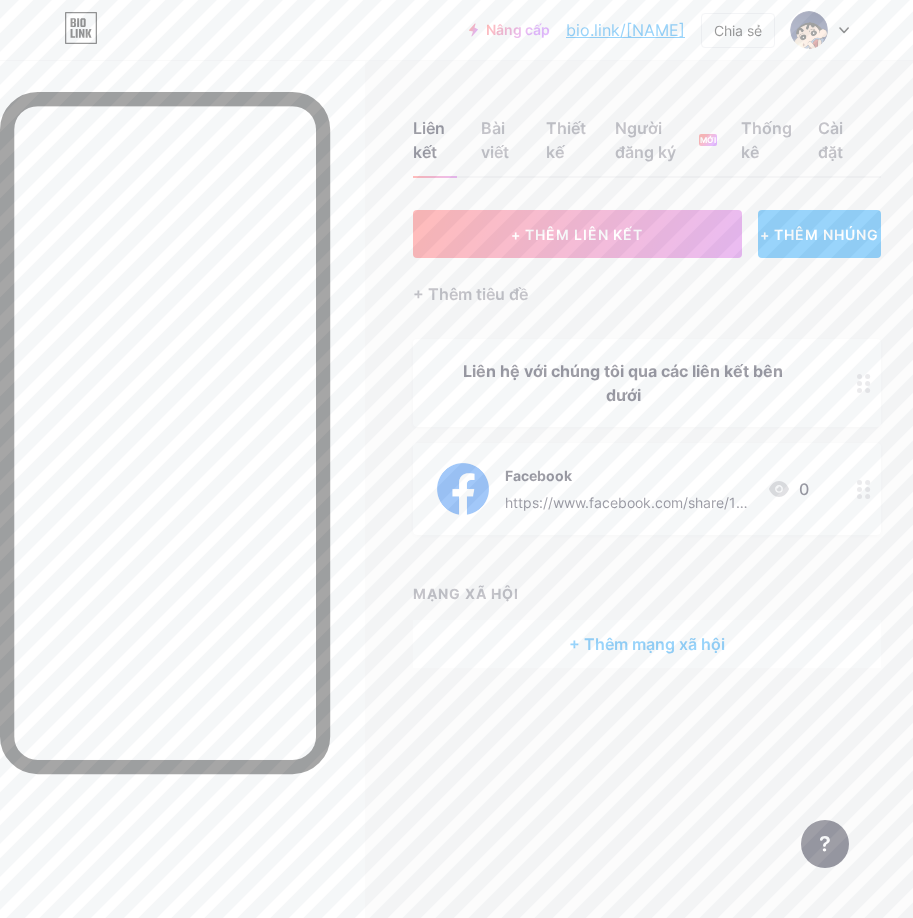 click on "+ Thêm mạng xã hội" at bounding box center (647, 644) 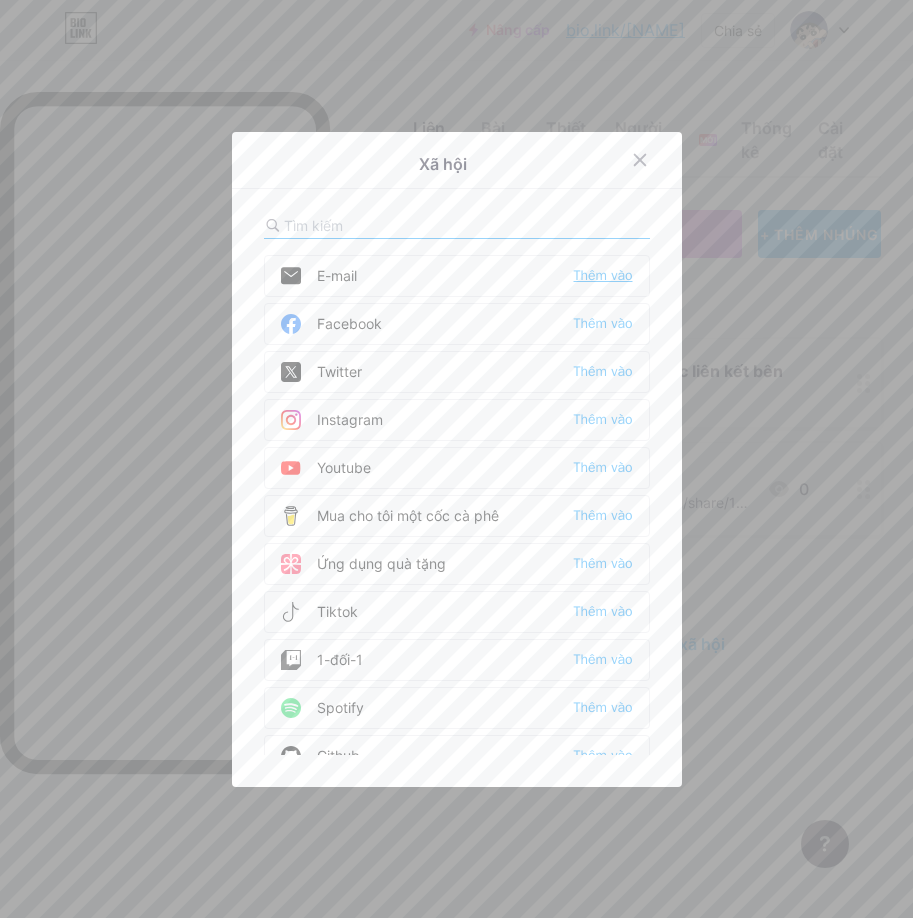 click on "Thêm vào" at bounding box center [602, 275] 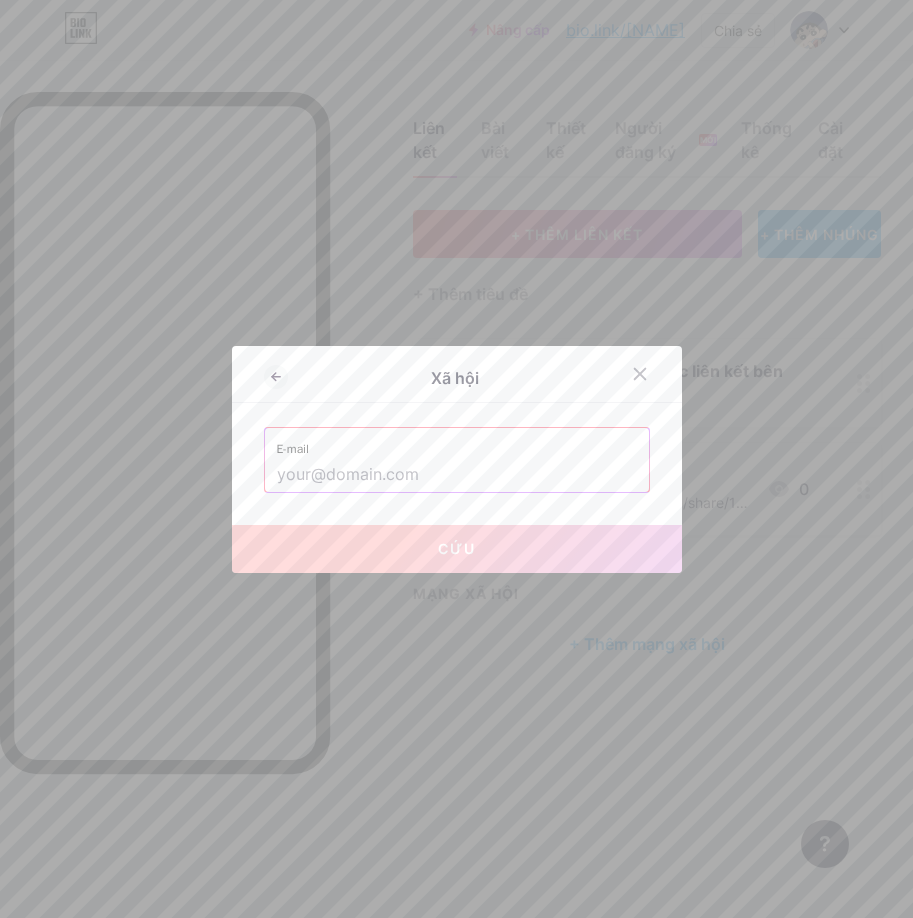 click at bounding box center (457, 475) 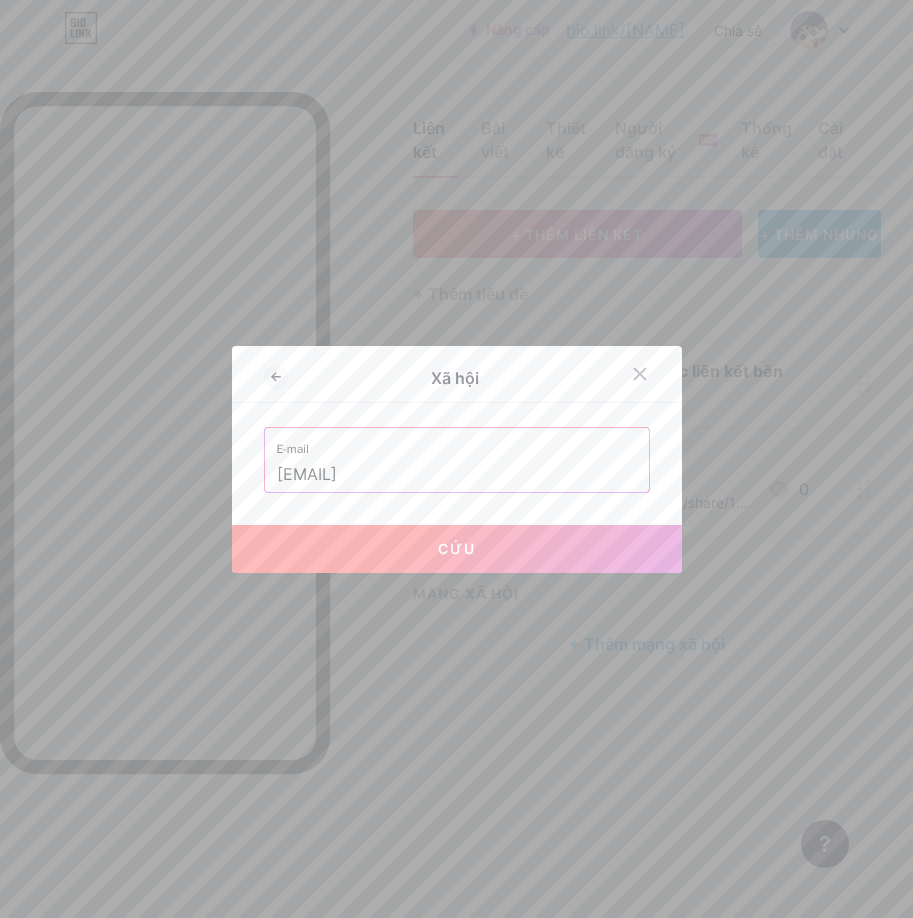 click on "Xã hội       E-mail   [EMAIL]         Cứu" at bounding box center [457, 459] 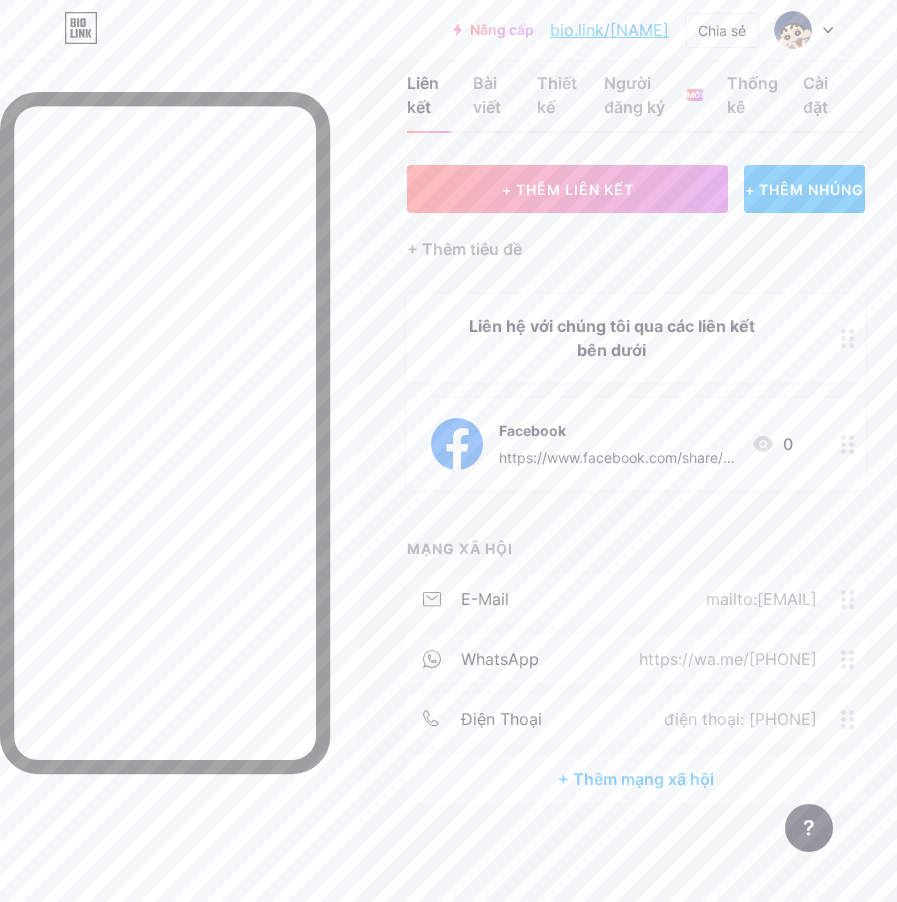 scroll, scrollTop: 69, scrollLeft: 0, axis: vertical 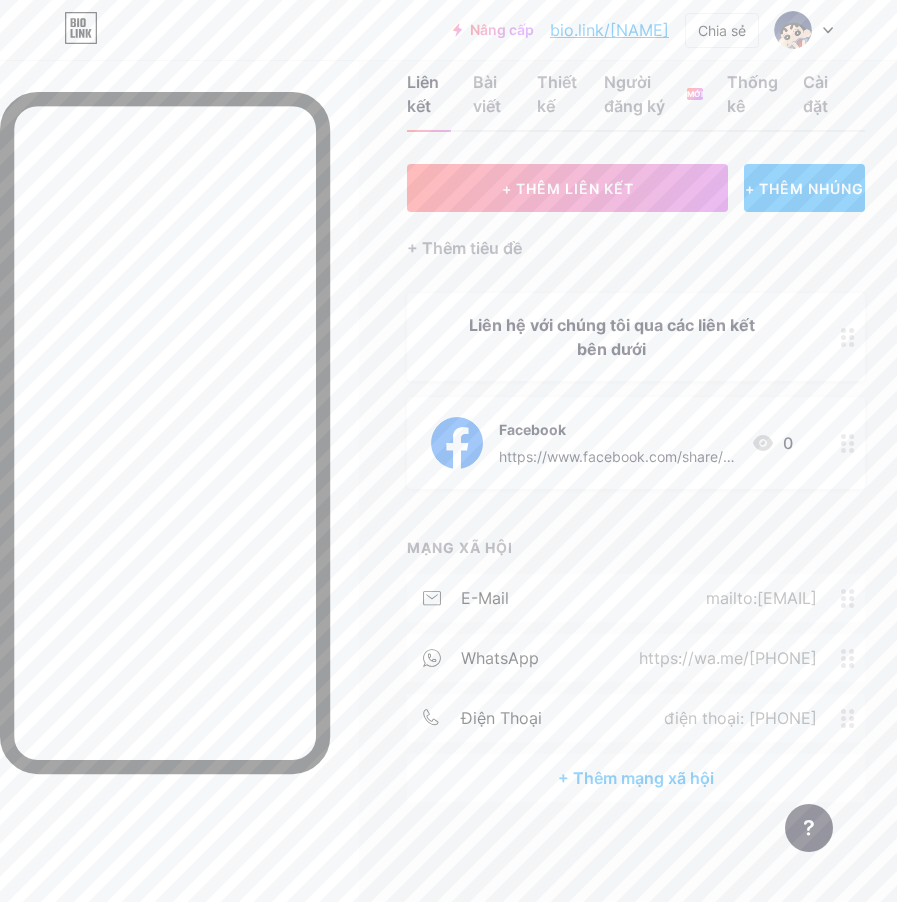click 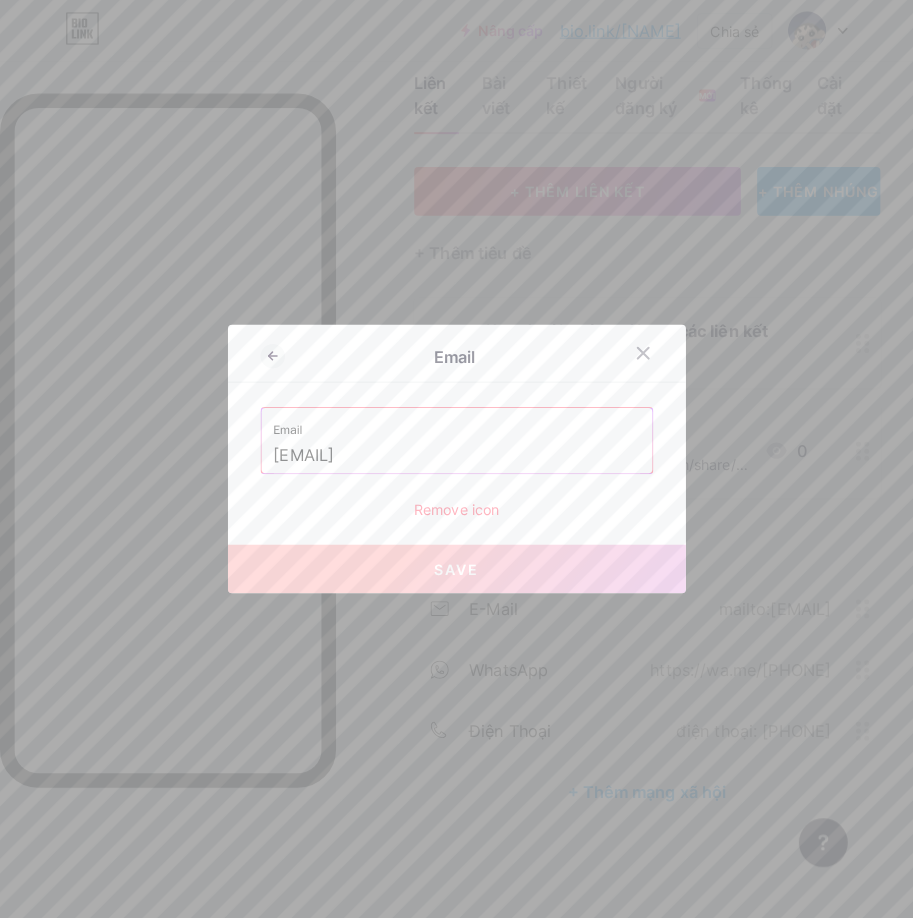 scroll, scrollTop: 53, scrollLeft: 0, axis: vertical 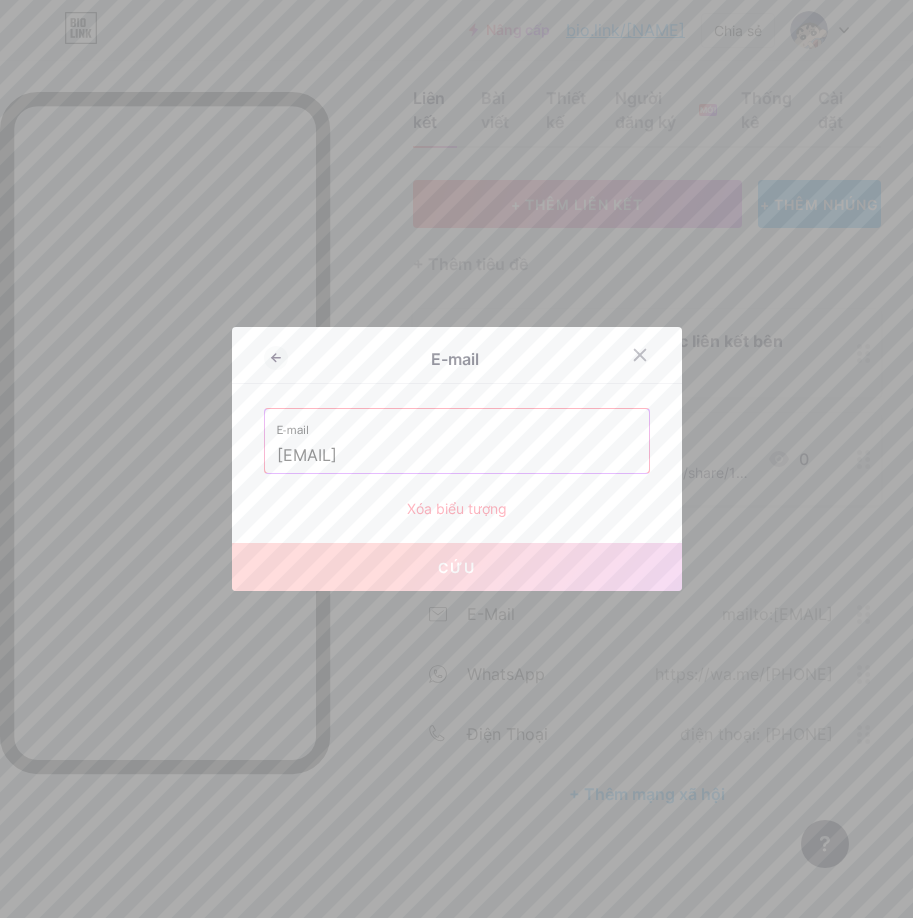 click on "E-mail       E-mail   [EMAIL]
Xóa biểu tượng
Cứu" at bounding box center [457, 459] 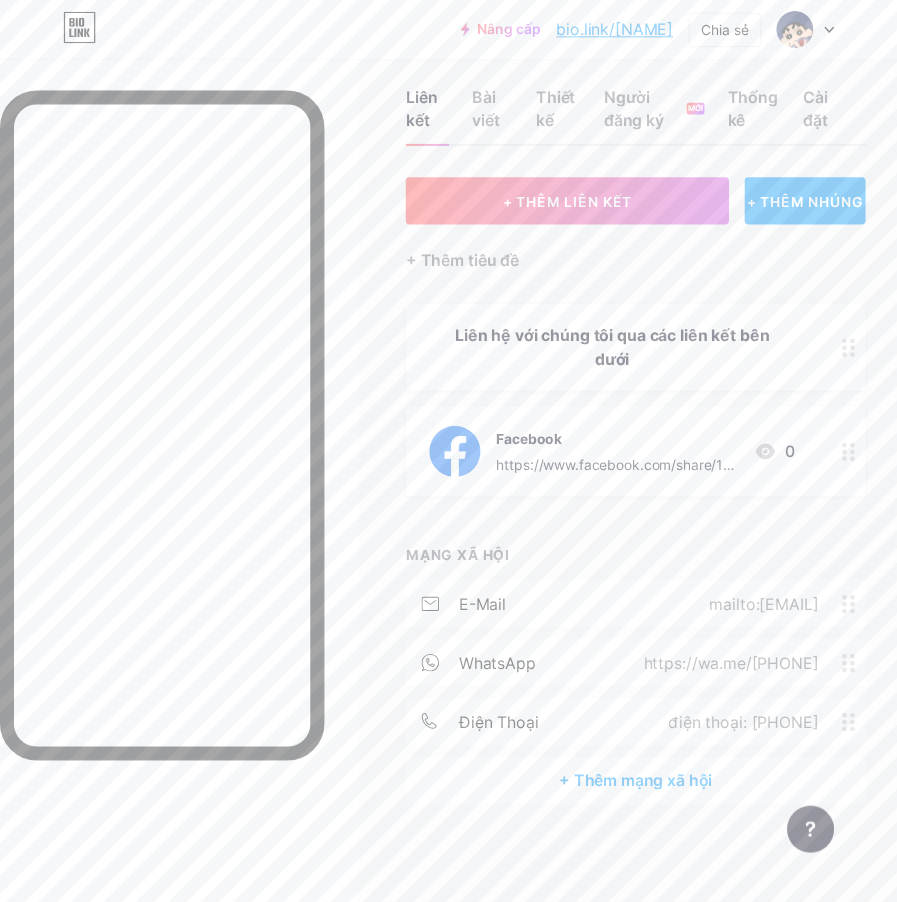 scroll, scrollTop: 69, scrollLeft: 0, axis: vertical 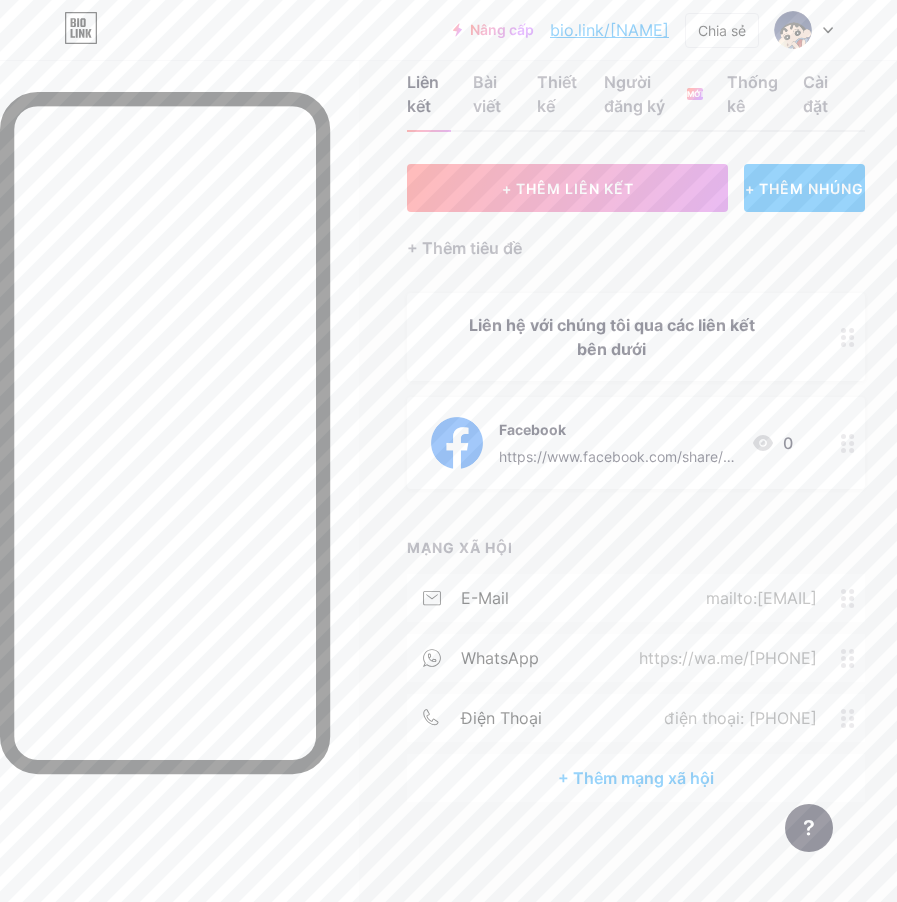 click on "Liên hệ với chúng tôi qua các liên kết bên dưới
Facebook
https://www.facebook.com/share/1BPFDWL3xW/?mibextid=wwXIfr
0" at bounding box center (636, 391) 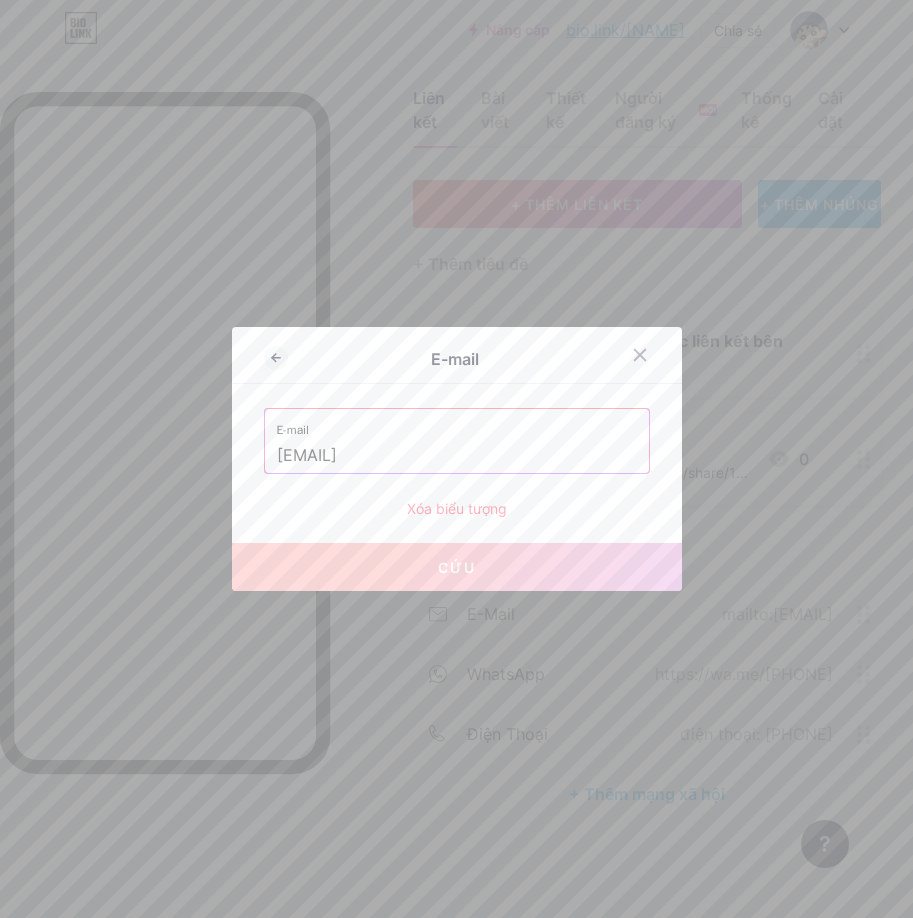 click on "Cứu" at bounding box center [457, 567] 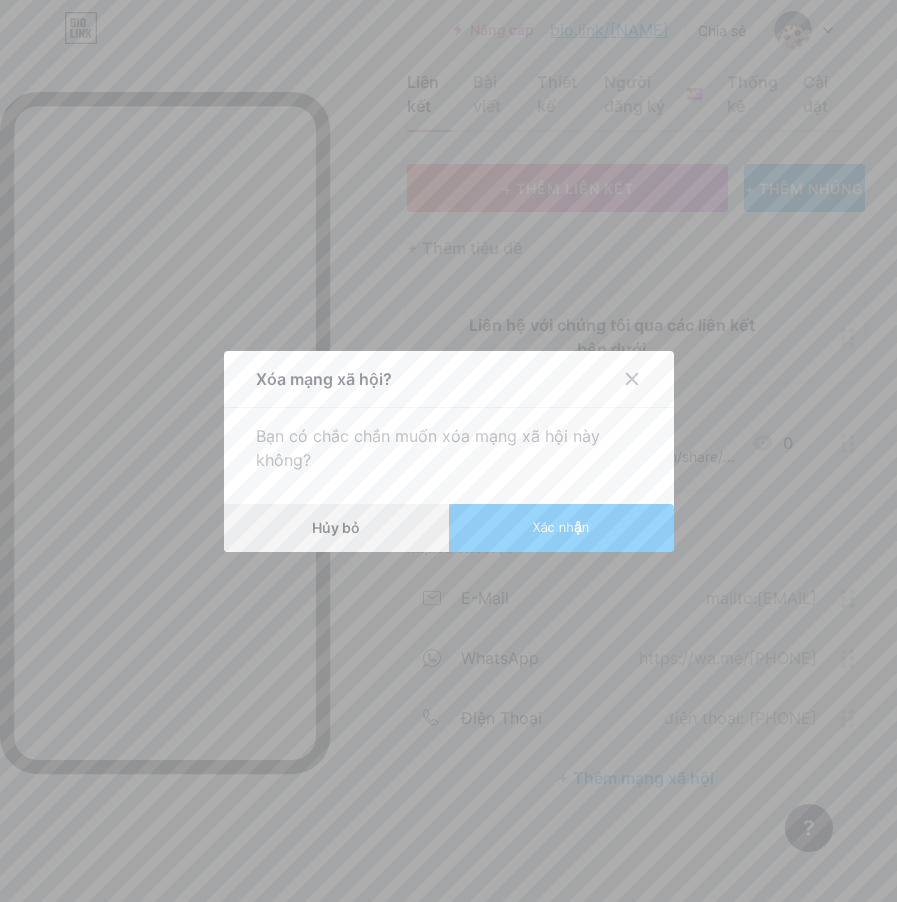 click on "Hủy bỏ" at bounding box center (336, 528) 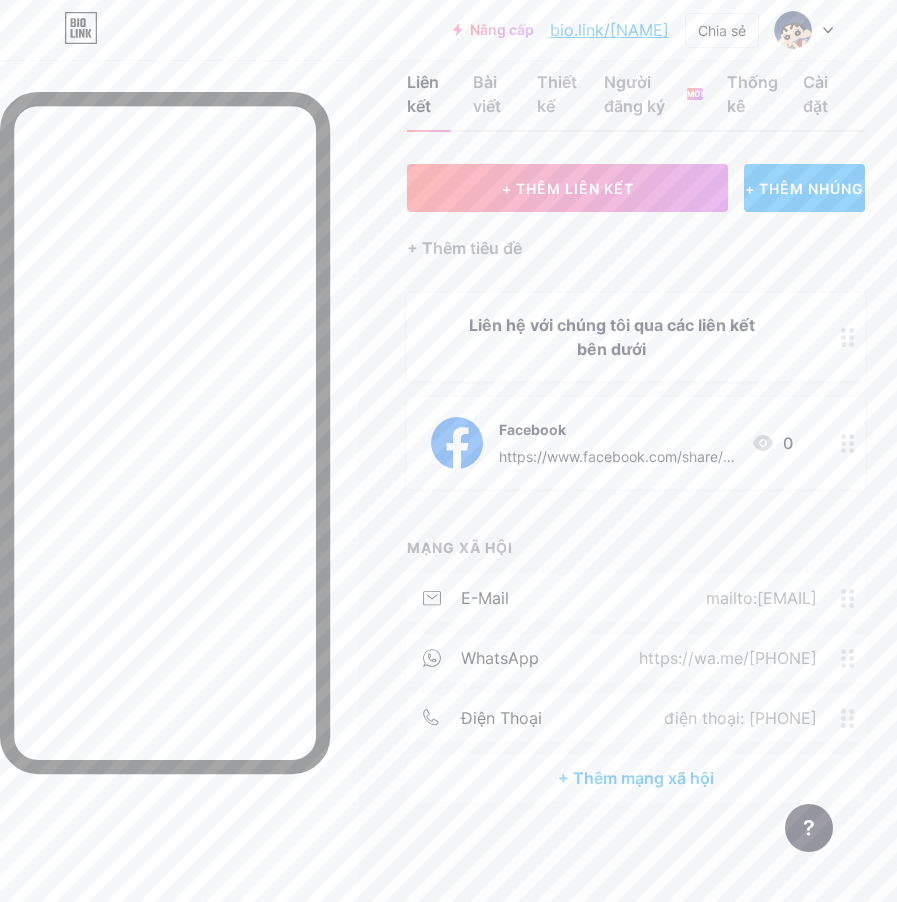 drag, startPoint x: 581, startPoint y: 606, endPoint x: 576, endPoint y: 483, distance: 123.101585 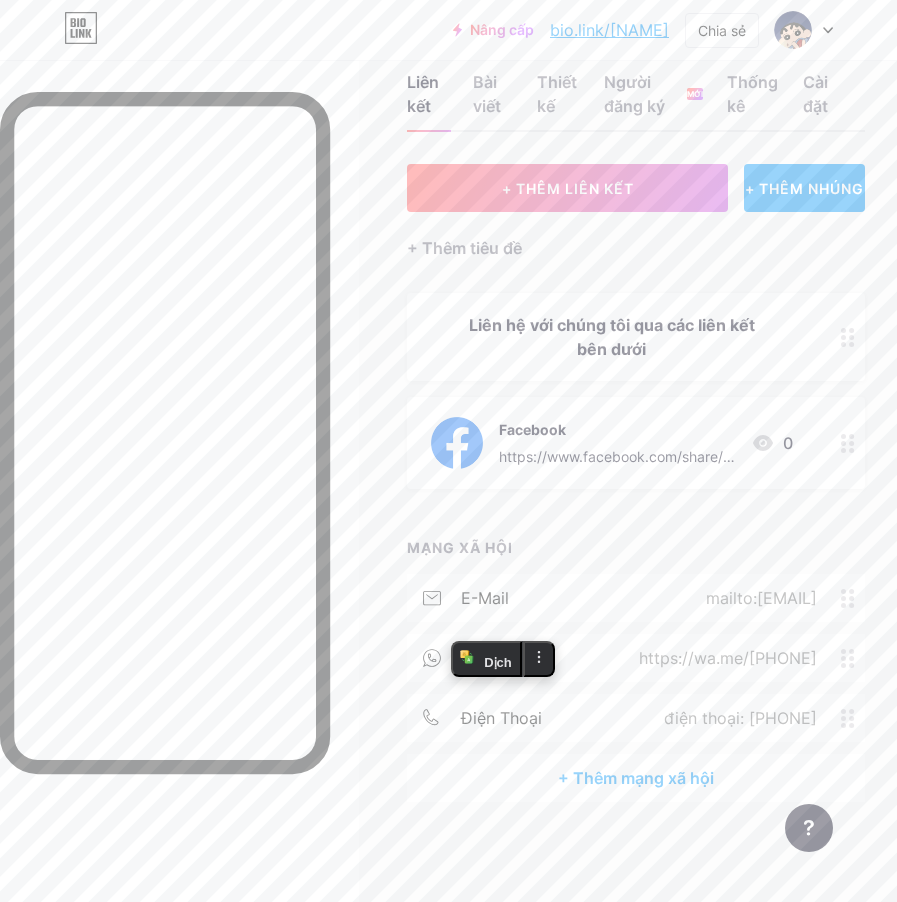 click on "mailto:[EMAIL]" at bounding box center (761, 598) 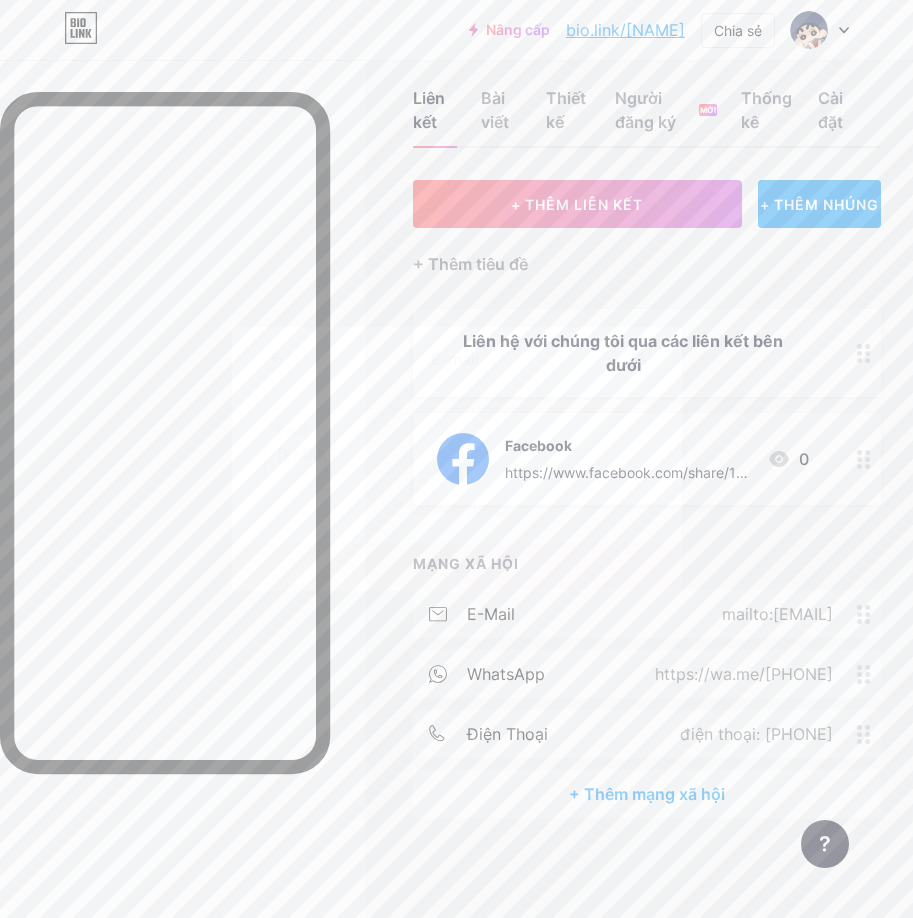 click at bounding box center (456, 459) 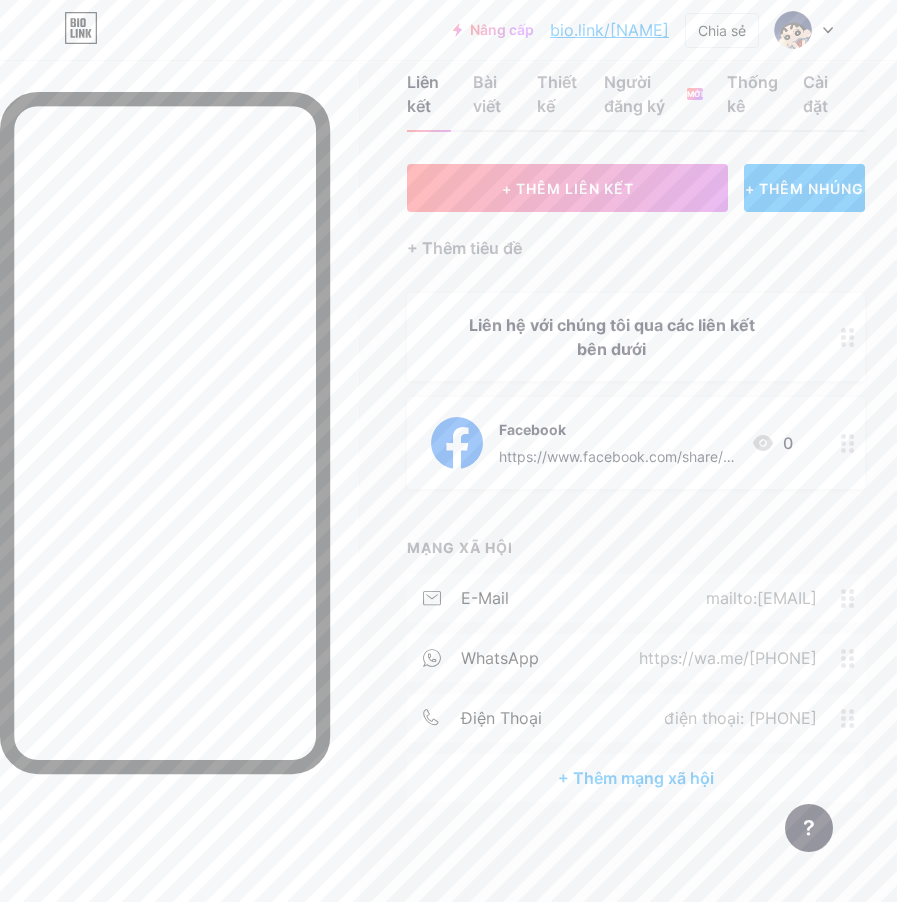 click 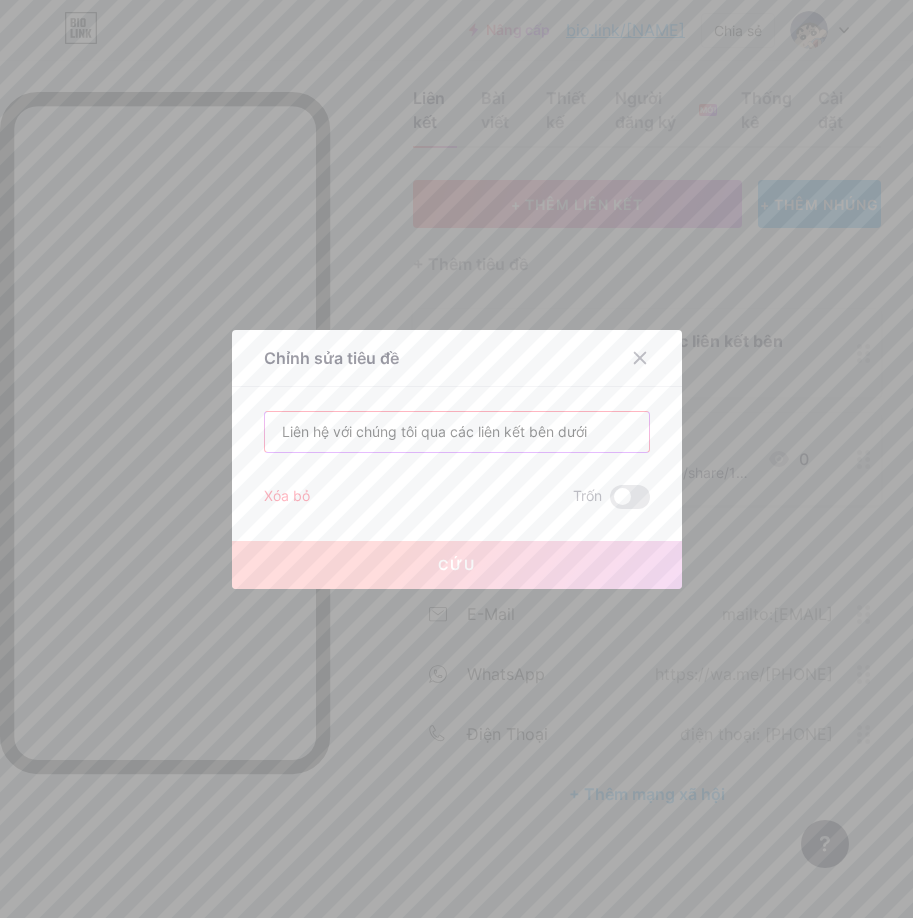 click on "Liên hệ với chúng tôi qua các liên kết bên dưới" at bounding box center (457, 432) 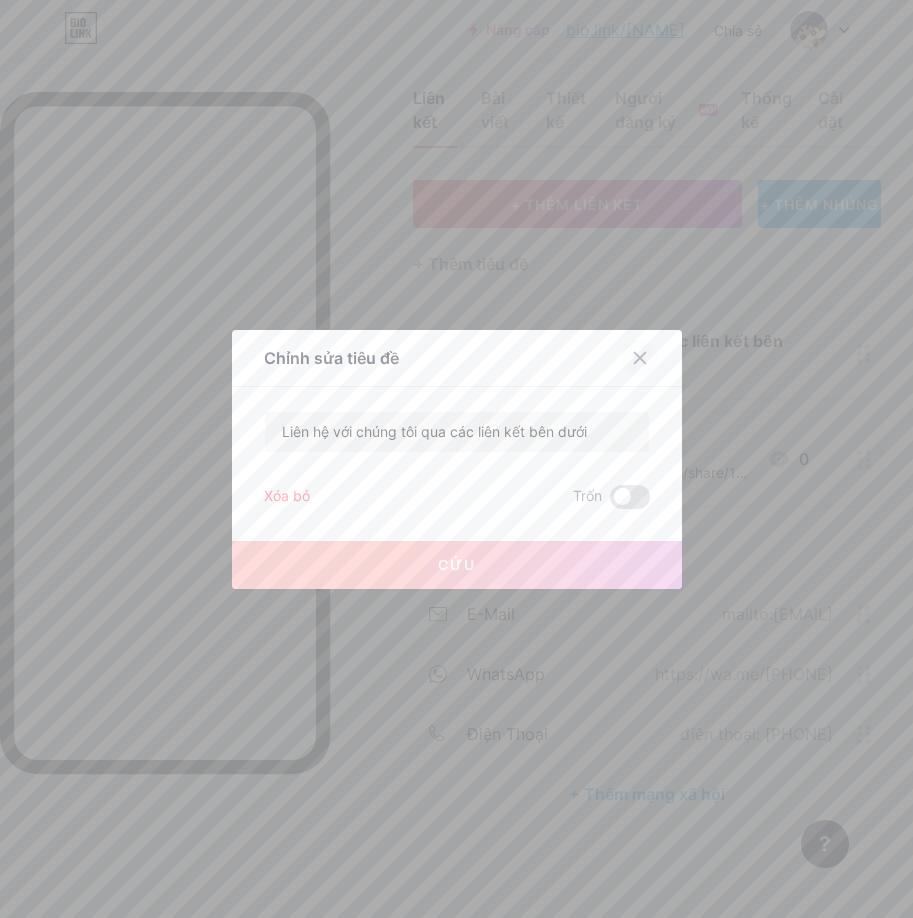 click 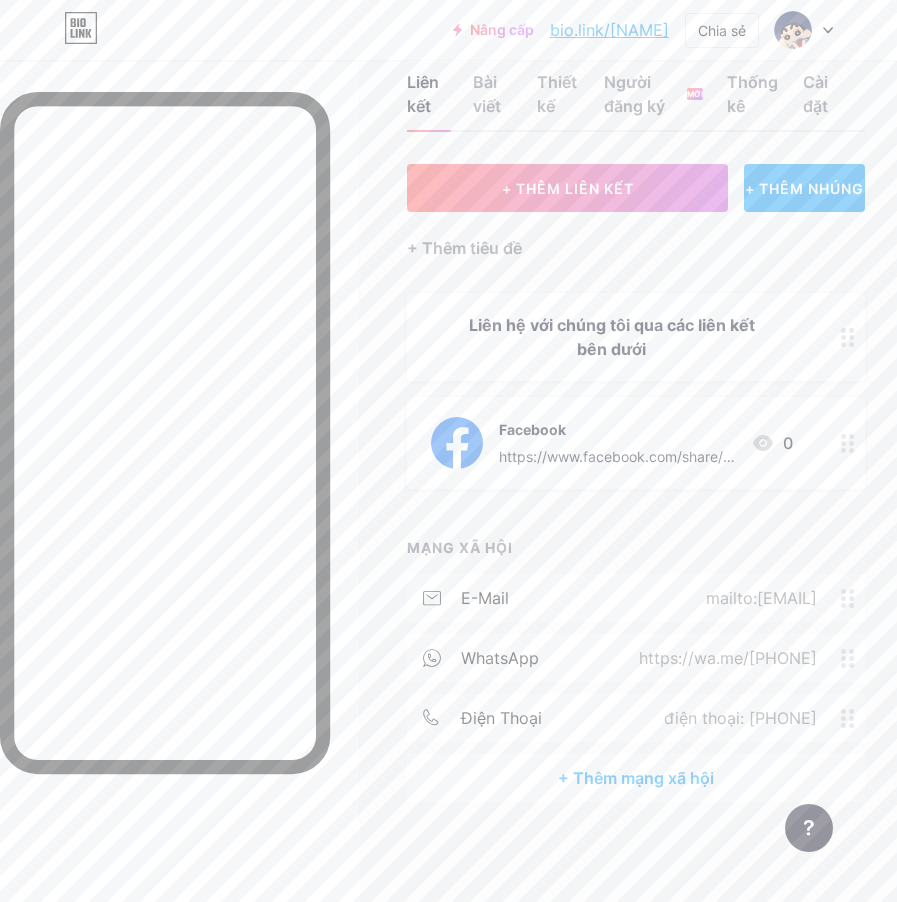click on "e-mail" at bounding box center (485, 598) 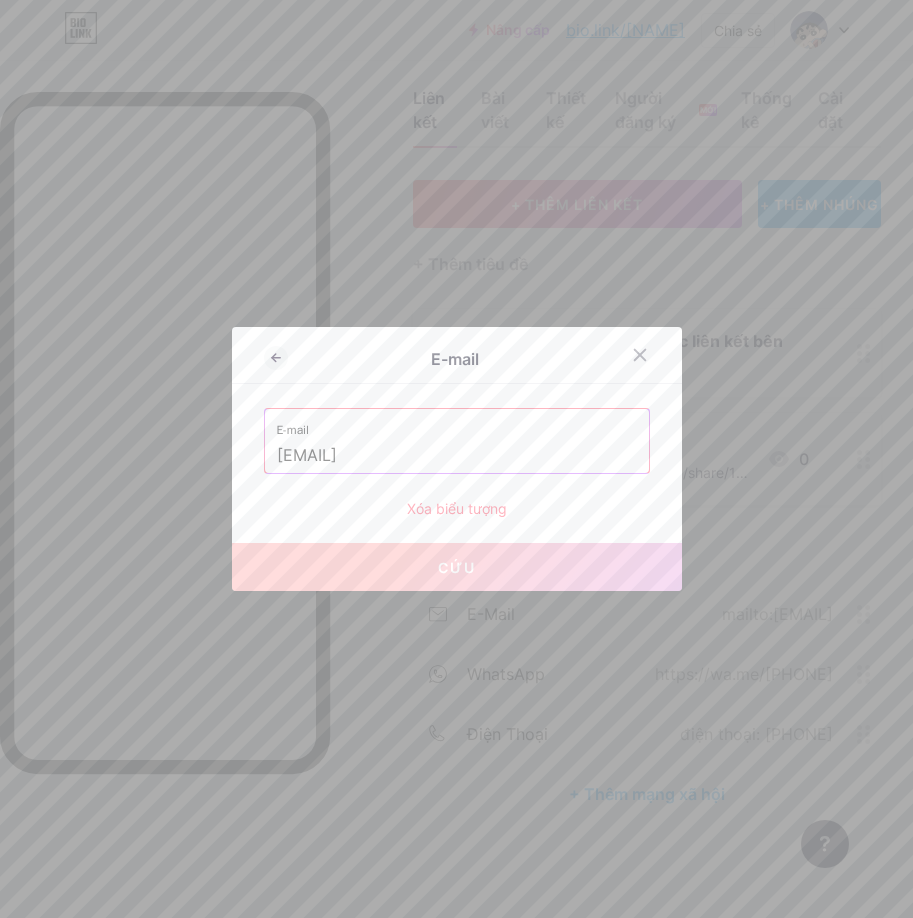 click at bounding box center (456, 459) 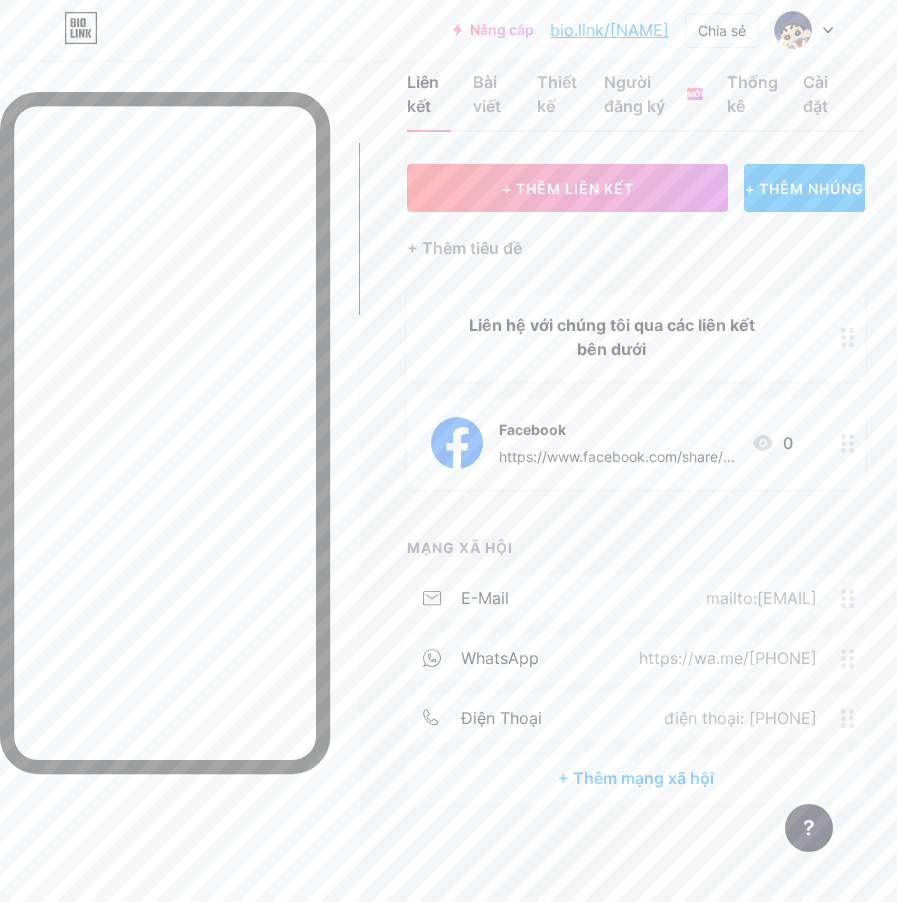 click 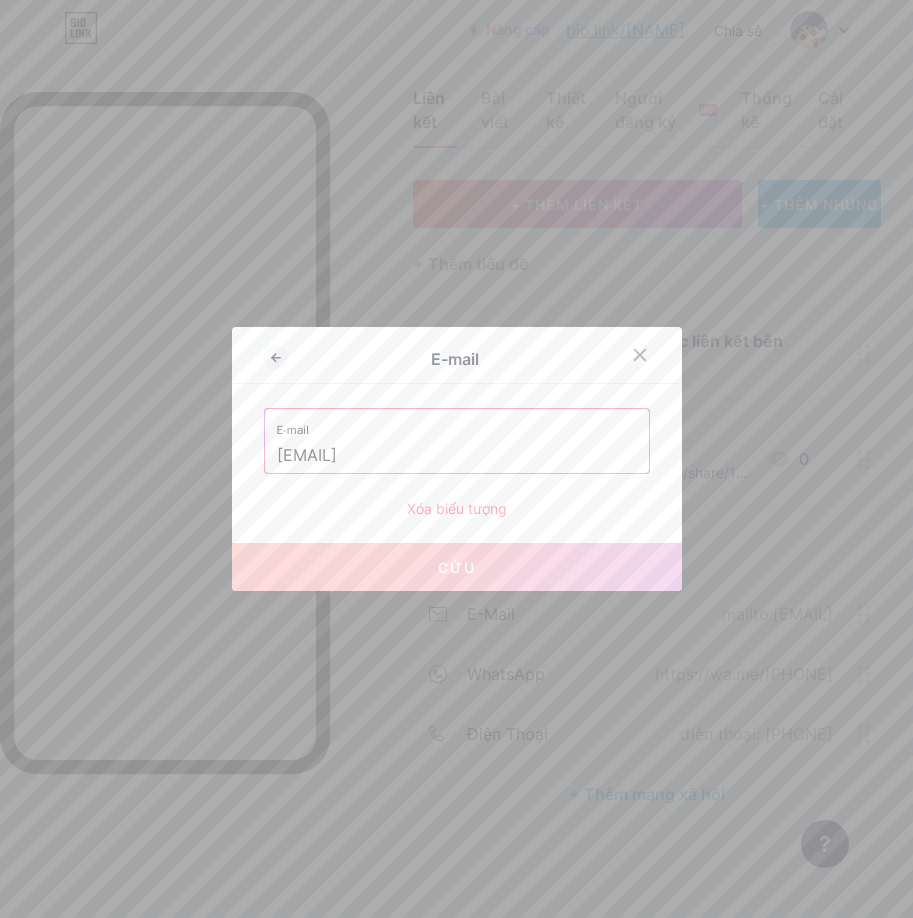 click at bounding box center [456, 459] 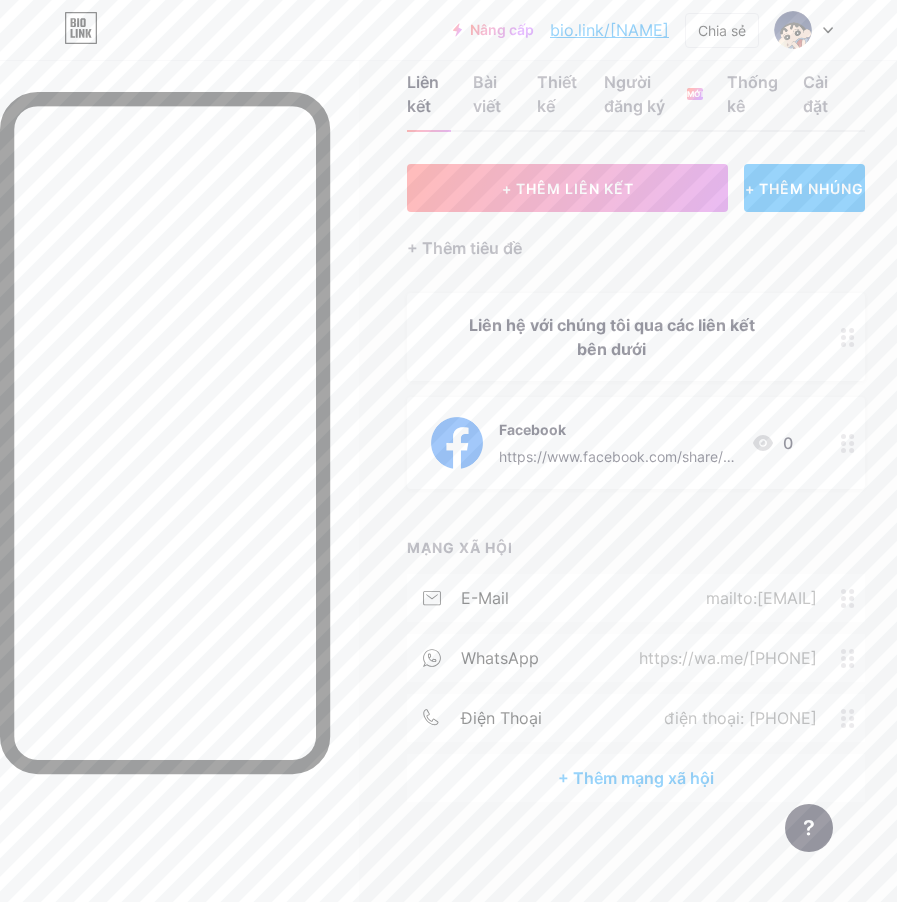 click 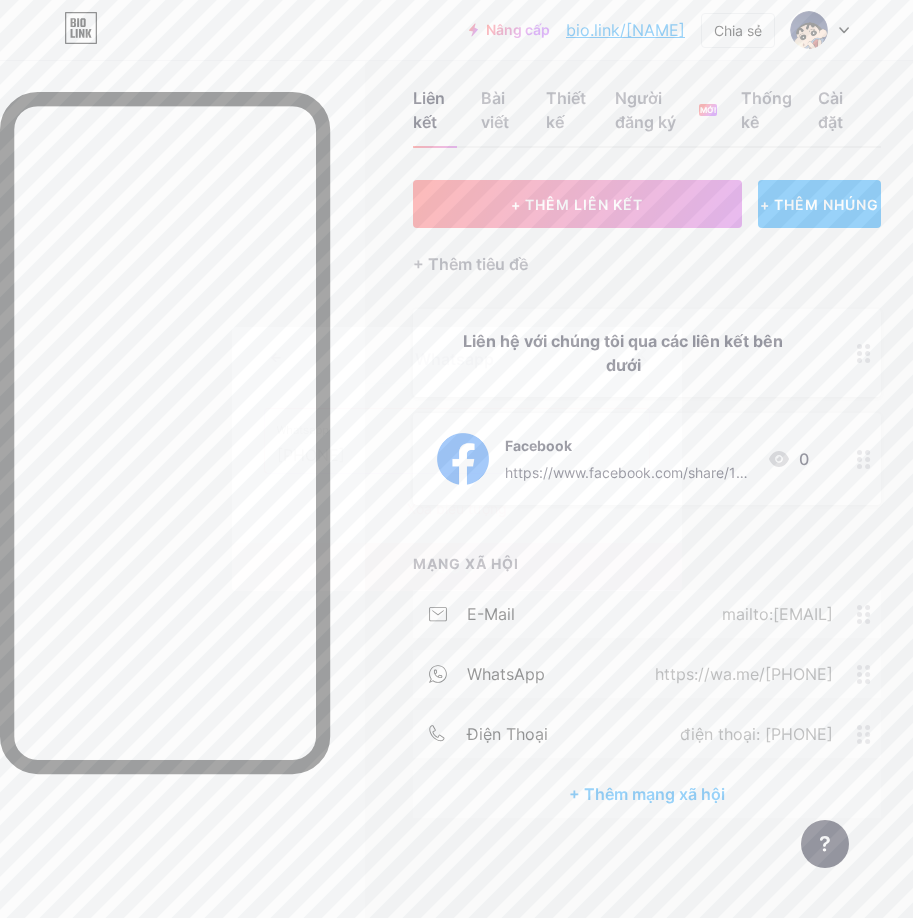 drag, startPoint x: 861, startPoint y: 676, endPoint x: 844, endPoint y: 666, distance: 19.723083 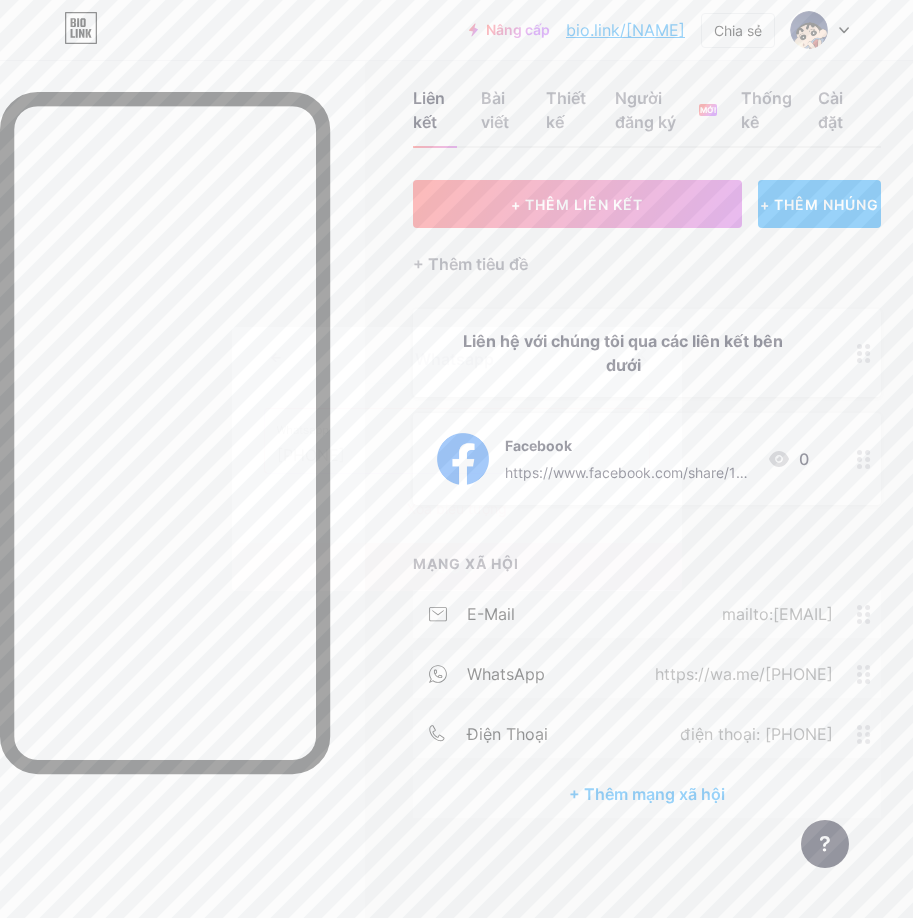 click at bounding box center (456, 459) 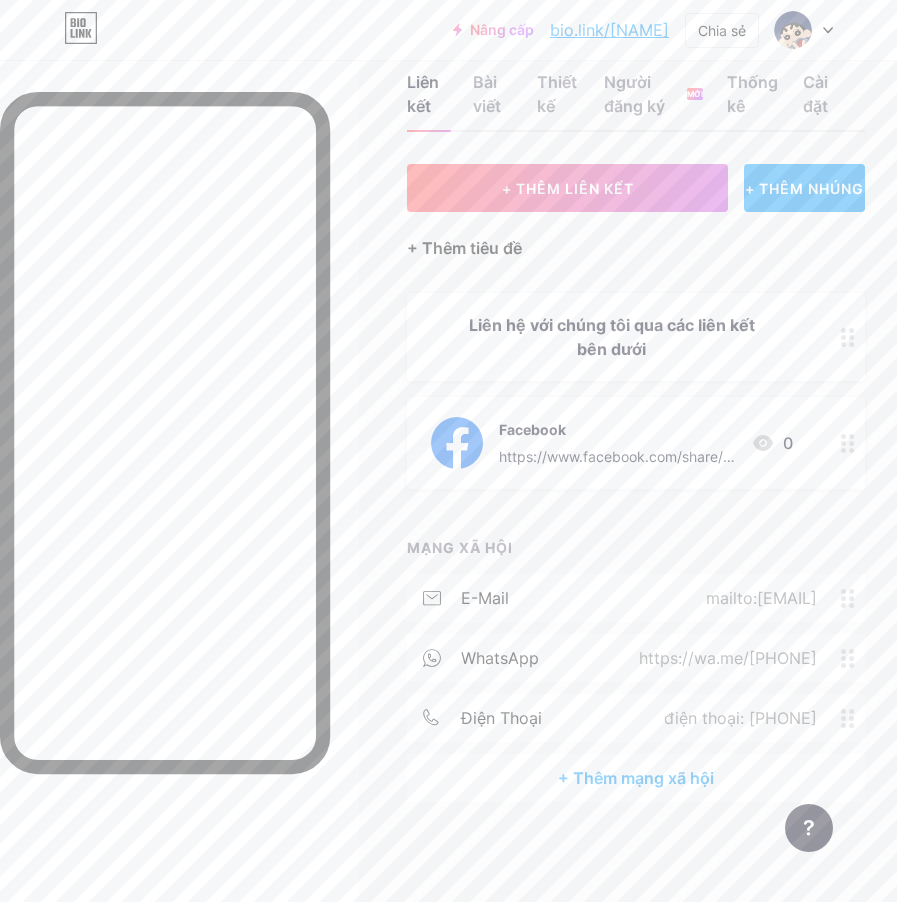 click on "+ Thêm tiêu đề" at bounding box center (464, 248) 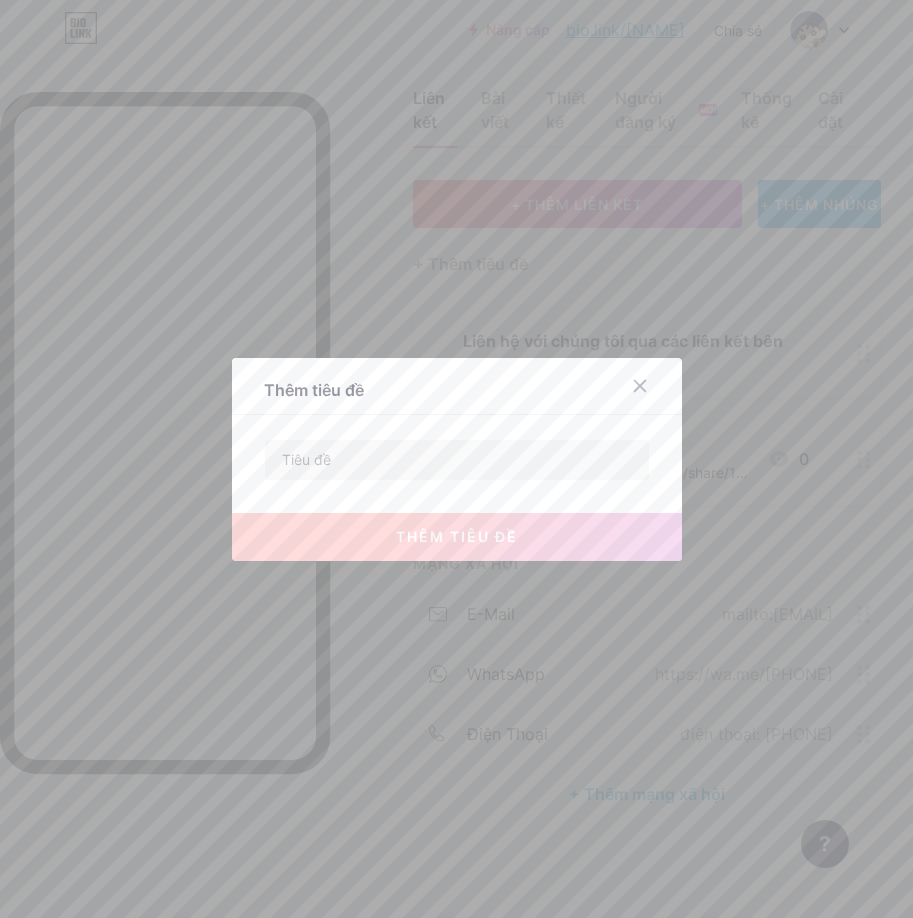 drag, startPoint x: 623, startPoint y: 387, endPoint x: 610, endPoint y: 373, distance: 19.104973 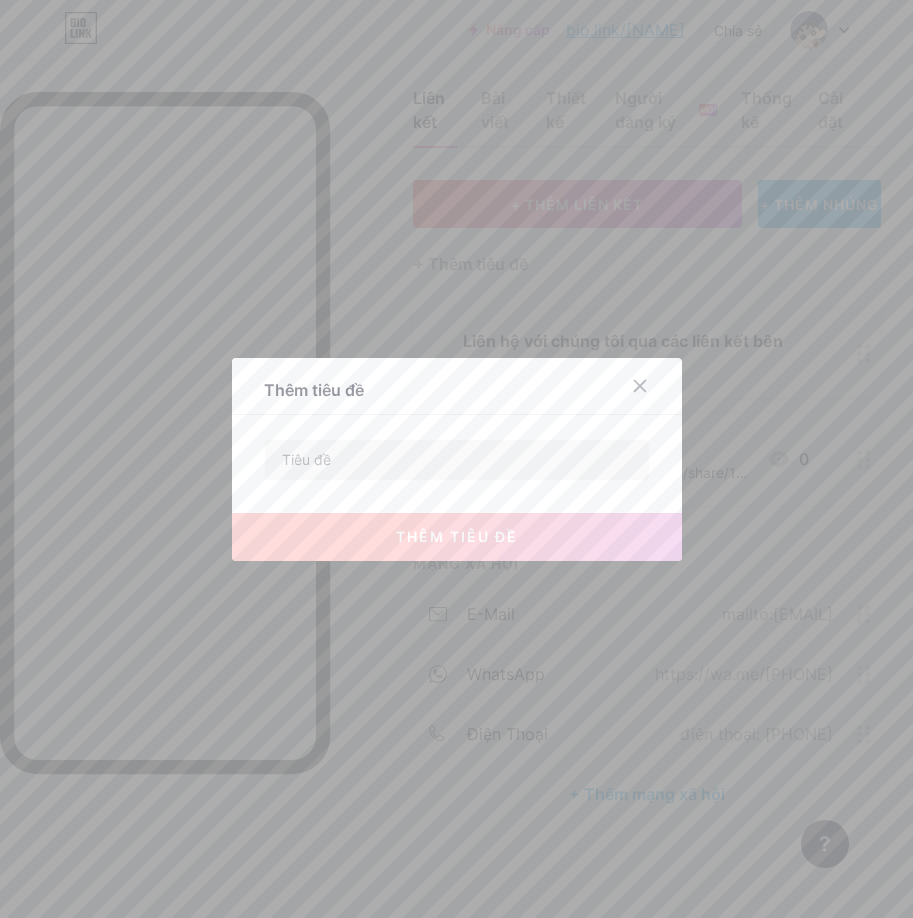 click at bounding box center [640, 386] 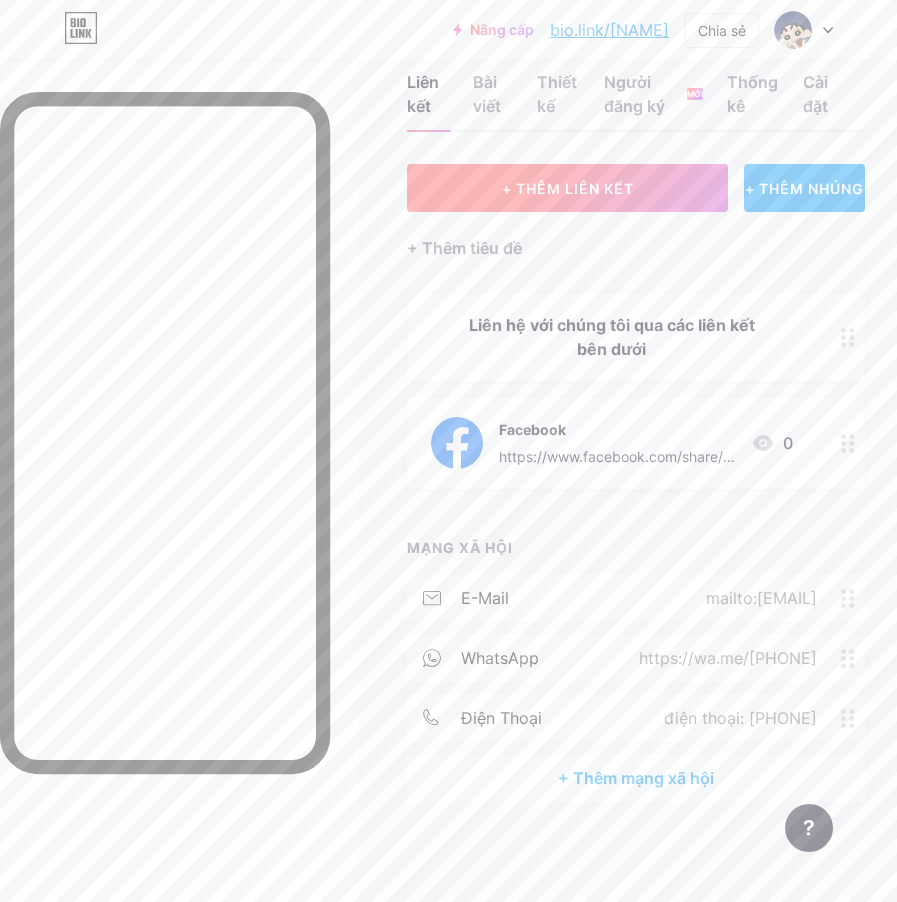 click on "+ THÊM LIÊN KẾT" at bounding box center [568, 188] 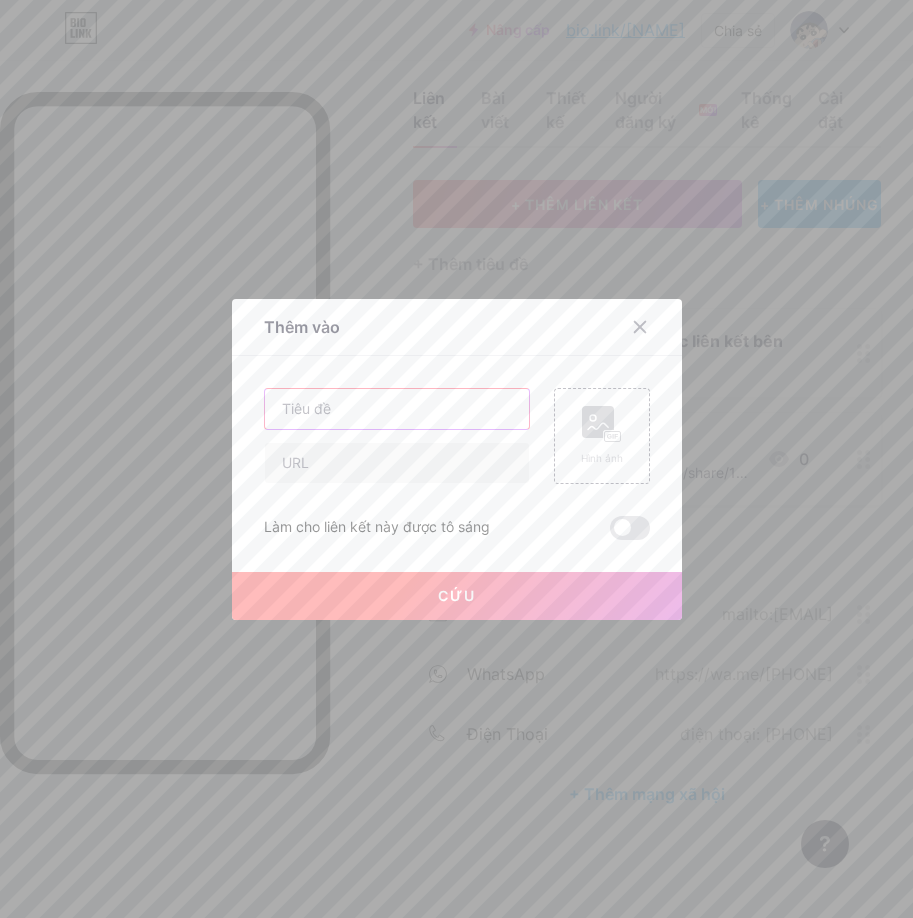 click at bounding box center [397, 409] 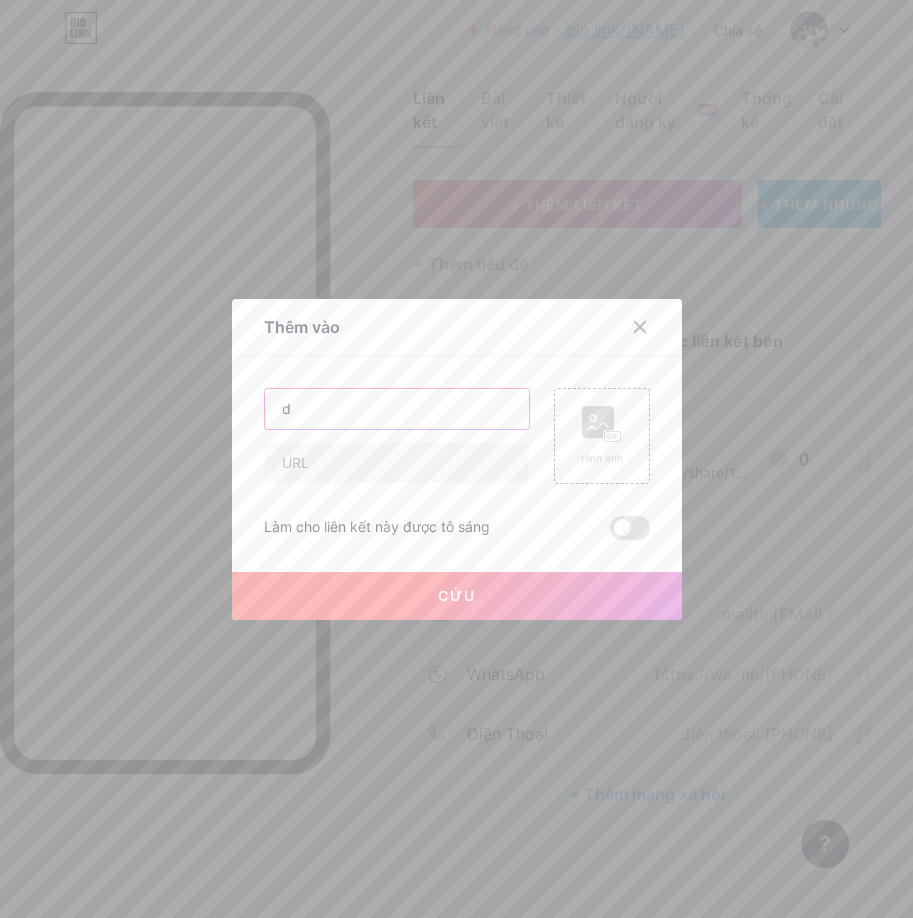 type on "đ" 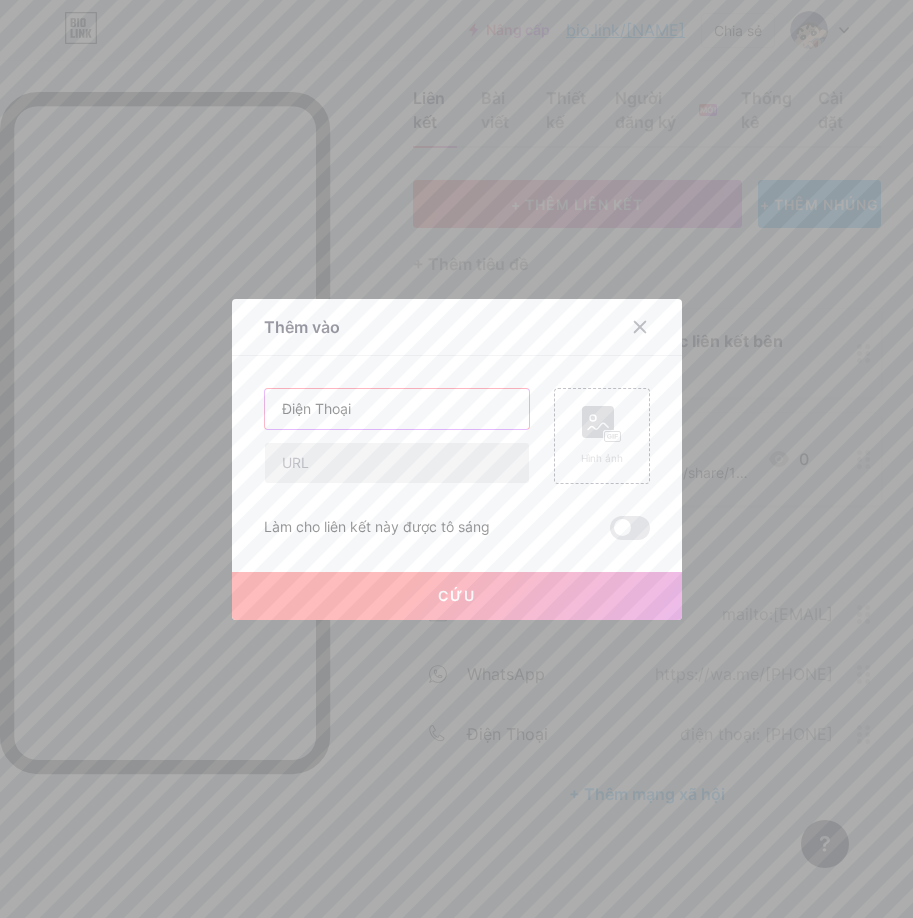 type on "Điện Thoại" 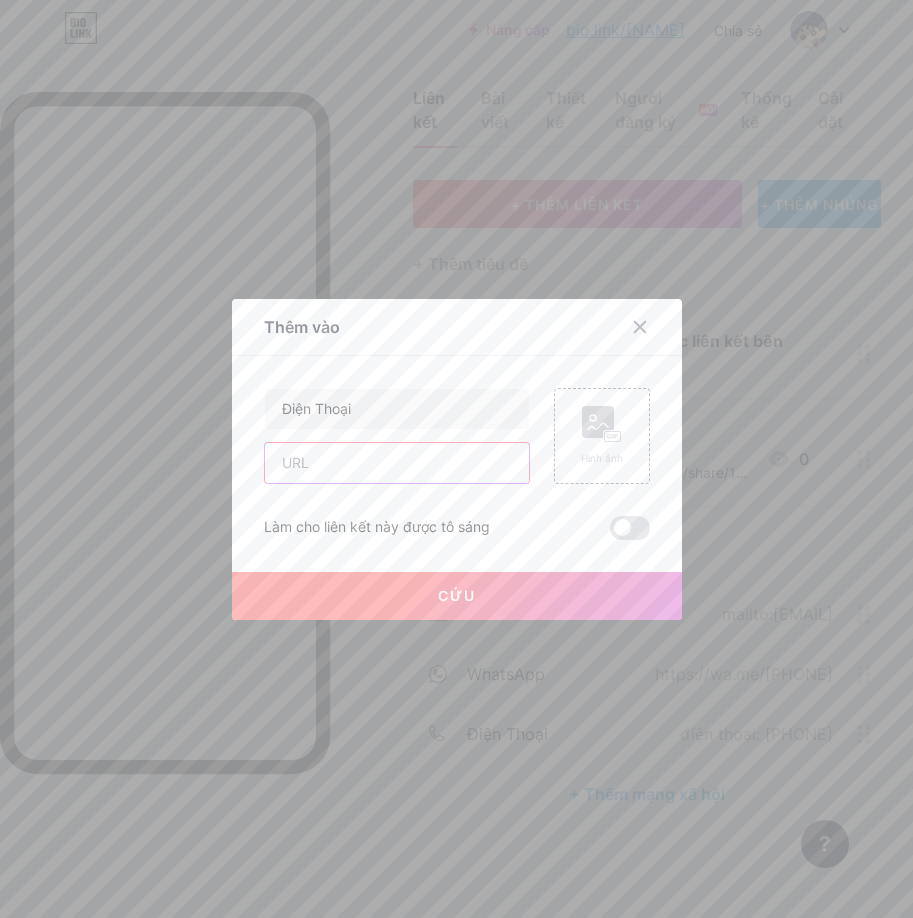 click at bounding box center [397, 463] 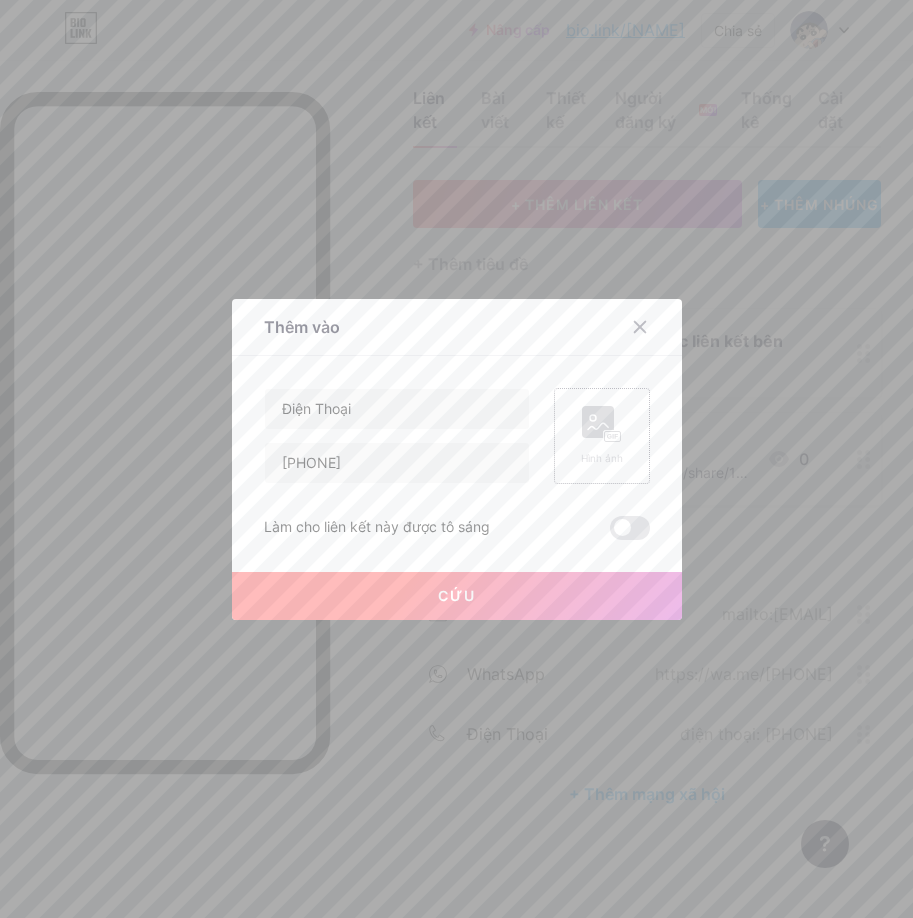 click on "Hình ảnh" at bounding box center [602, 436] 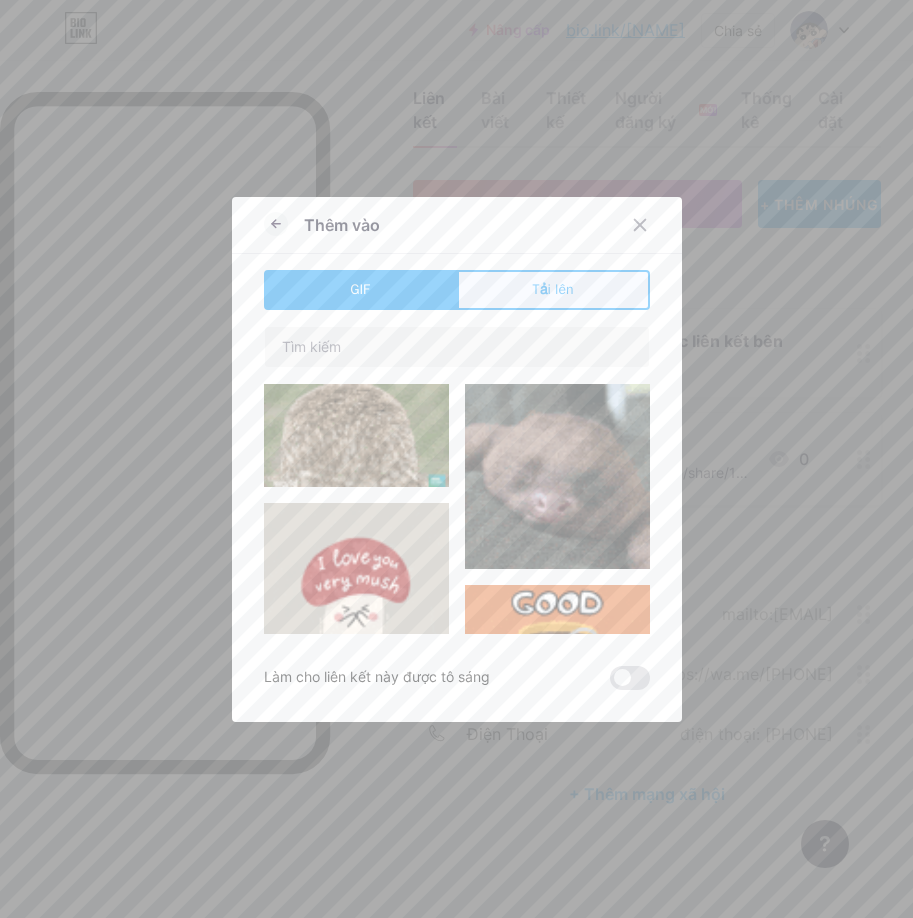 click on "Tải lên" at bounding box center (553, 289) 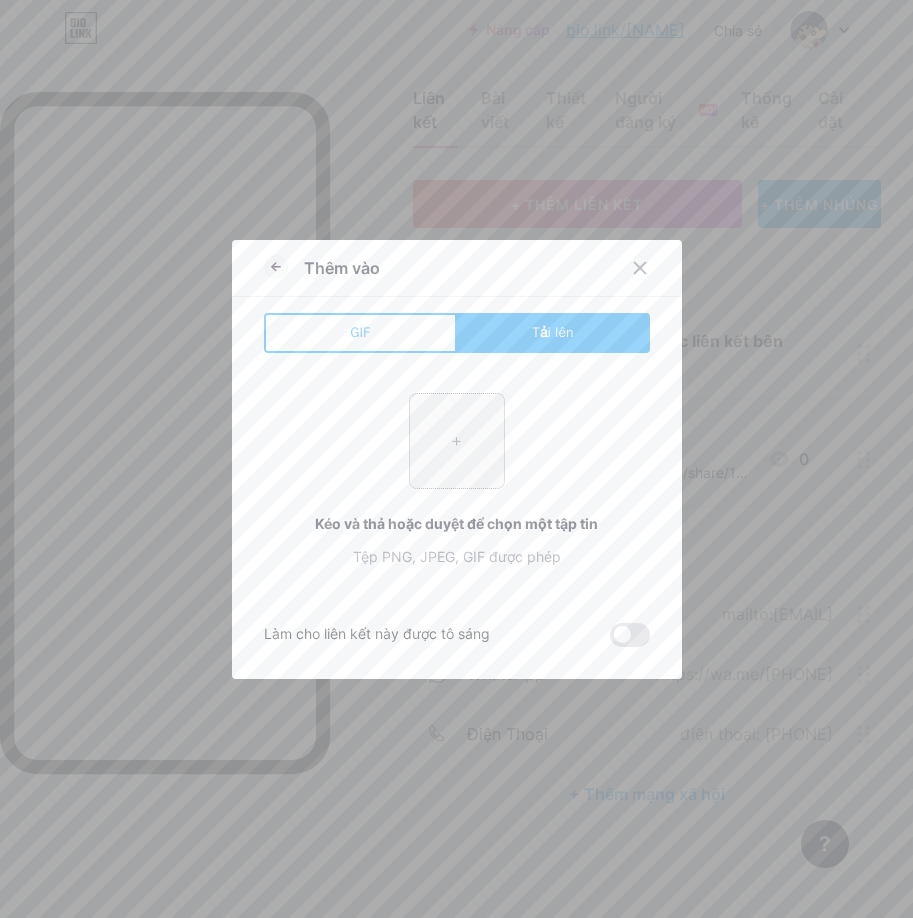 click at bounding box center [457, 441] 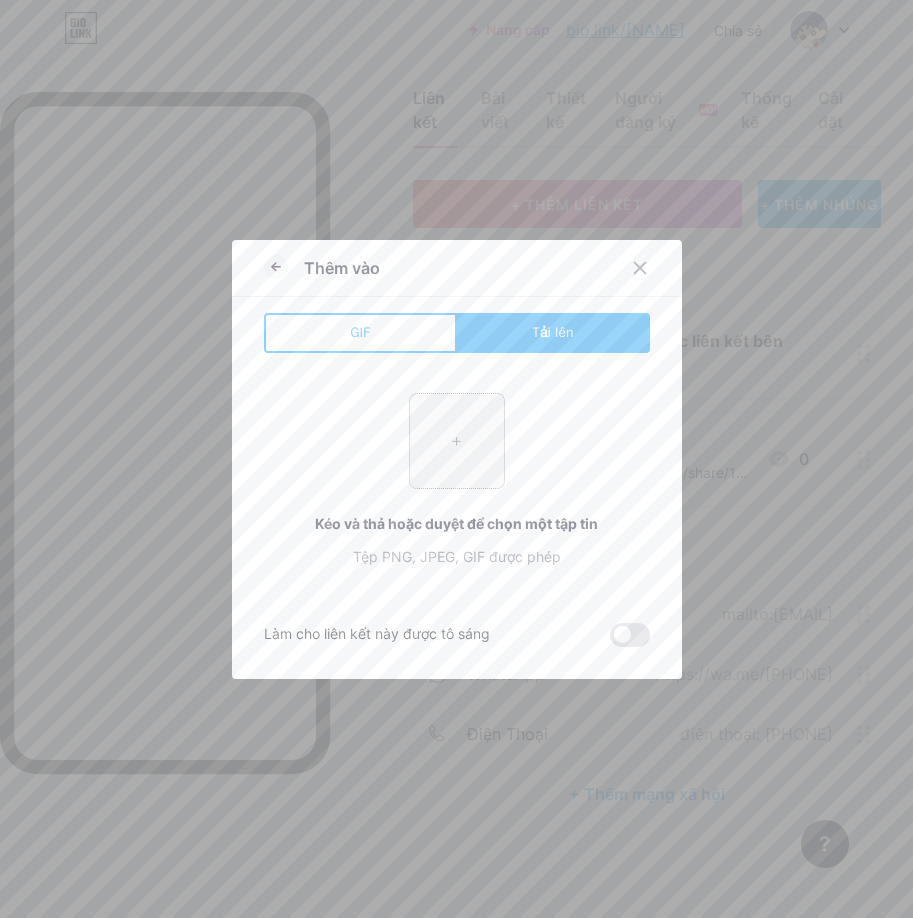 type on "C:\fakepath\tải xuống.jpg" 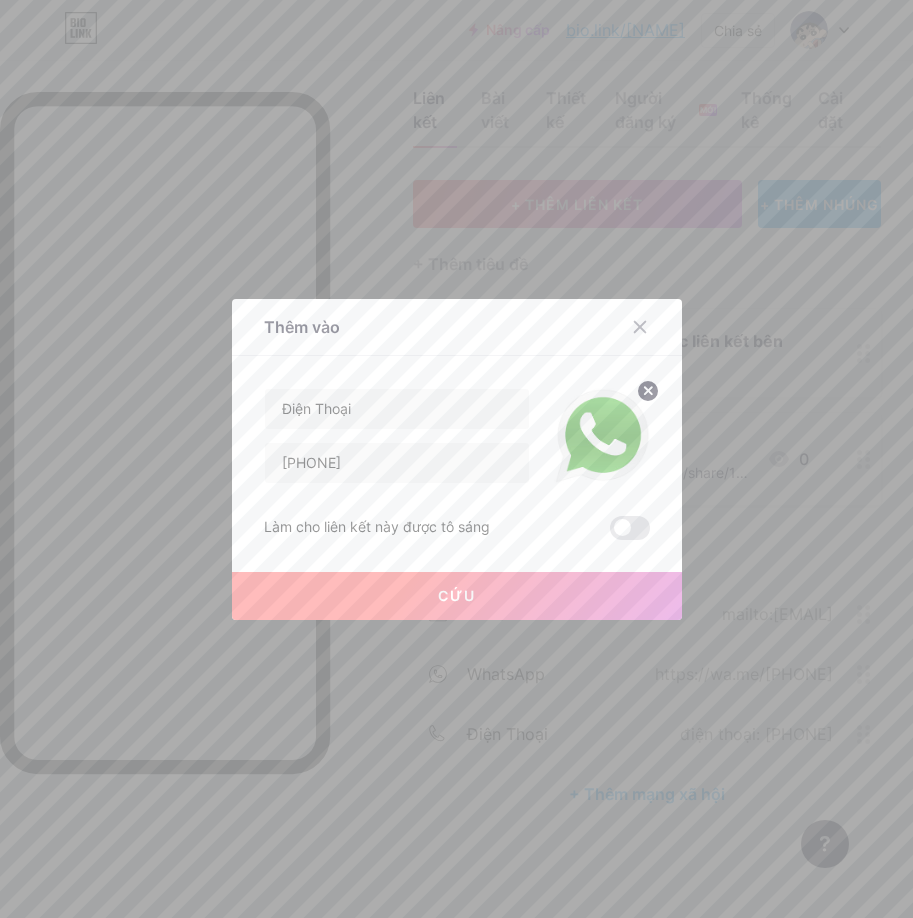 click on "Cứu" at bounding box center [457, 596] 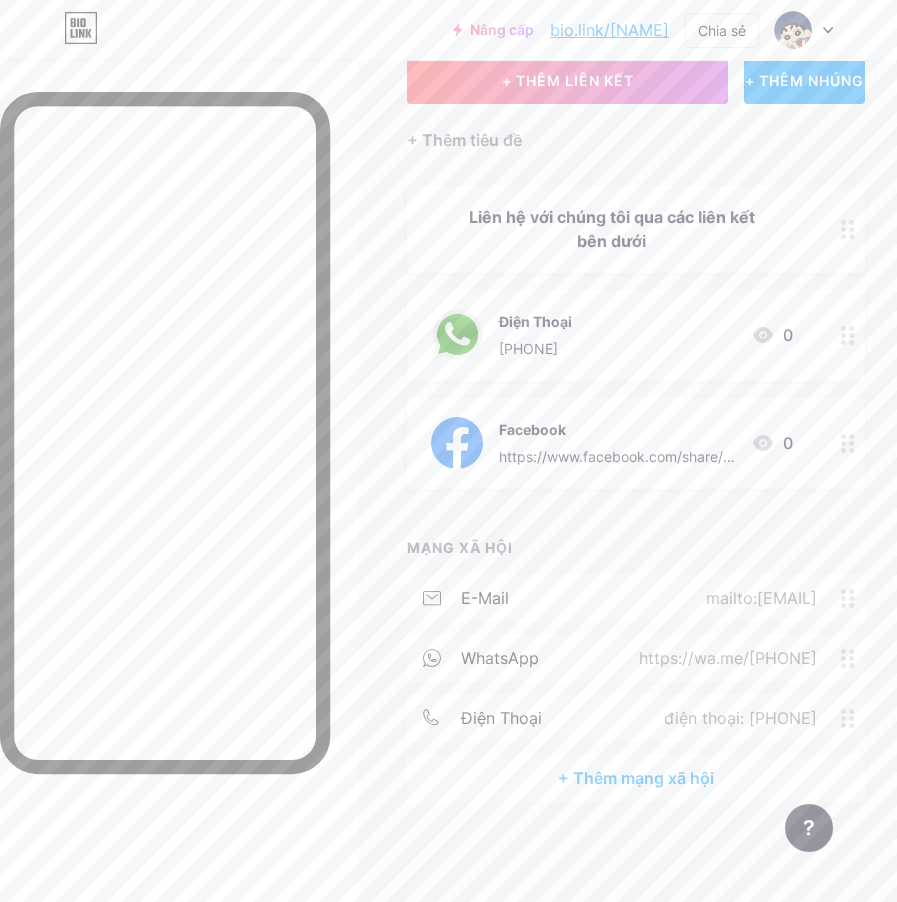 scroll, scrollTop: 177, scrollLeft: 0, axis: vertical 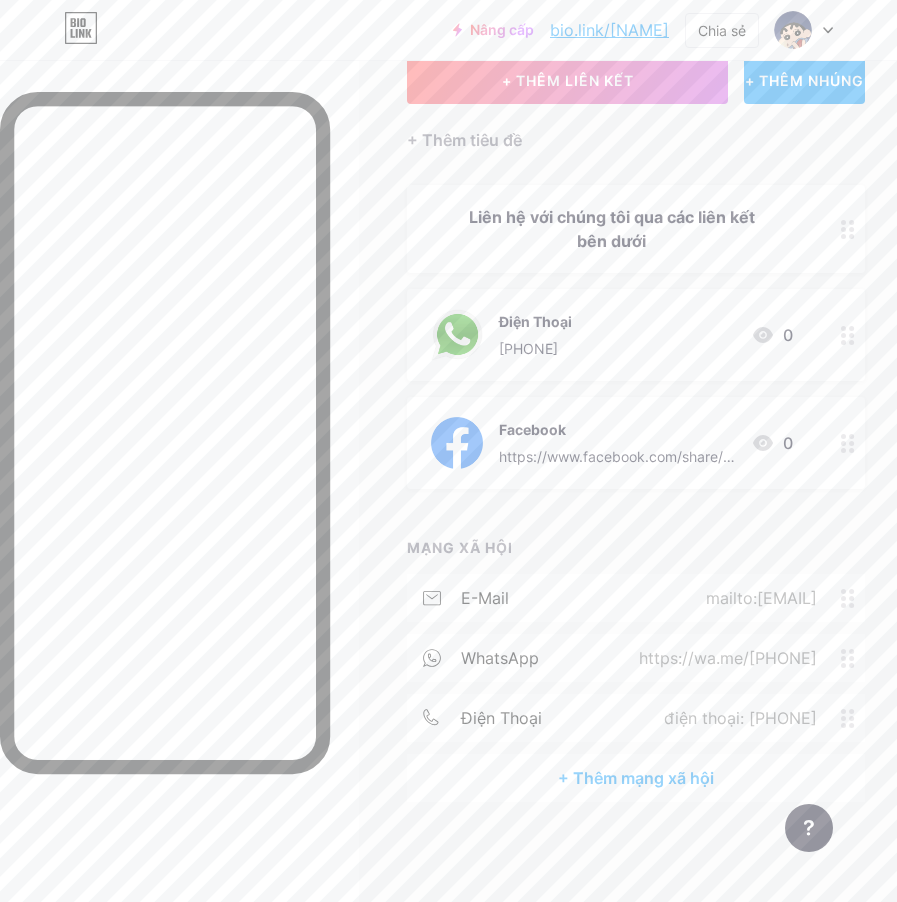 drag, startPoint x: 725, startPoint y: 717, endPoint x: 861, endPoint y: 588, distance: 187.44865 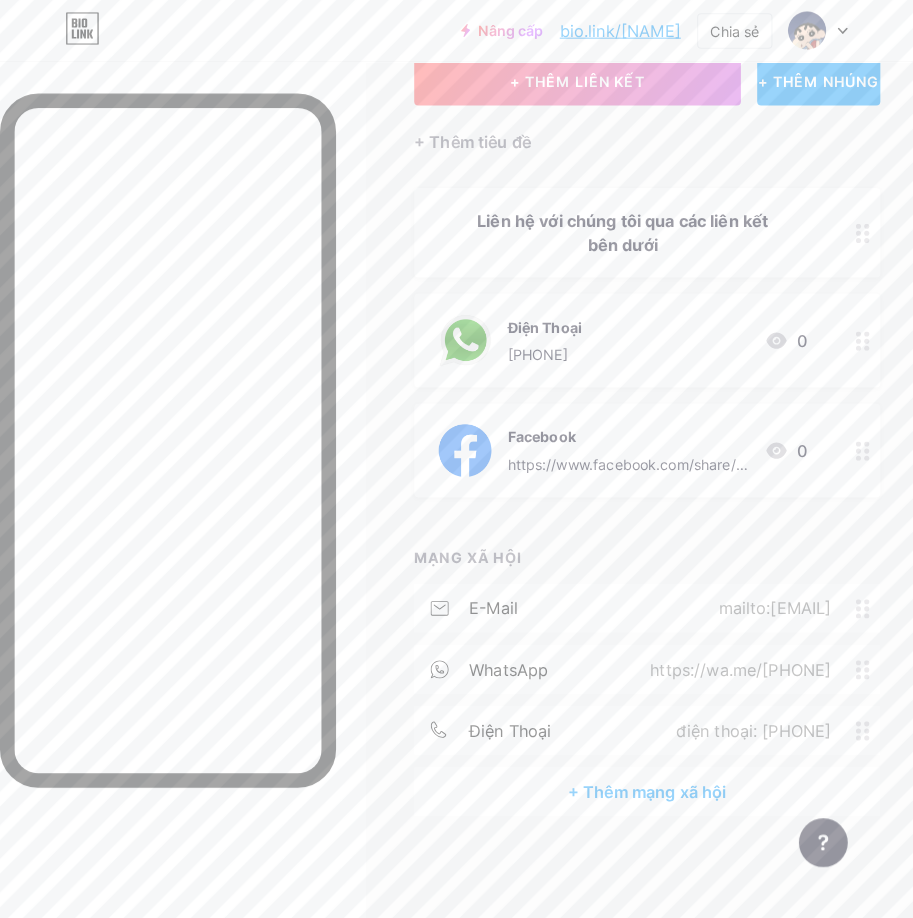 scroll, scrollTop: 161, scrollLeft: 0, axis: vertical 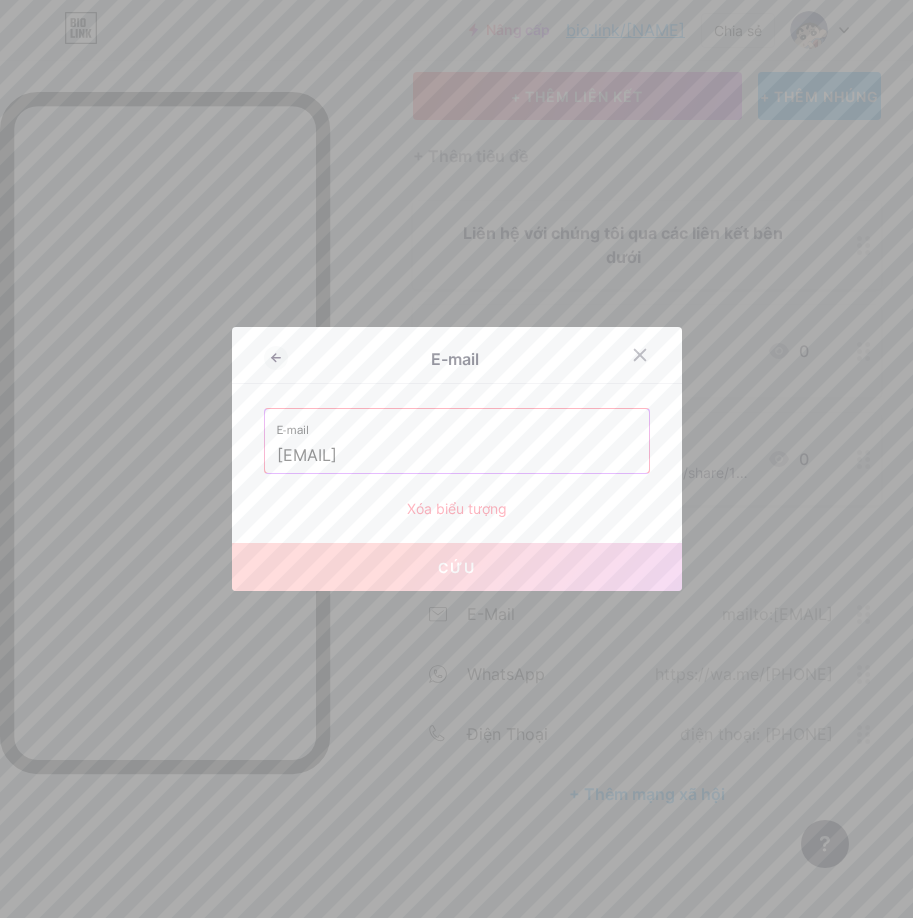click on "Xóa biểu tượng" at bounding box center (457, 508) 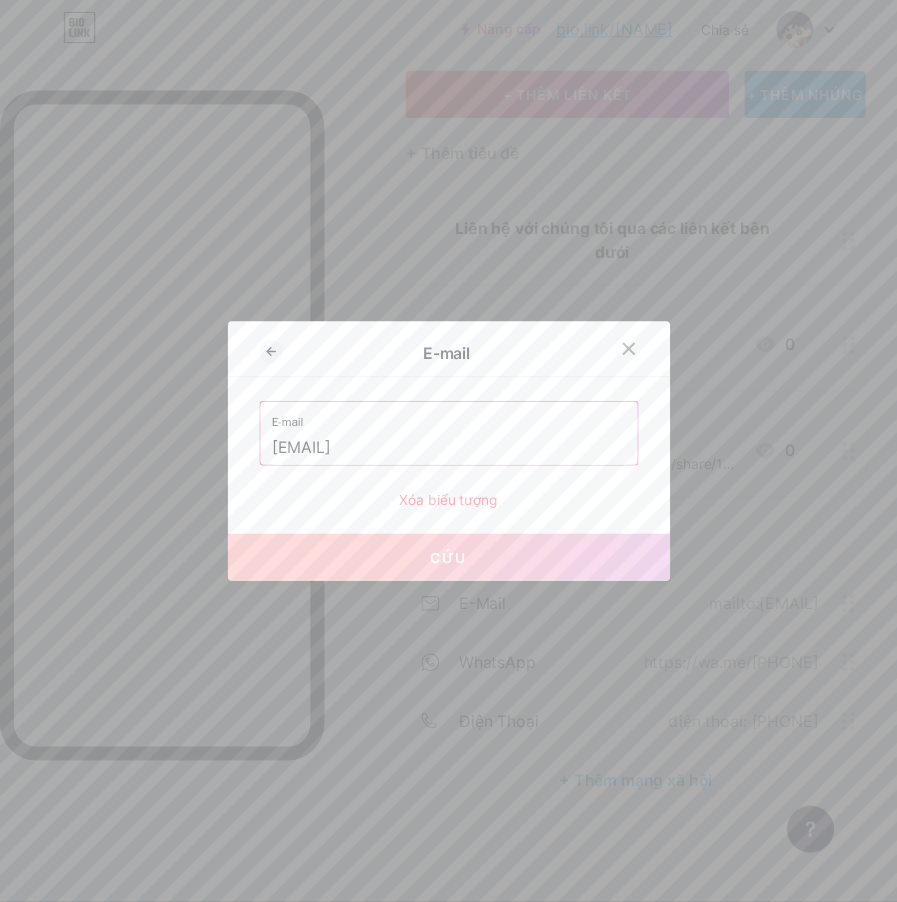 scroll, scrollTop: 177, scrollLeft: 0, axis: vertical 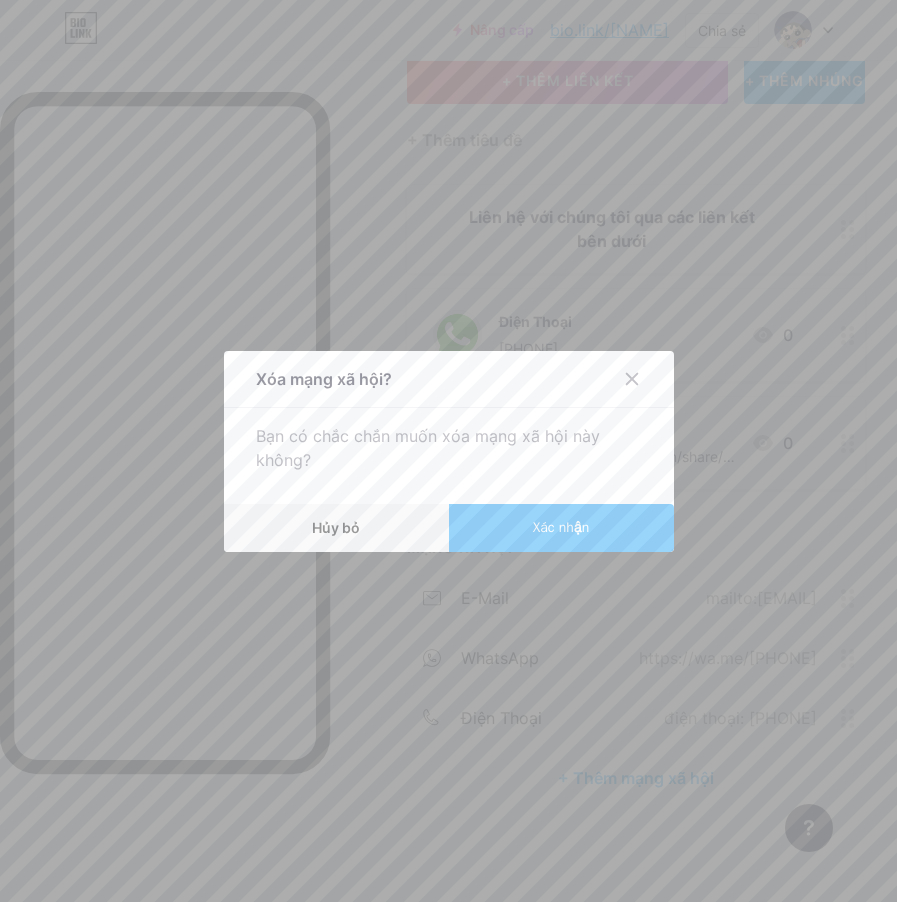 click on "Xác nhận" at bounding box center (561, 528) 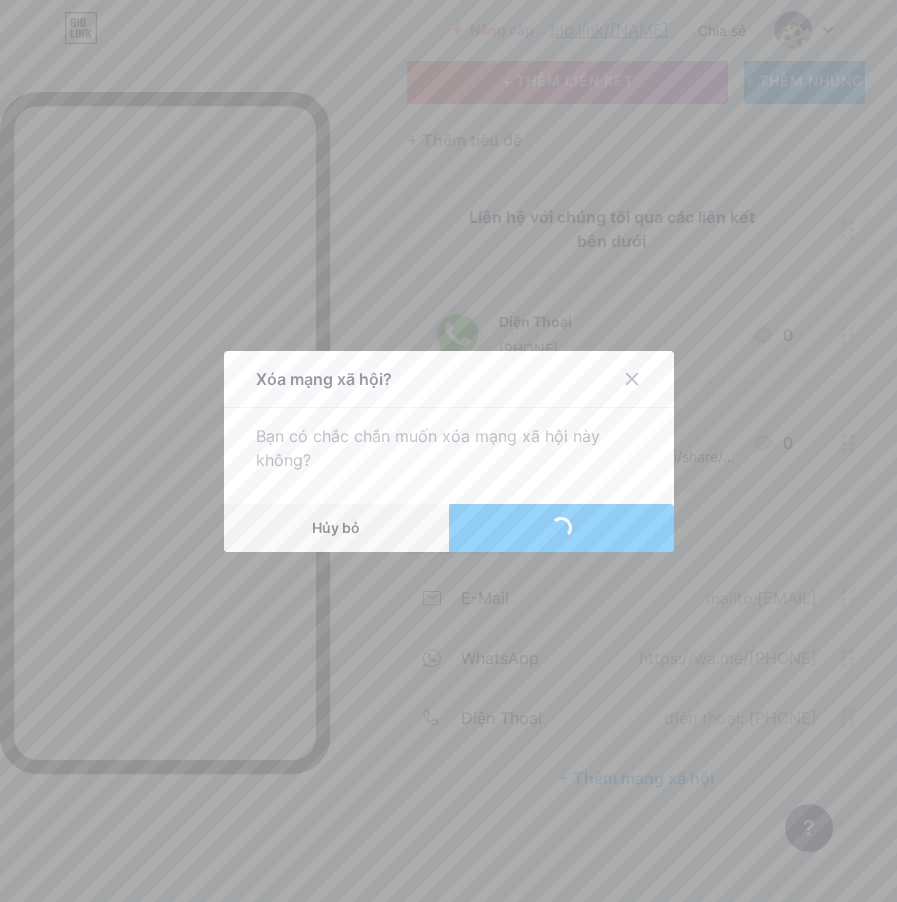 scroll, scrollTop: 117, scrollLeft: 0, axis: vertical 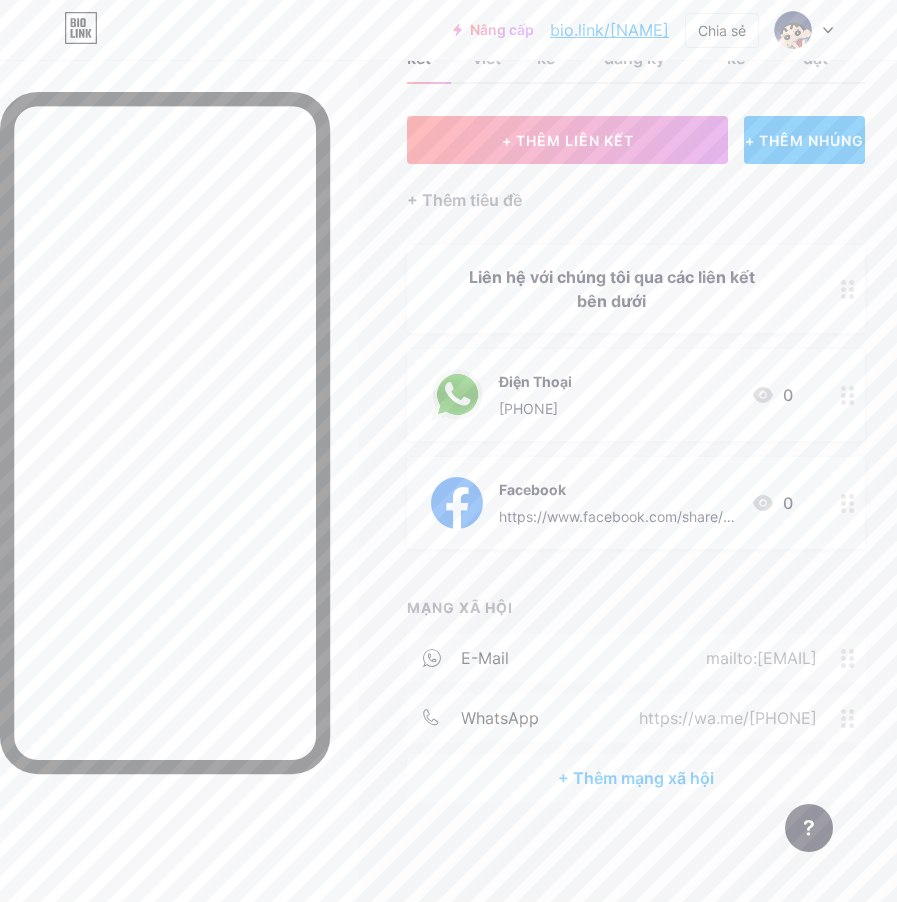 click 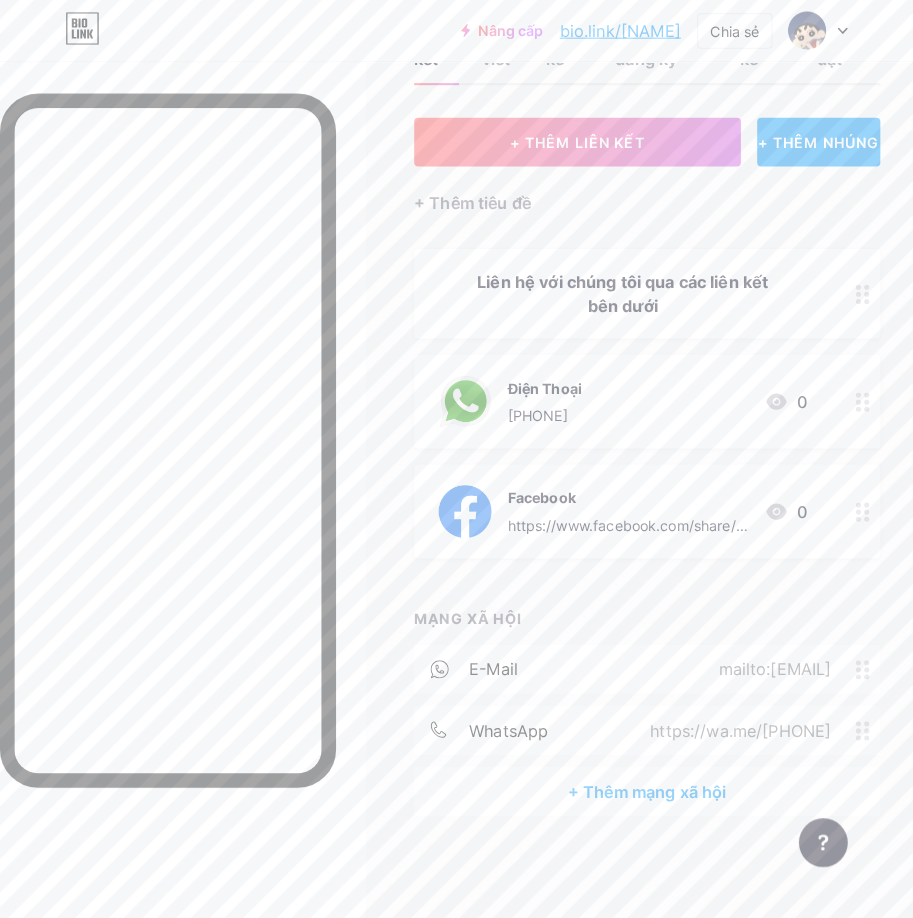 scroll, scrollTop: 101, scrollLeft: 0, axis: vertical 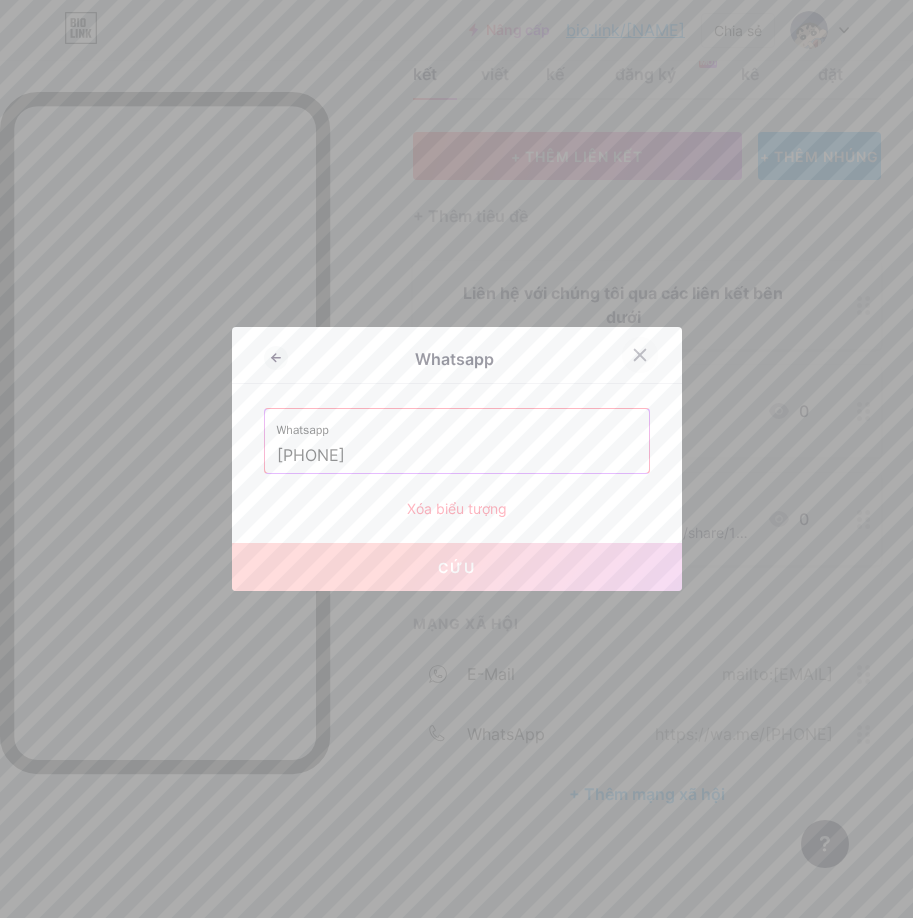 click 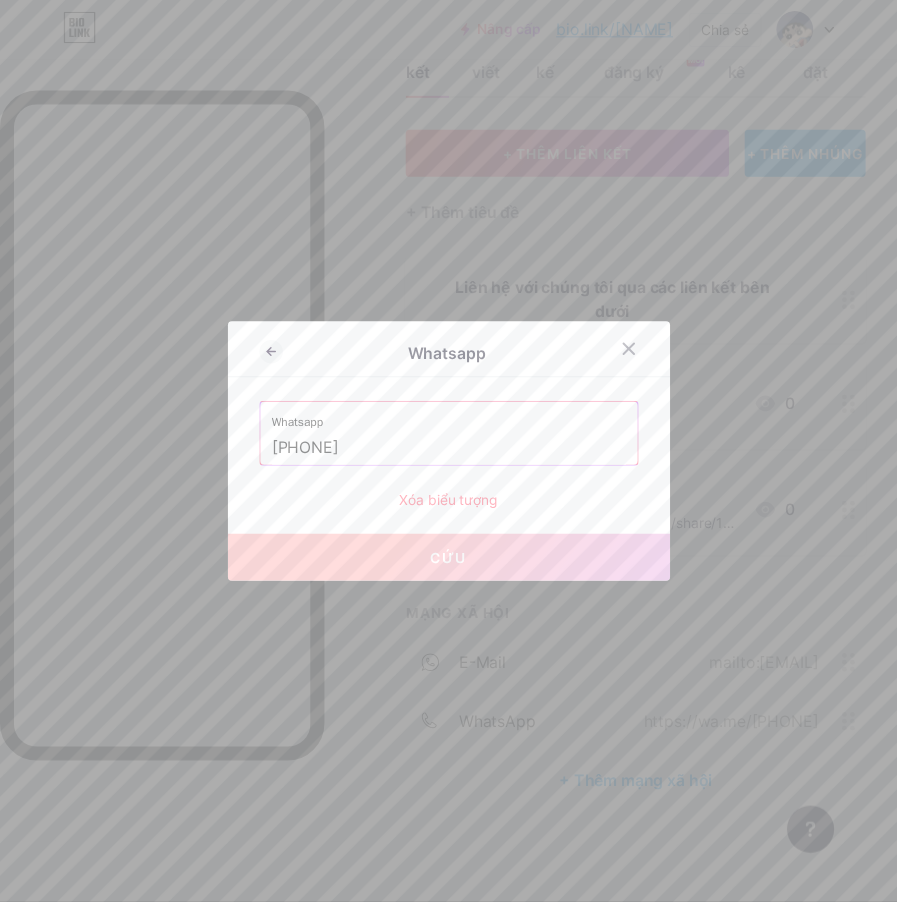 scroll, scrollTop: 117, scrollLeft: 0, axis: vertical 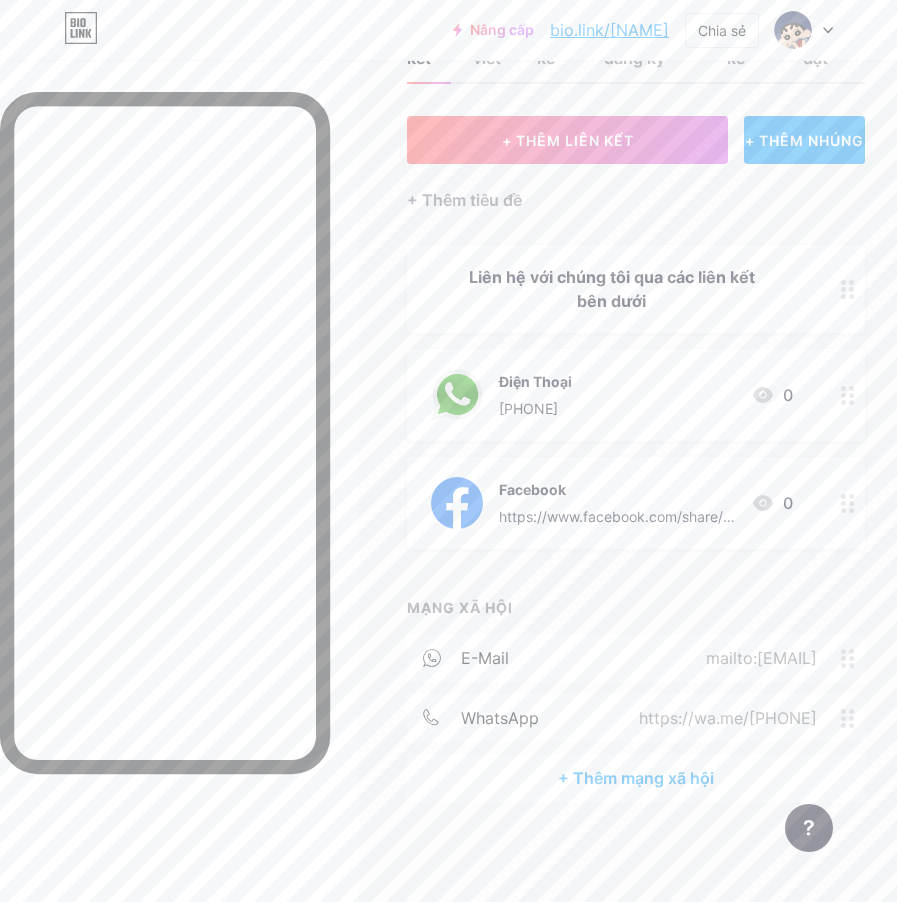 click on "+ Thêm mạng xã hội" at bounding box center (636, 778) 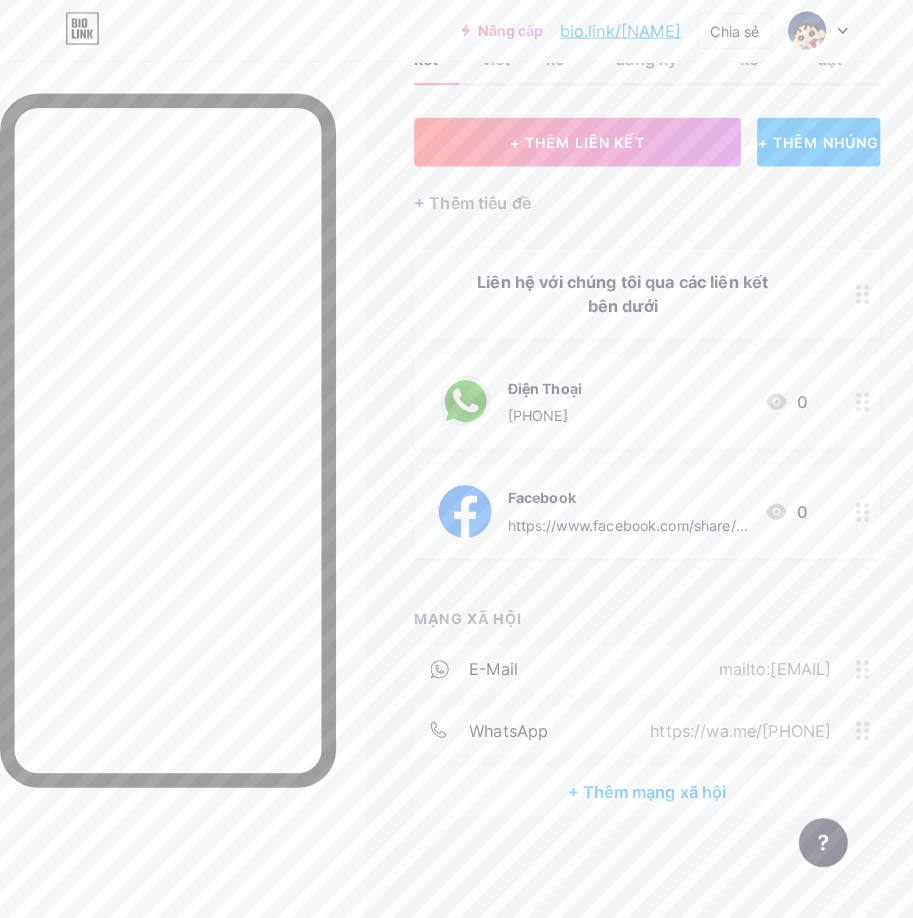 scroll, scrollTop: 101, scrollLeft: 0, axis: vertical 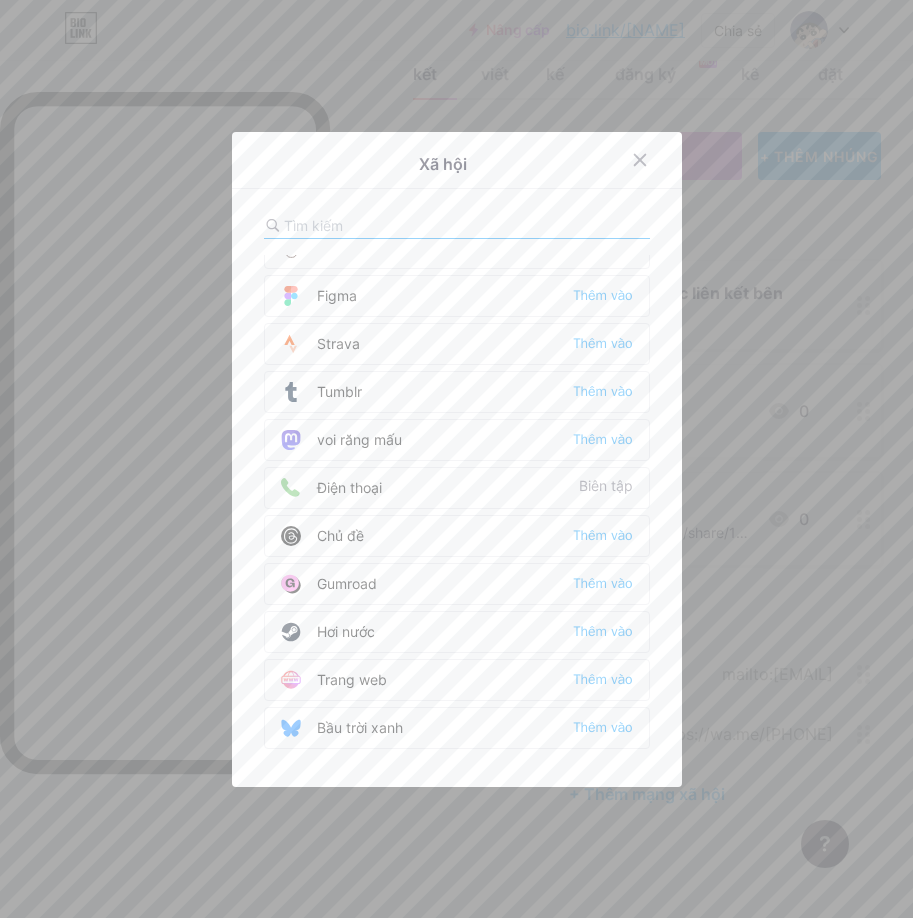 click at bounding box center [456, 459] 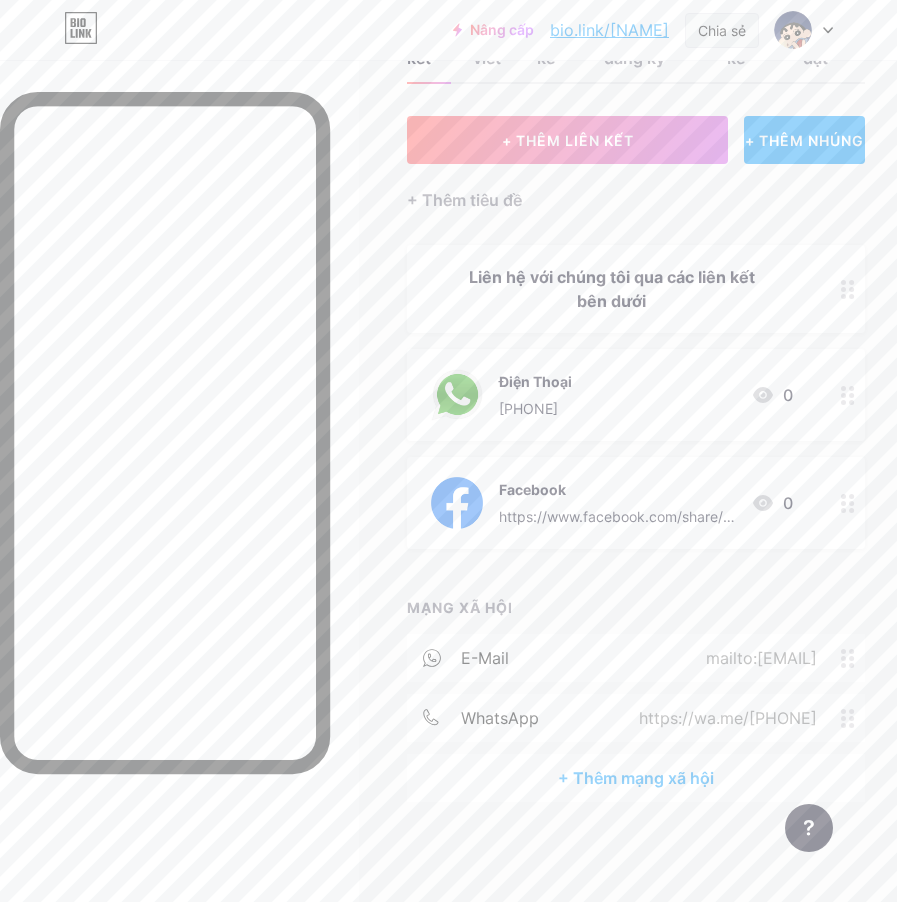 click on "Chia sẻ" at bounding box center [722, 30] 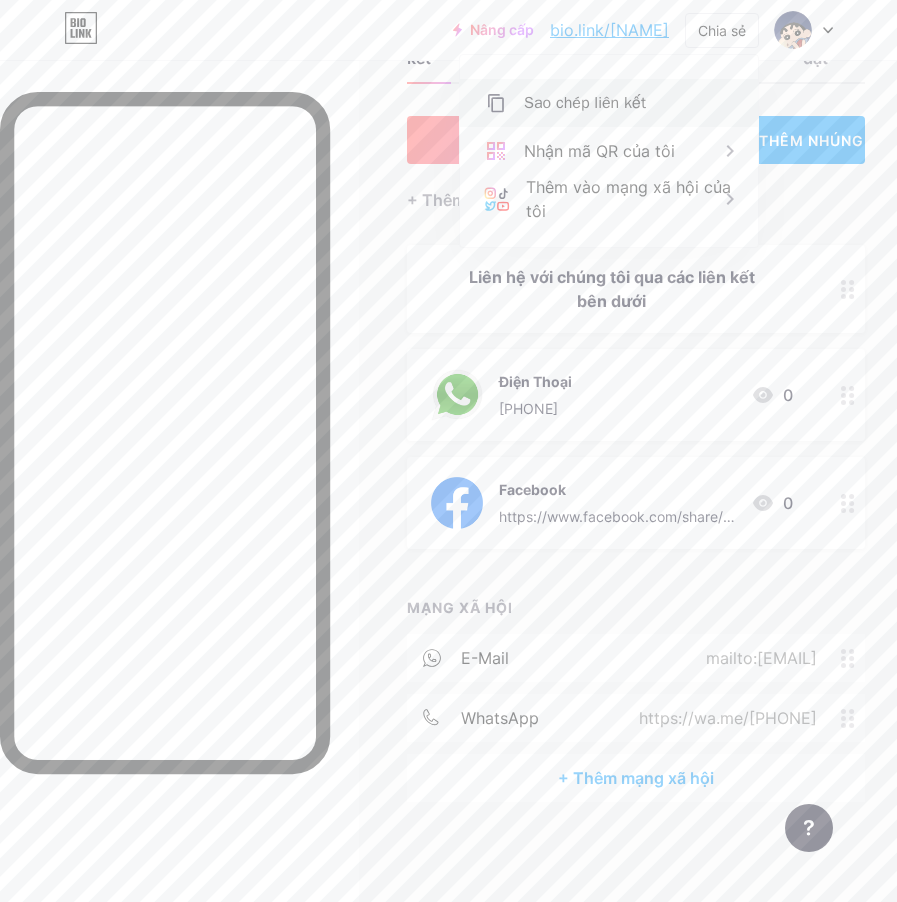 click on "Sao chép liên kết" at bounding box center [585, 103] 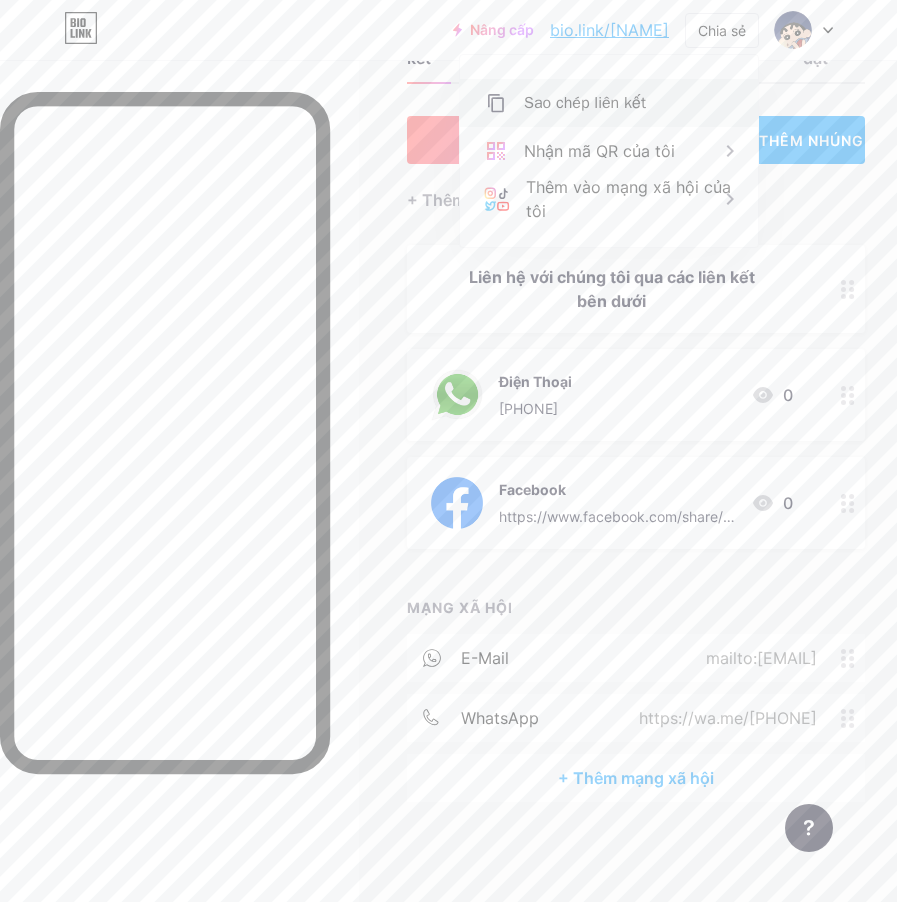click on "Sao chép liên kết" at bounding box center [585, 103] 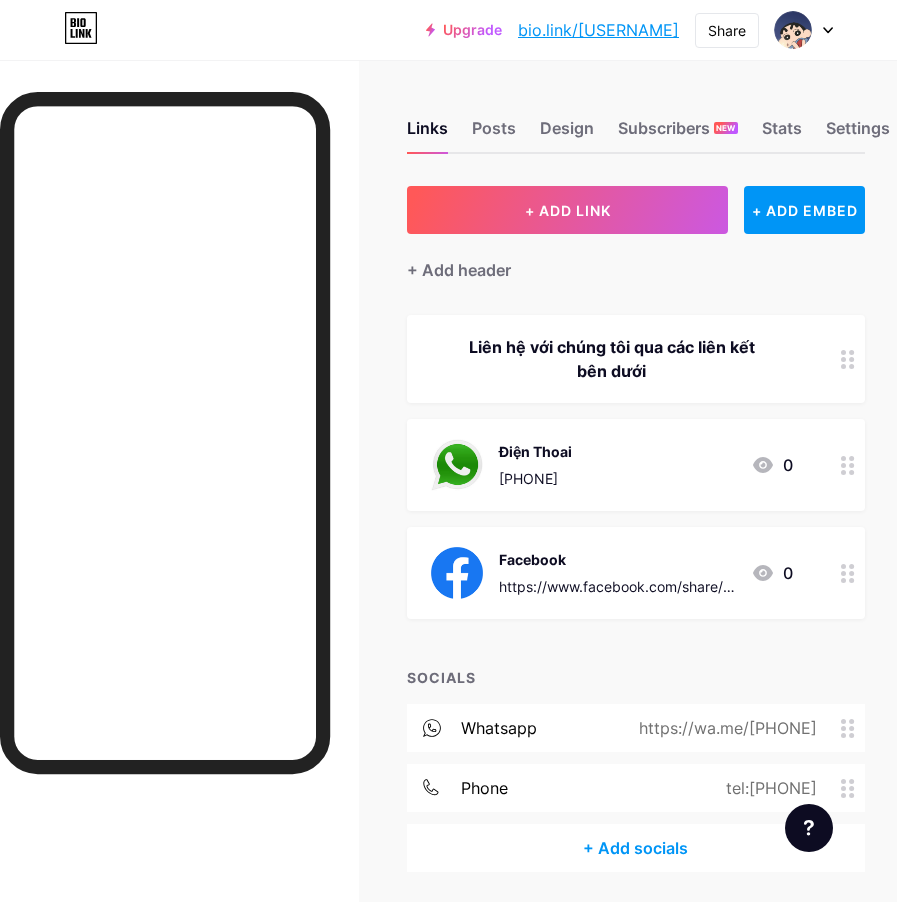 scroll, scrollTop: 0, scrollLeft: 0, axis: both 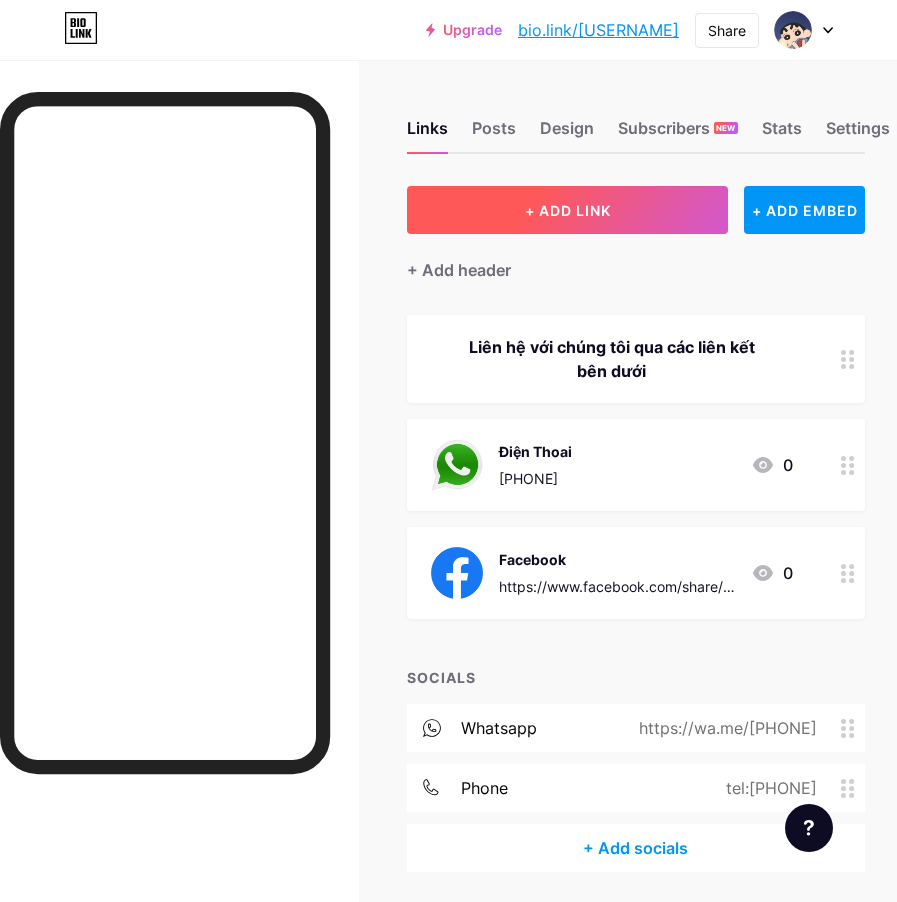 click on "+ ADD LINK" at bounding box center (568, 210) 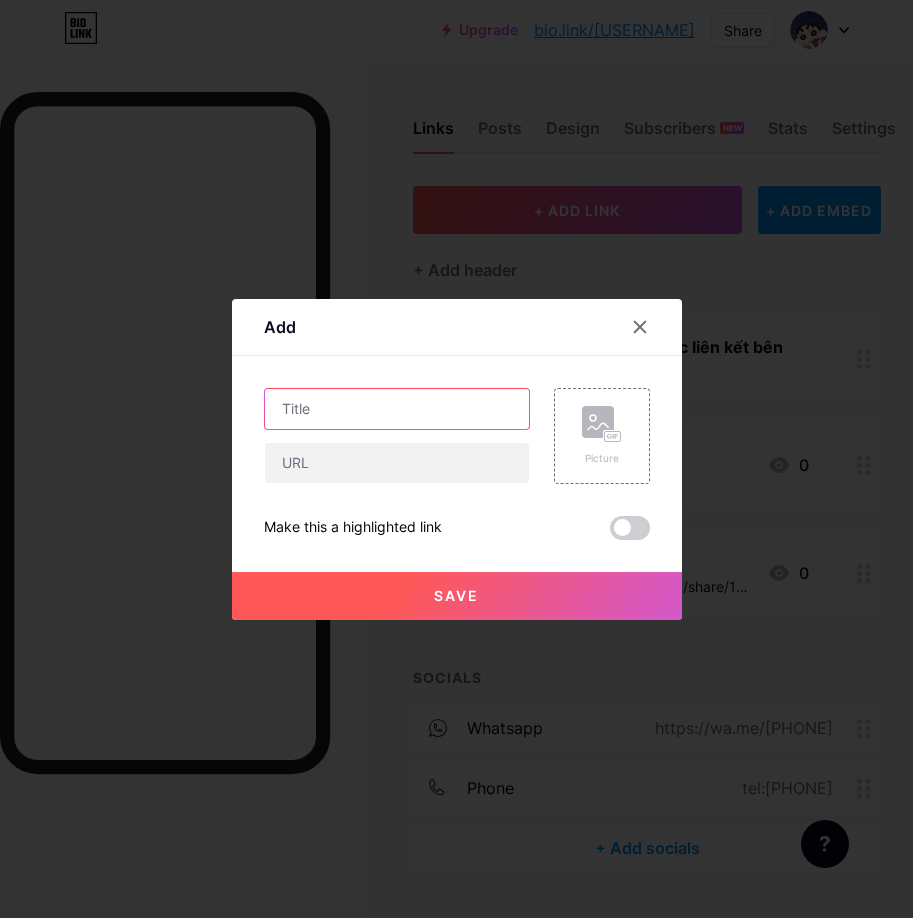 click at bounding box center (397, 409) 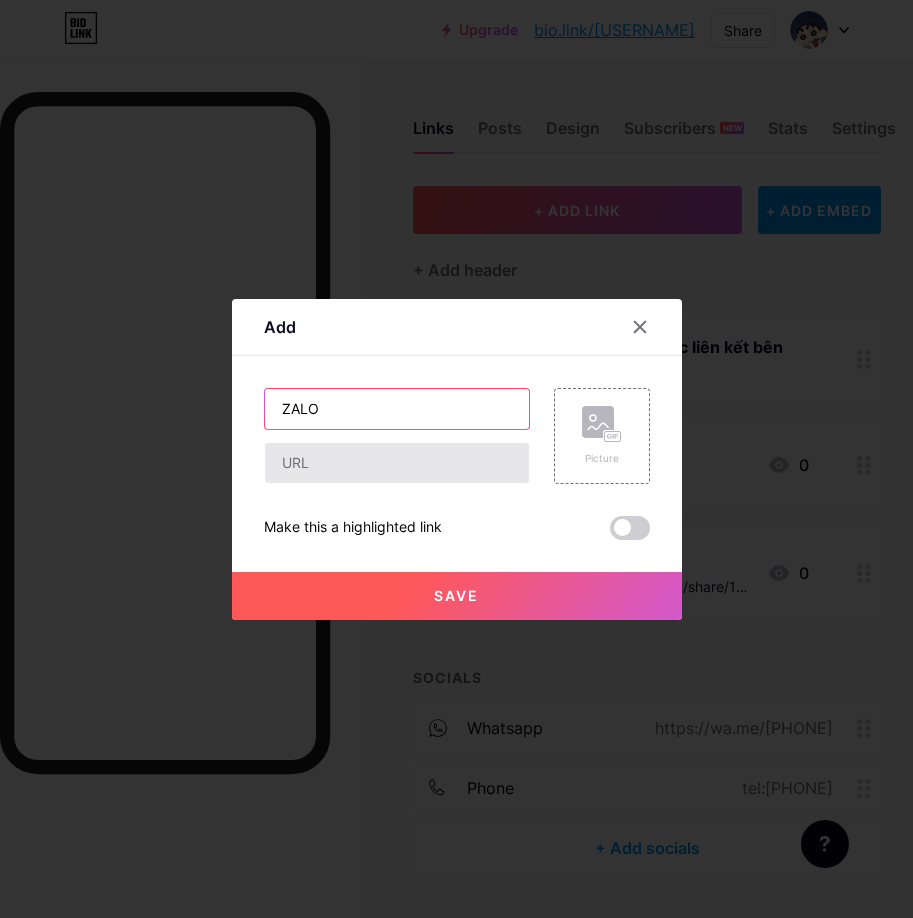 type on "ZALO" 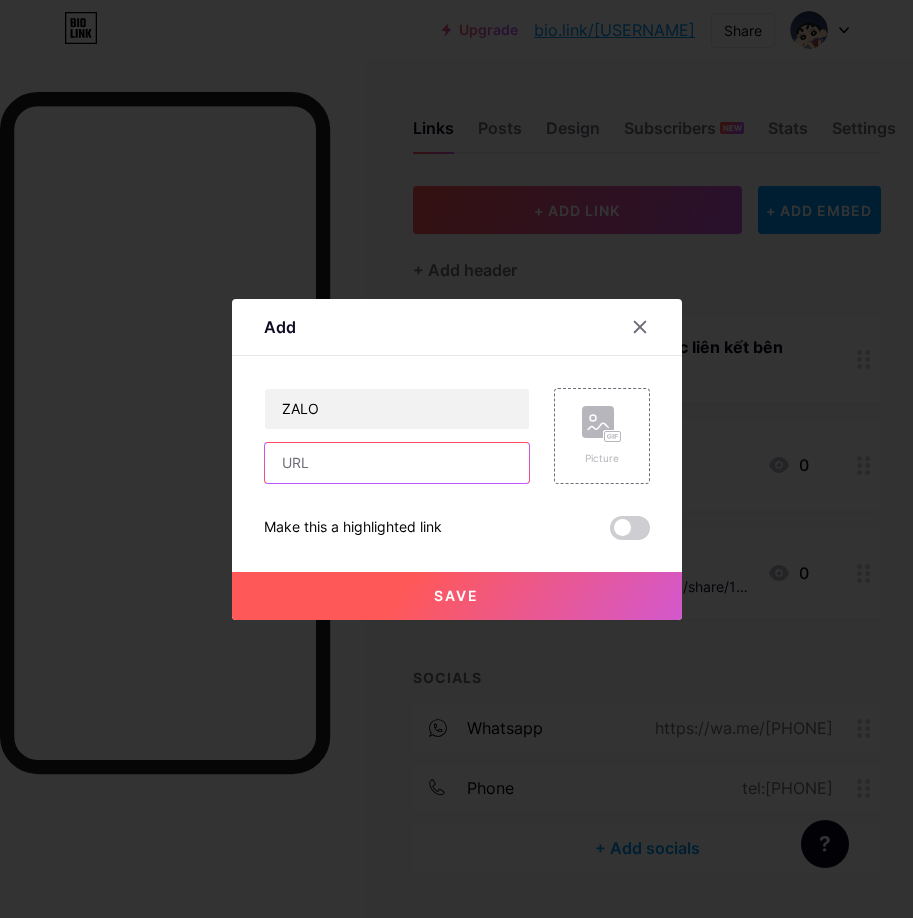 click at bounding box center [397, 463] 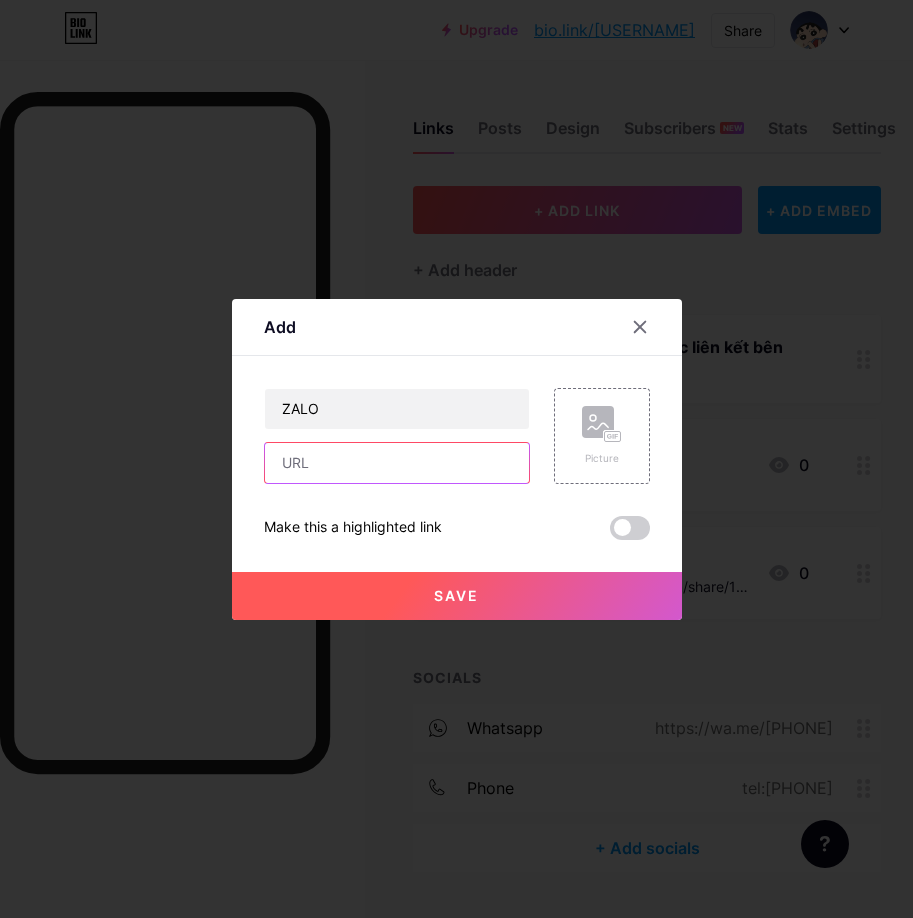paste on "https://zalo.me/[PHONE]" 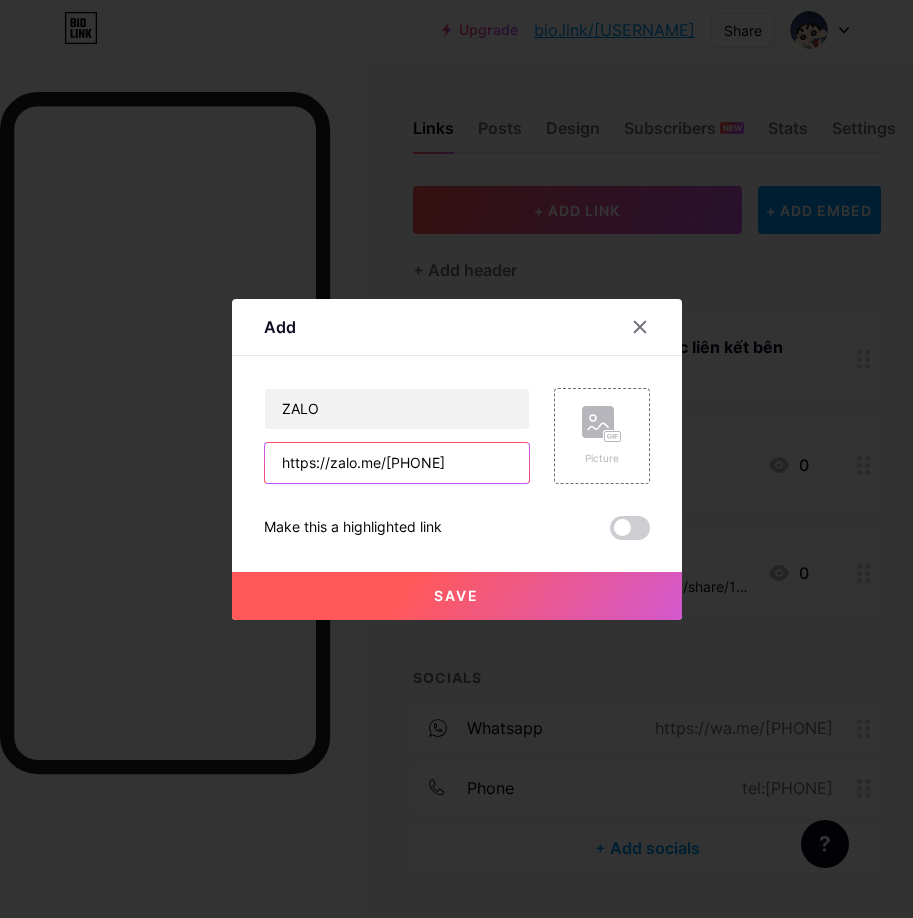type on "https://zalo.me/[PHONE]" 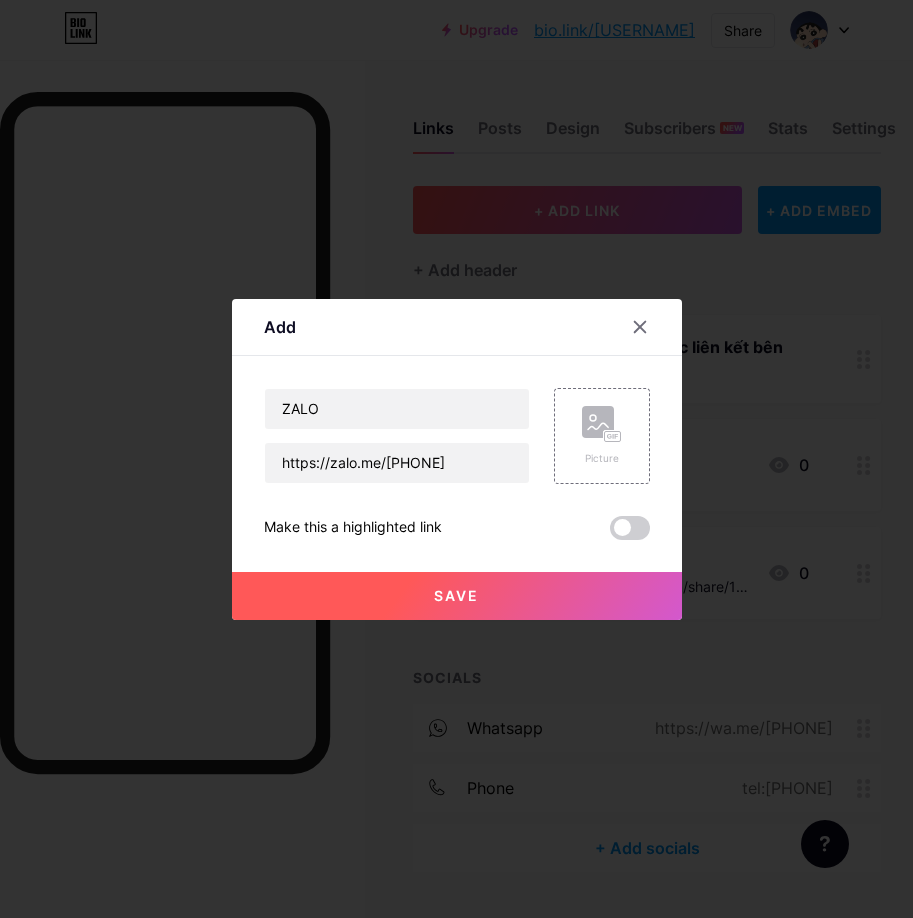 click on "Save" at bounding box center [457, 596] 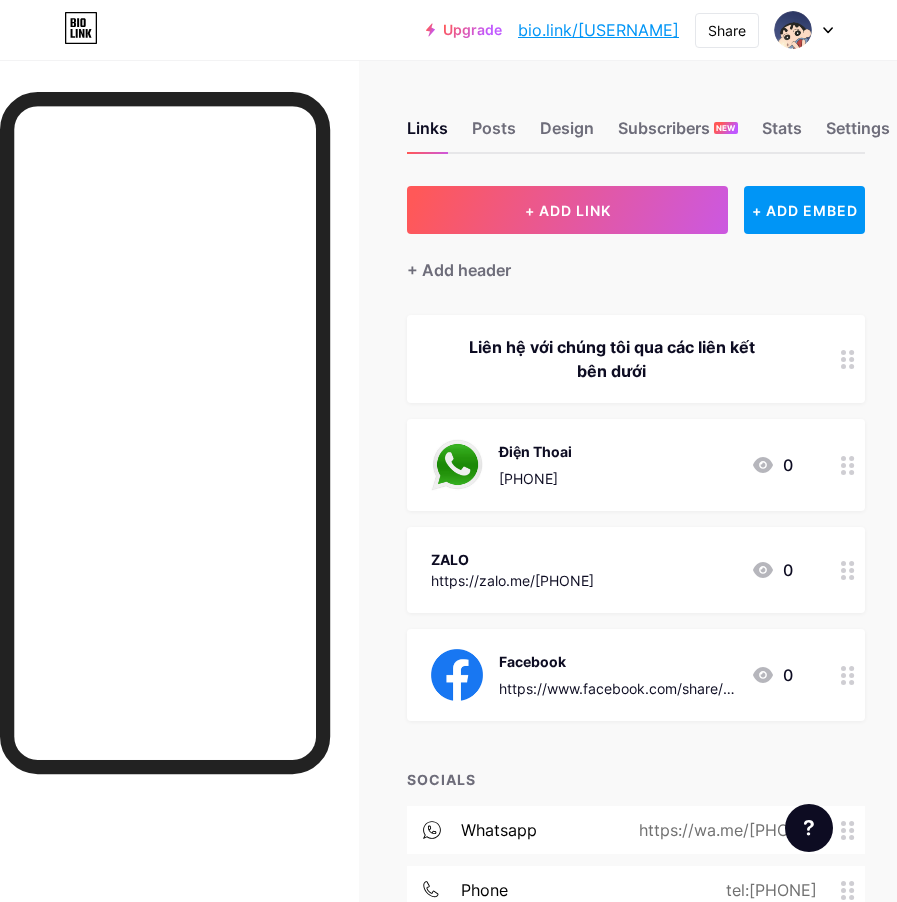 click 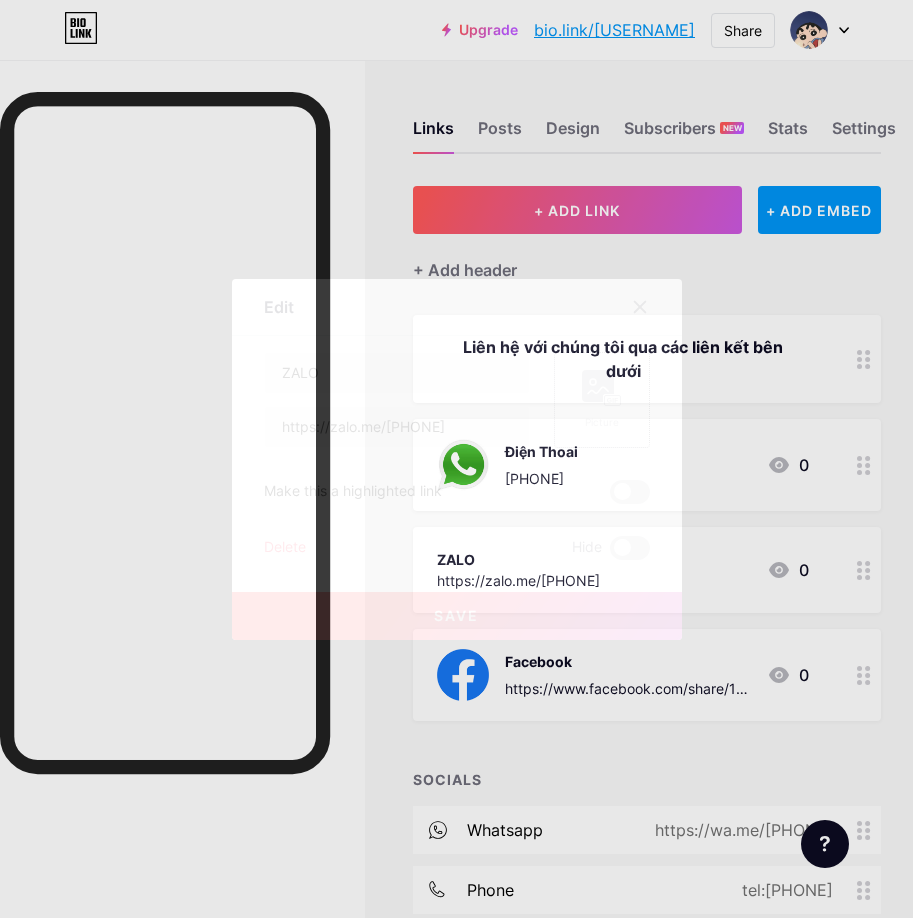click on "Picture" at bounding box center (602, 400) 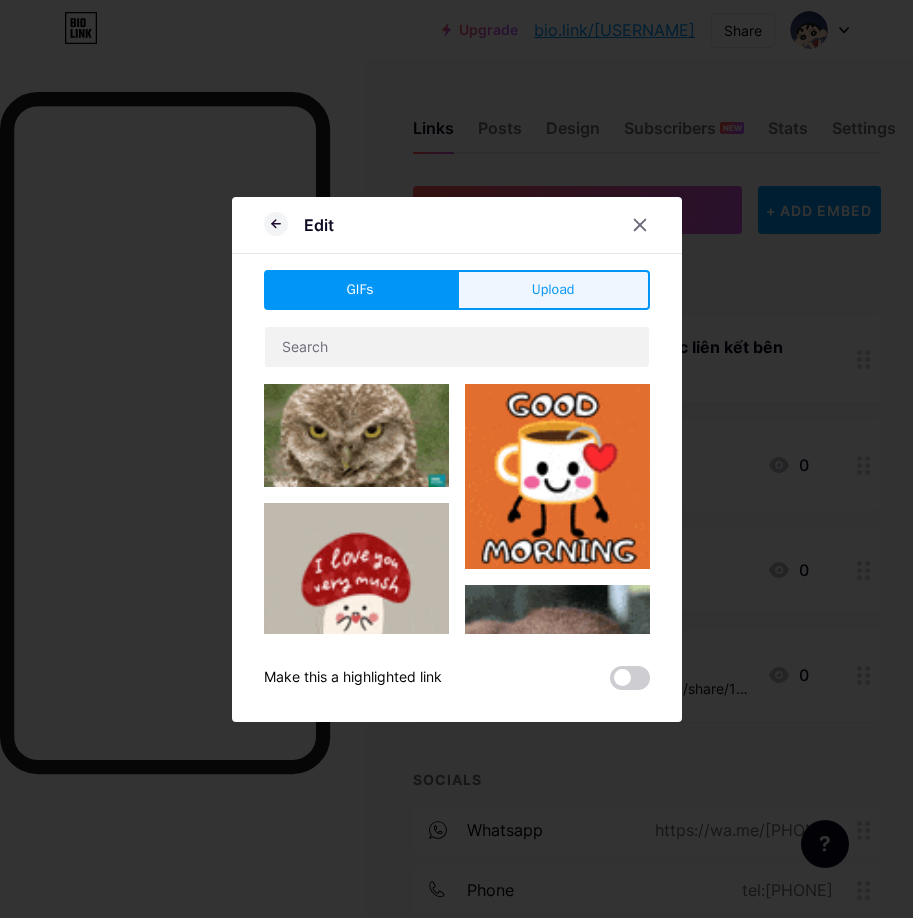 click on "Upload" at bounding box center (553, 290) 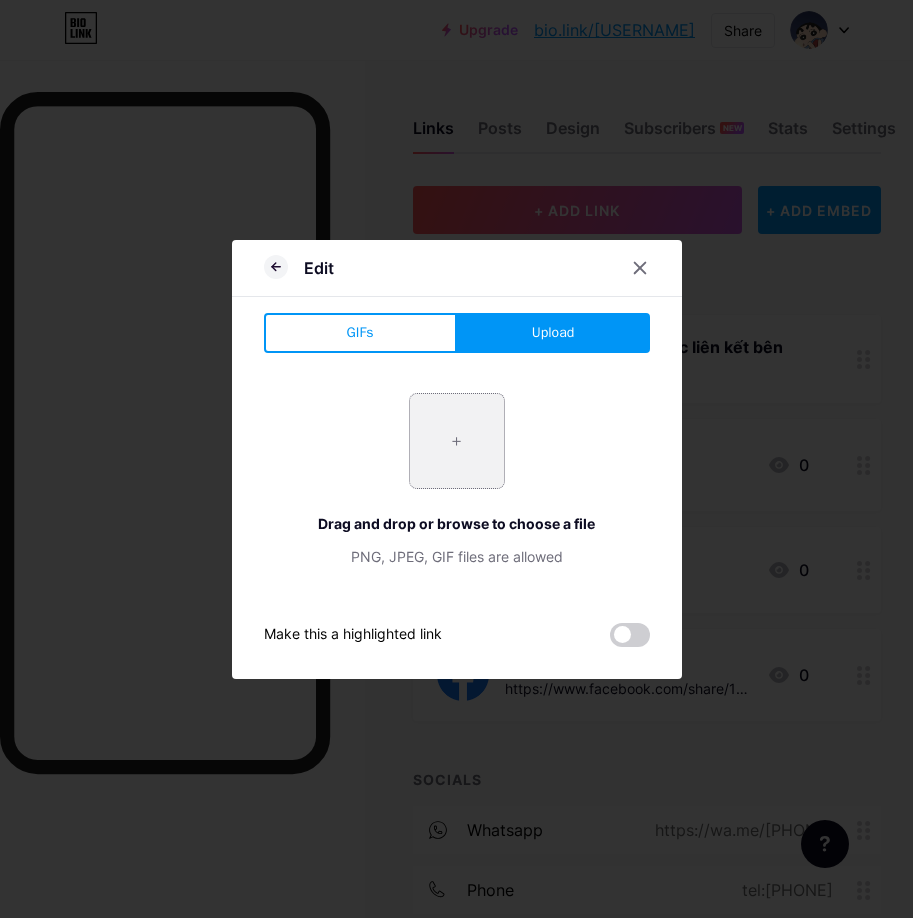 click at bounding box center [457, 441] 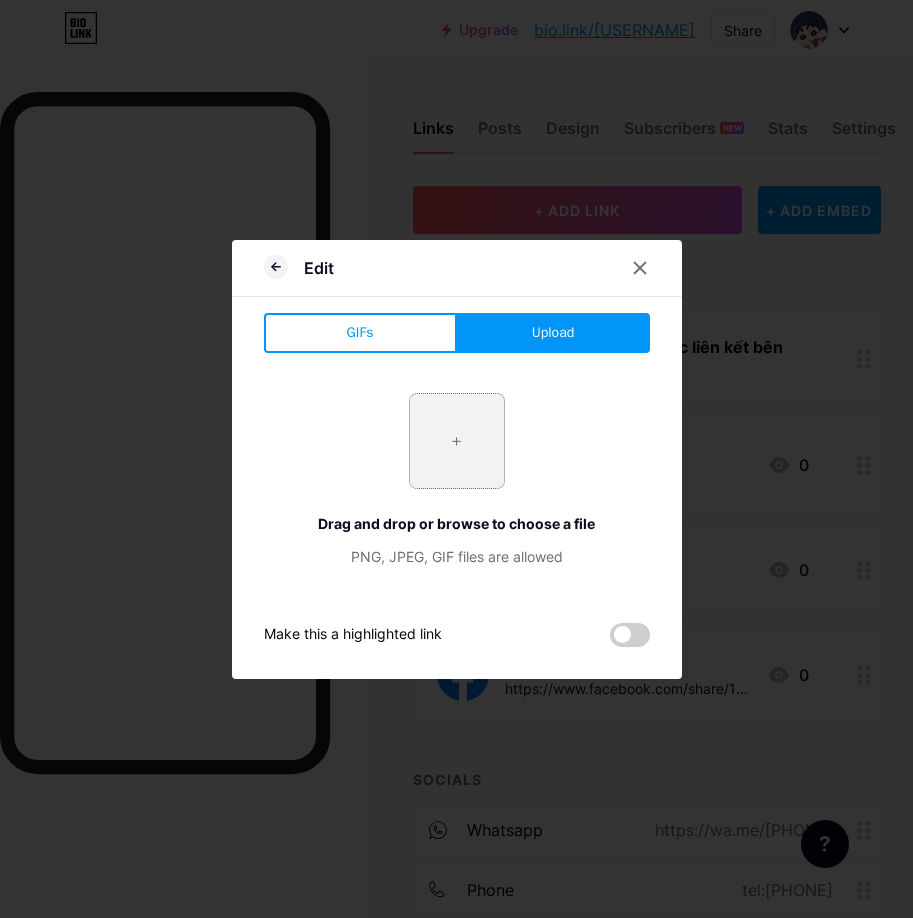 type on "C:\fakepath\tải xuống (1).png" 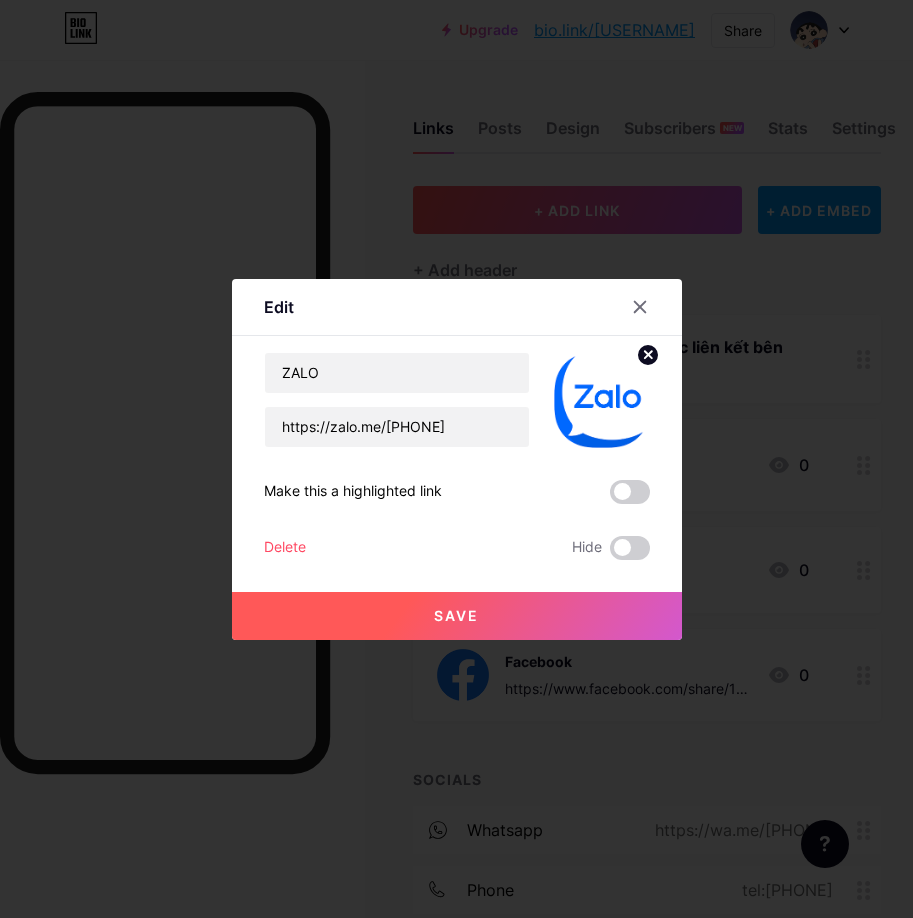 click on "Save" at bounding box center (457, 616) 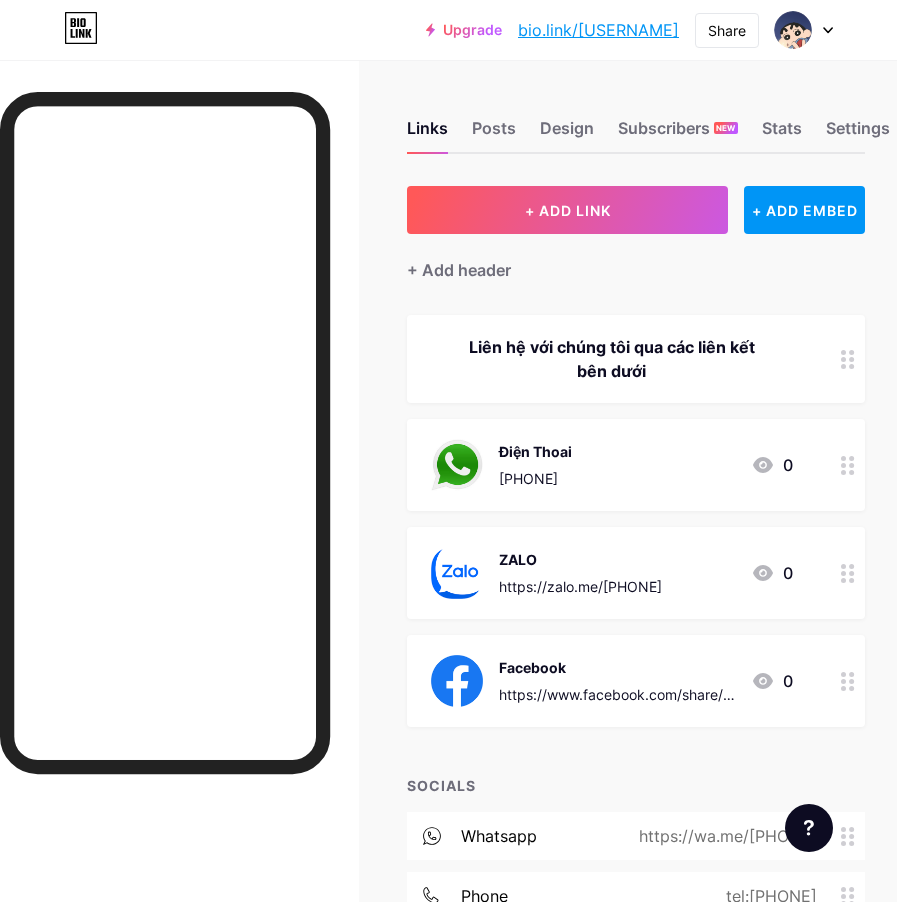 click at bounding box center (848, 465) 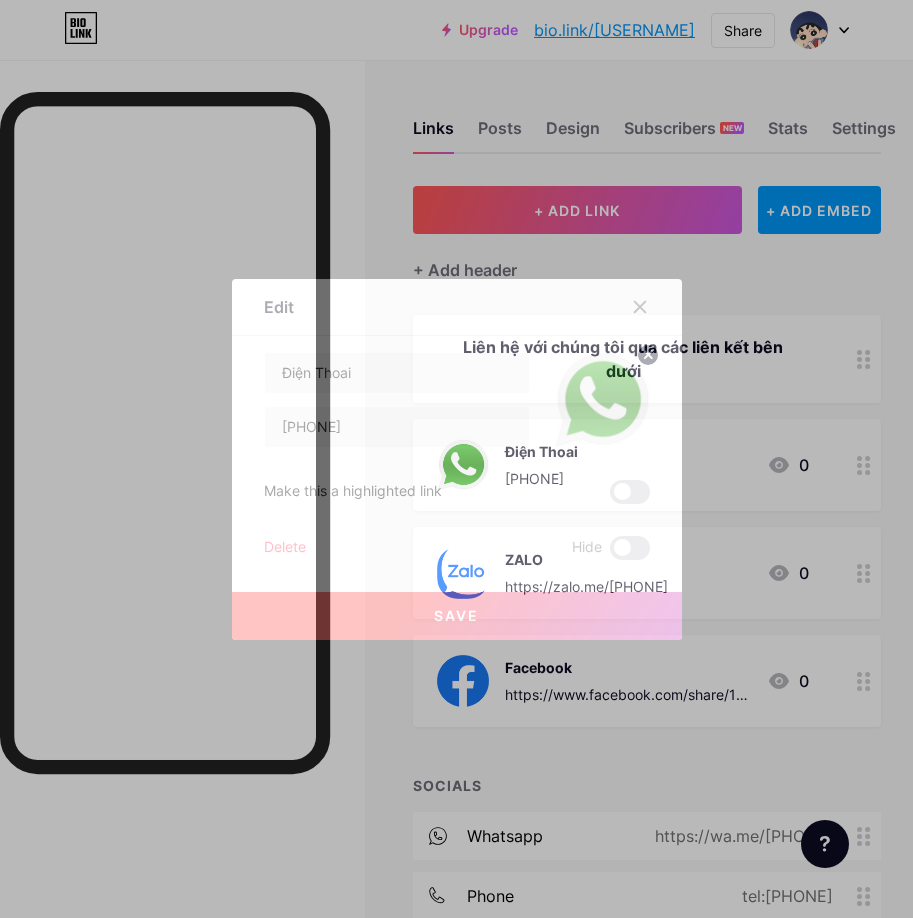 click on "Delete" at bounding box center (285, 548) 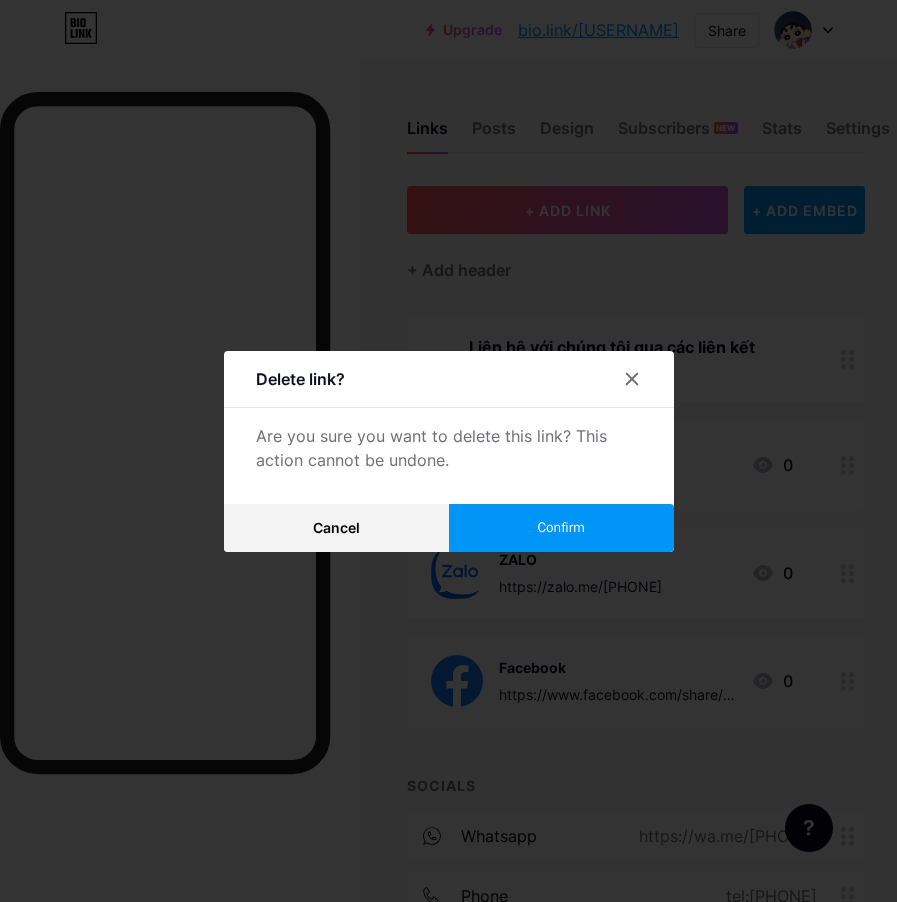 click on "Confirm" at bounding box center (561, 528) 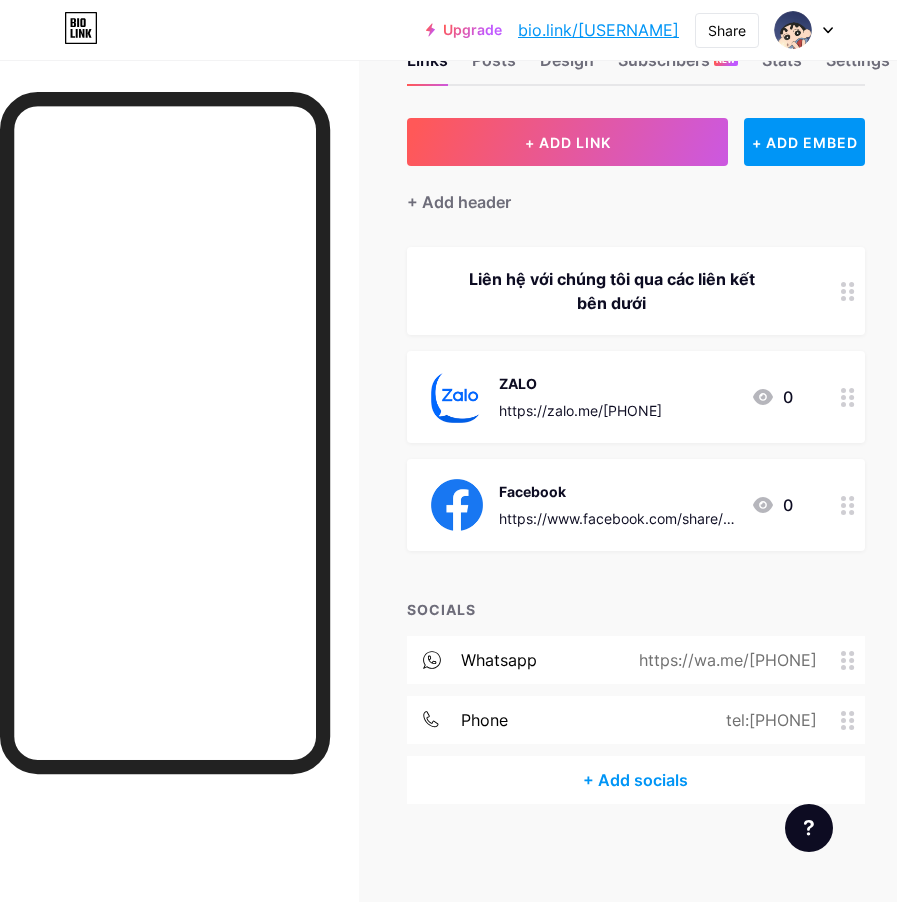 scroll, scrollTop: 69, scrollLeft: 0, axis: vertical 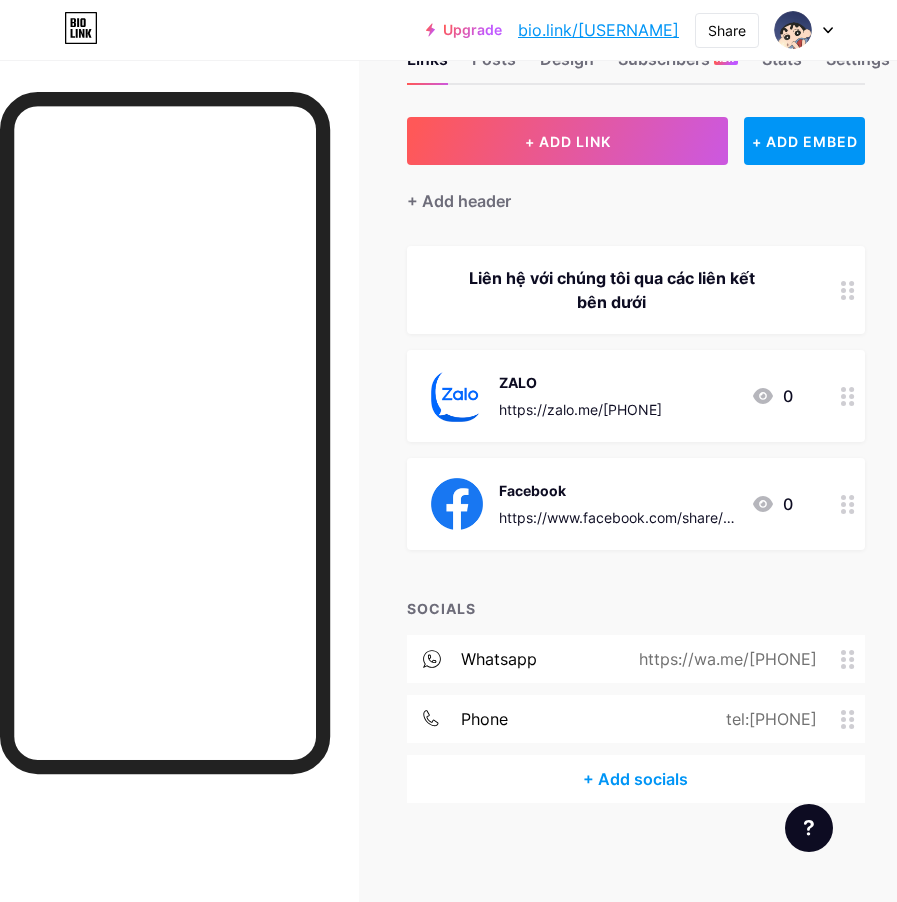 click 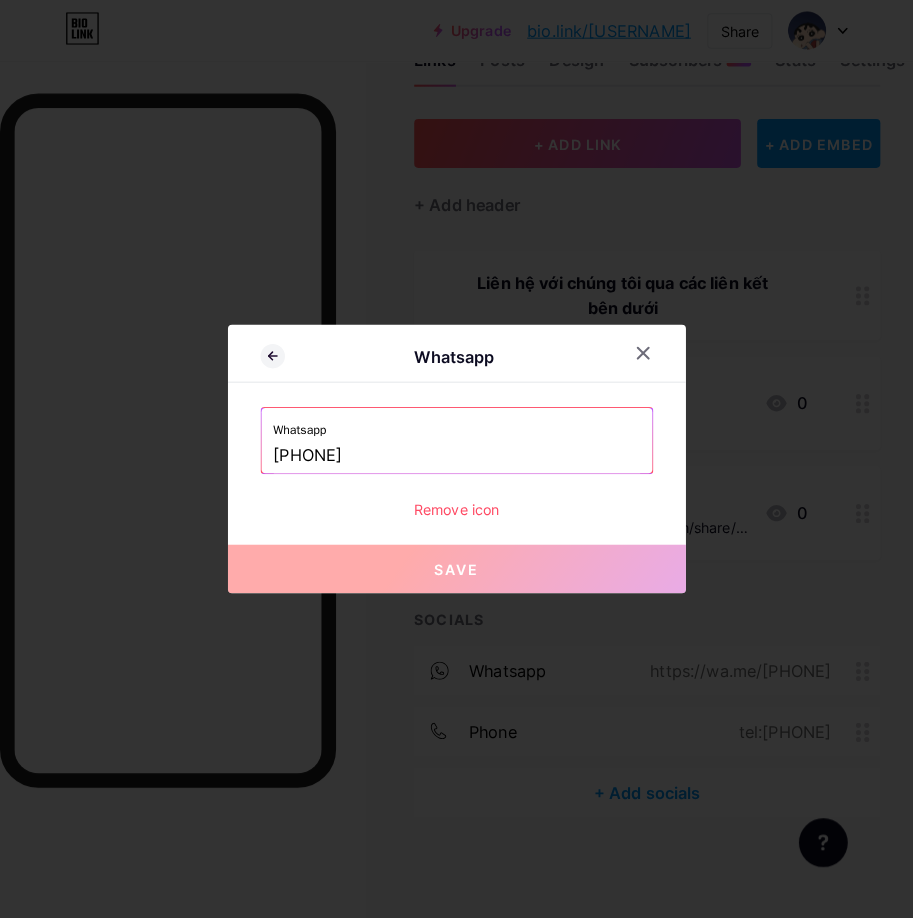 scroll, scrollTop: 53, scrollLeft: 0, axis: vertical 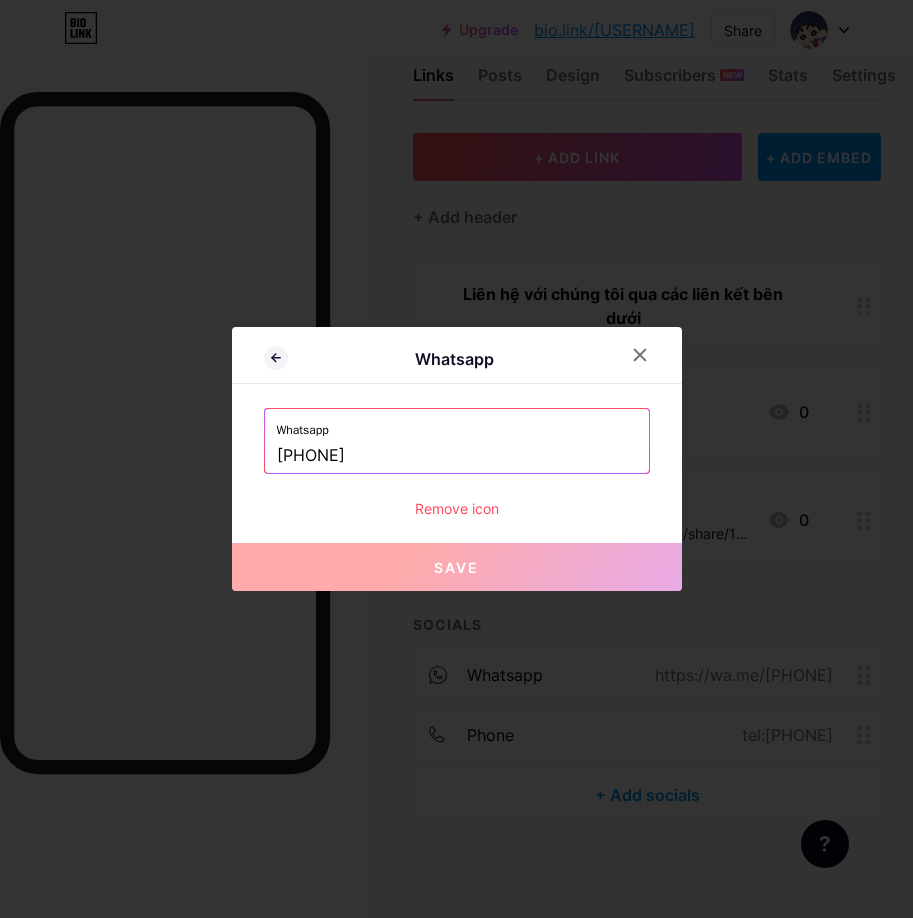click on "Remove icon" at bounding box center [457, 508] 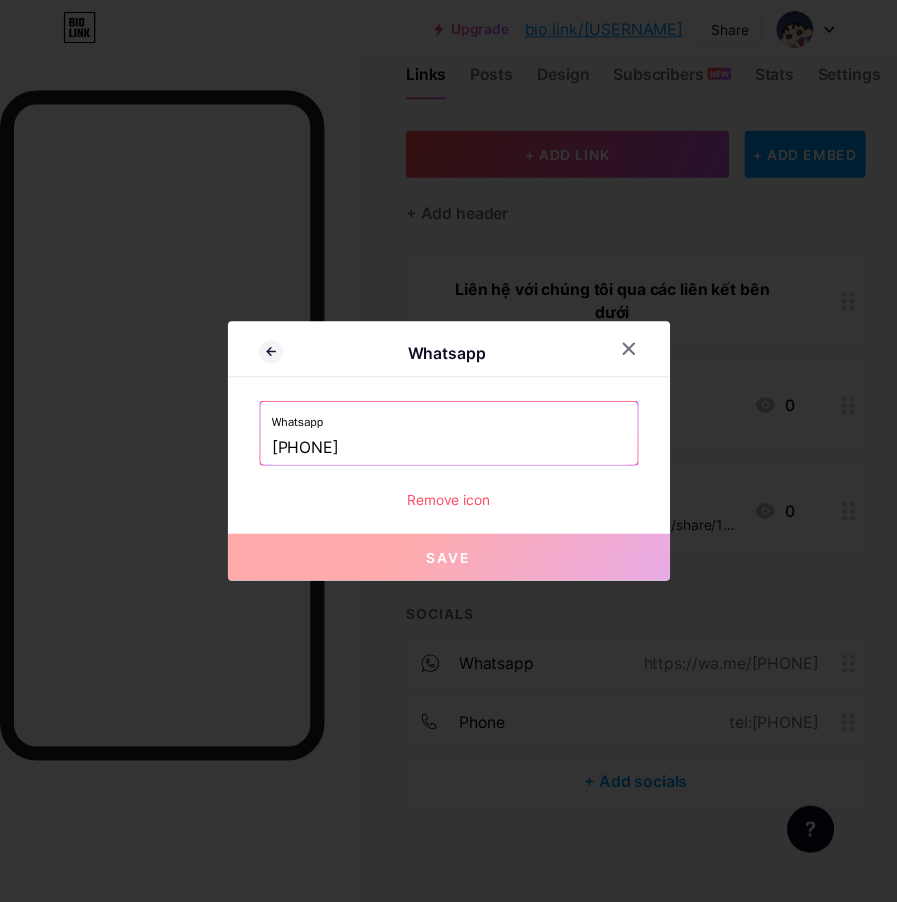 scroll, scrollTop: 69, scrollLeft: 0, axis: vertical 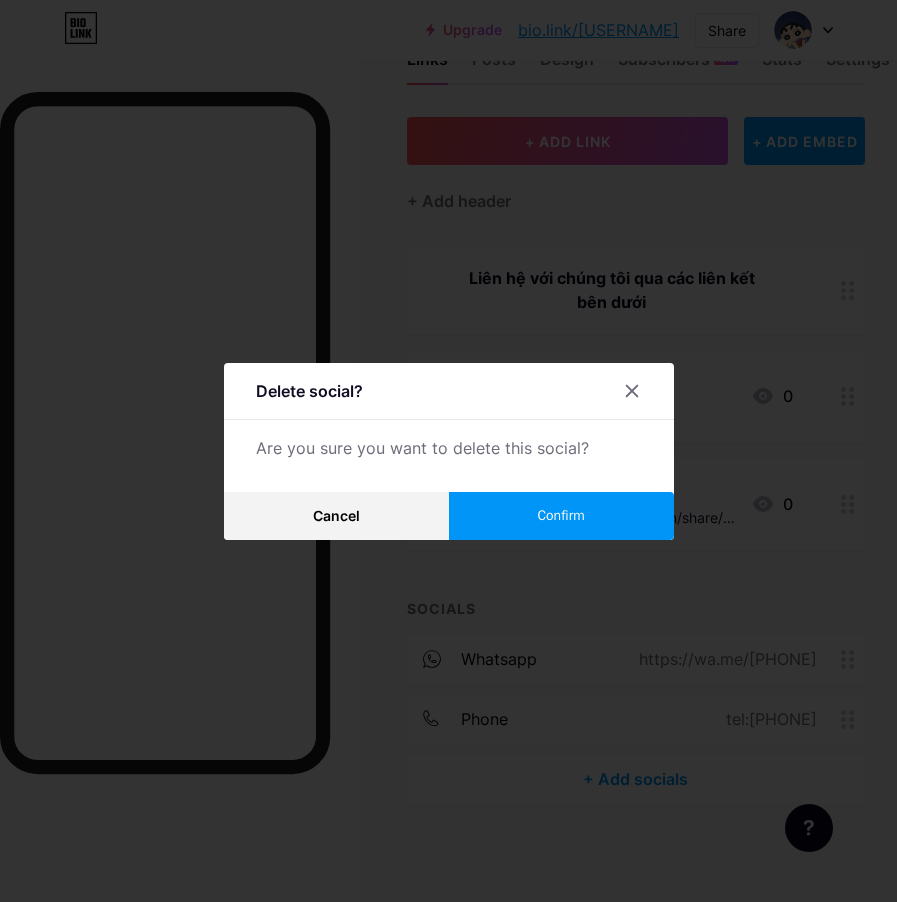 click on "Confirm" at bounding box center (560, 515) 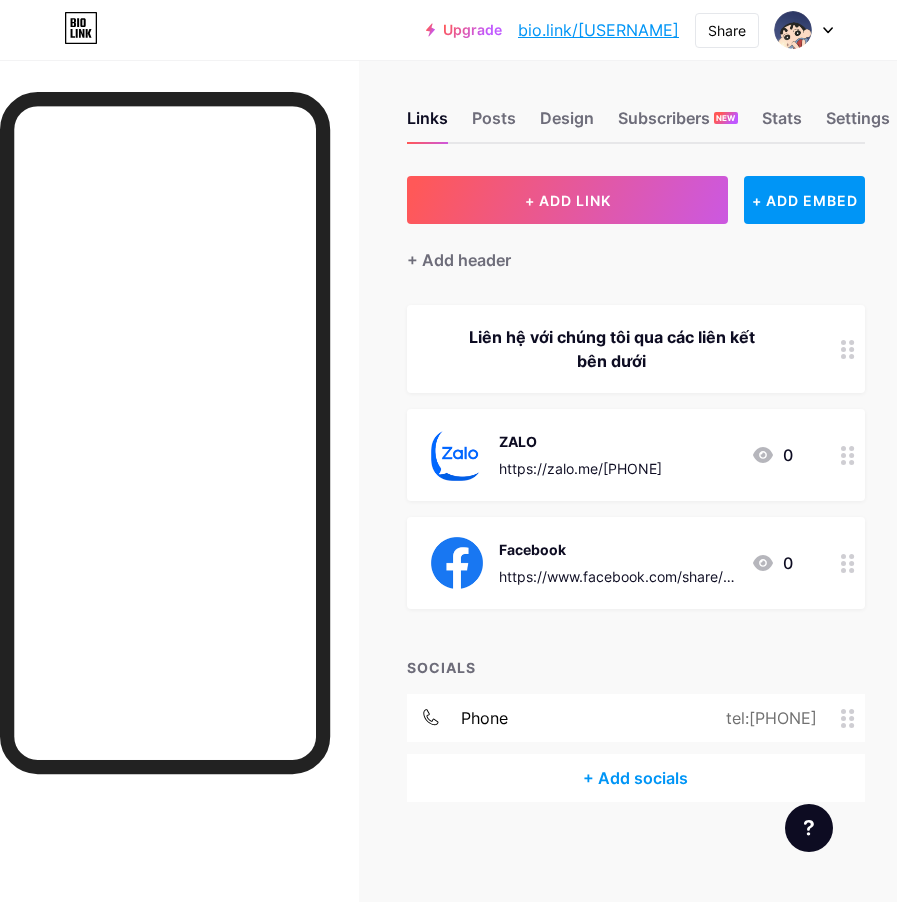 scroll, scrollTop: 0, scrollLeft: 0, axis: both 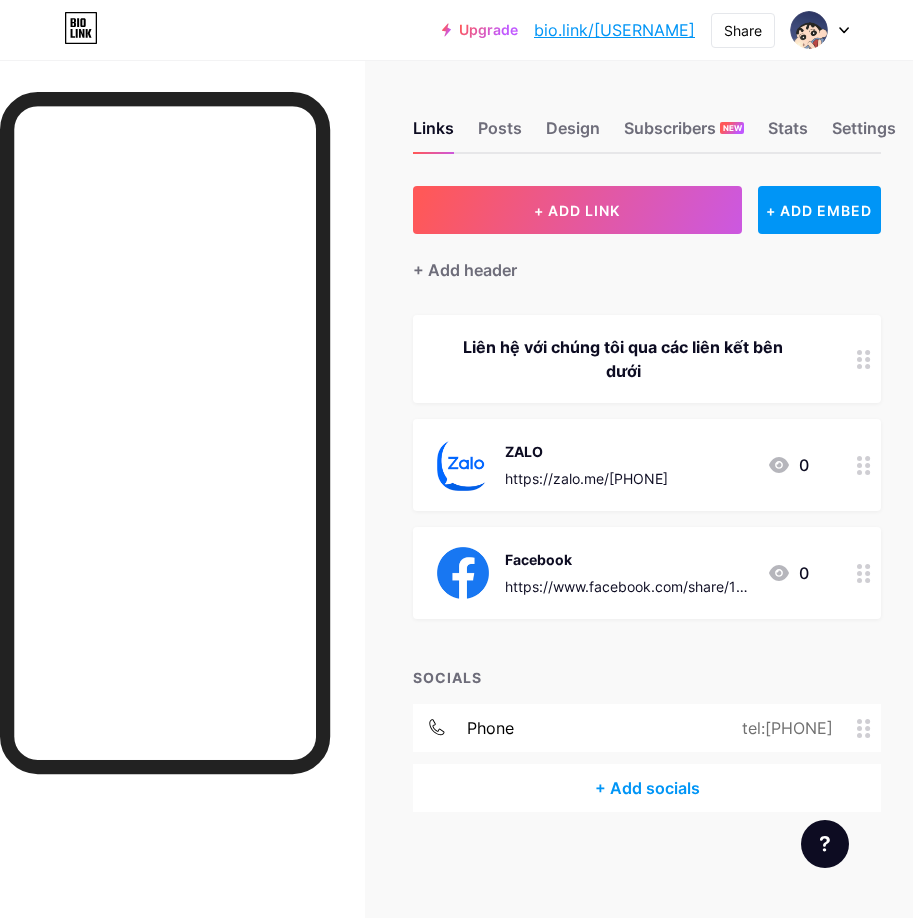 click 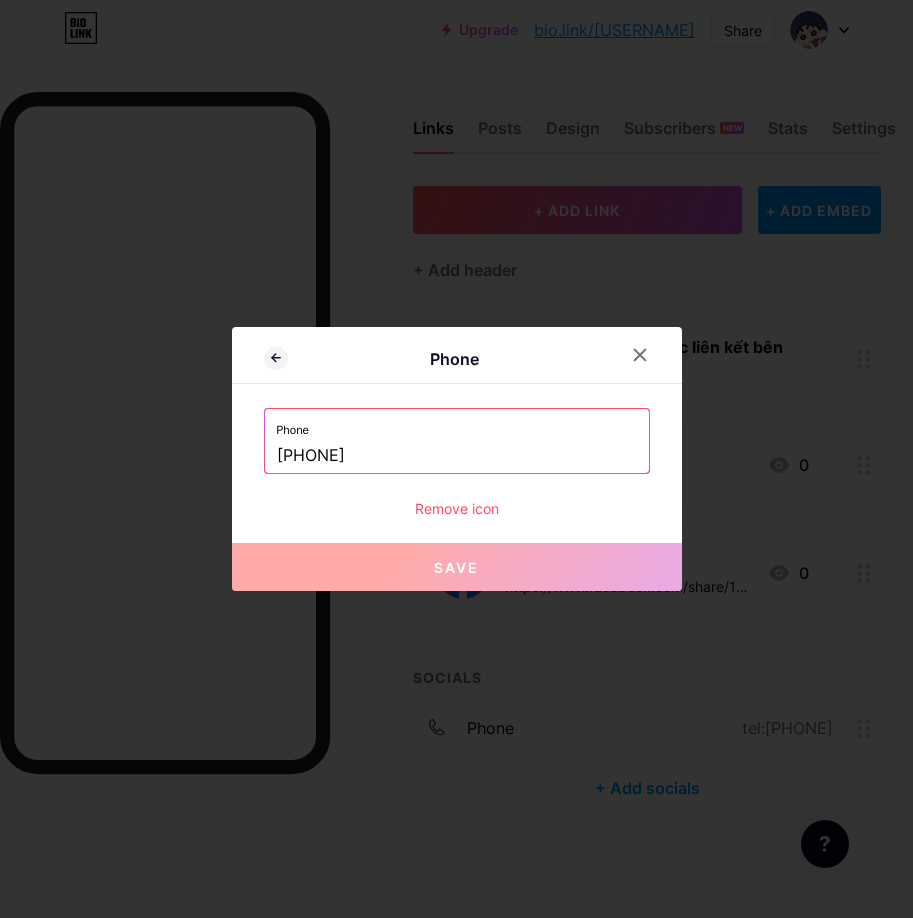 click on "[PHONE]" at bounding box center (457, 456) 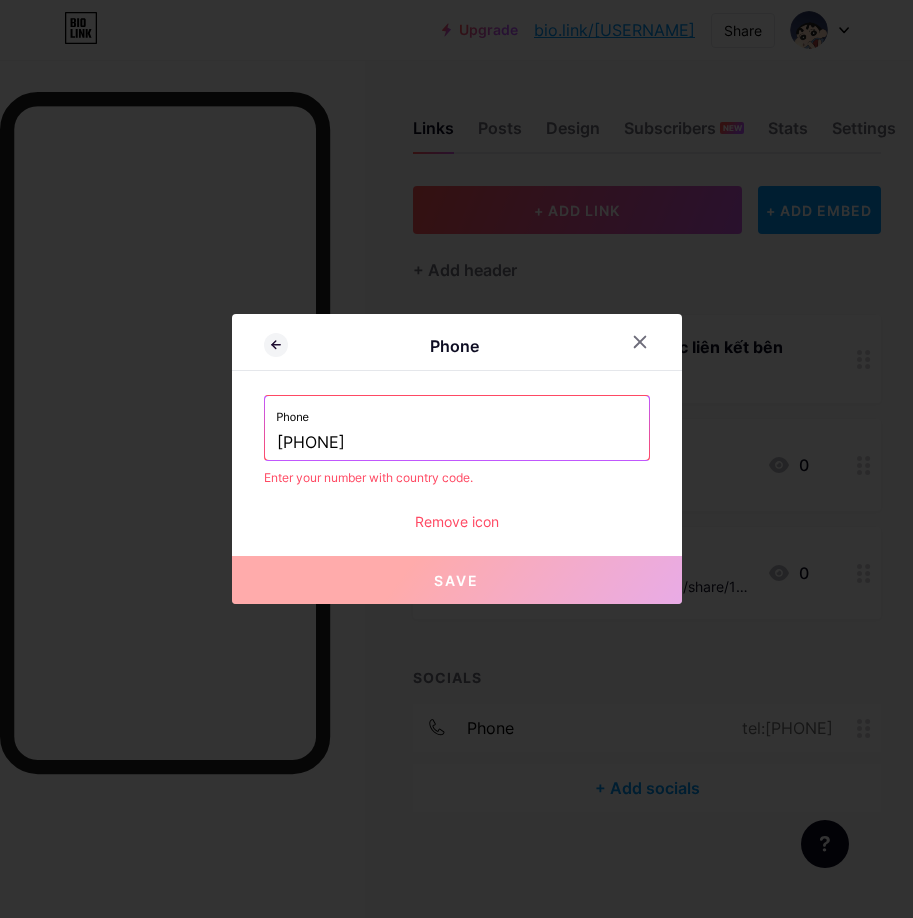 type on "[PHONE]" 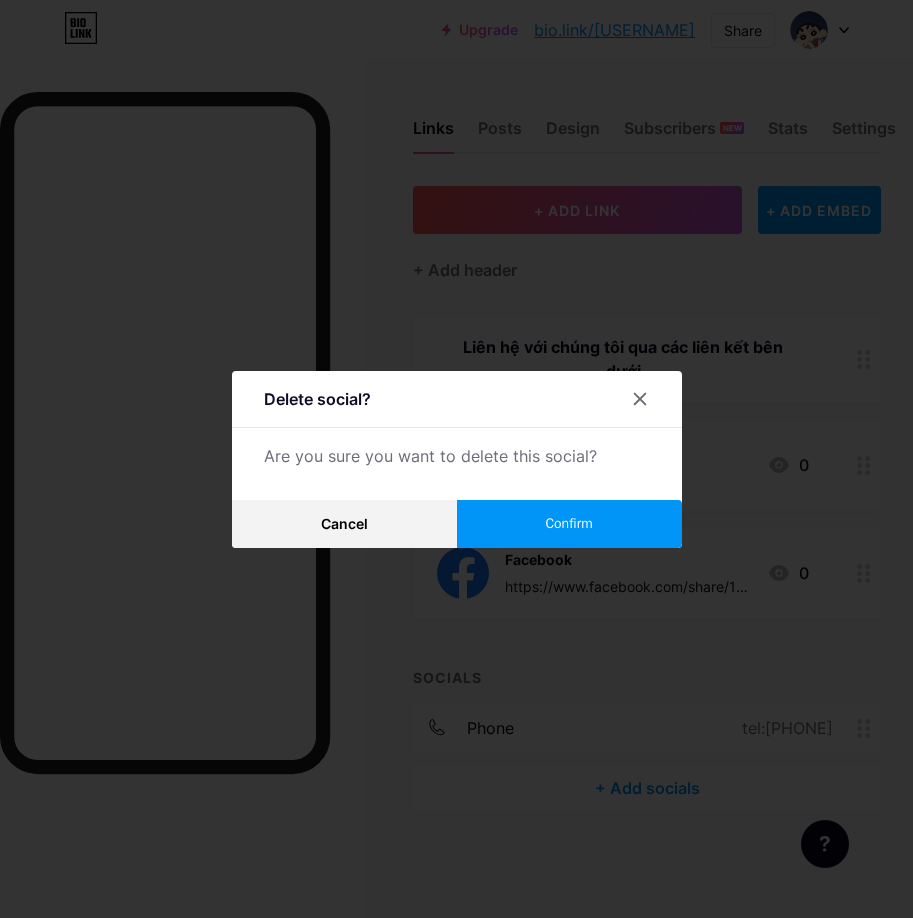 click on "Cancel" at bounding box center [344, 524] 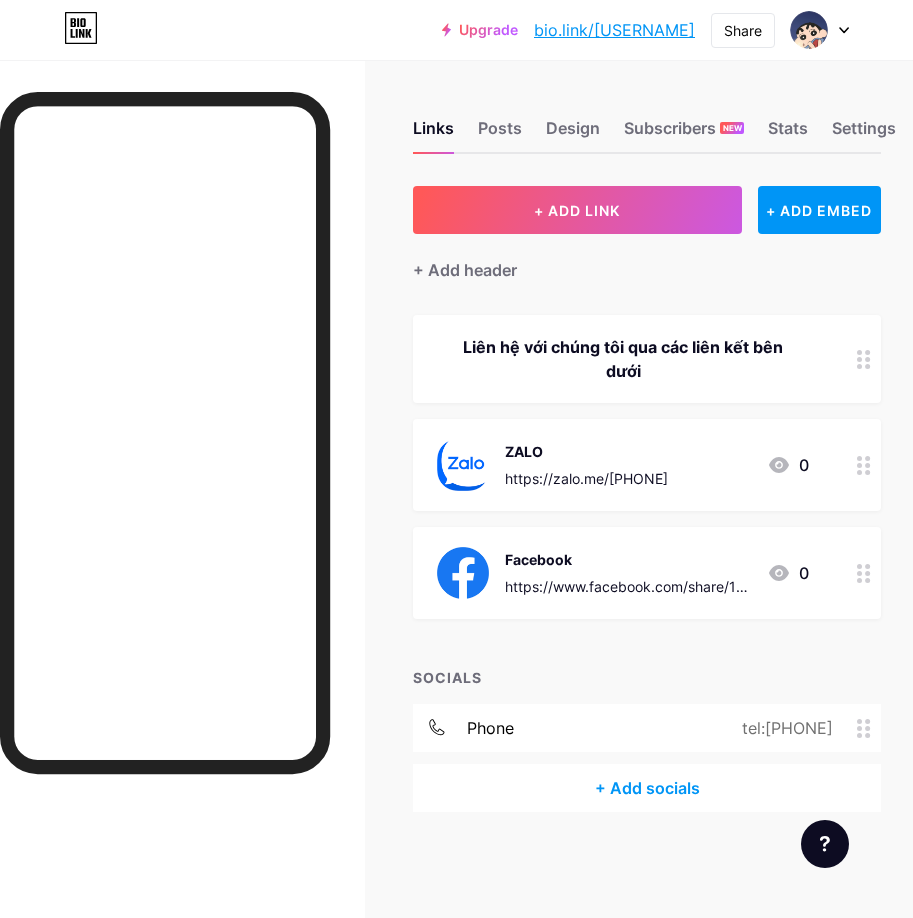 click on "tel:84+337321756" at bounding box center (783, 728) 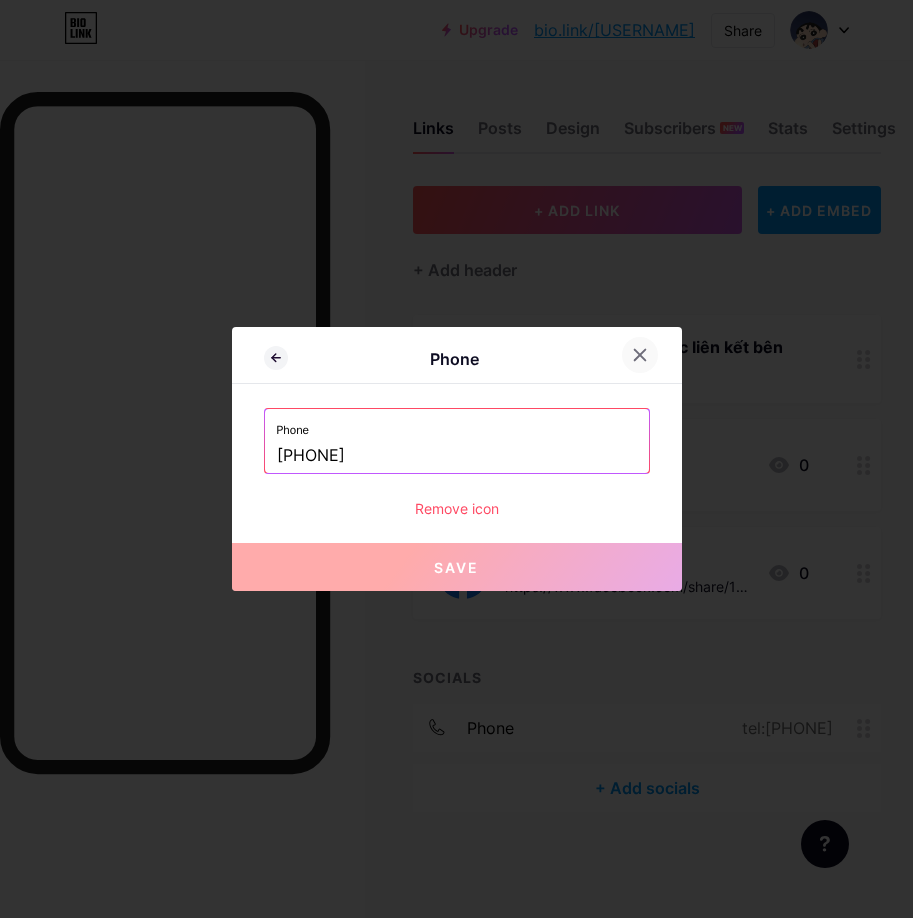 click 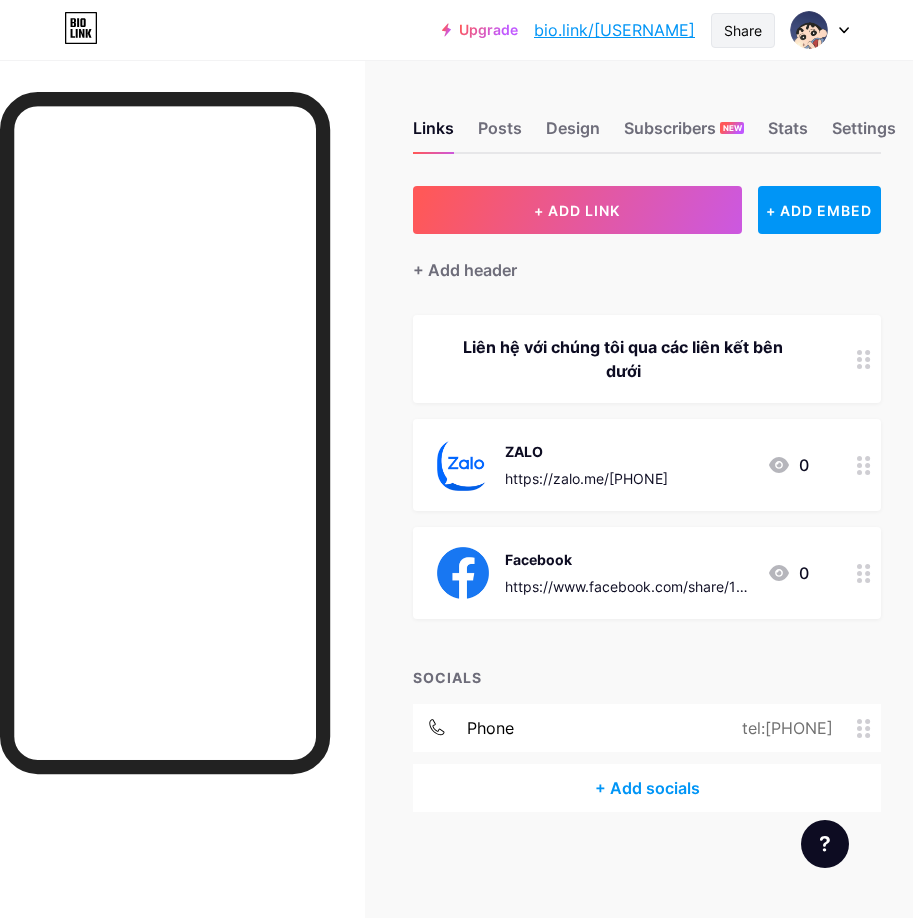 click on "Share" at bounding box center [743, 30] 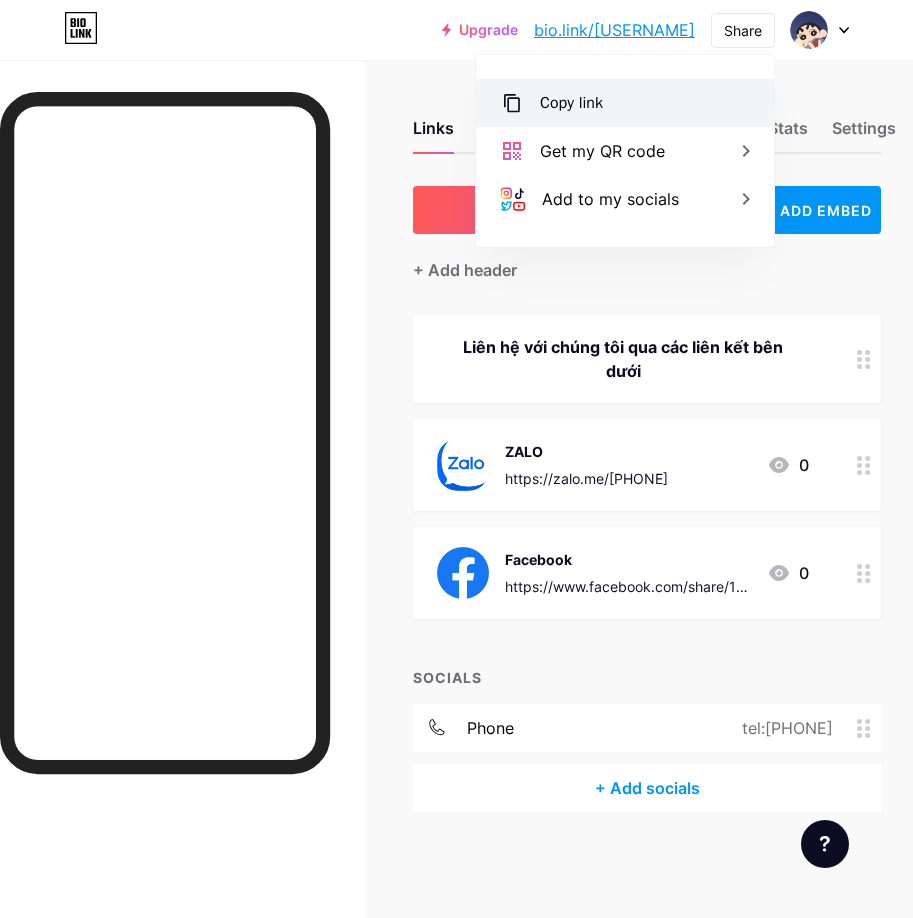 click on "Copy link" at bounding box center [625, 103] 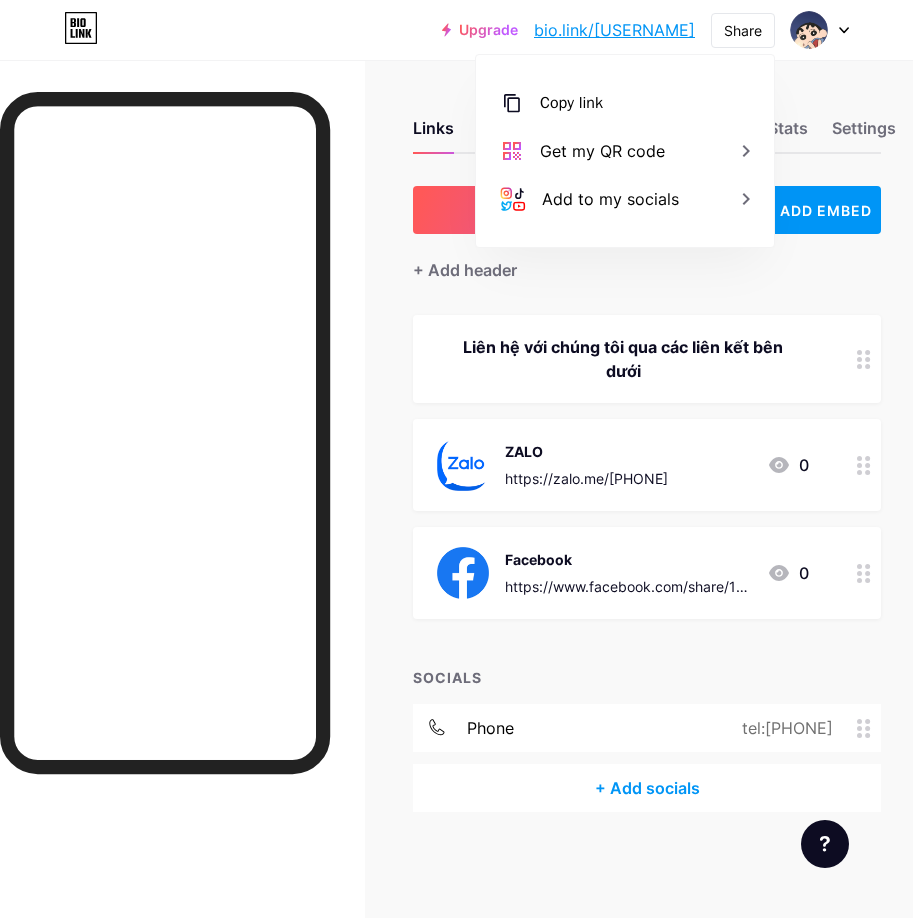 click at bounding box center (825, 844) 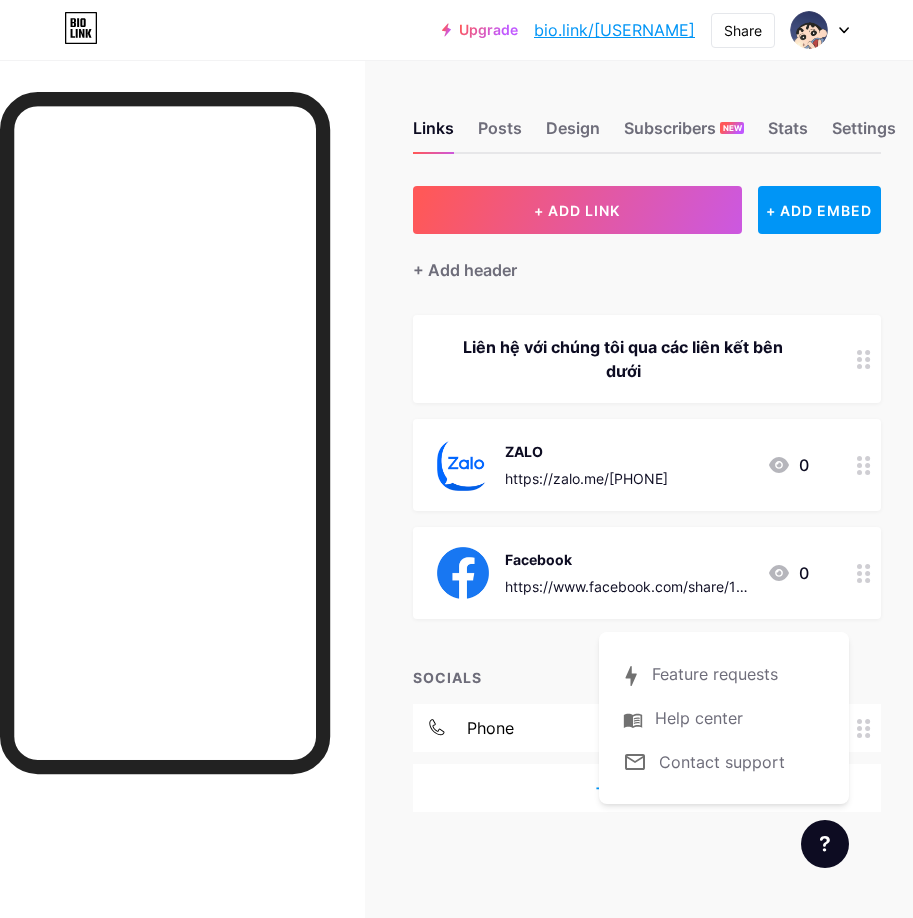 click at bounding box center [825, 844] 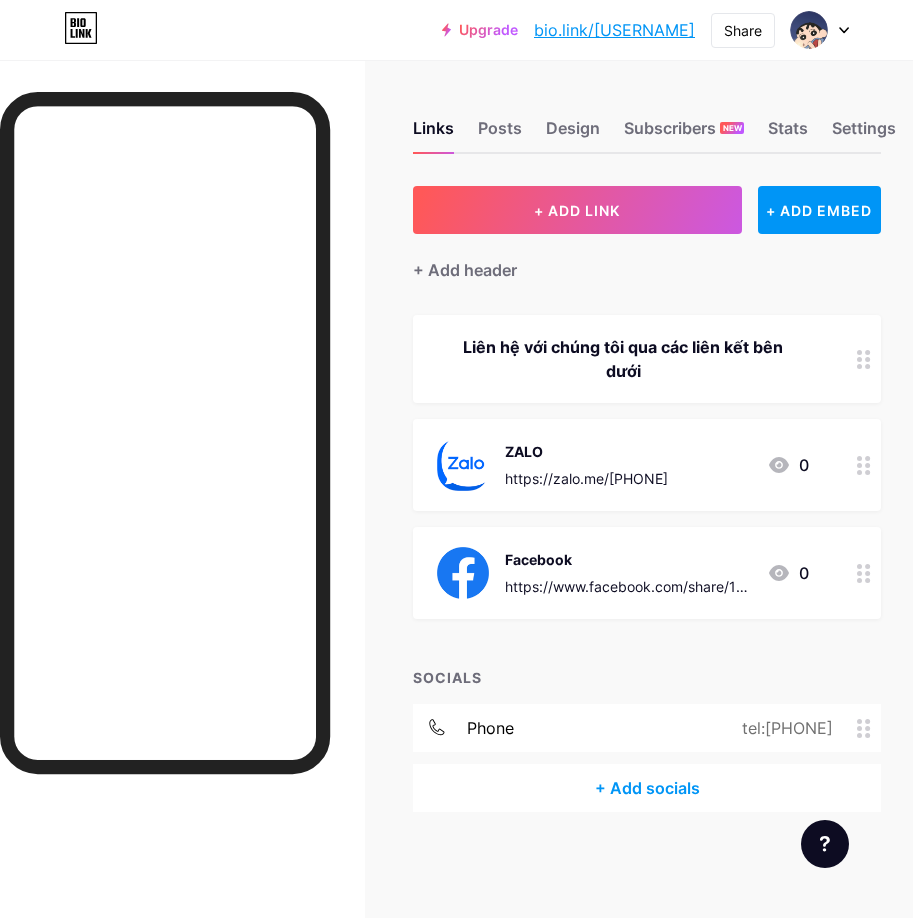 click on "+ Add socials" at bounding box center [647, 788] 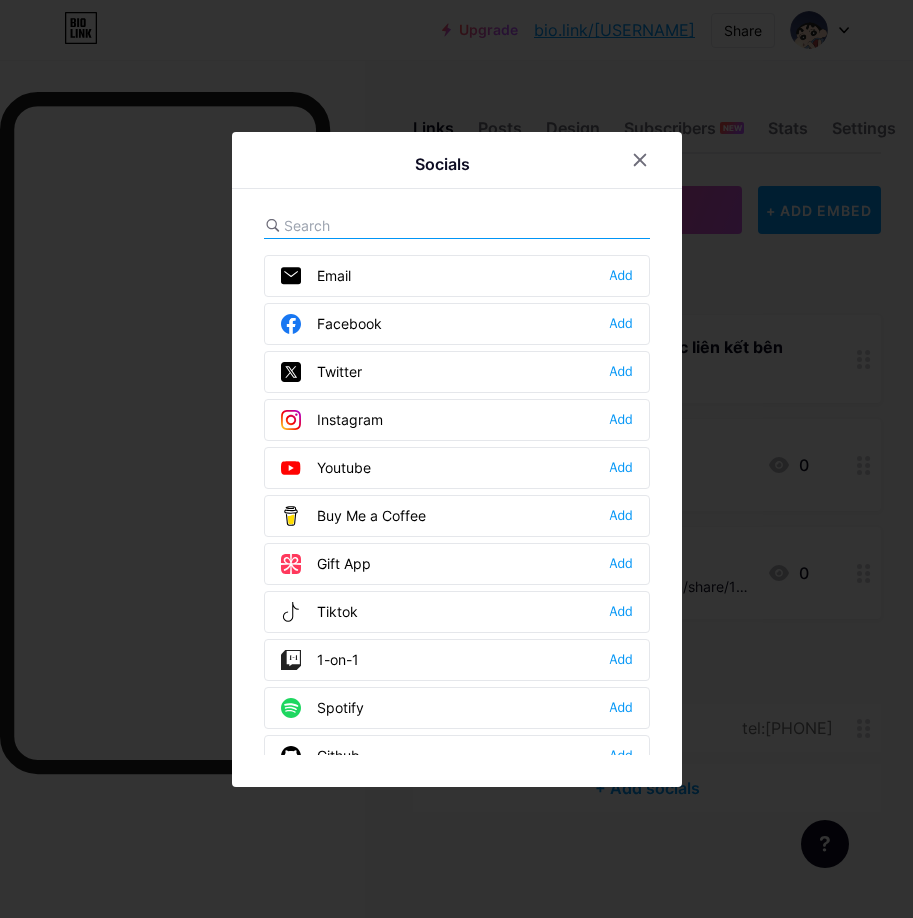 click on "Email
Add" at bounding box center [457, 276] 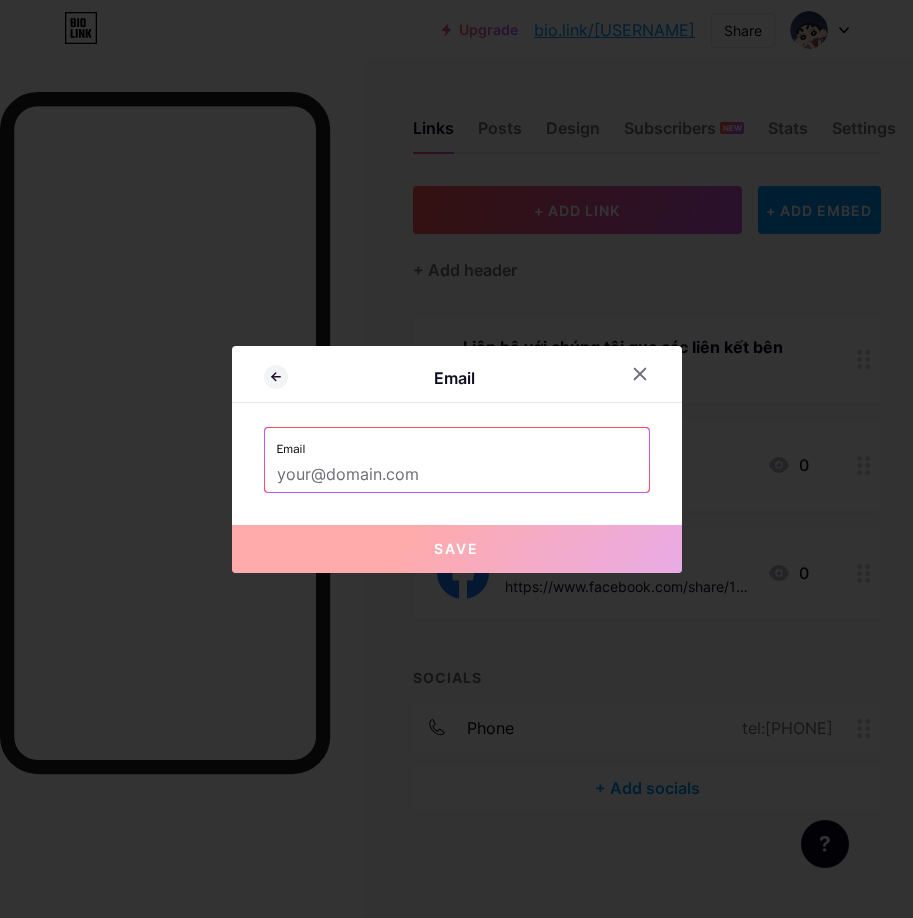 click on "Email       Email           Save" at bounding box center (457, 459) 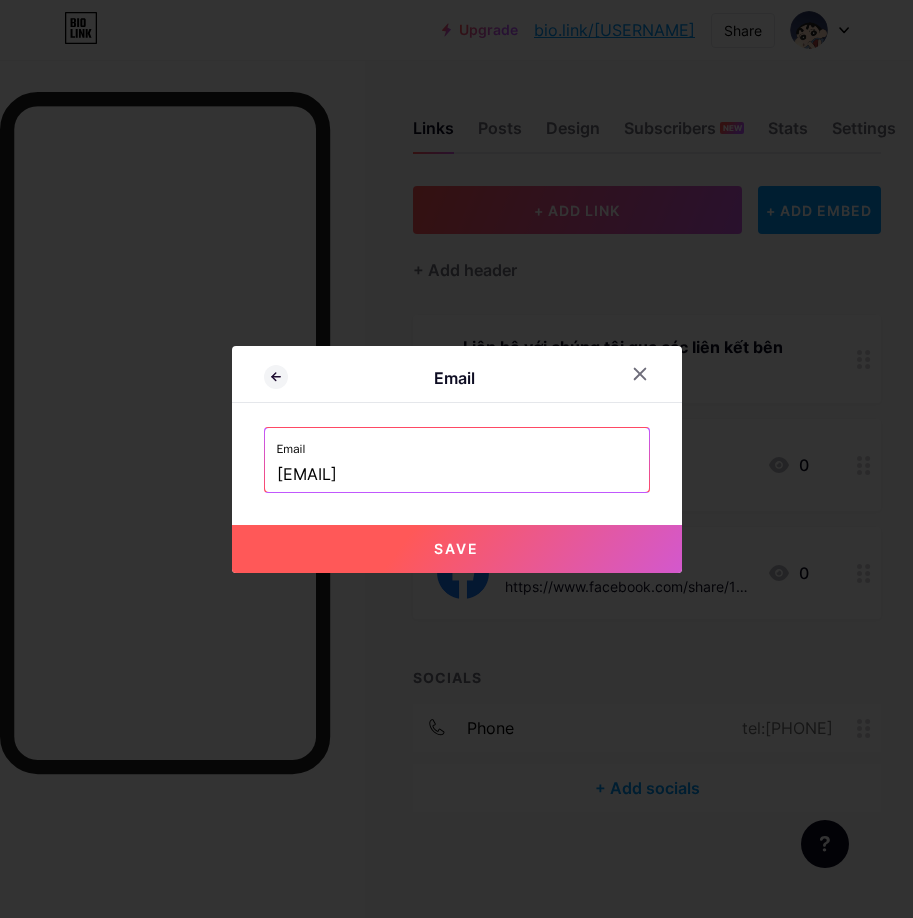 type on "NGU" 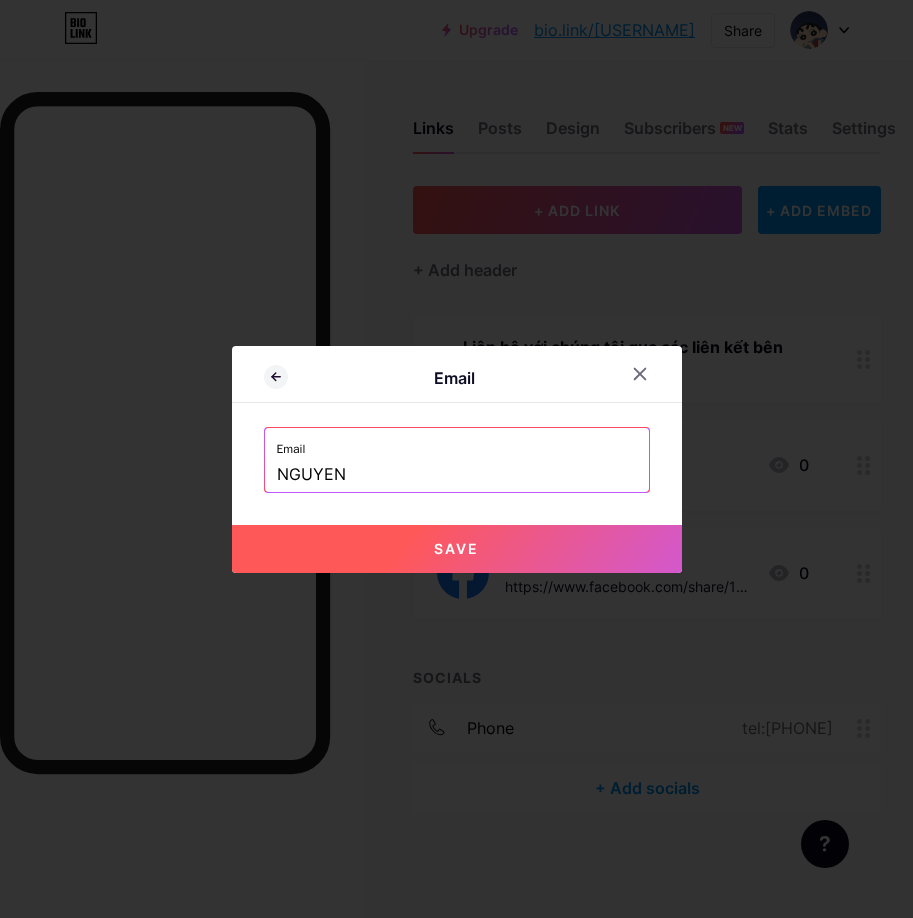 click on "Save" at bounding box center [456, 548] 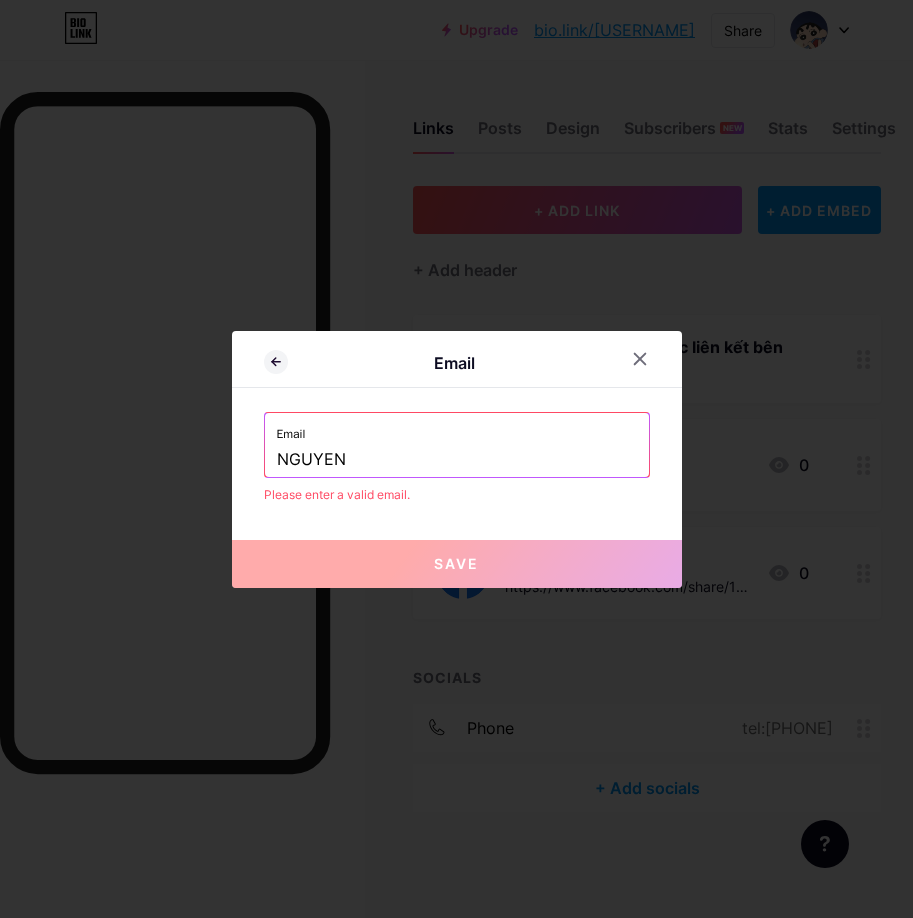 type 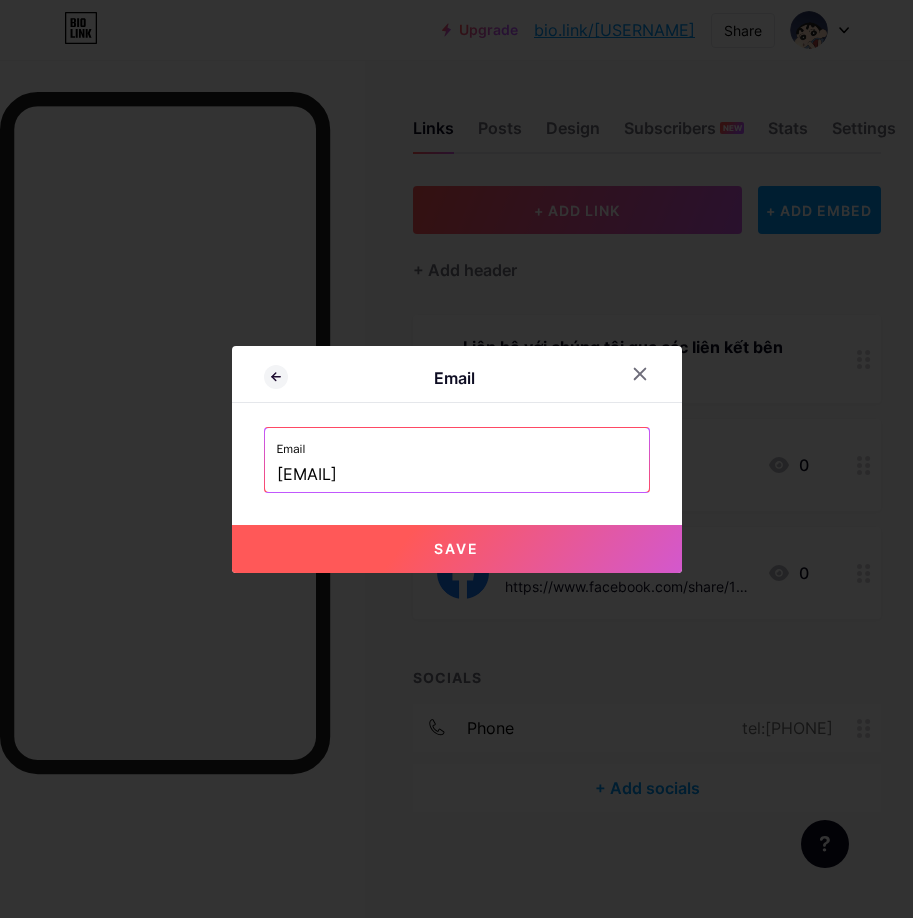 click on "Save" at bounding box center (457, 549) 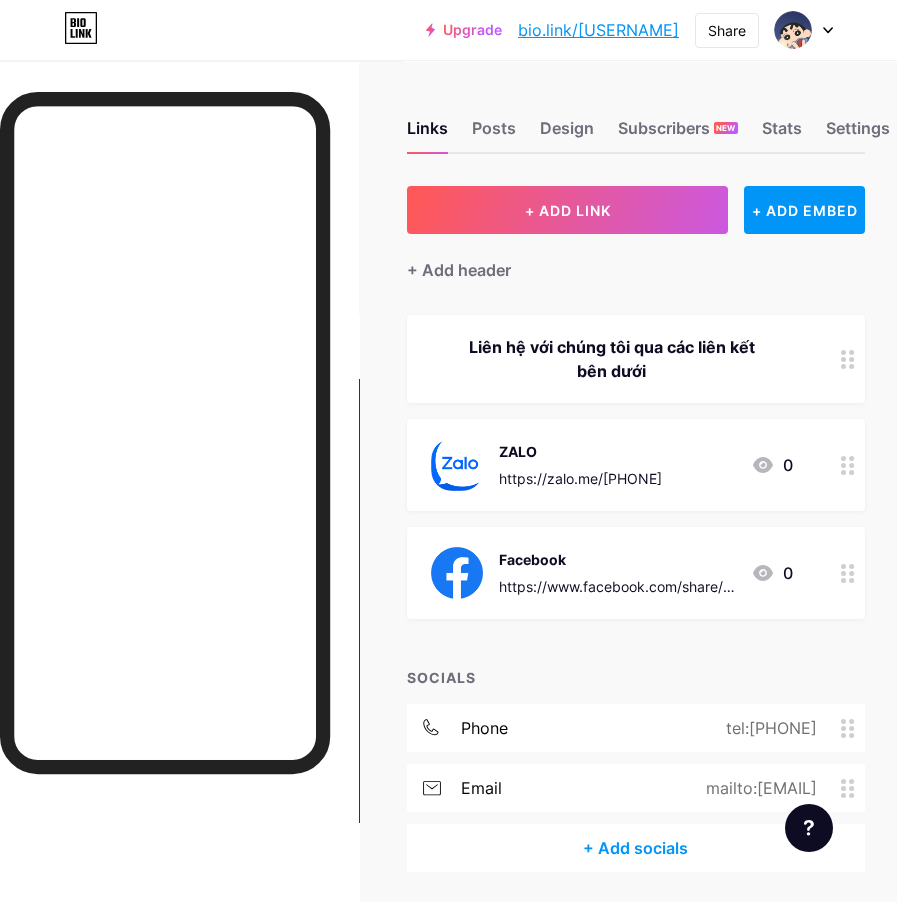 scroll, scrollTop: 69, scrollLeft: 0, axis: vertical 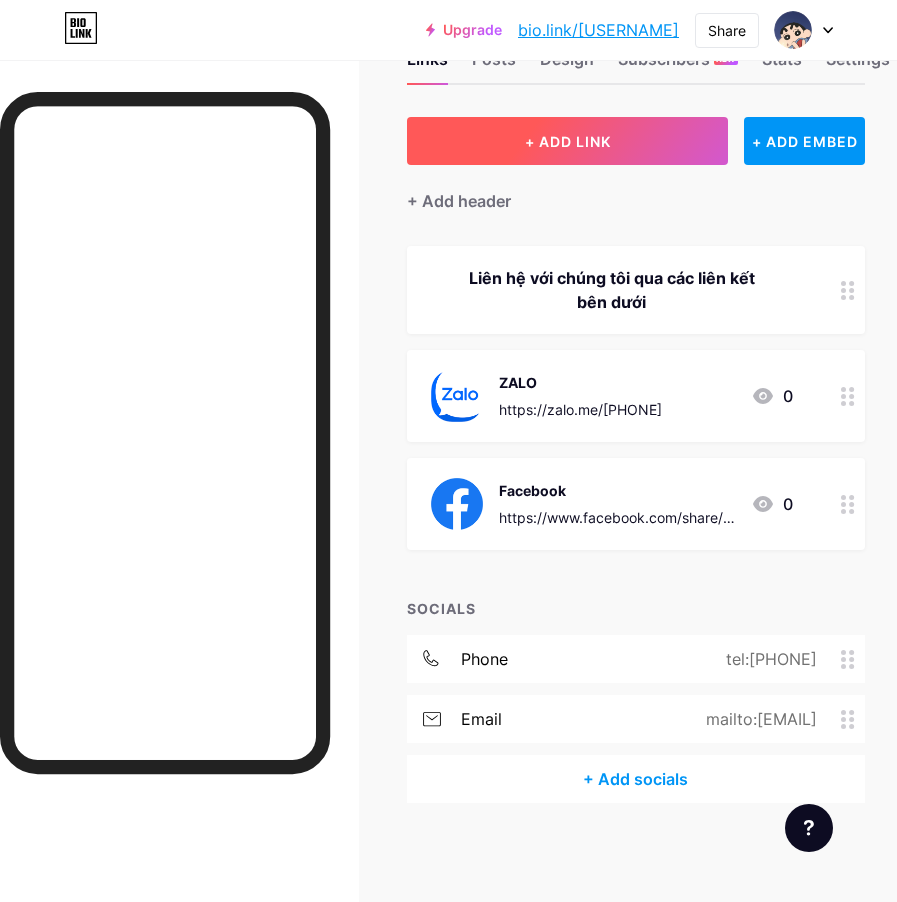 click on "+ ADD LINK" at bounding box center (568, 141) 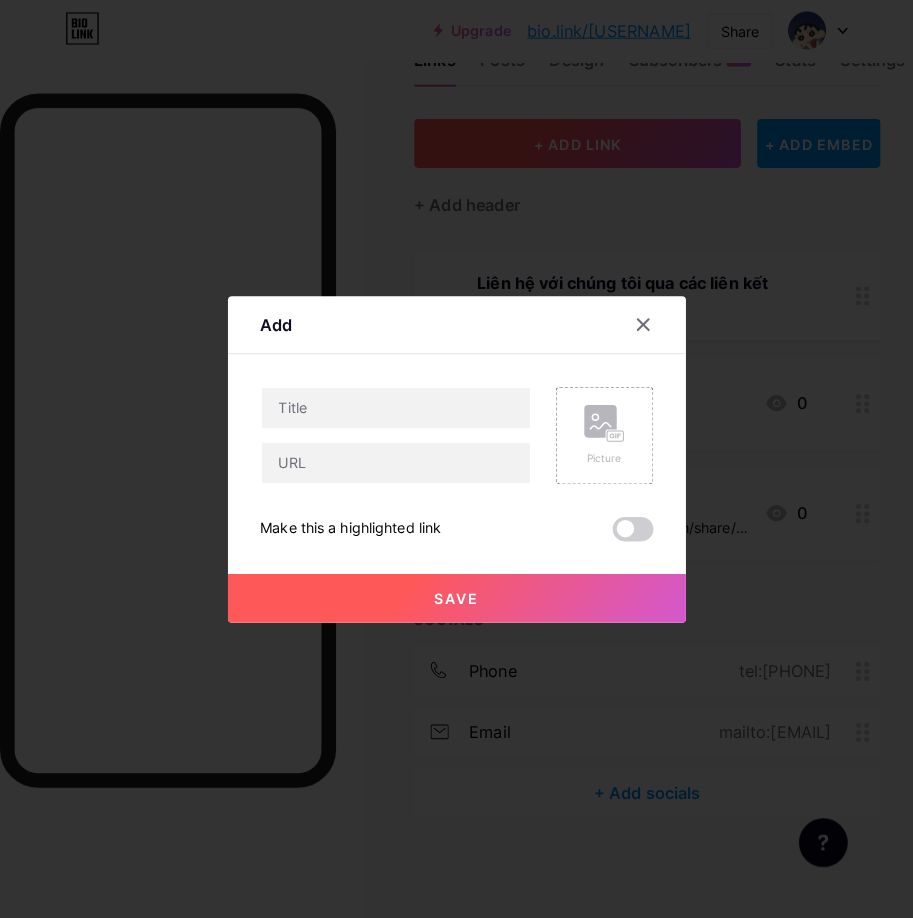 scroll, scrollTop: 53, scrollLeft: 0, axis: vertical 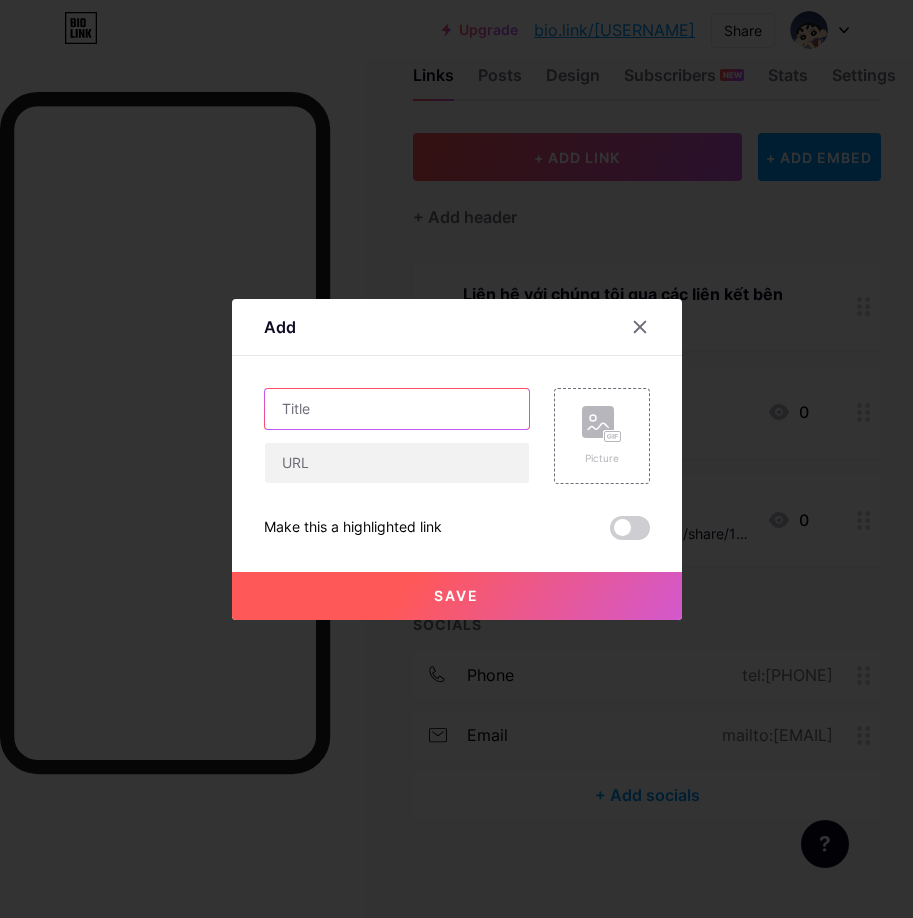 click at bounding box center [397, 409] 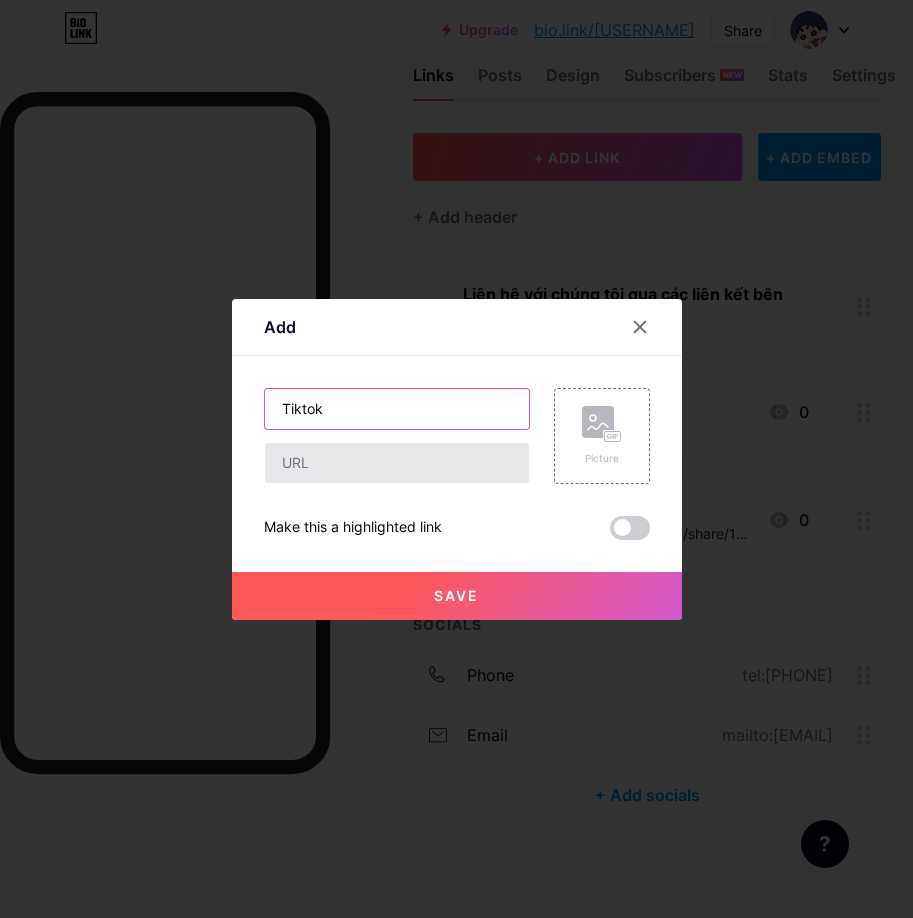 type on "Tiktok" 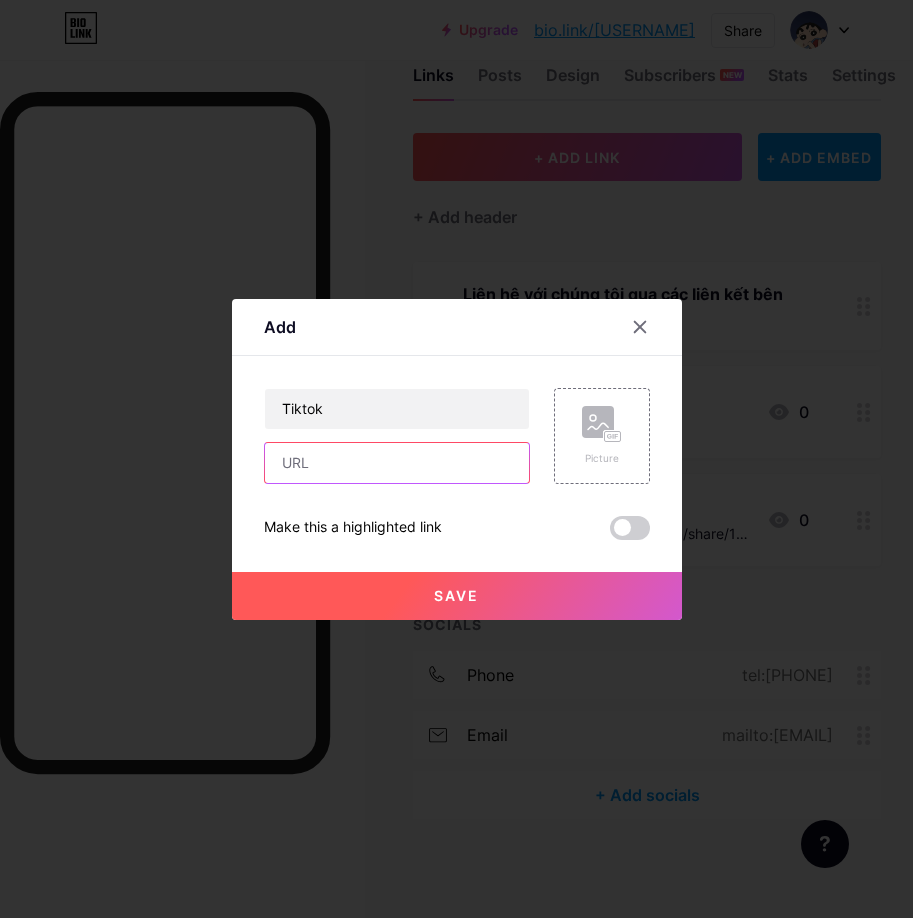 click at bounding box center [397, 463] 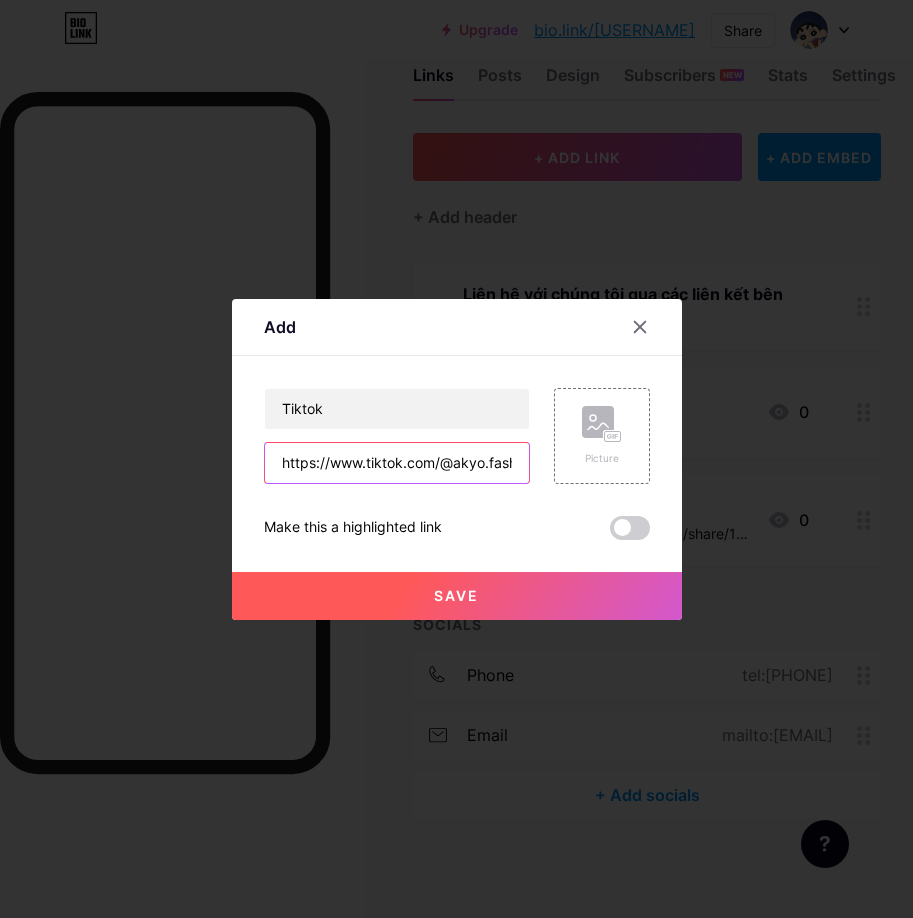 scroll, scrollTop: 0, scrollLeft: 212, axis: horizontal 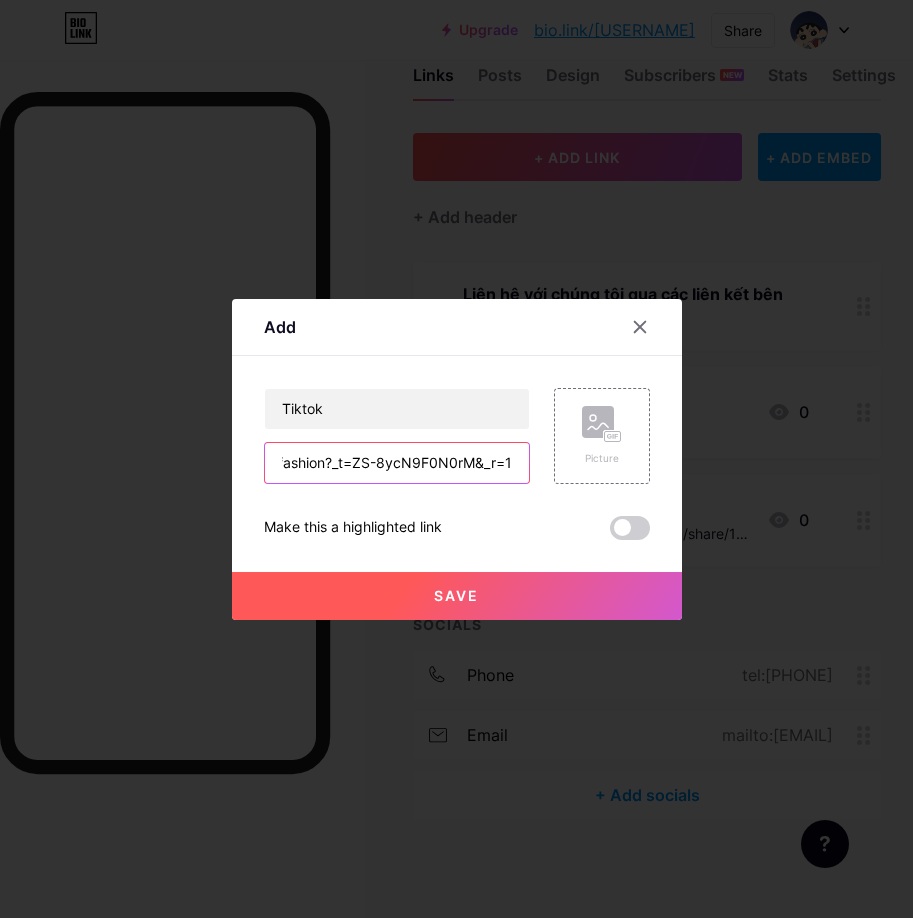 type on "https://www.tiktok.com/@akyo.fashion?_t=ZS-8ycN9F0N0rM&_r=1" 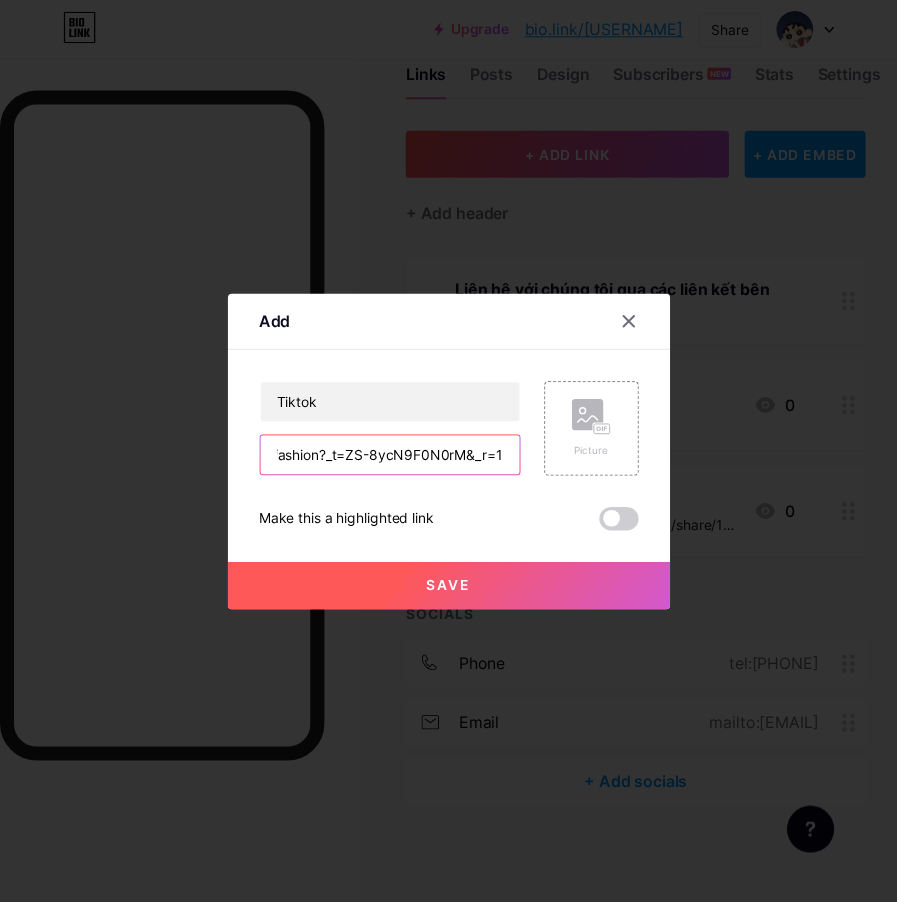 scroll, scrollTop: 0, scrollLeft: 0, axis: both 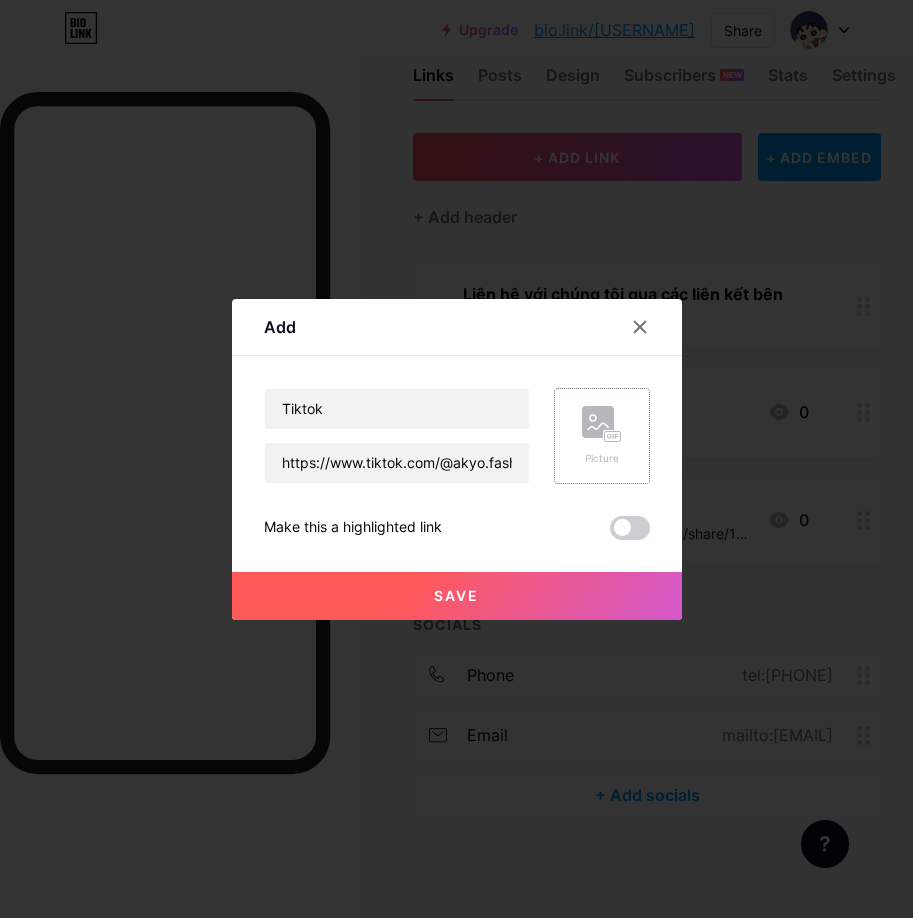 click 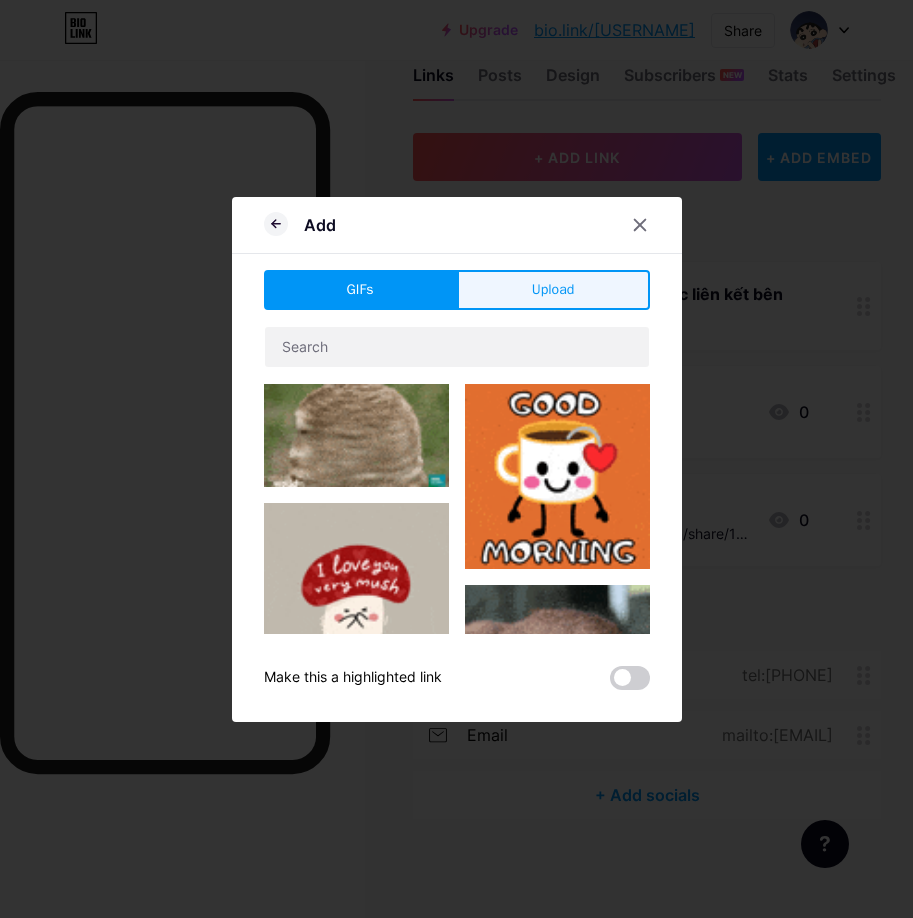 click on "Upload" at bounding box center (553, 290) 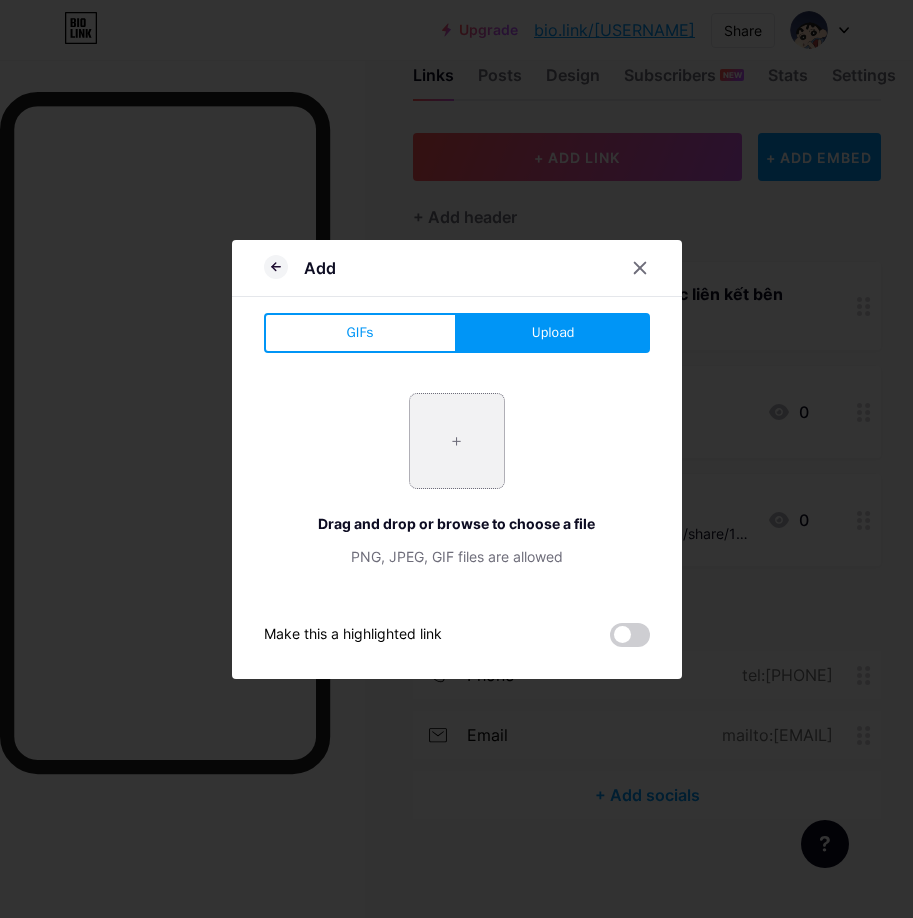 click at bounding box center [457, 441] 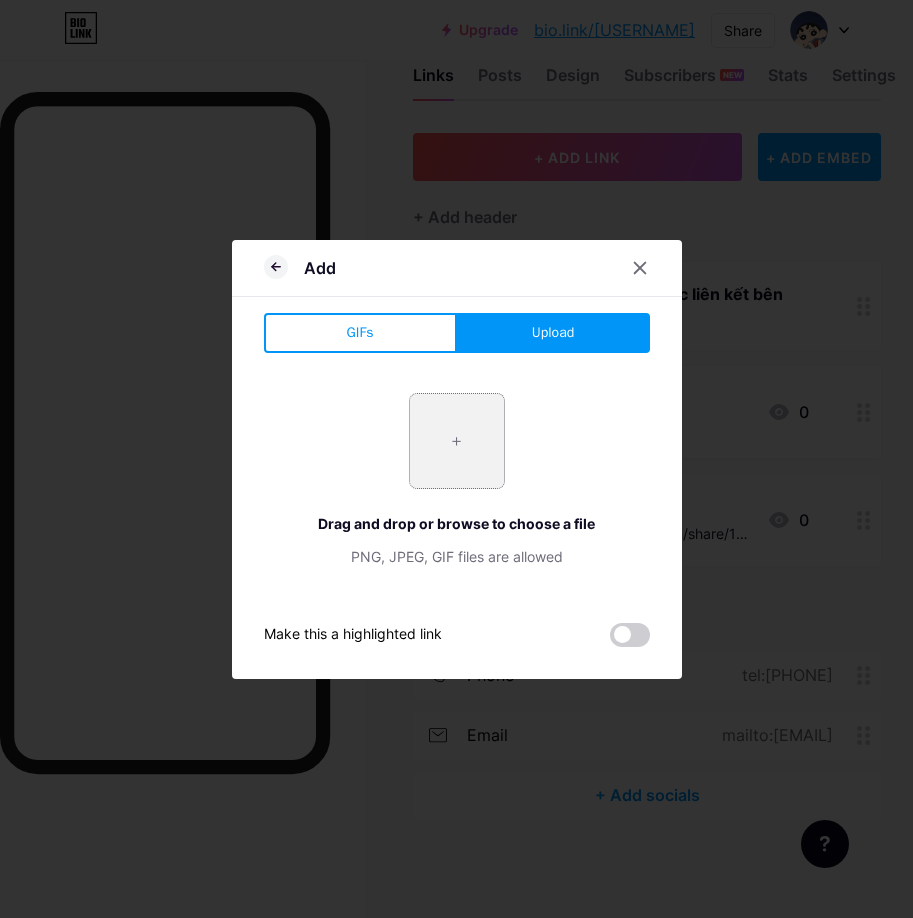 type on "C:\fakepath\tải xuống (2).png" 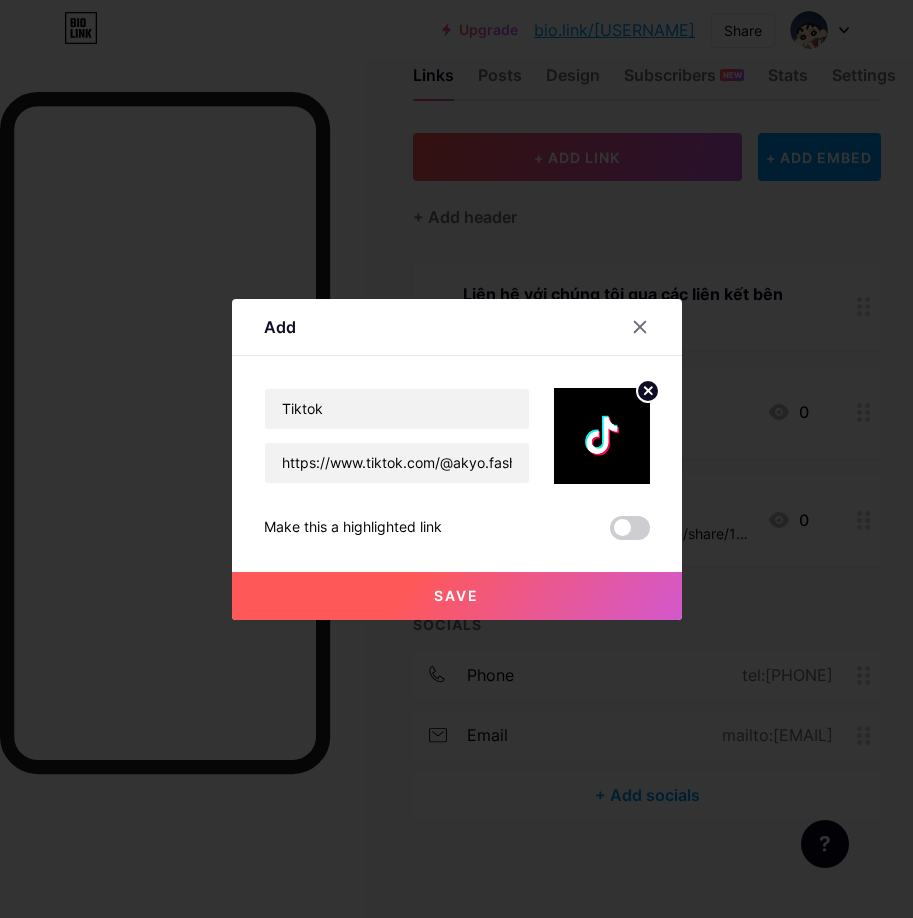click on "Save" at bounding box center (456, 595) 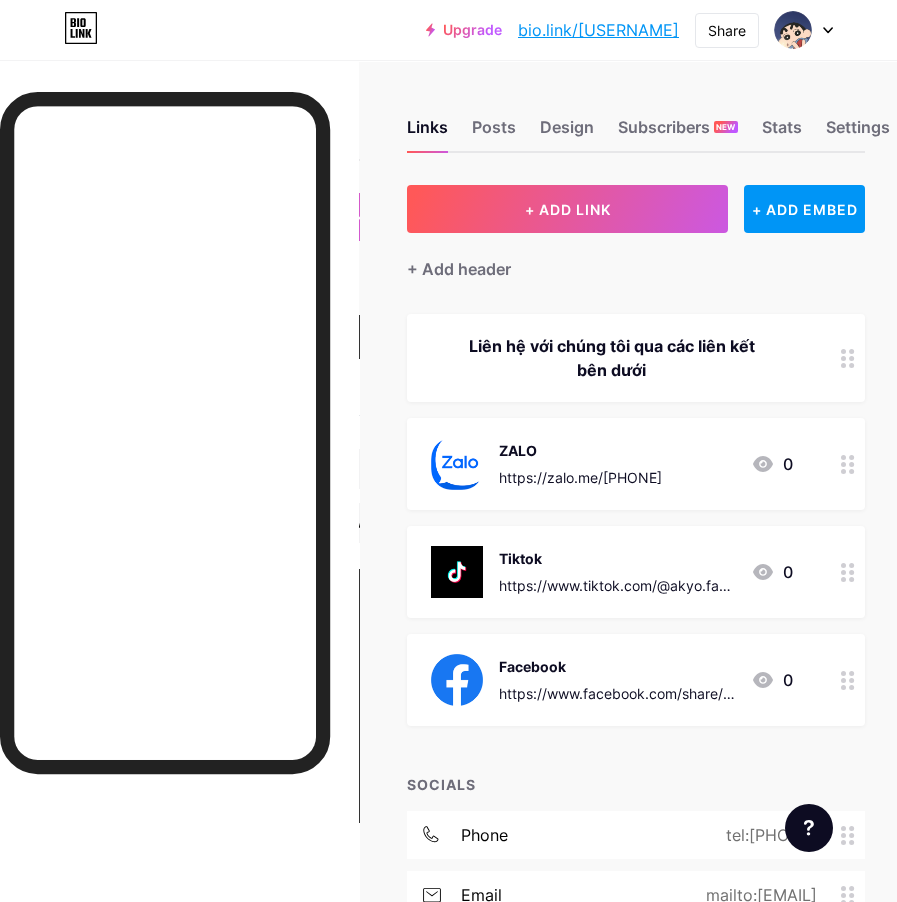 scroll, scrollTop: 0, scrollLeft: 0, axis: both 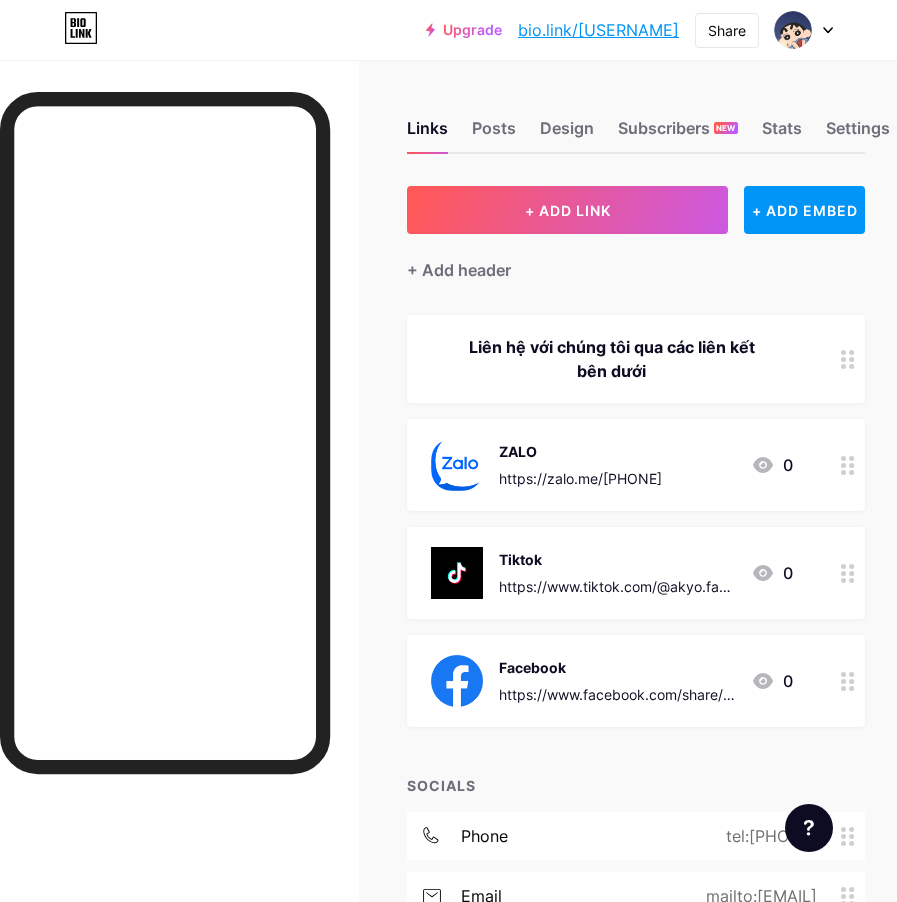 click 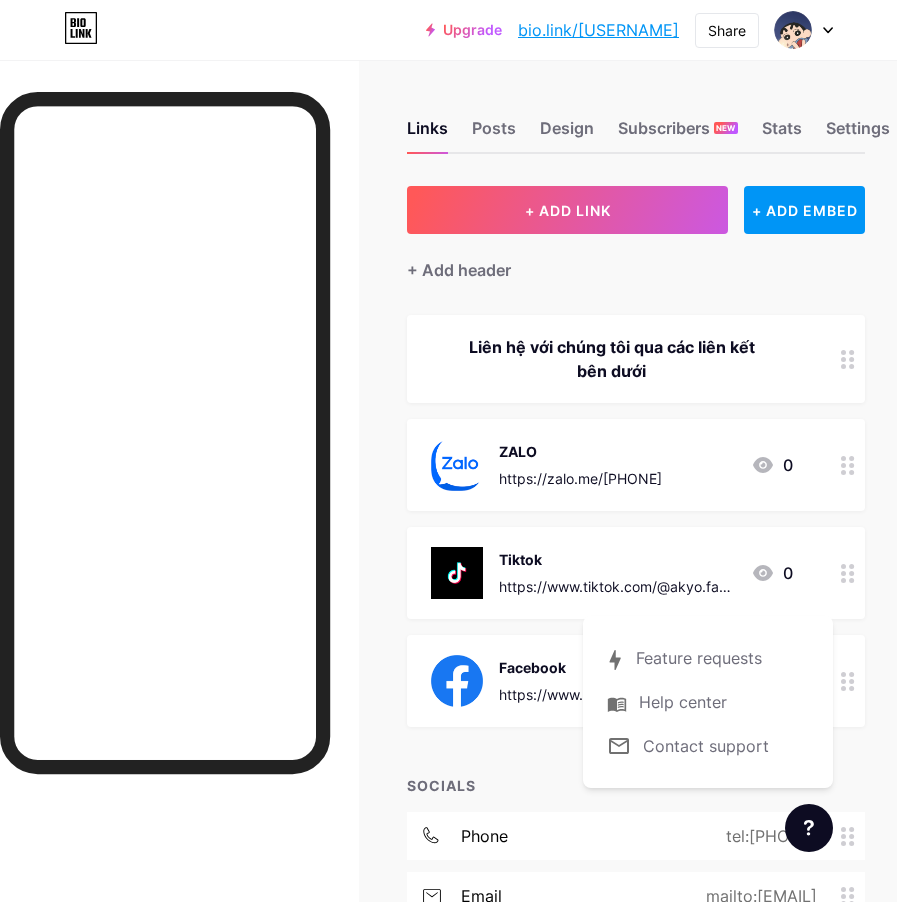 click 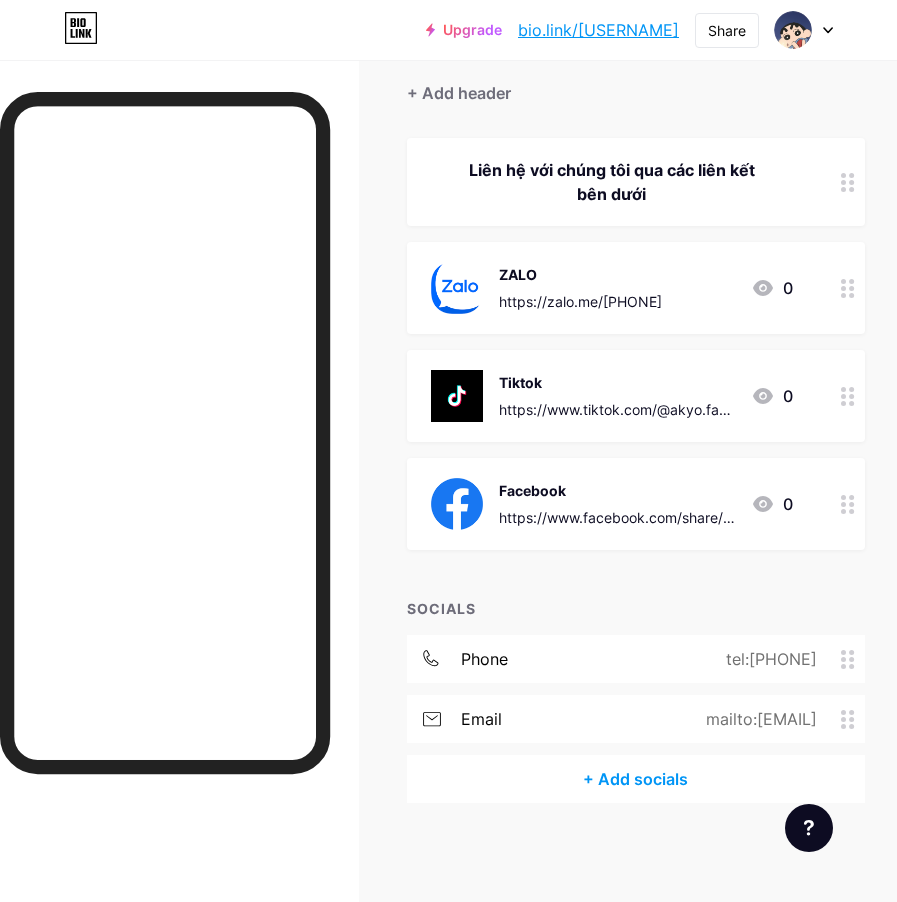 click on "+ Add socials" at bounding box center (636, 779) 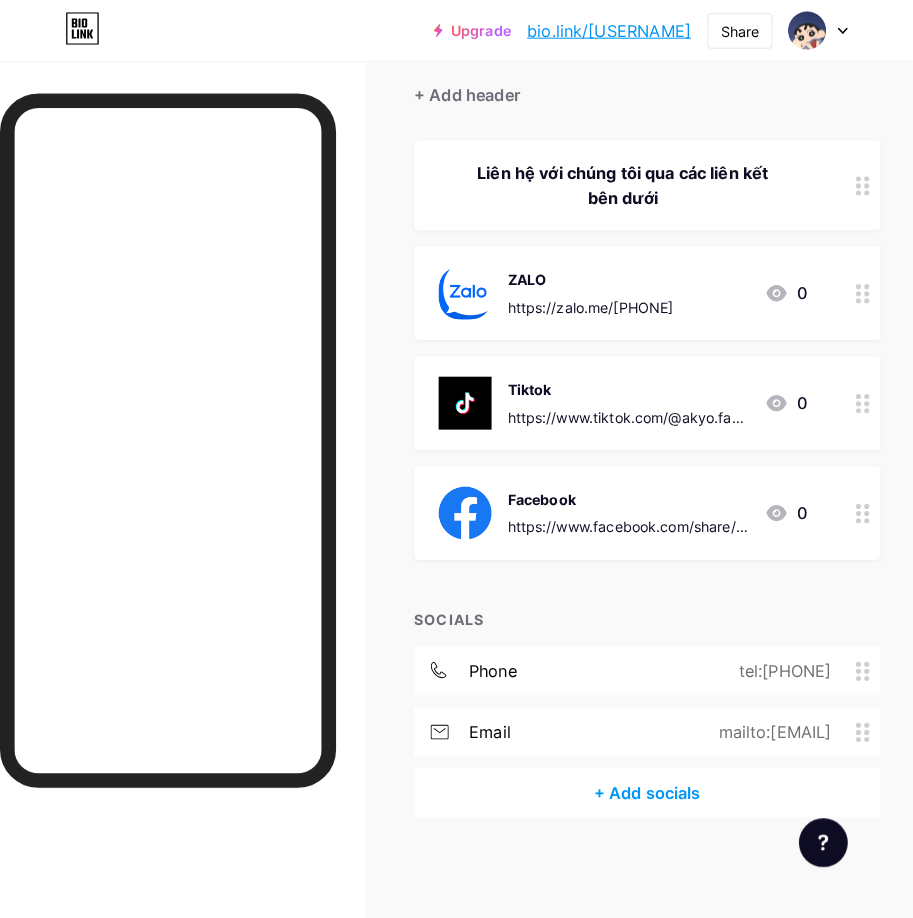 scroll, scrollTop: 161, scrollLeft: 0, axis: vertical 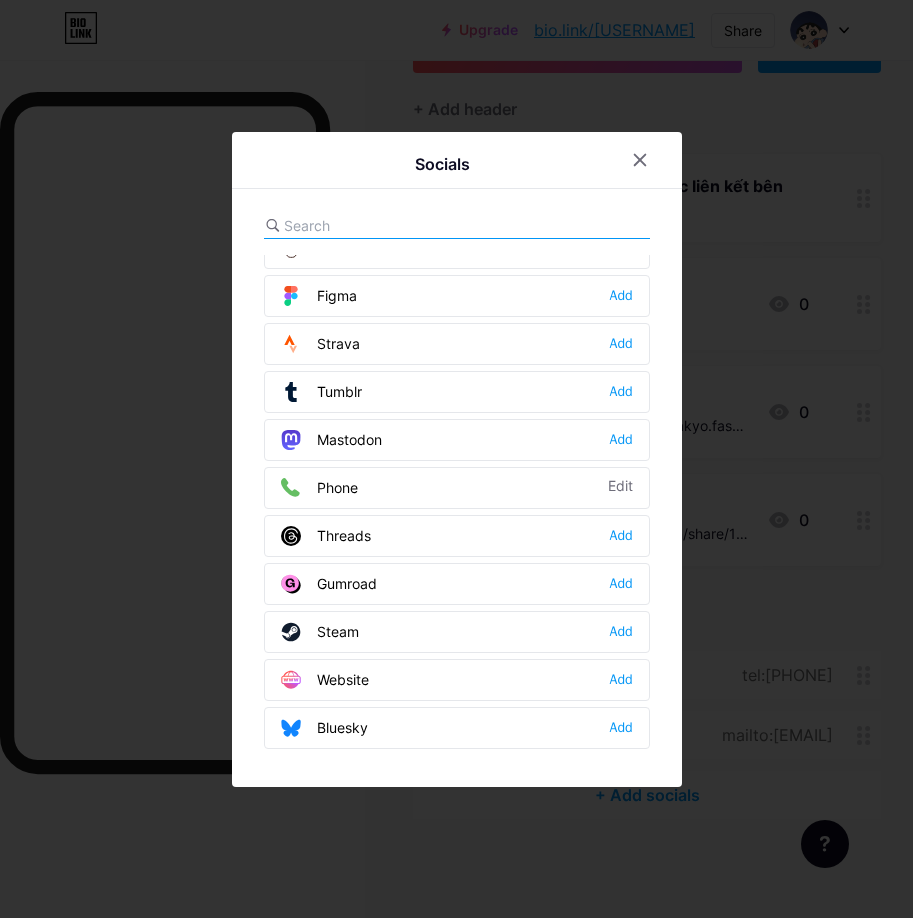 click 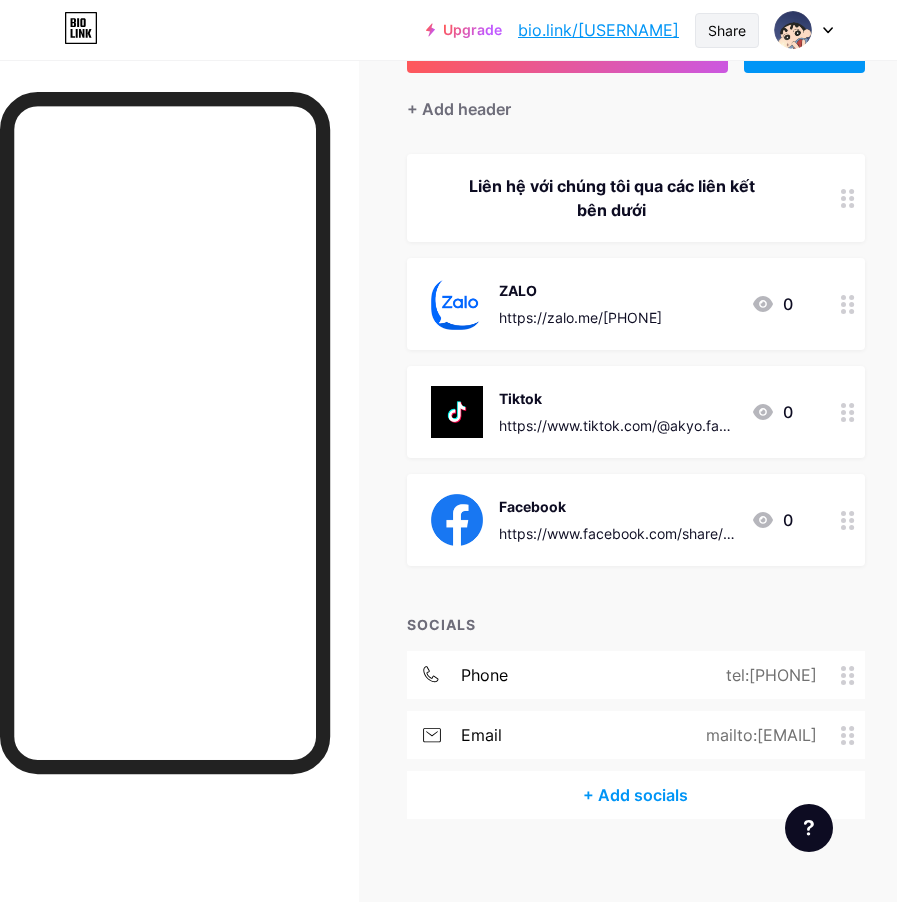 click on "Share" at bounding box center (727, 30) 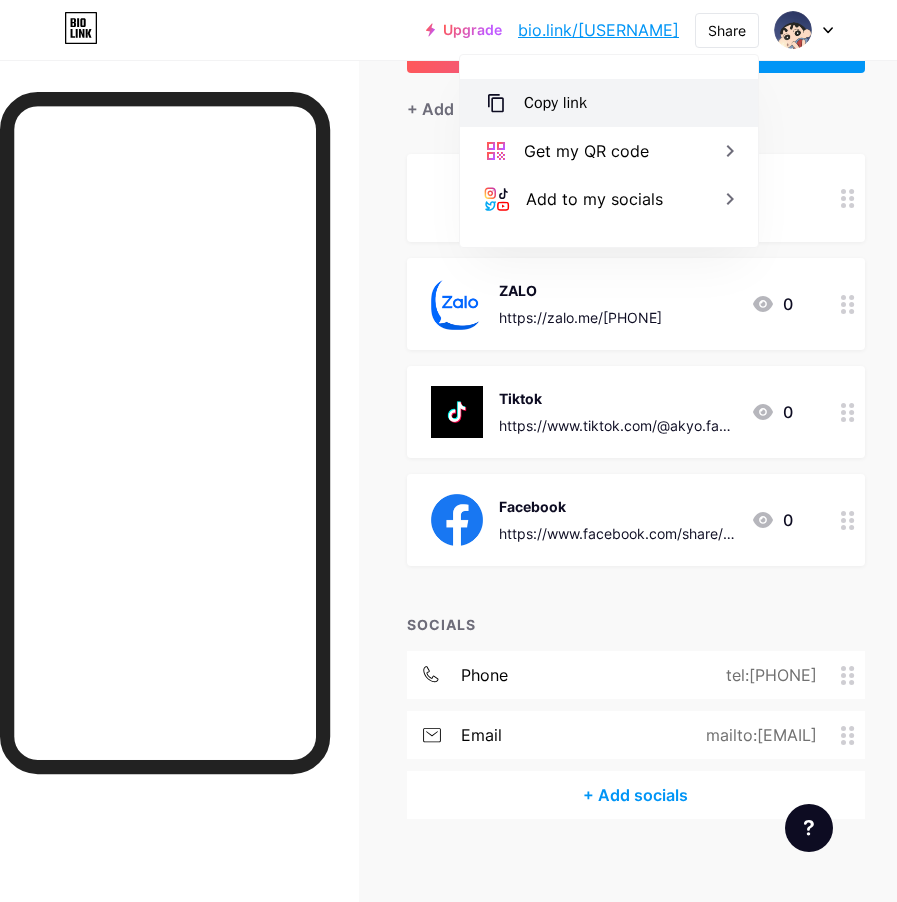 click on "Copy link" at bounding box center [609, 103] 